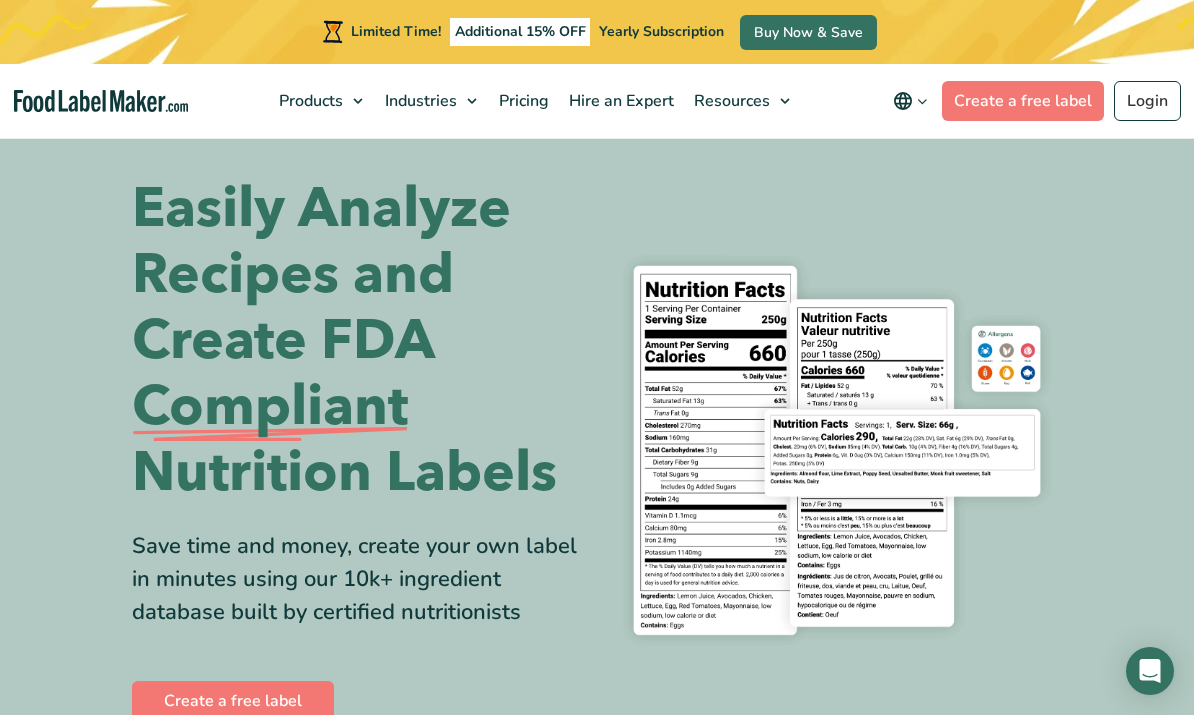 scroll, scrollTop: 1084, scrollLeft: 0, axis: vertical 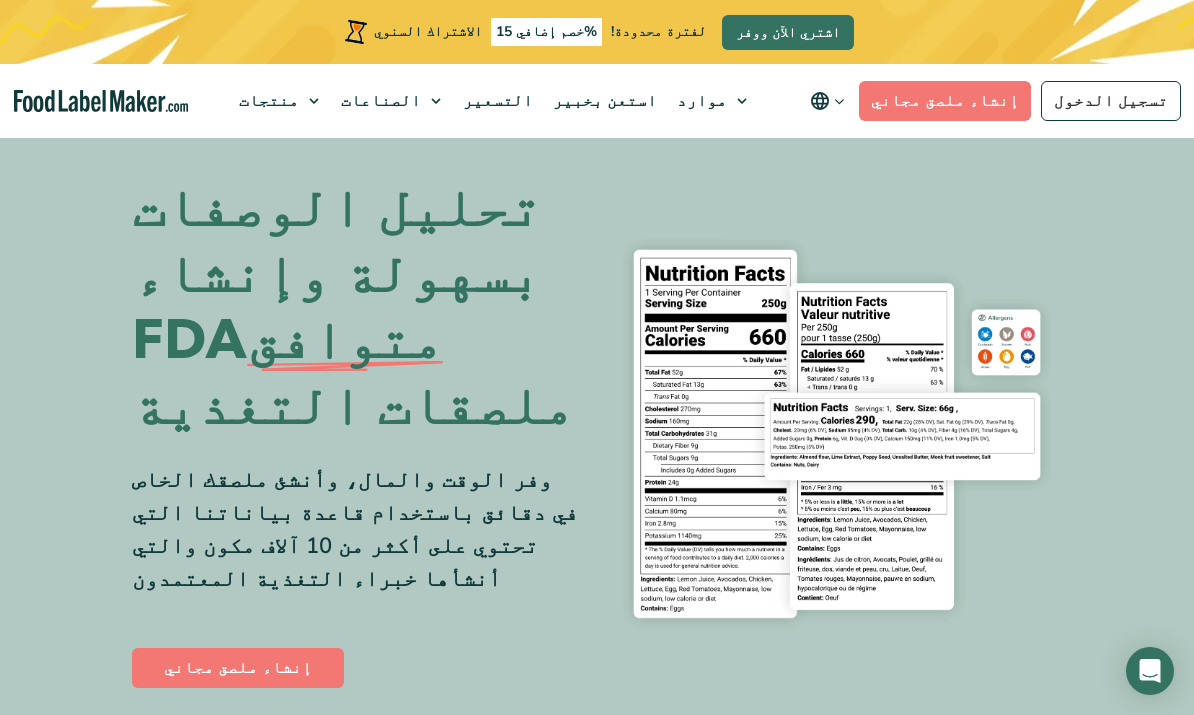 click on "إنشاء ملصق مجاني" at bounding box center [945, 101] 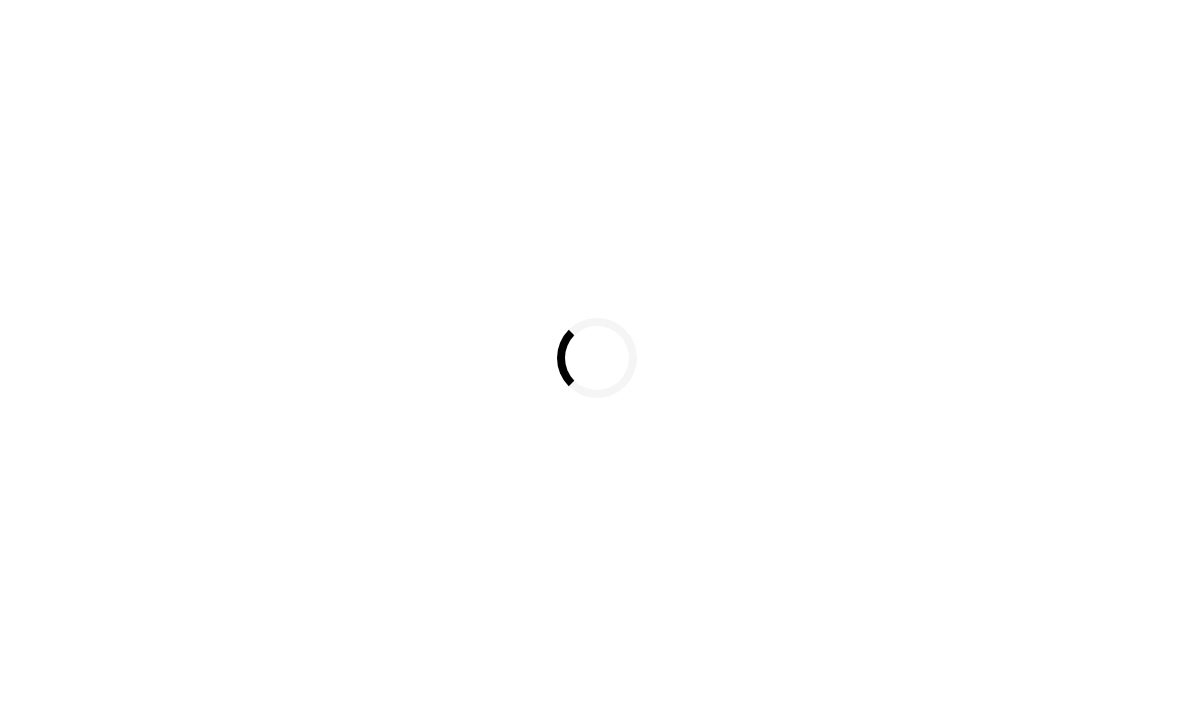 scroll, scrollTop: 0, scrollLeft: 0, axis: both 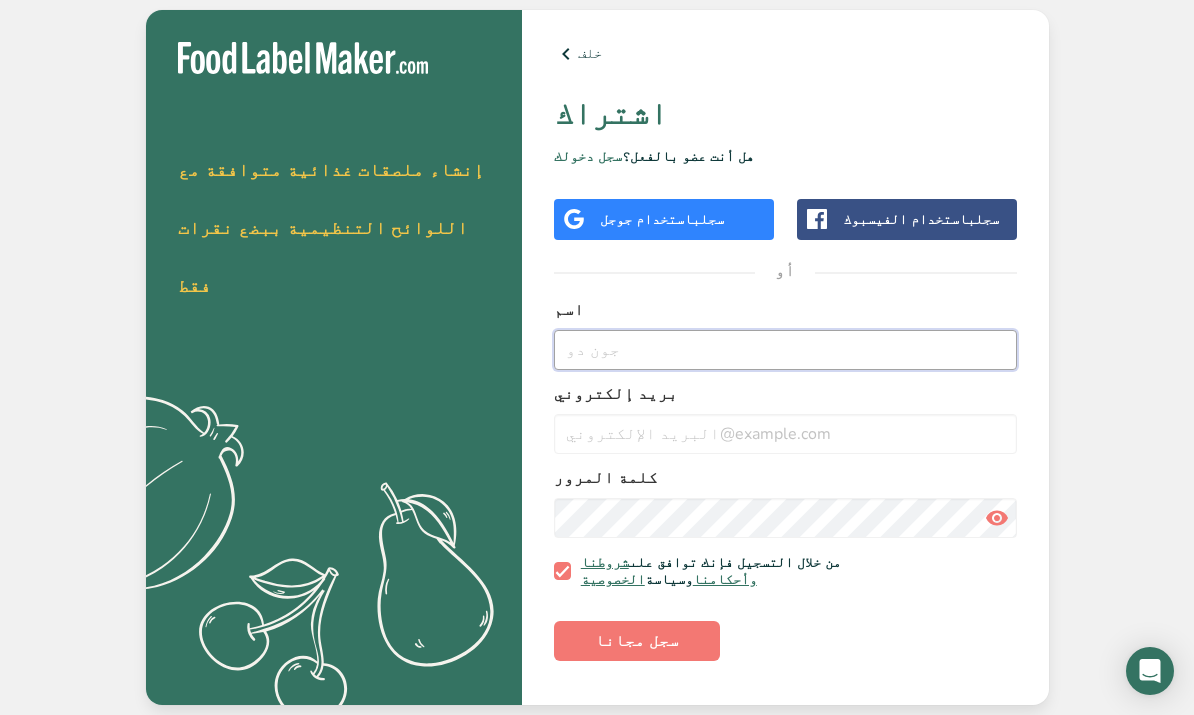 click at bounding box center [785, 350] 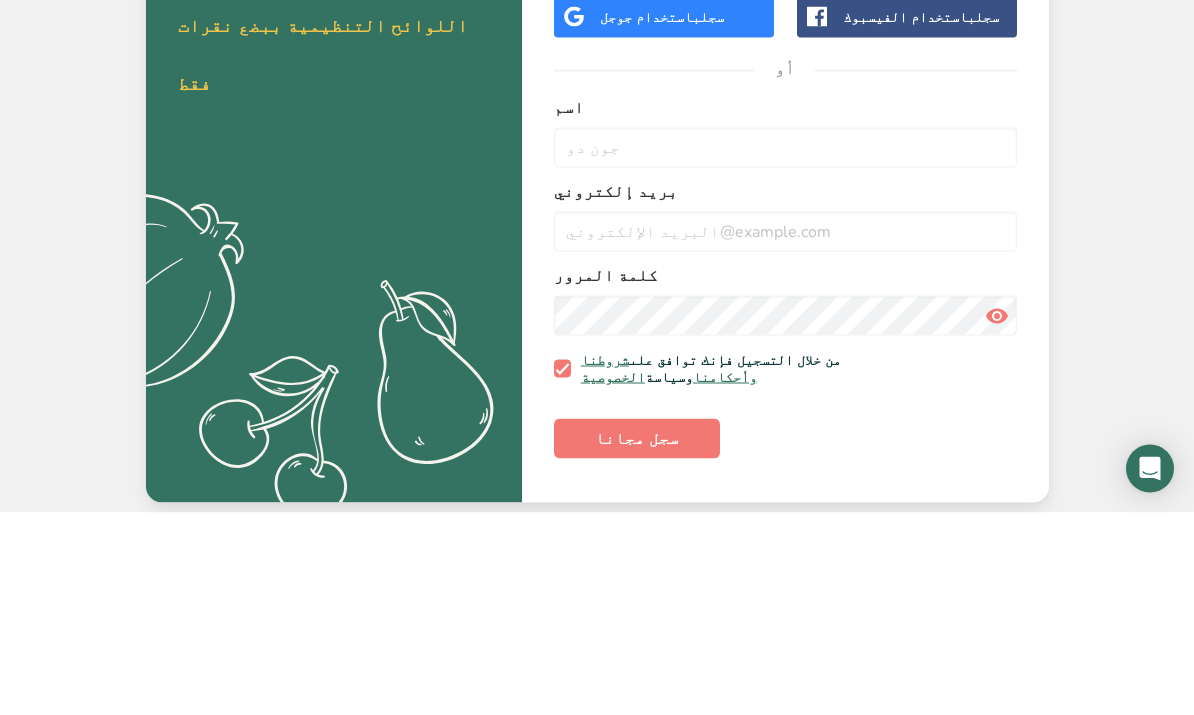 click on "بريد إلكتروني" at bounding box center (785, 394) 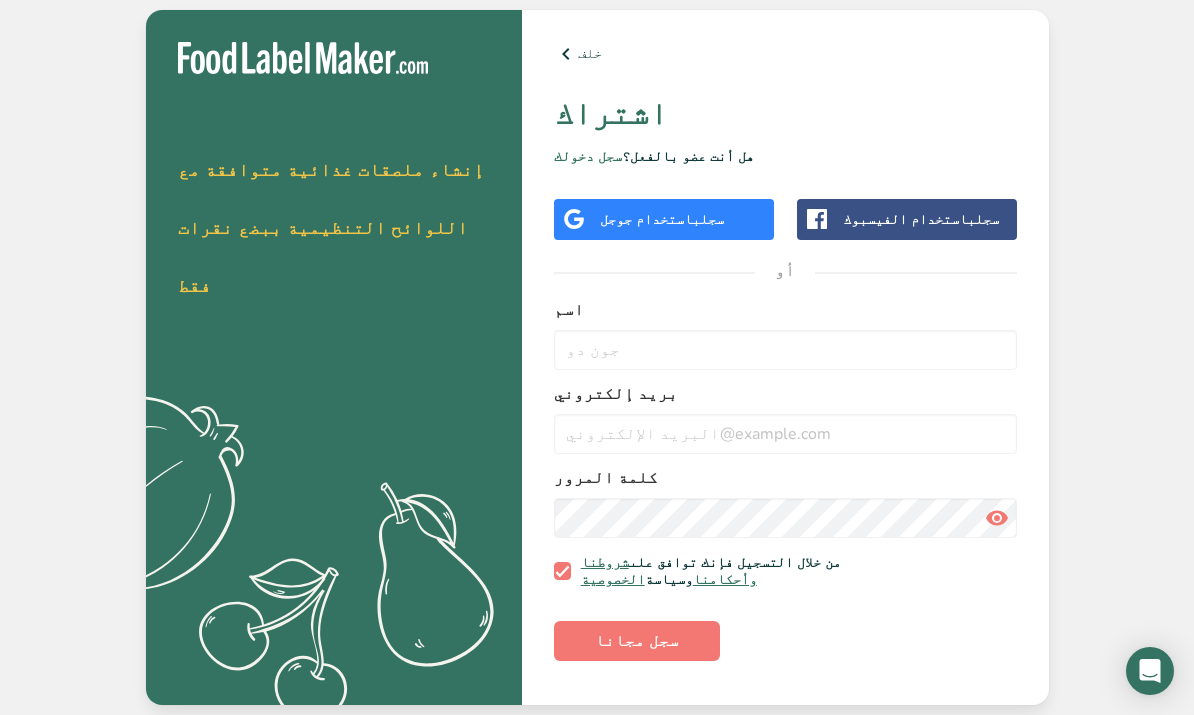 click on "احصل على  نسختك التجريبية المجانية  اليوم
إنشاء ملصقات غذائية متوافقة مع اللوائح التنظيمية ببضع نقرات فقط   .a{fill:#f5f3ed;}
خلف
اشتراك
هل أنت عضو بالفعل؟
سجل دخولك
سجل  باستخدام جوجل
سجل  باستخدام الفيسبوك   أو   اسم   بريد إلكتروني   كلمة المرور
من خلال التسجيل فإنك توافق على
شروطنا وأحكامنا
وسياسة
الخصوصية
سجل مجانا" at bounding box center (597, 357) 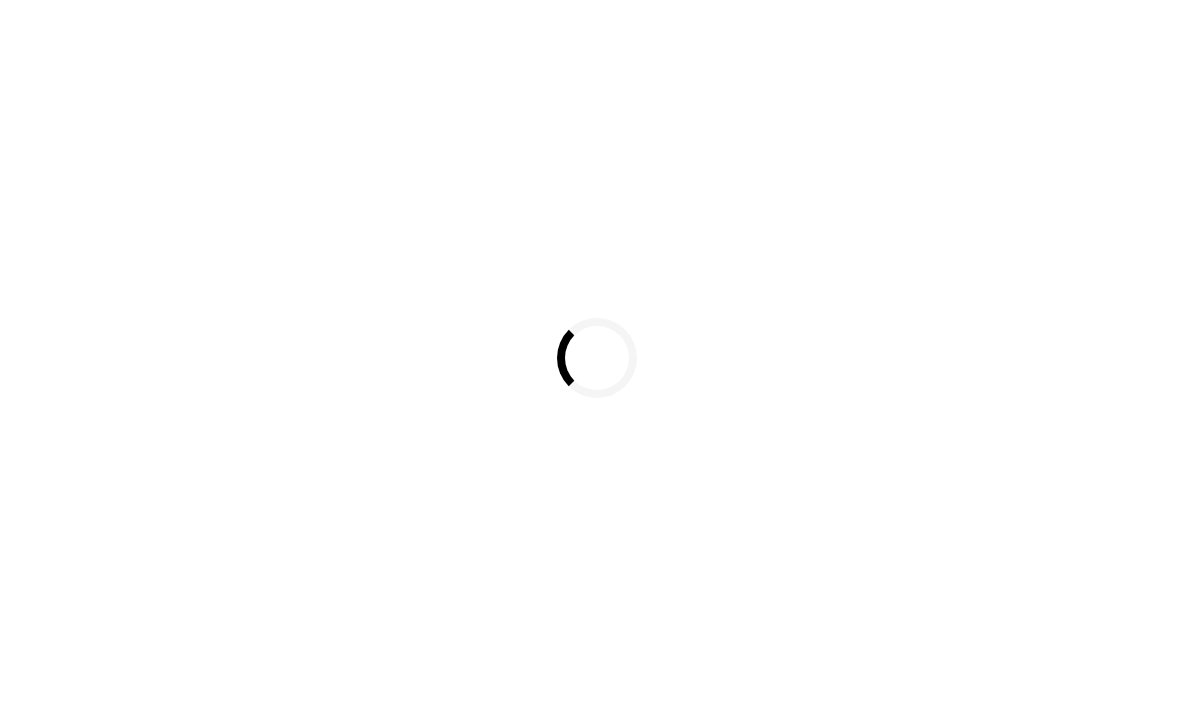 scroll, scrollTop: 0, scrollLeft: 0, axis: both 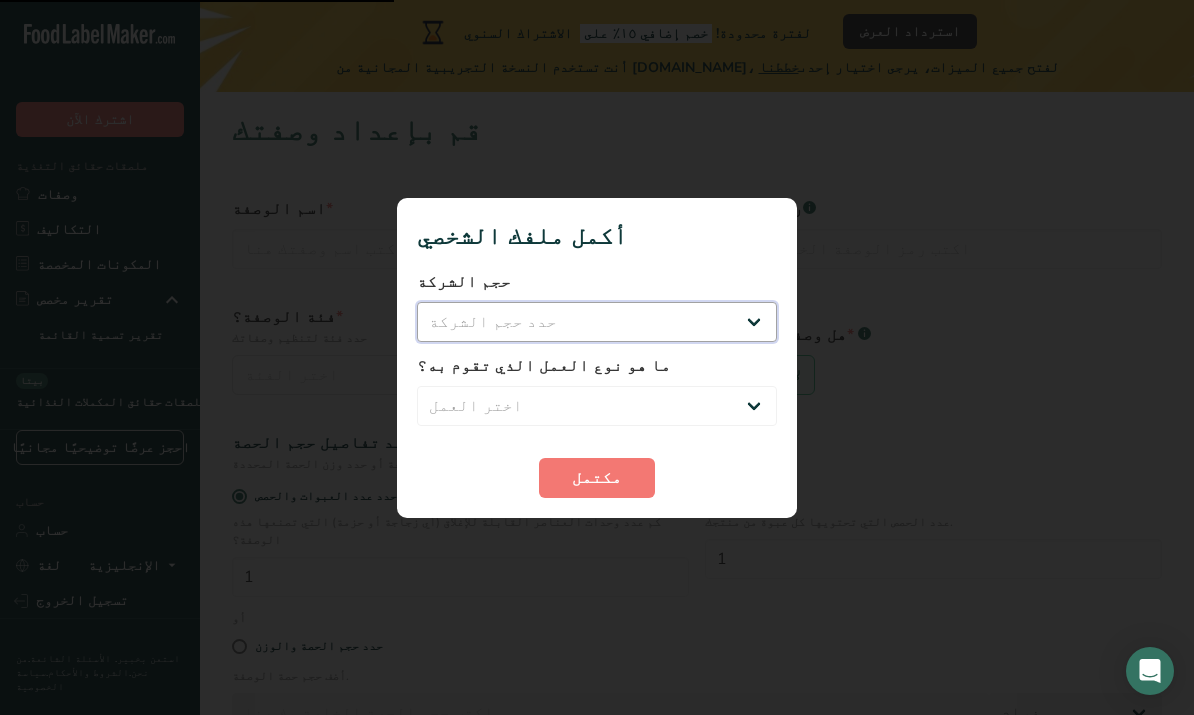 click on "حدد حجم الشركة
Fewer than 10 Employees
10 to 50 Employees
51 to 500 Employees
Over 500 Employees" at bounding box center [597, 322] 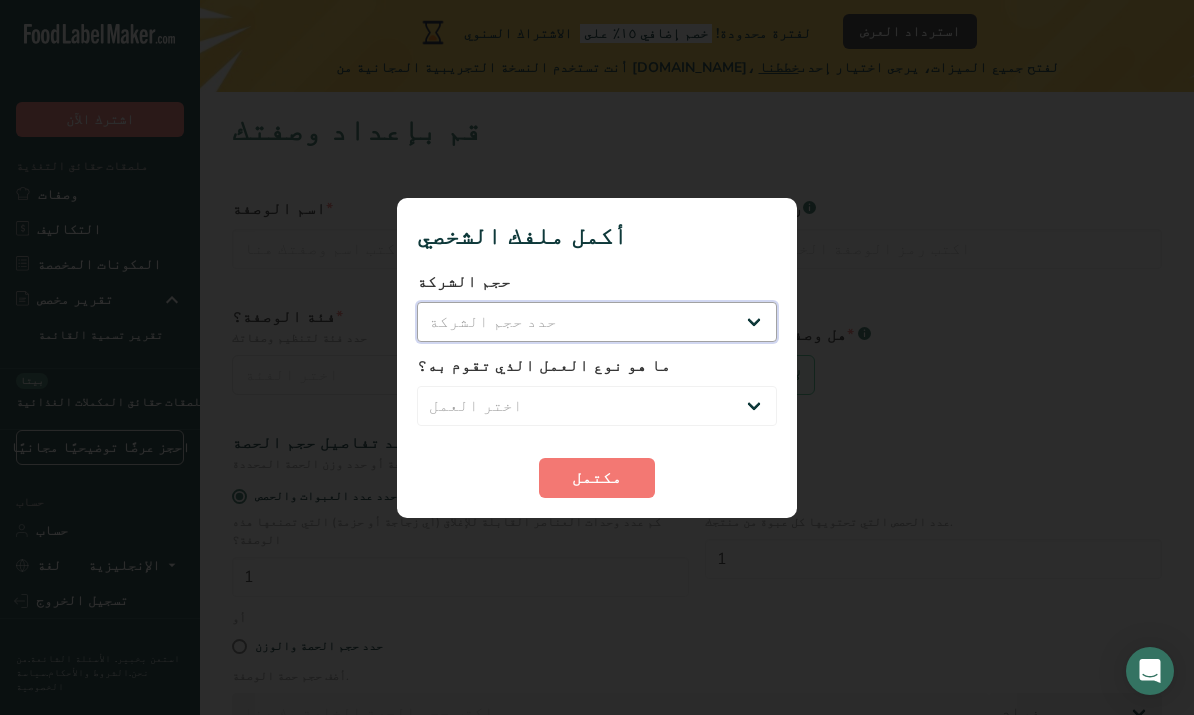 select on "1" 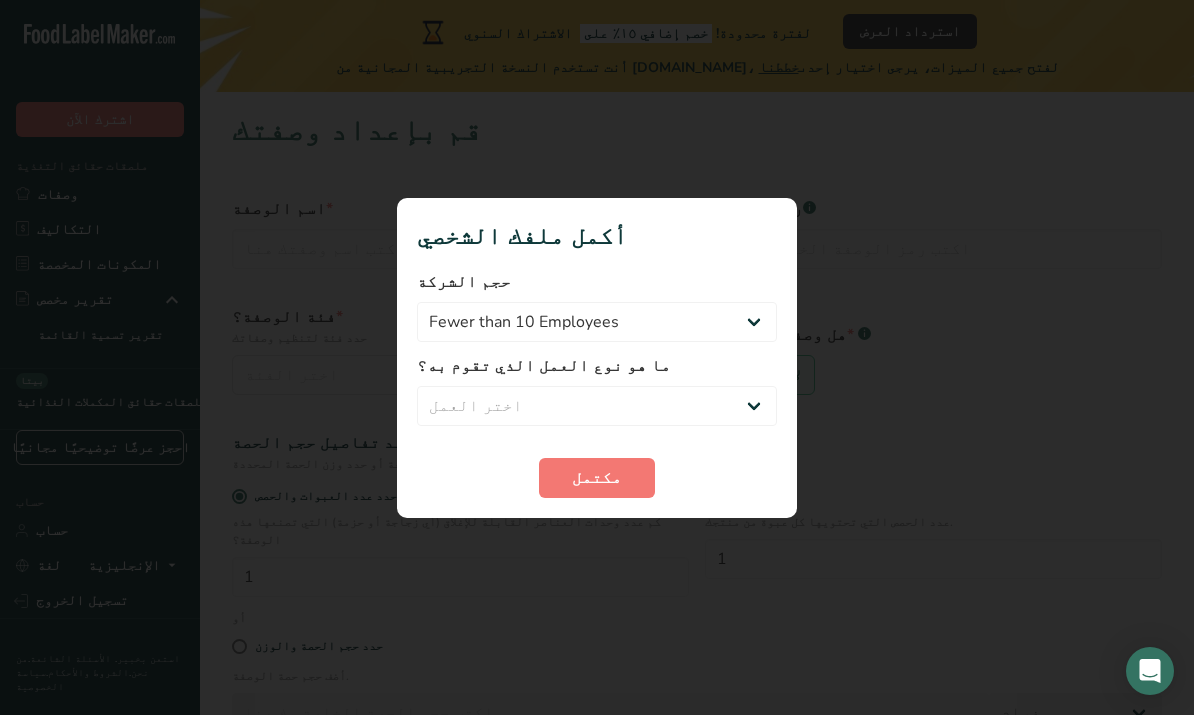 click on "اختر العمل
Packaged Food Manufacturer
Restaurant & Cafe
Bakery
Meal Plans & Catering Company
Nutritionist
Food Blogger
Personal Trainer
Other" at bounding box center [597, 406] 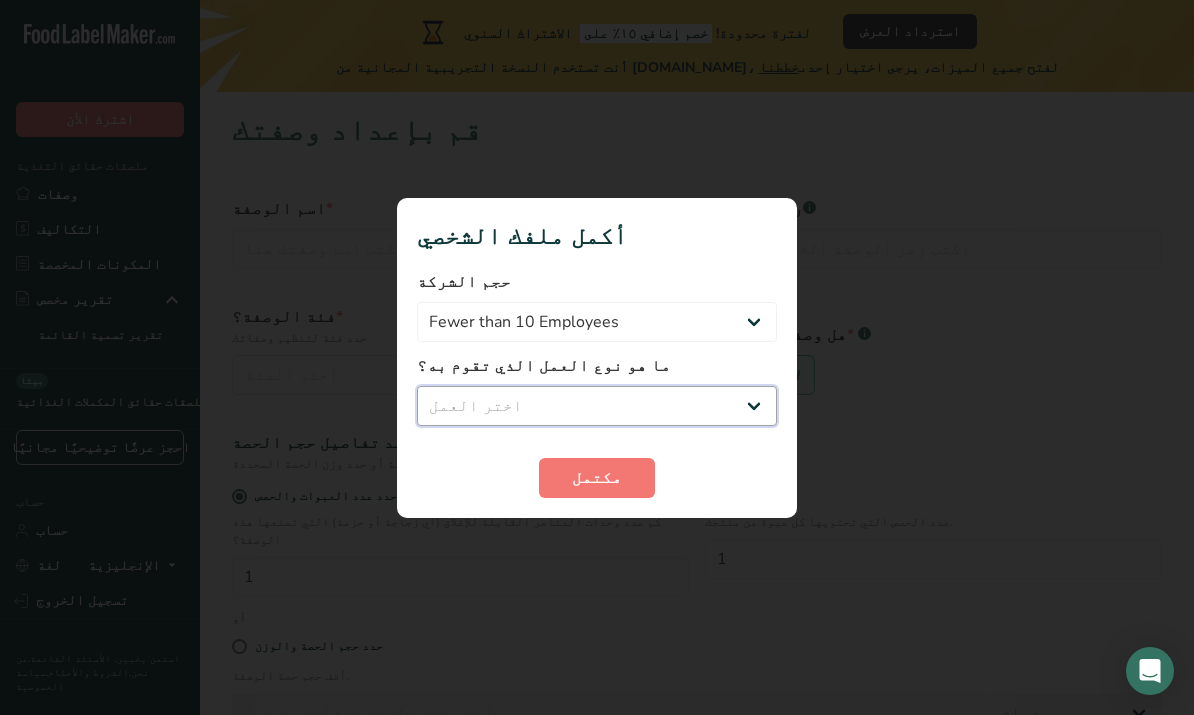 select on "3" 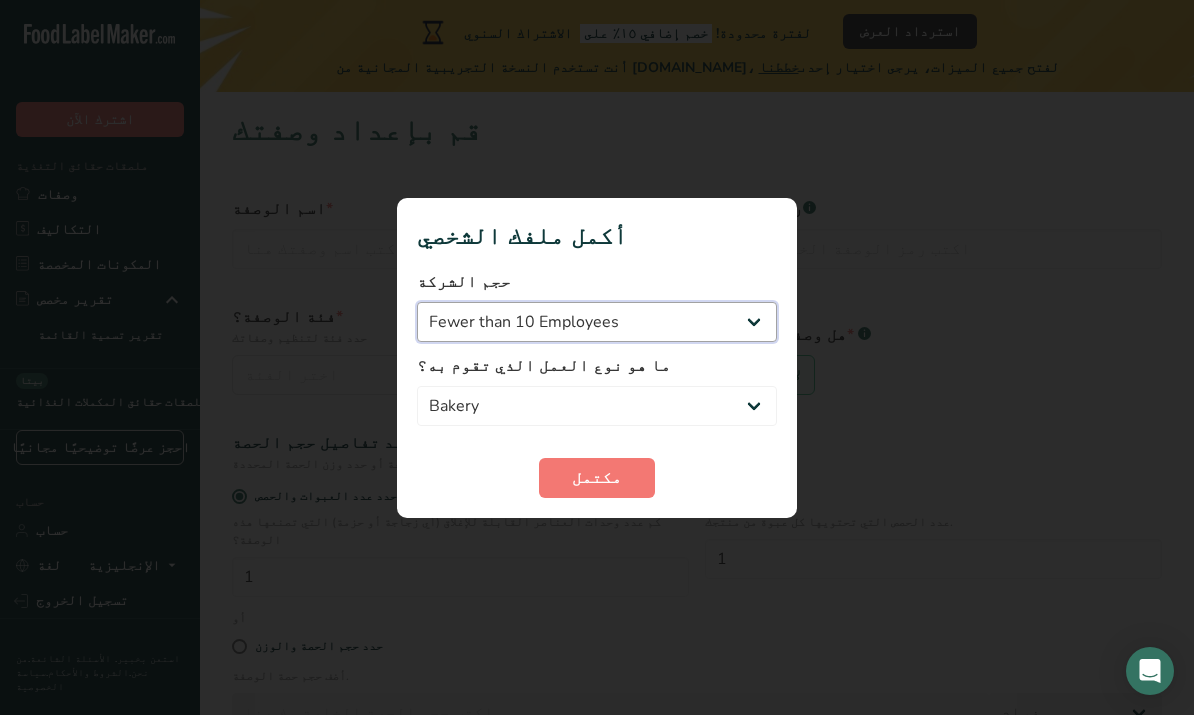 click on "Fewer than 10 Employees
10 to 50 Employees
51 to 500 Employees
Over 500 Employees" at bounding box center [597, 322] 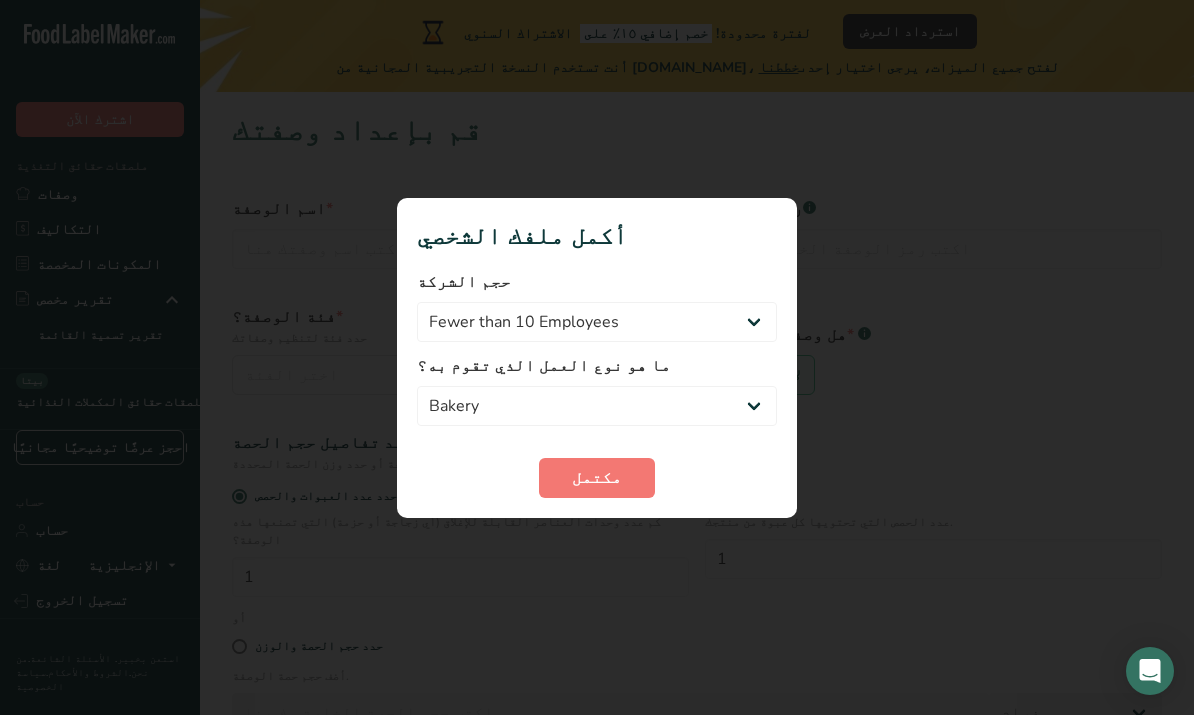 click on "مكتمل" at bounding box center [597, 478] 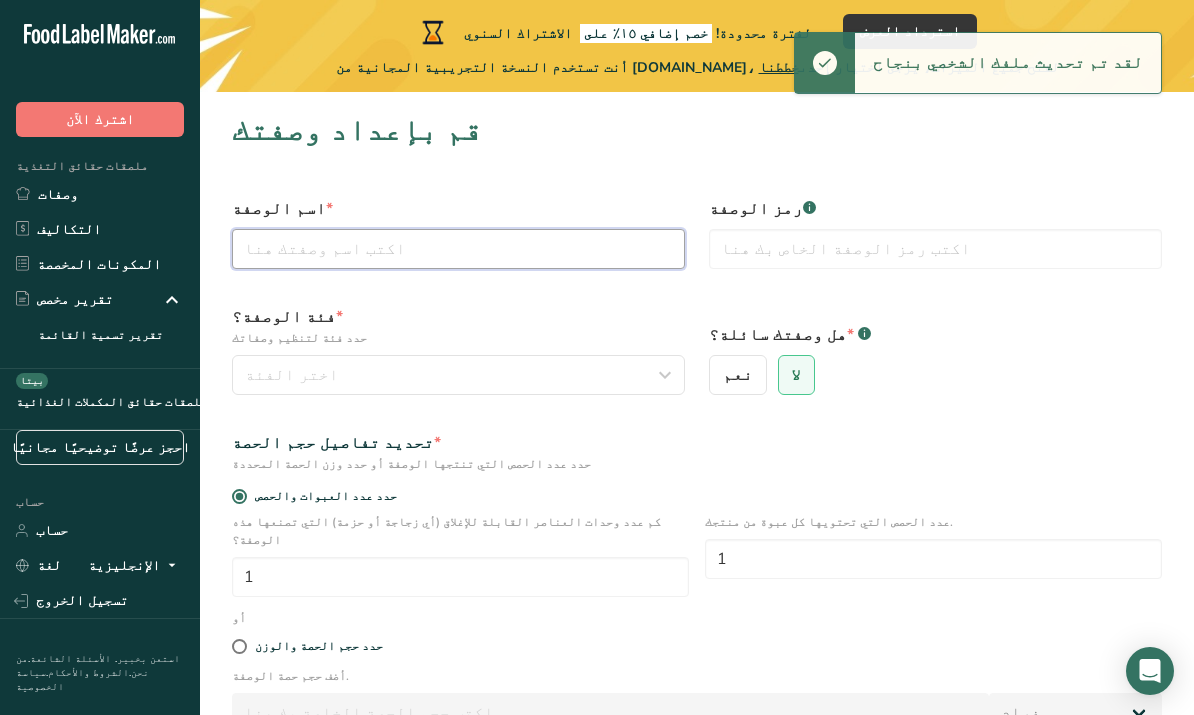click at bounding box center [458, 249] 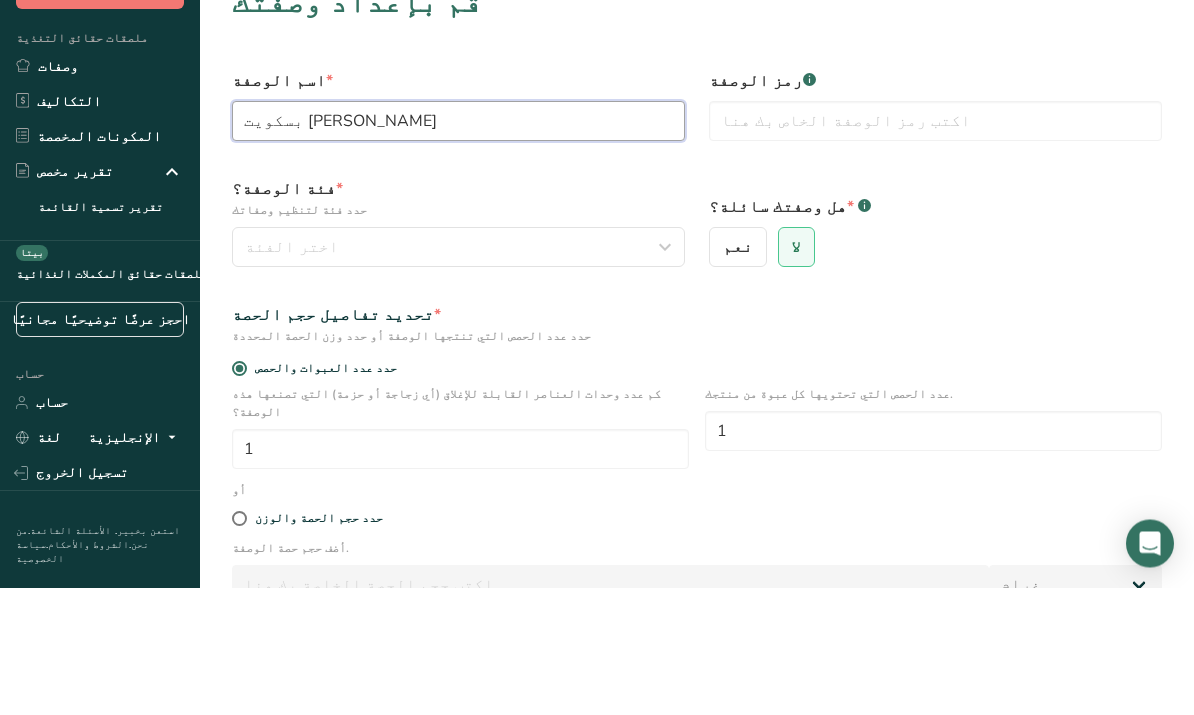 type on "بسكويت [PERSON_NAME]" 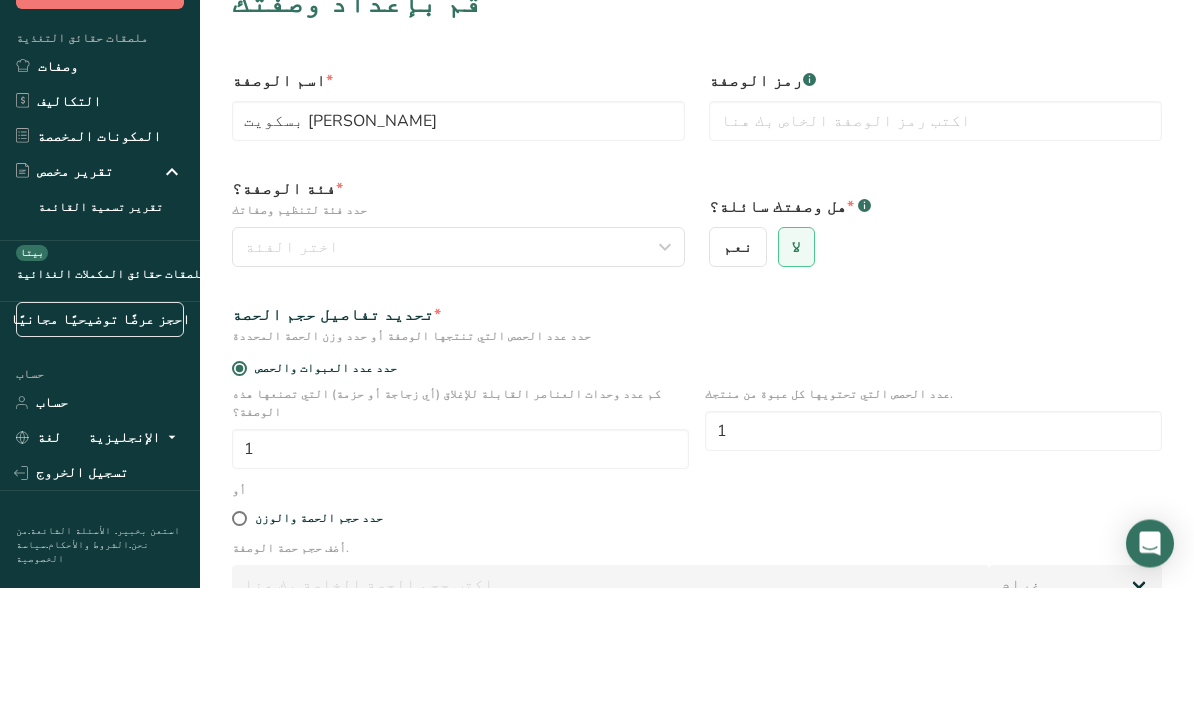 click at bounding box center (935, 249) 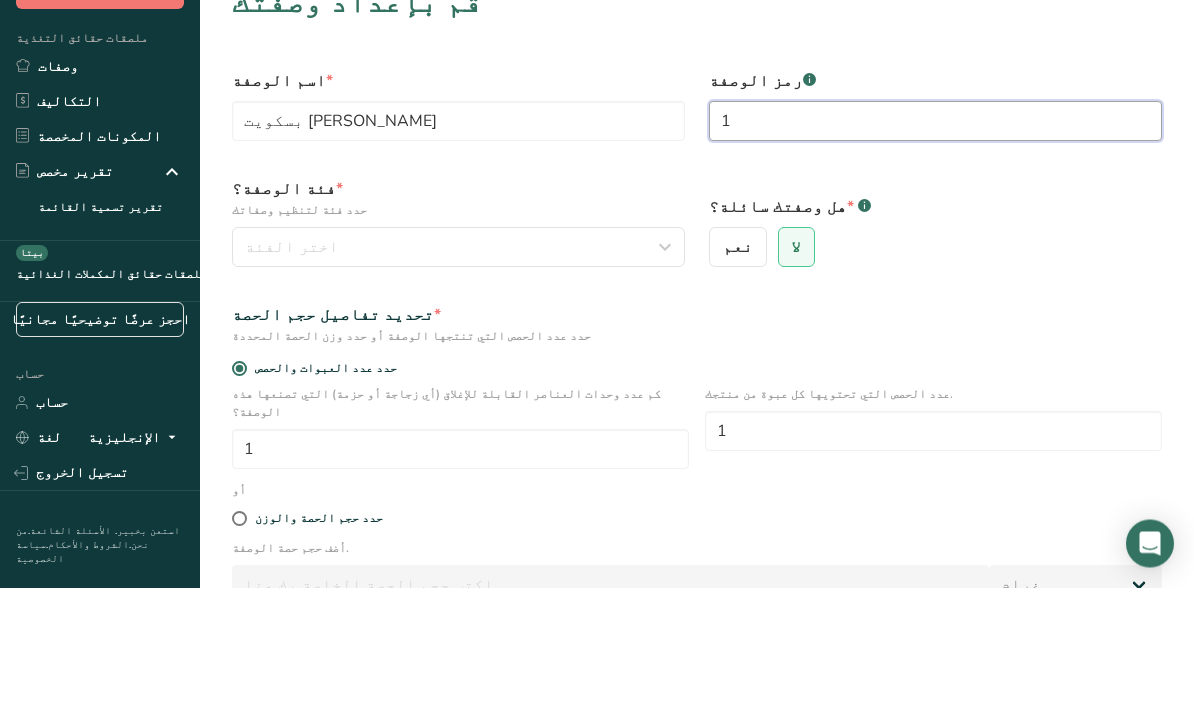 type on "1" 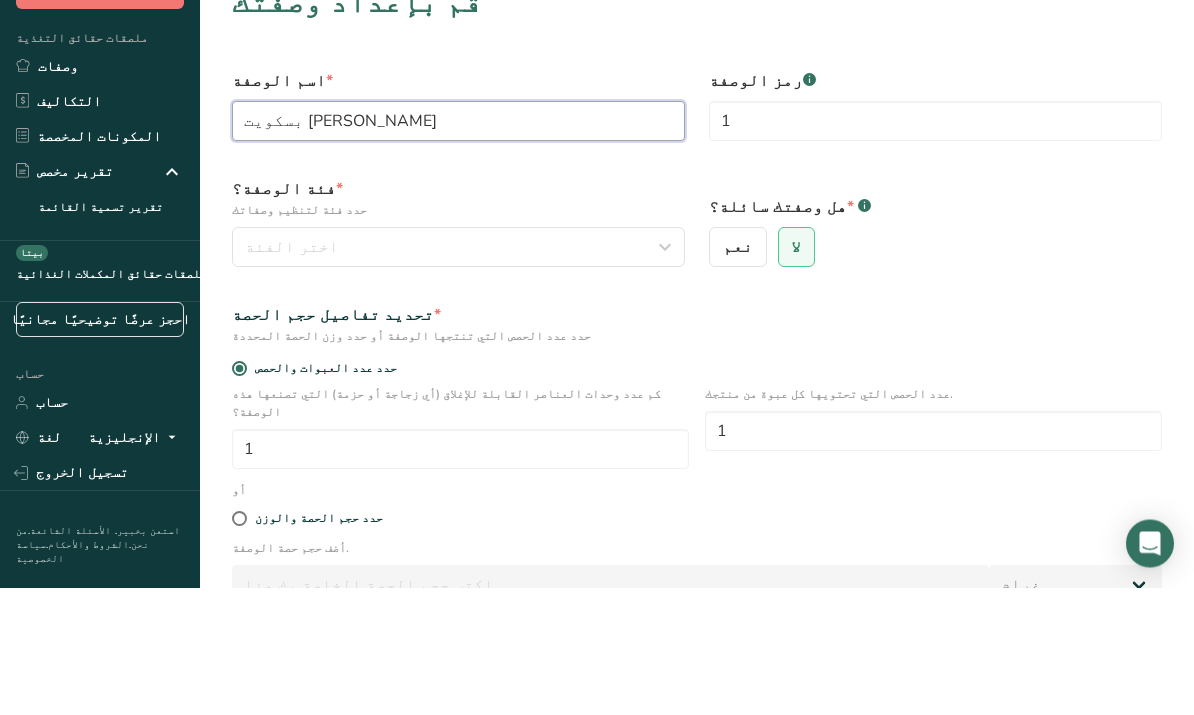 click on "بسكويت [PERSON_NAME]" at bounding box center [458, 249] 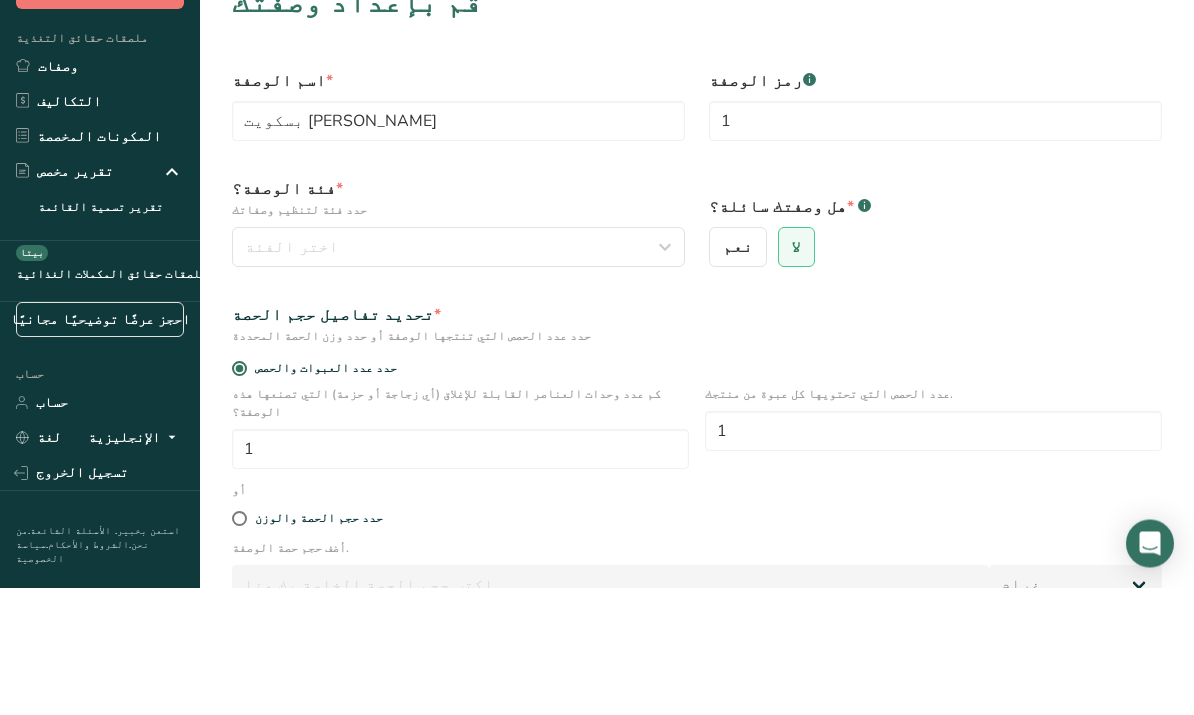 click on "فئة الوصفة؟  *
حدد فئة لتنظيم وصفاتك" at bounding box center (458, 326) 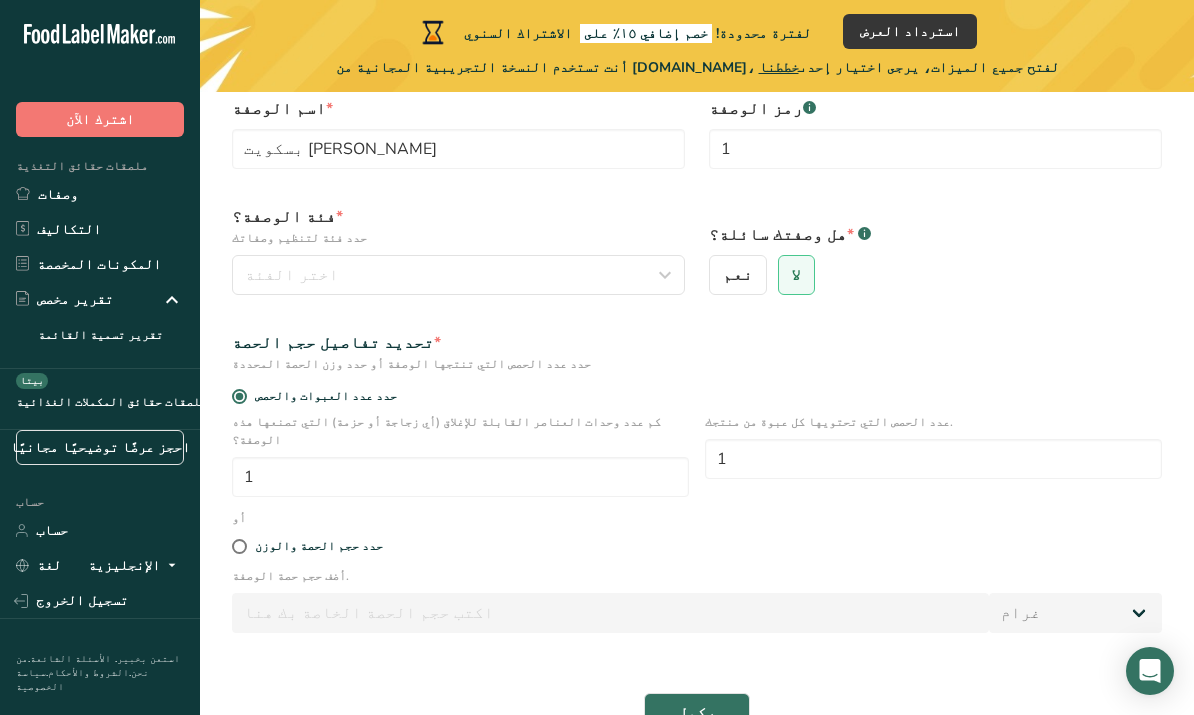 scroll, scrollTop: 99, scrollLeft: 0, axis: vertical 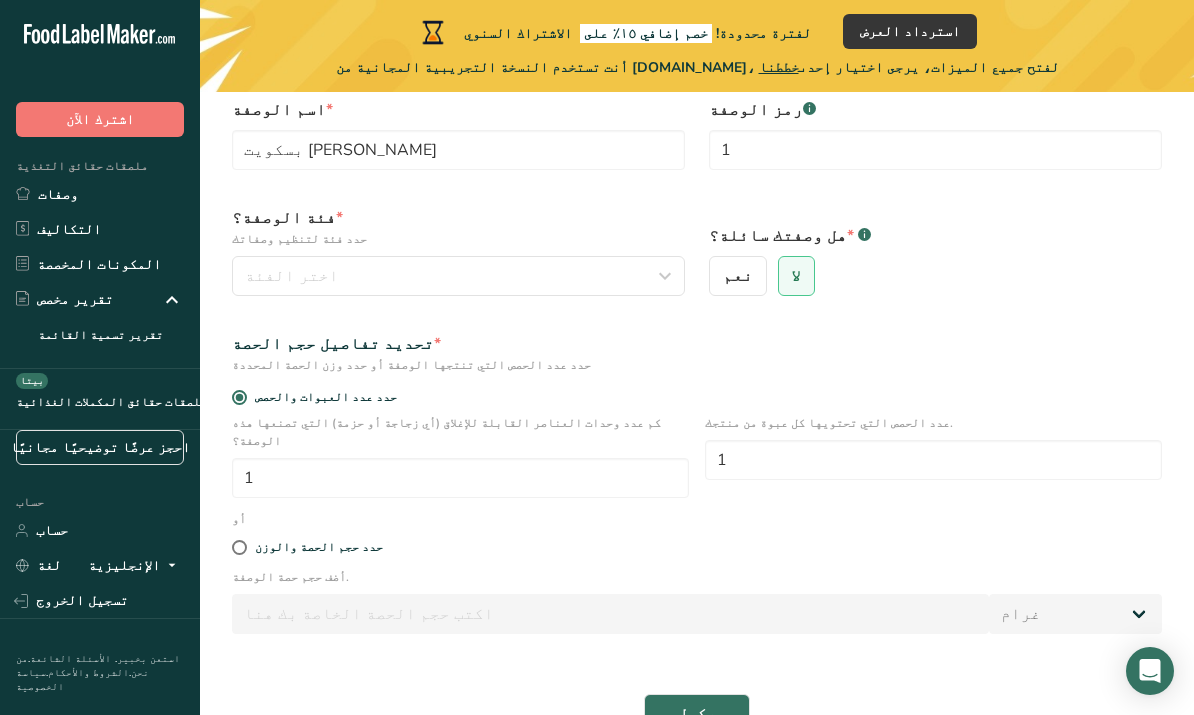 click on "حدد عدد العبوات والحصص" at bounding box center (697, 397) 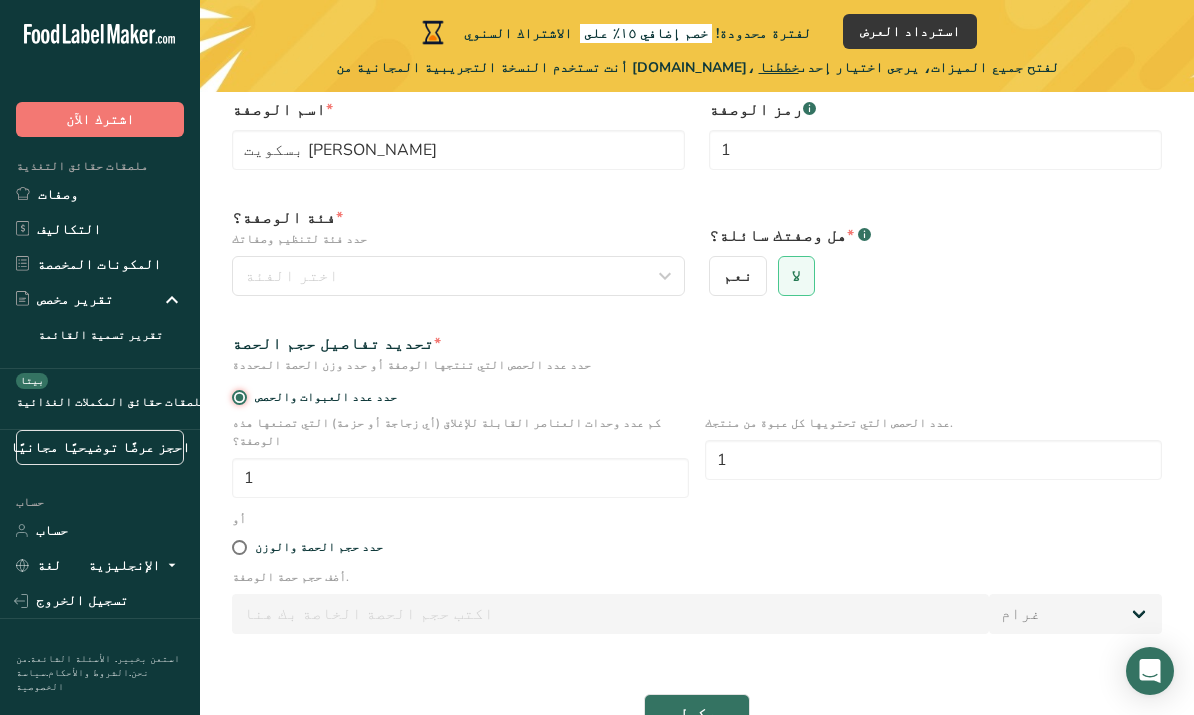 click on "حدد عدد العبوات والحصص" at bounding box center (238, 397) 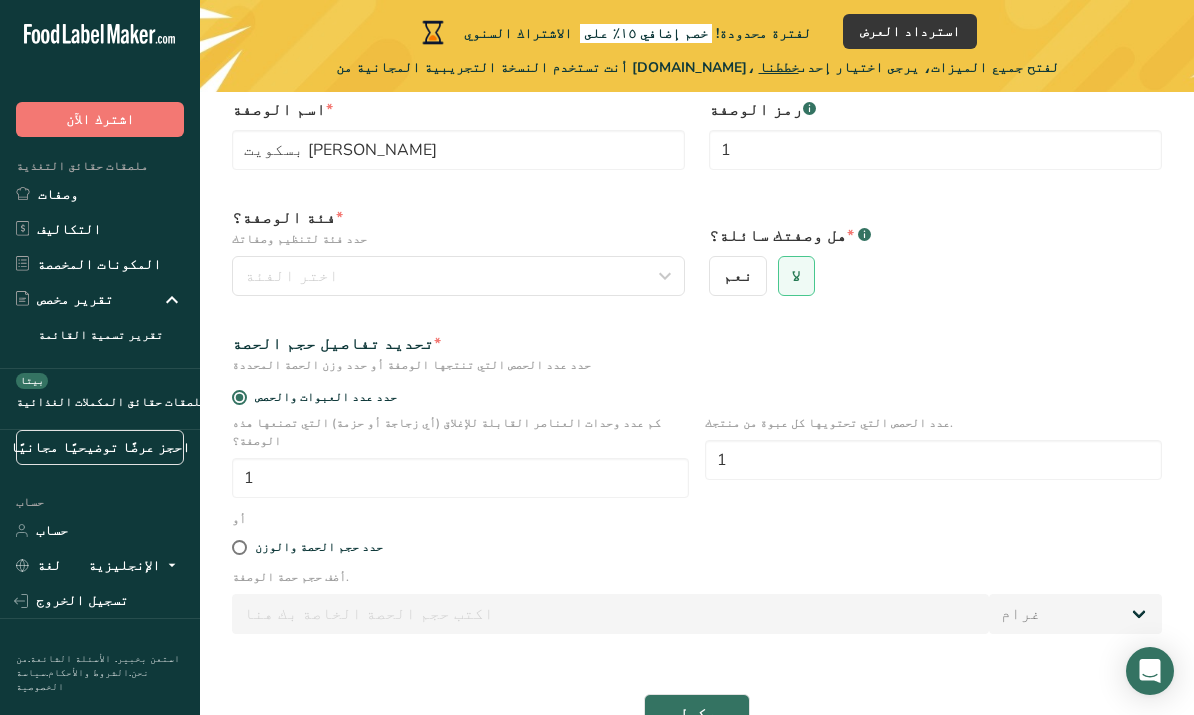 click on "اختر الفئة" at bounding box center (452, 276) 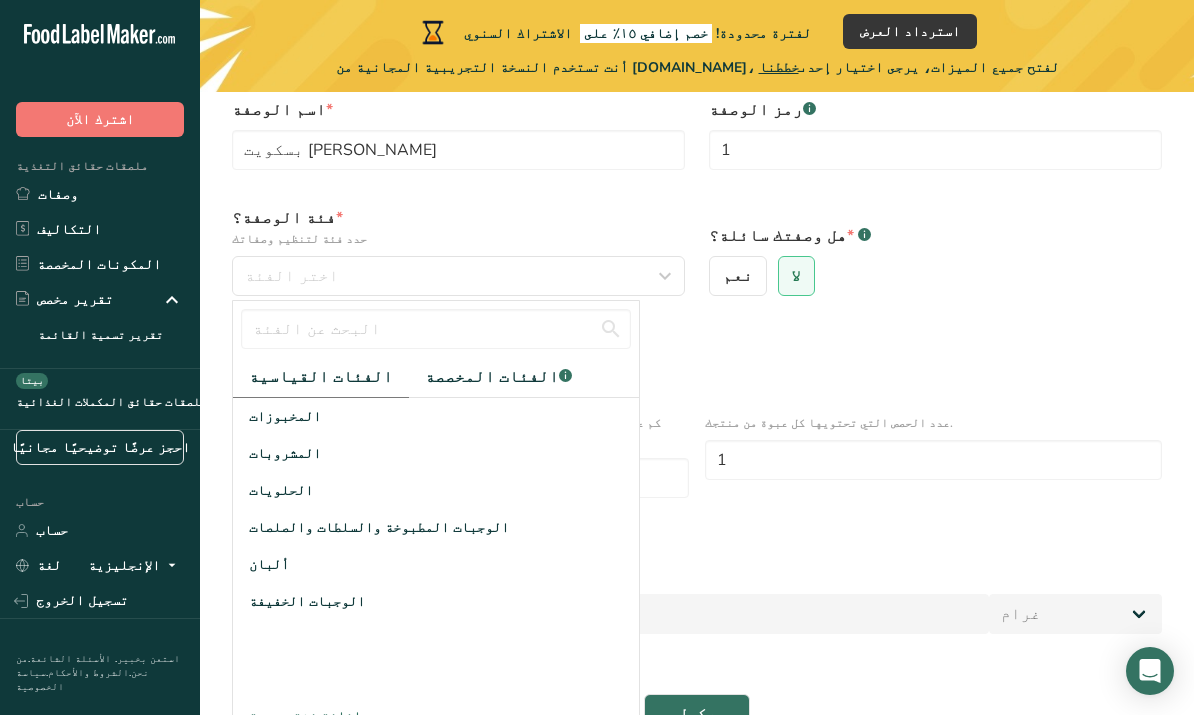 click on "اختر الفئة" at bounding box center [452, 276] 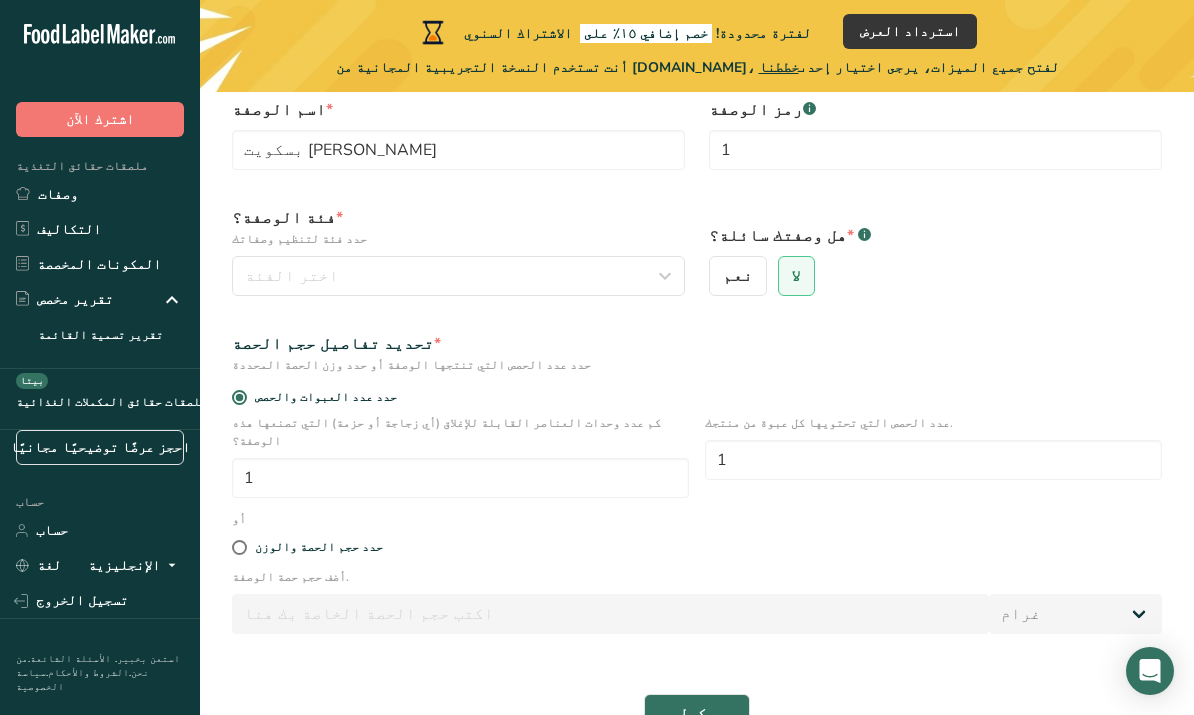 click on "اختر الفئة" at bounding box center [458, 276] 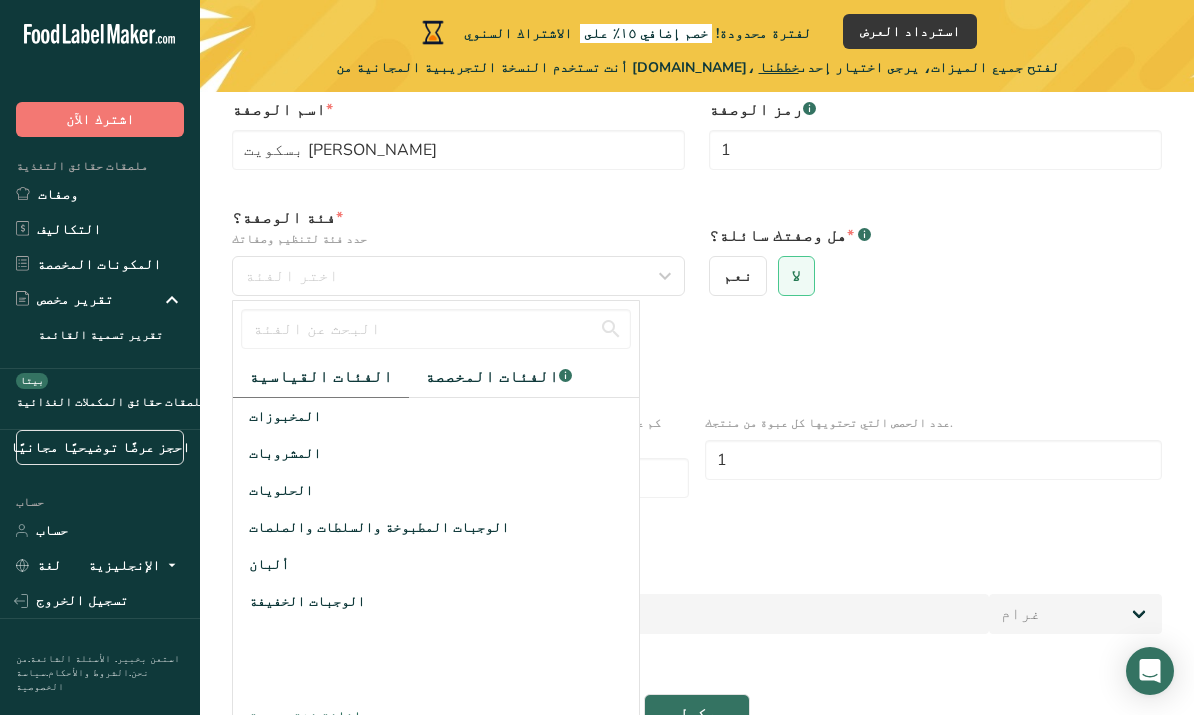 click on "المخبوزات" at bounding box center (436, 416) 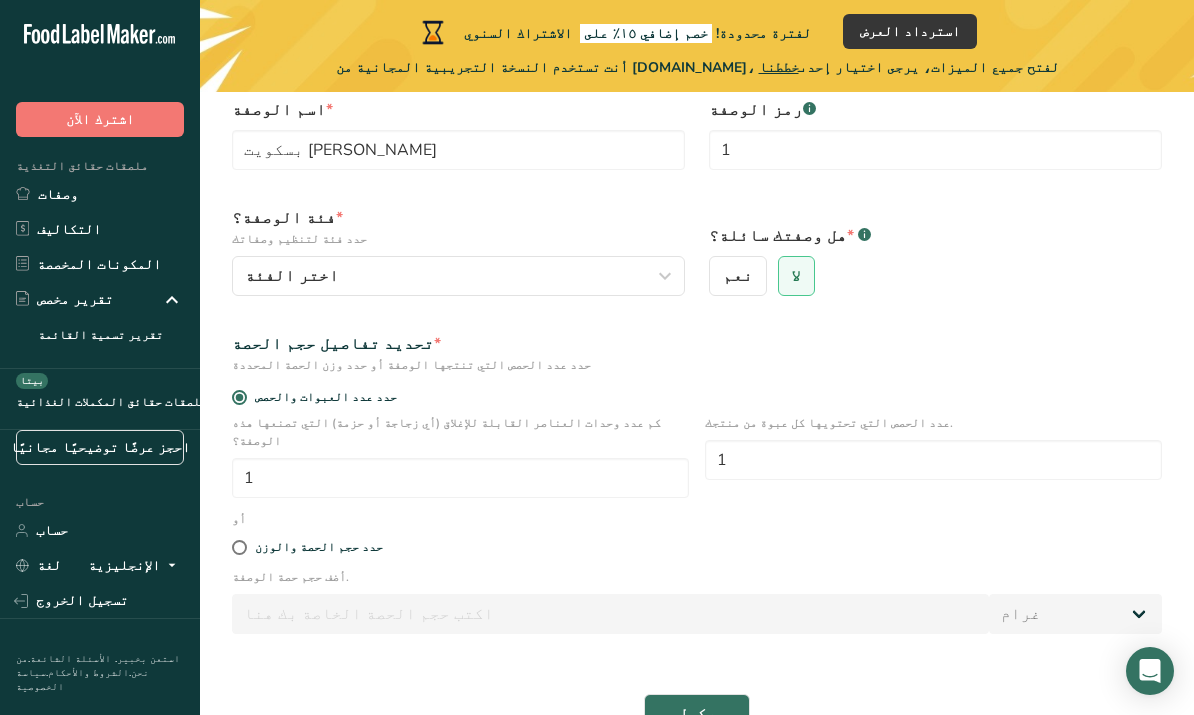 click on "اختر الفئة" at bounding box center (458, 276) 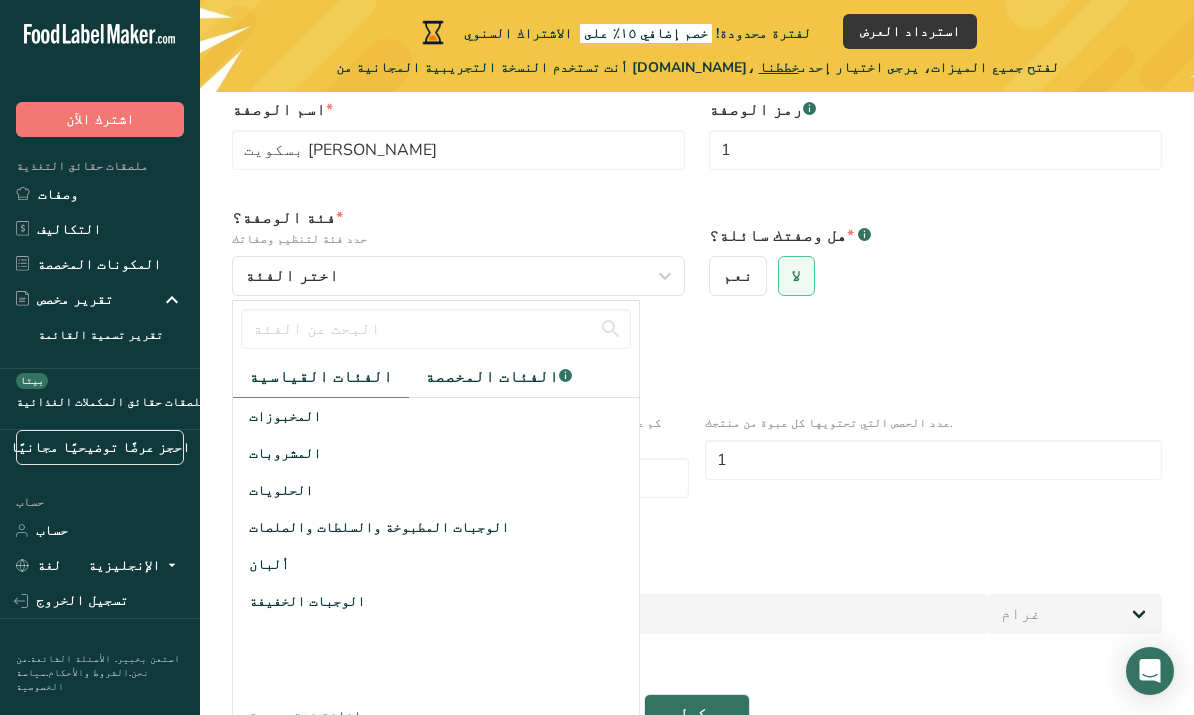 scroll, scrollTop: 91, scrollLeft: 0, axis: vertical 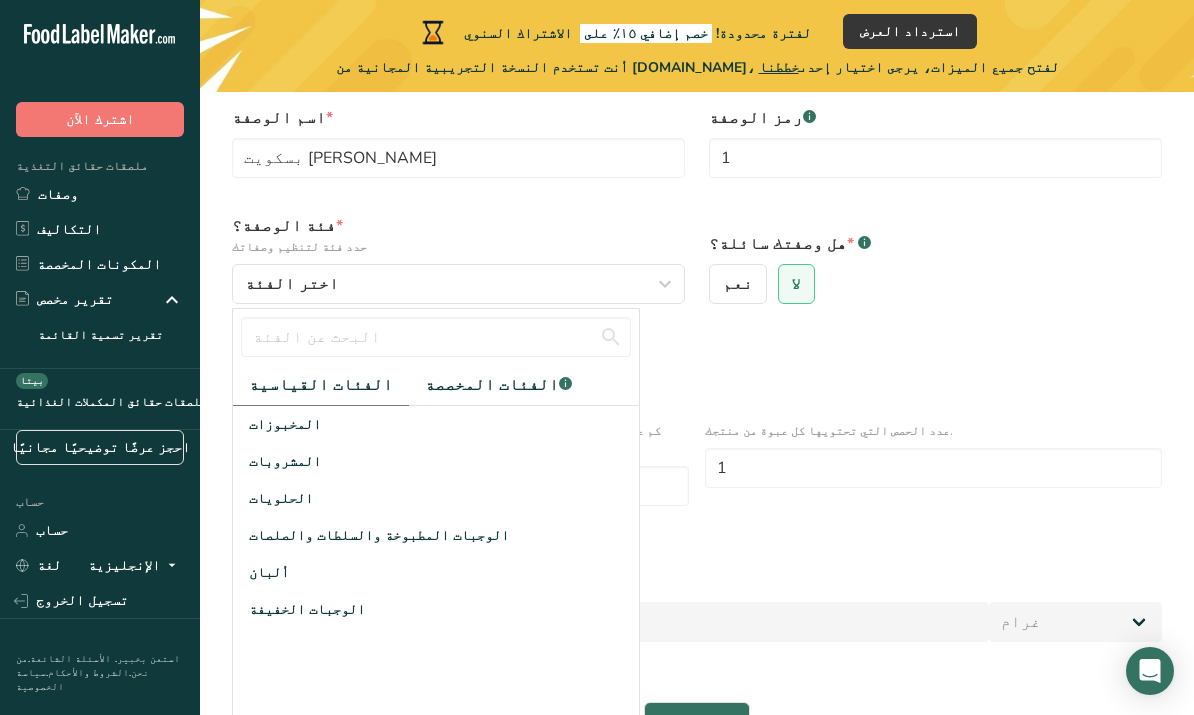 click on "المخبوزات" at bounding box center (436, 424) 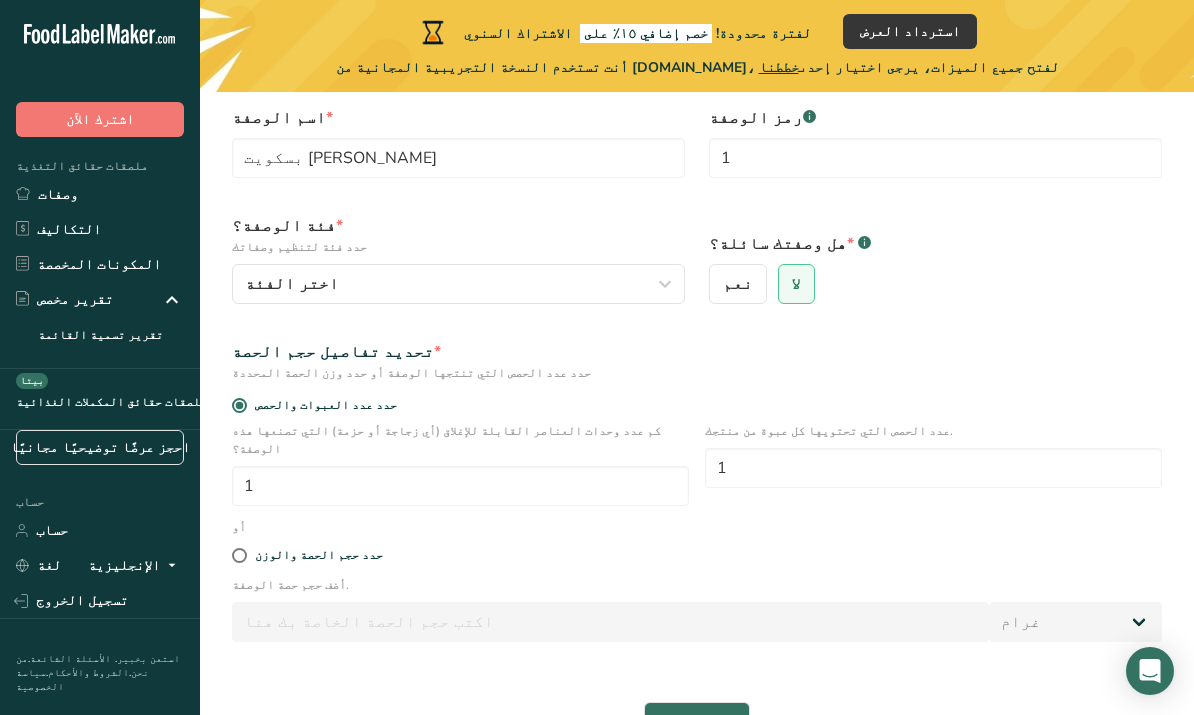 click on "اختر الفئة" at bounding box center [452, 284] 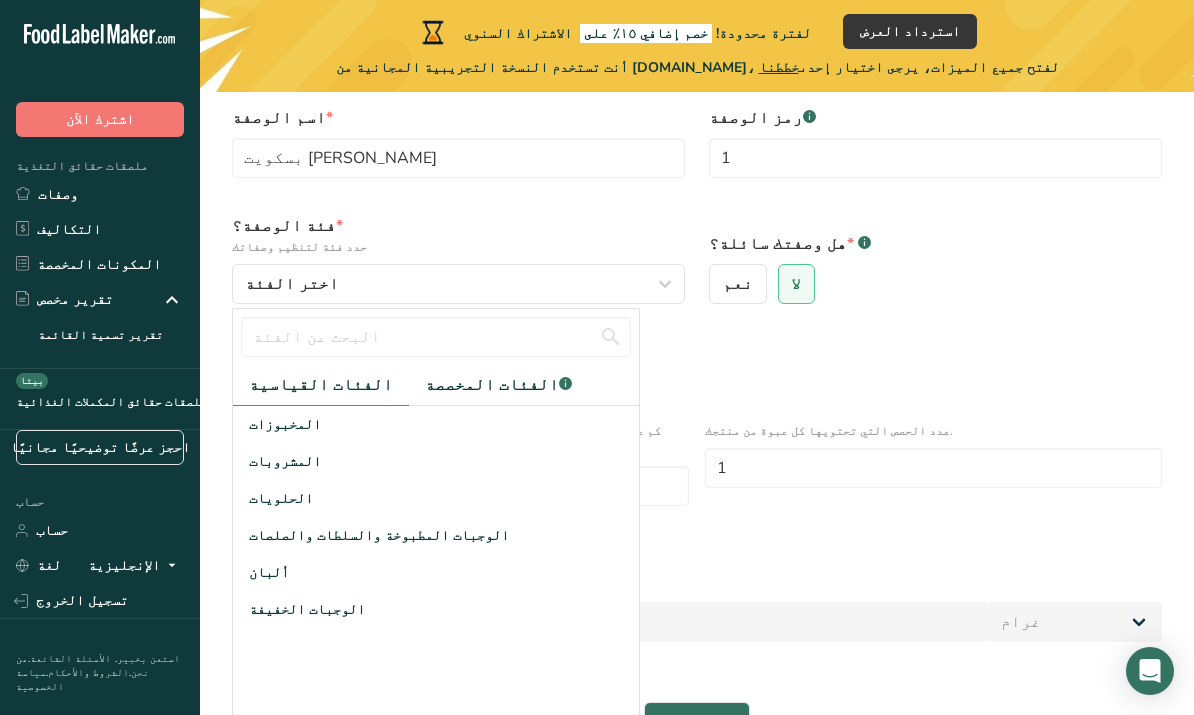 click on "الحلويات" at bounding box center [436, 498] 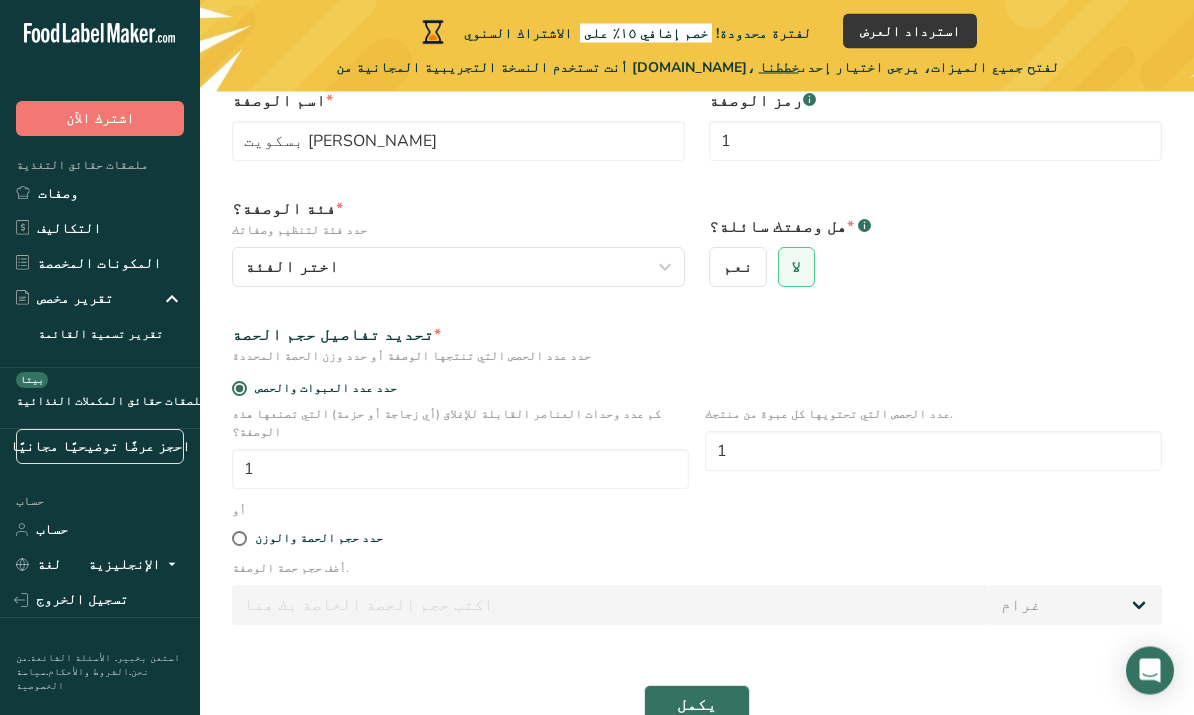 scroll, scrollTop: 121, scrollLeft: 0, axis: vertical 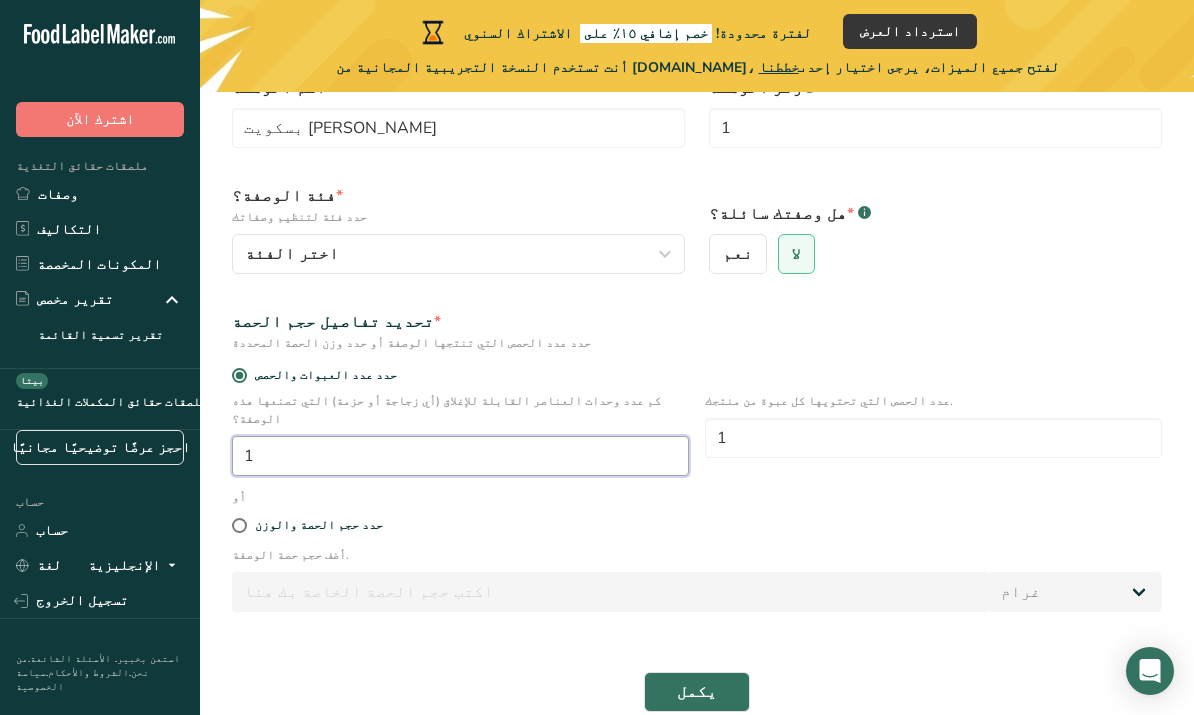 click on "1" at bounding box center (460, 456) 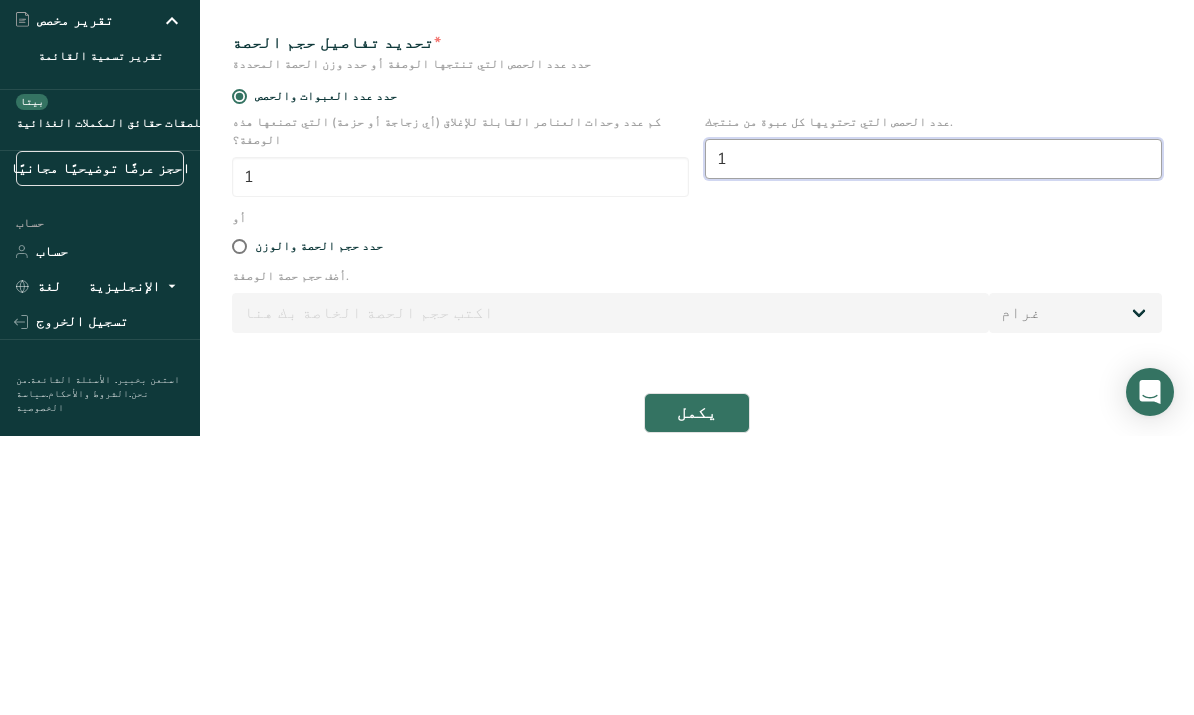 click on "1" at bounding box center (933, 438) 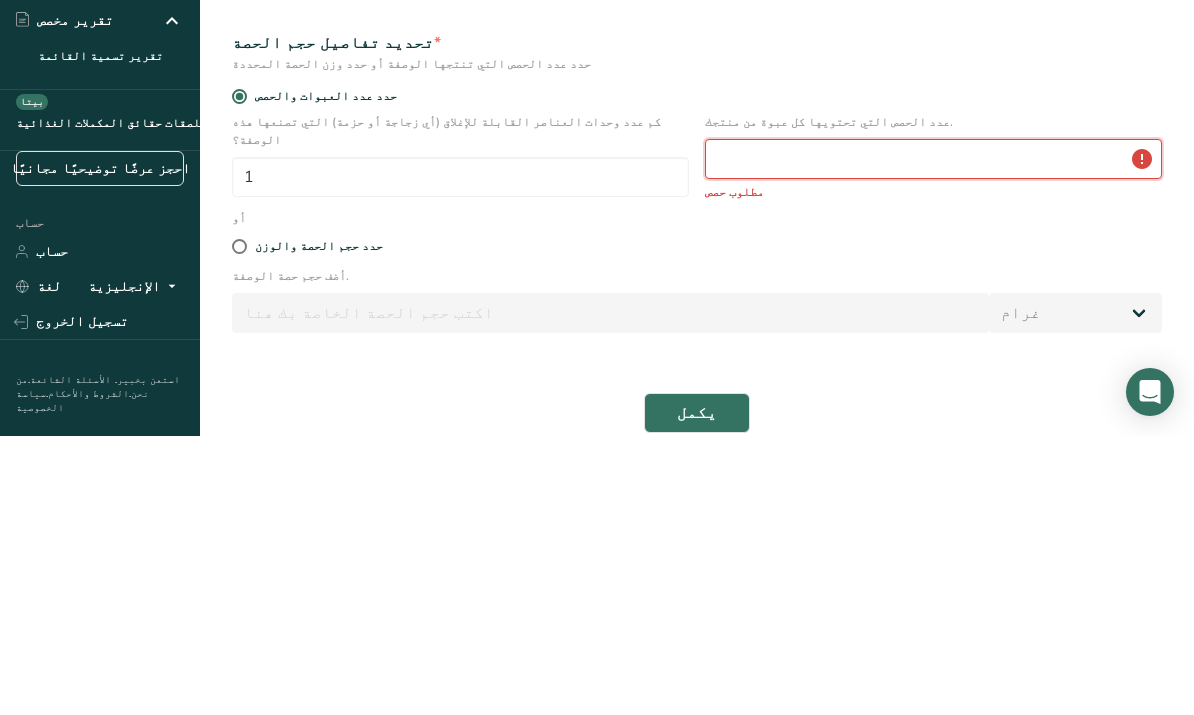type 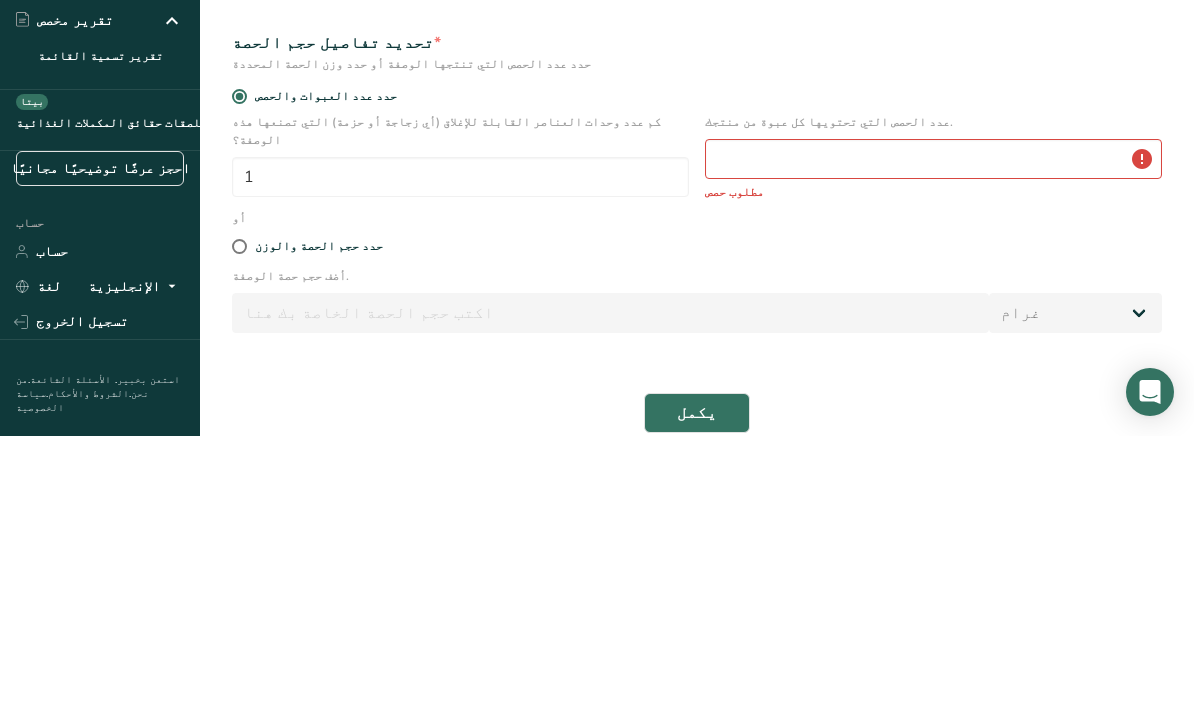 click on "اسم الوصفة  *   بسكويت [PERSON_NAME]
رمز الوصفة
.a-a{fill:#347362;}.b-a{fill:#fff;}           1
فئة الوصفة؟  *
حدد فئة لتنظيم وصفاتك
اختر الفئة
الفئات القياسية
الفئات المخصصة
.a-a{fill:#347362;}.b-a{fill:#fff;}
المخبوزات
المشروبات
الحلويات
الوجبات المطبوخة والسلطات والصلصات
ألبان
الوجبات الخفيفة
إضافة فئة جديدة
هل وصفتك سائلة؟  *   .a-a{fill:#347362;}.b-a{fill:#fff;}           نعم   لا
تحديد تفاصيل حجم الحصة  *           1     مطلوب حصص" at bounding box center (697, 394) 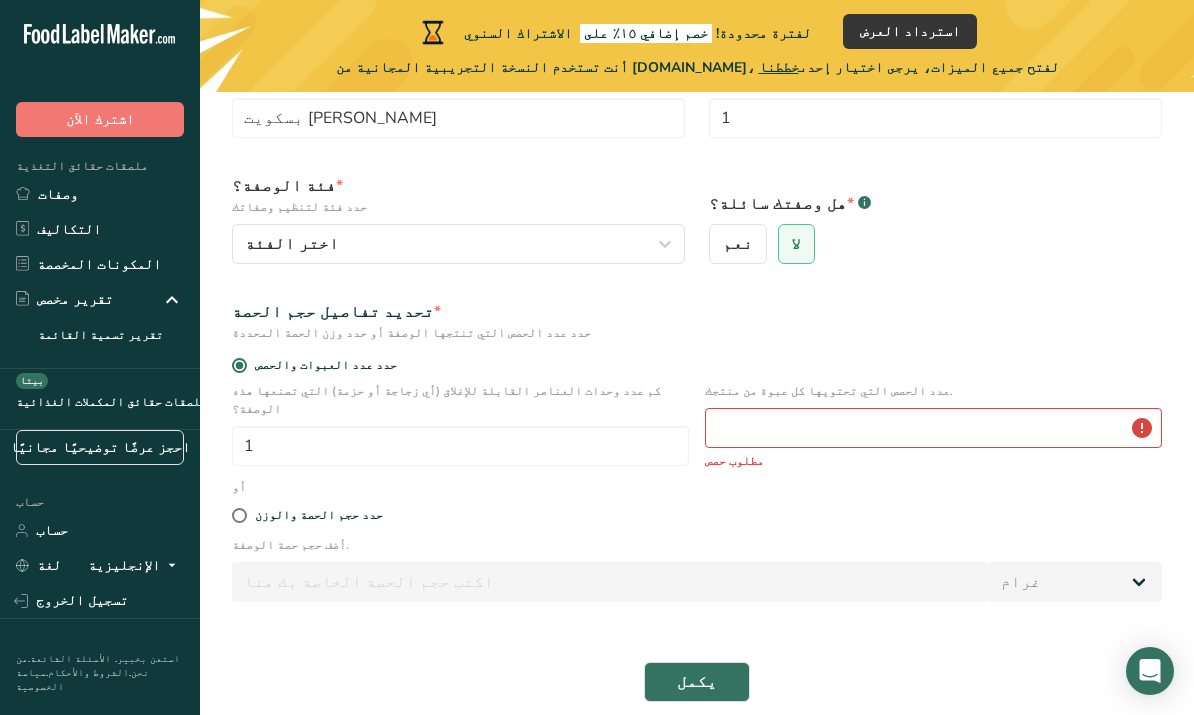 click on "حدد حجم الحصة والوزن" at bounding box center [319, 515] 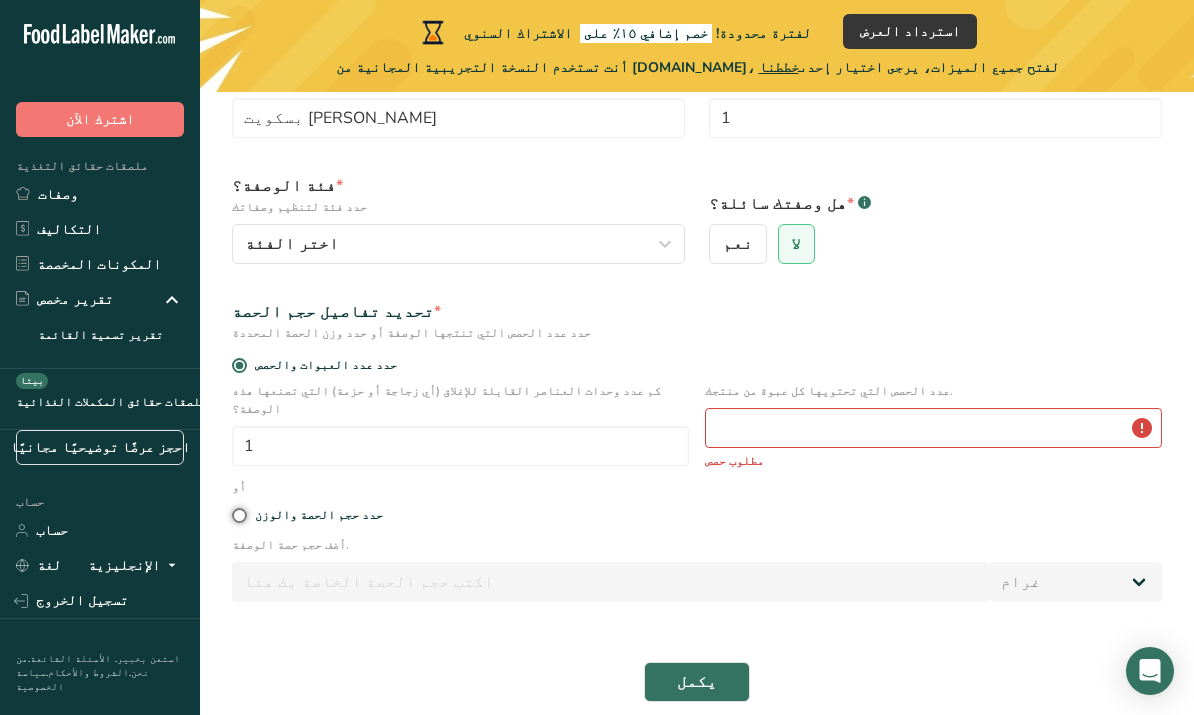 click on "حدد حجم الحصة والوزن" at bounding box center [238, 515] 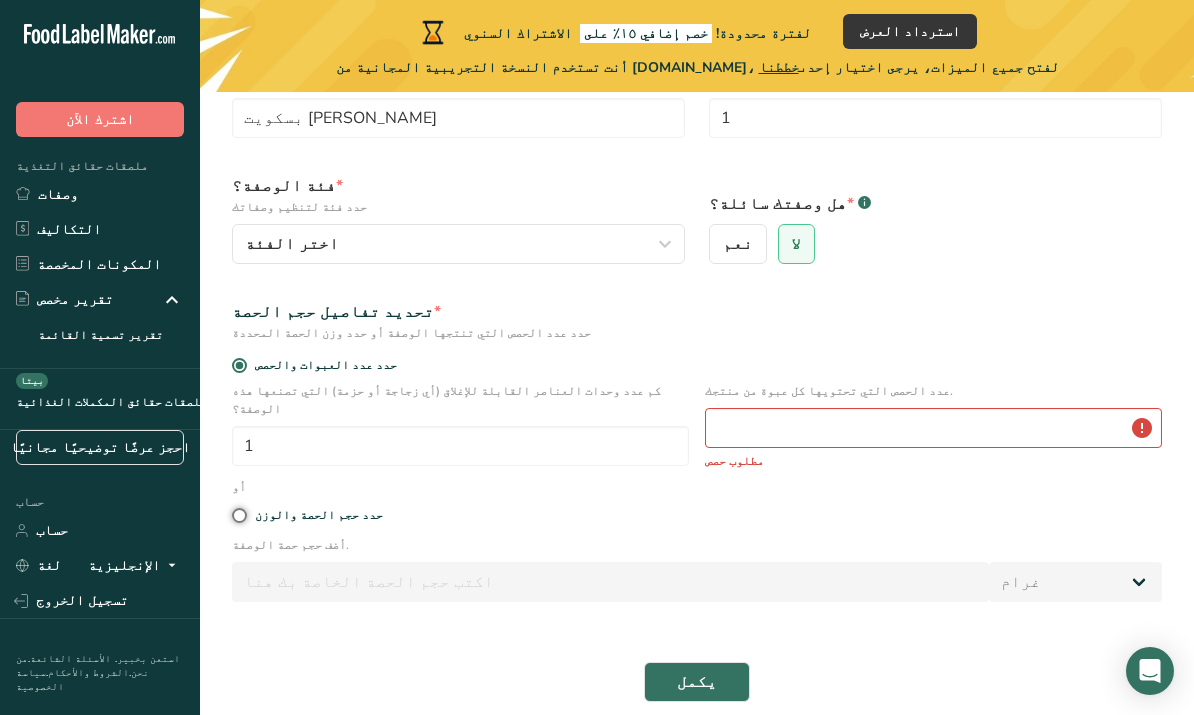 radio on "true" 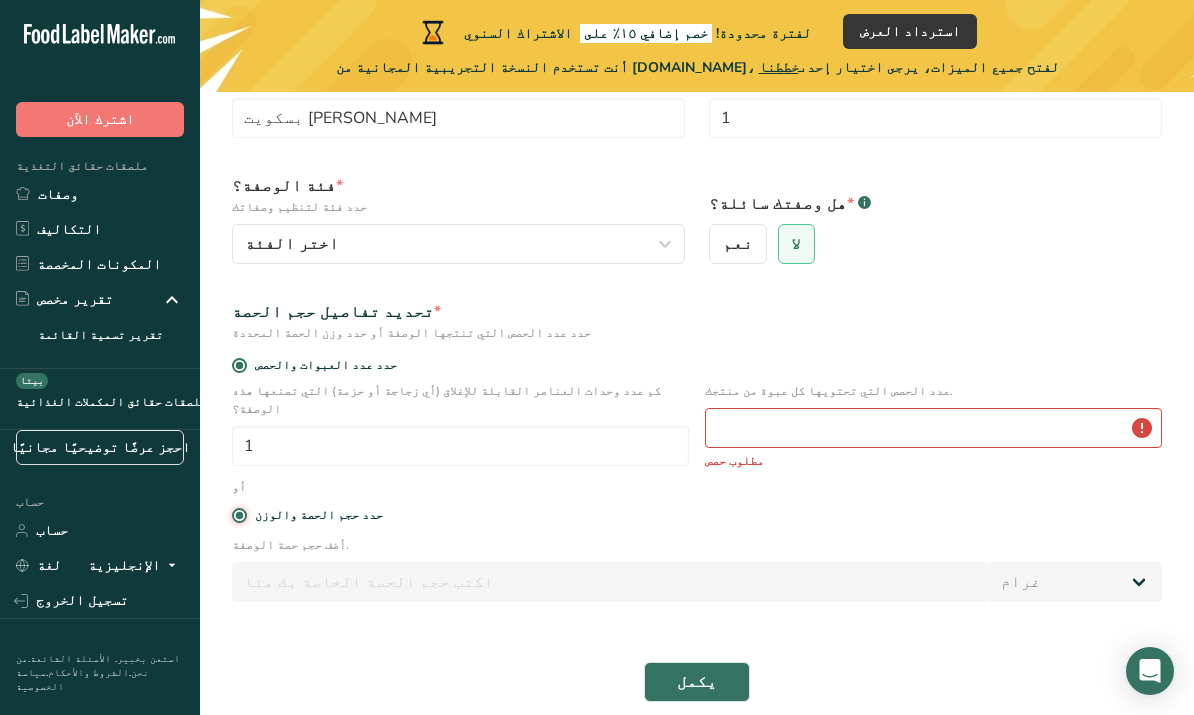 radio on "false" 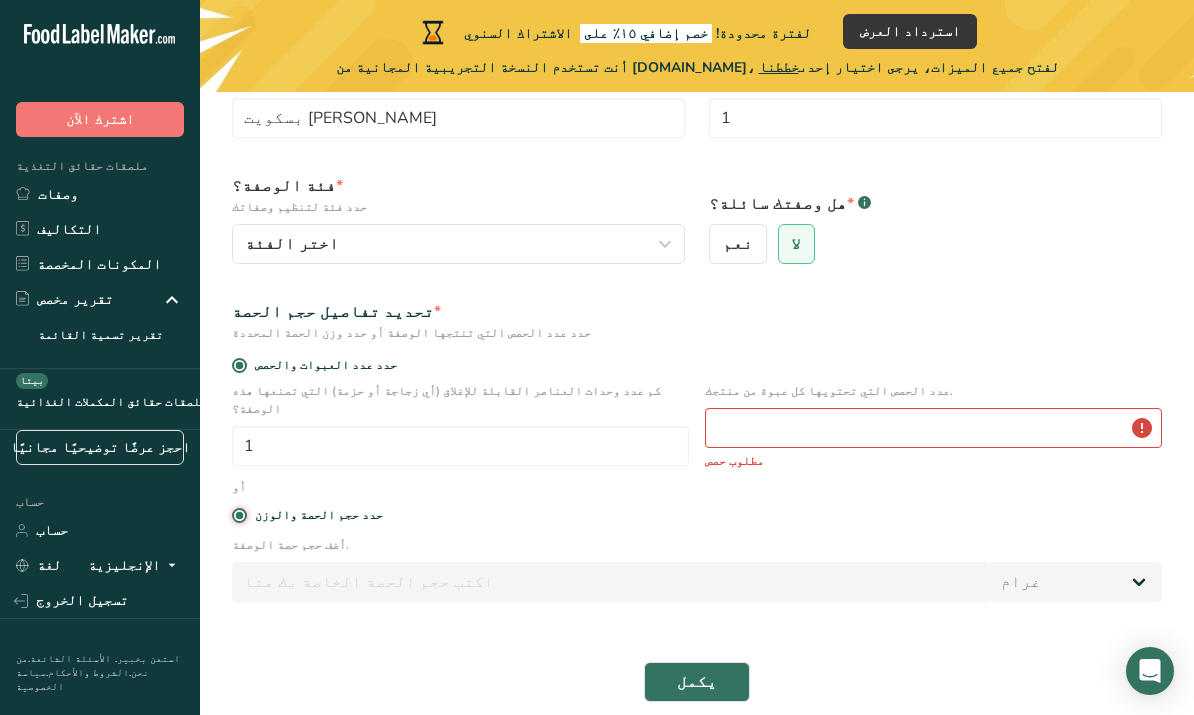type 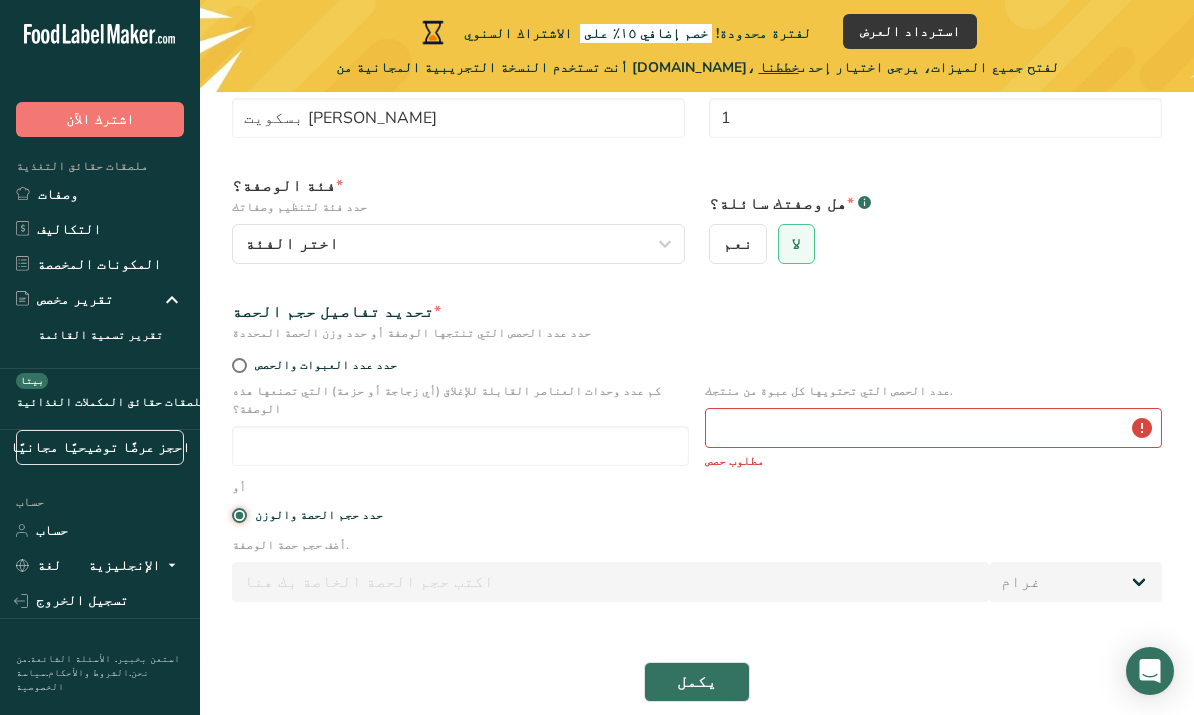 scroll, scrollTop: 121, scrollLeft: 0, axis: vertical 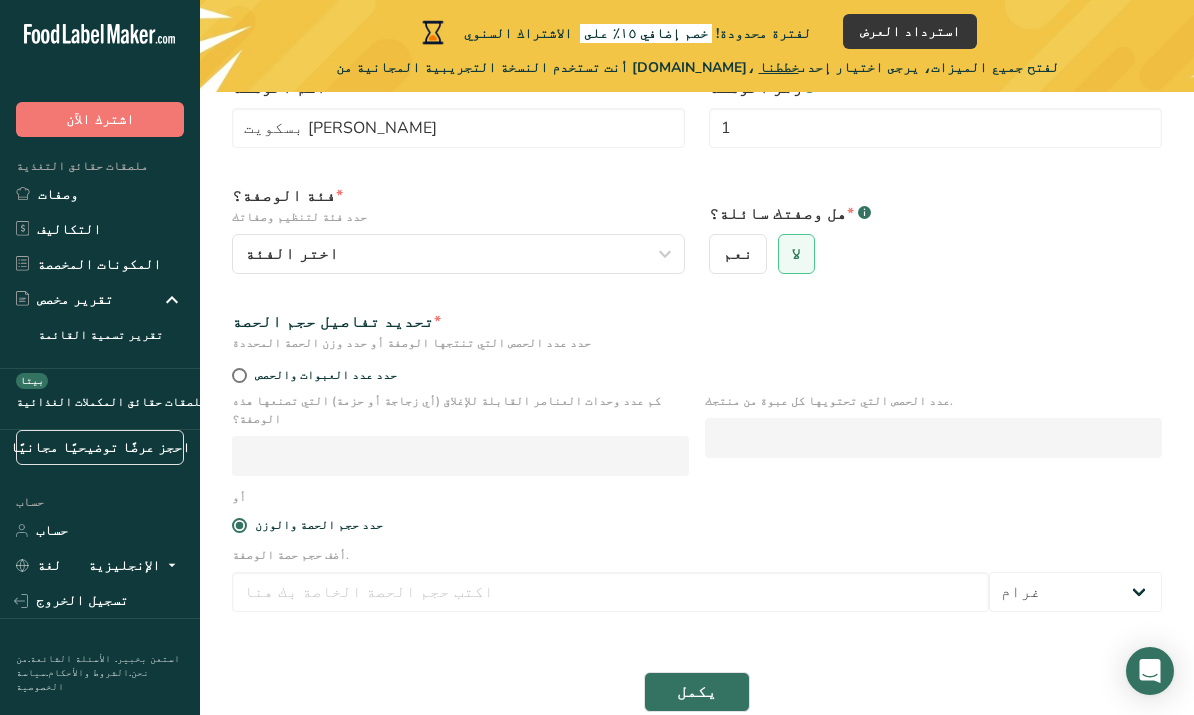 click at bounding box center (610, 592) 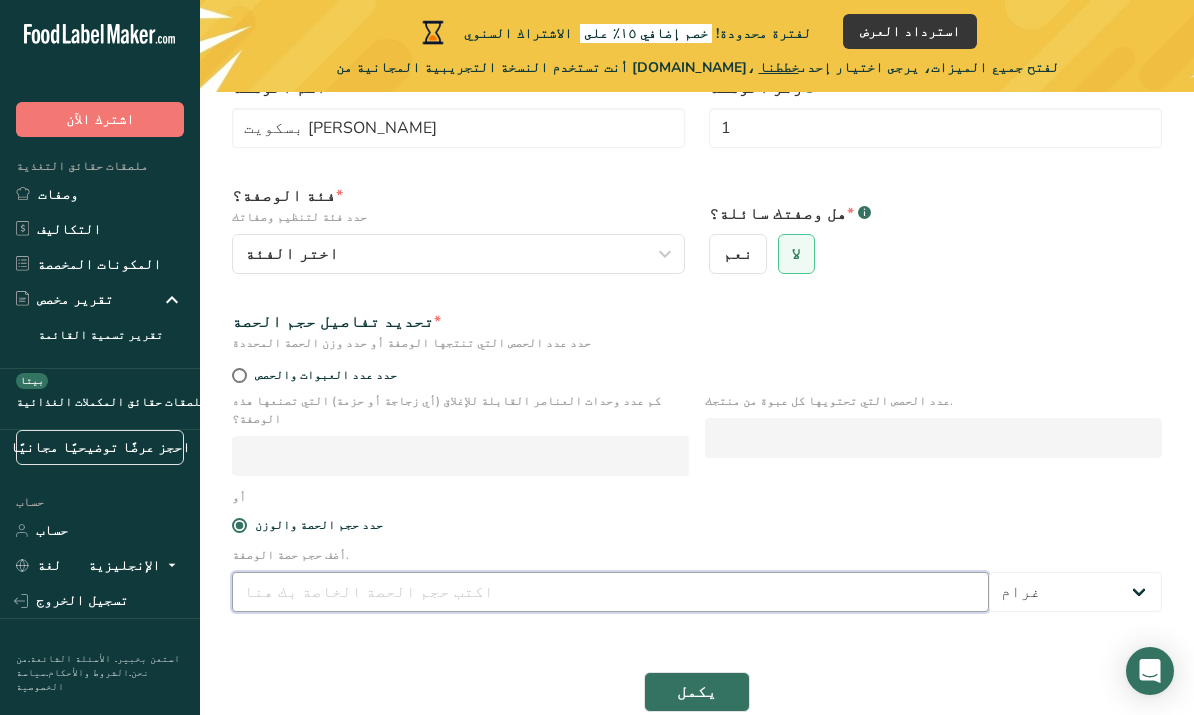 scroll, scrollTop: 139, scrollLeft: 0, axis: vertical 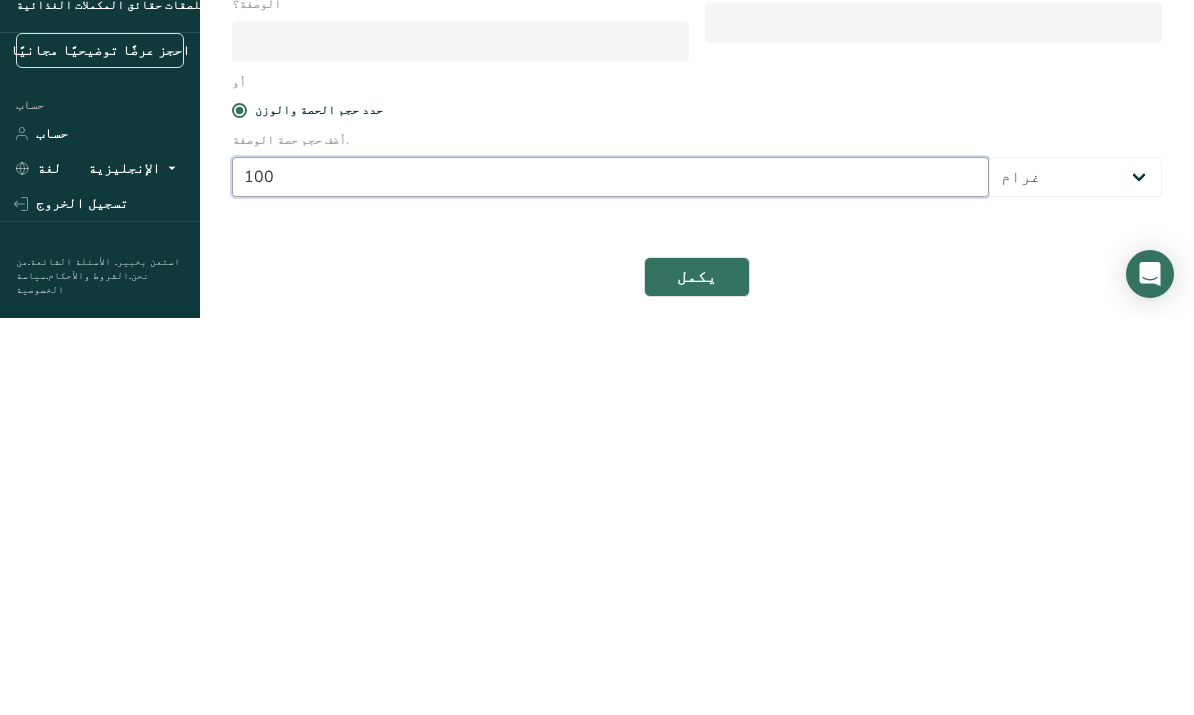 type on "100" 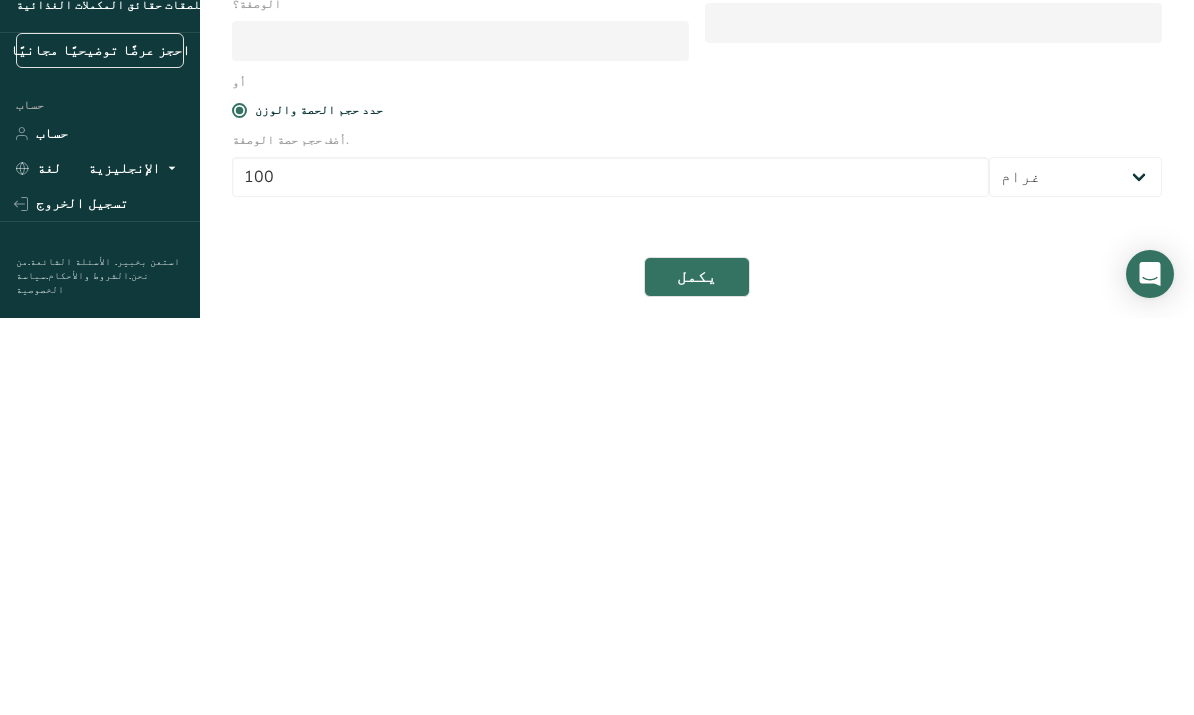 click on "يكمل" at bounding box center (697, 674) 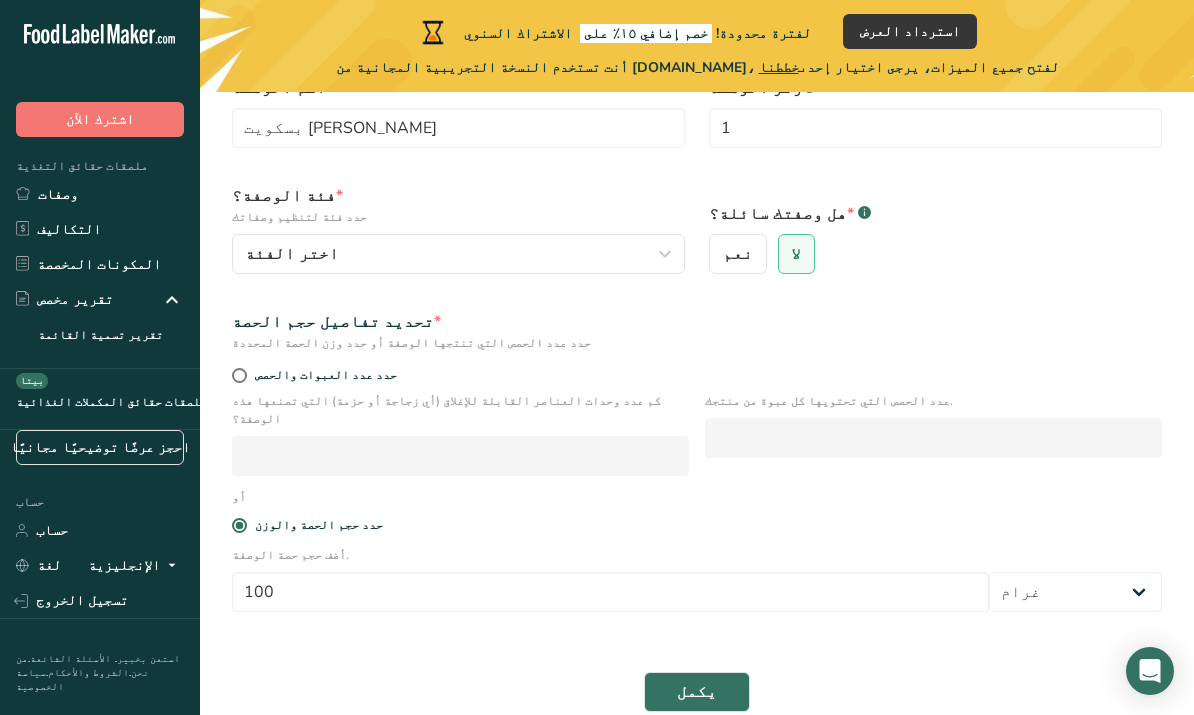 click on "يكمل" at bounding box center [697, 692] 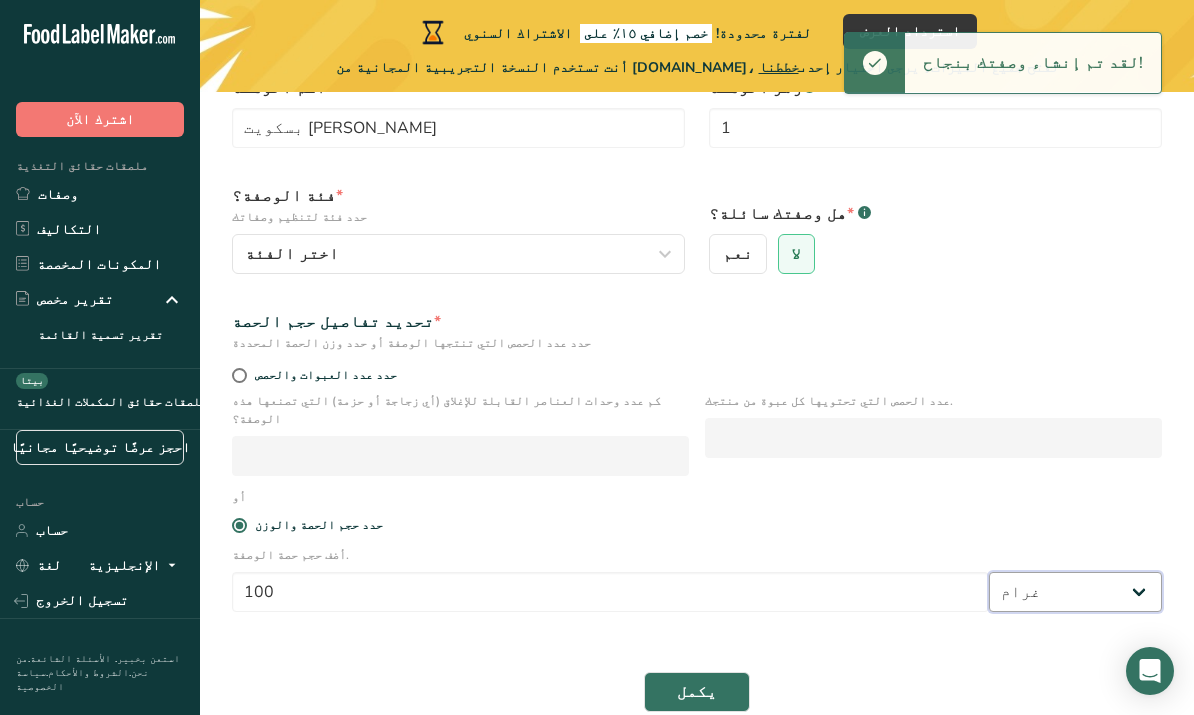 click on "غرام
كجم
ملغ
ميكروغرام
رطل
[GEOGRAPHIC_DATA]
ل
مل
أونصة سائلة
ملعقة كبيرة
ملعقة صغيرة
كوب
كيو تي
[GEOGRAPHIC_DATA]" at bounding box center (1075, 592) 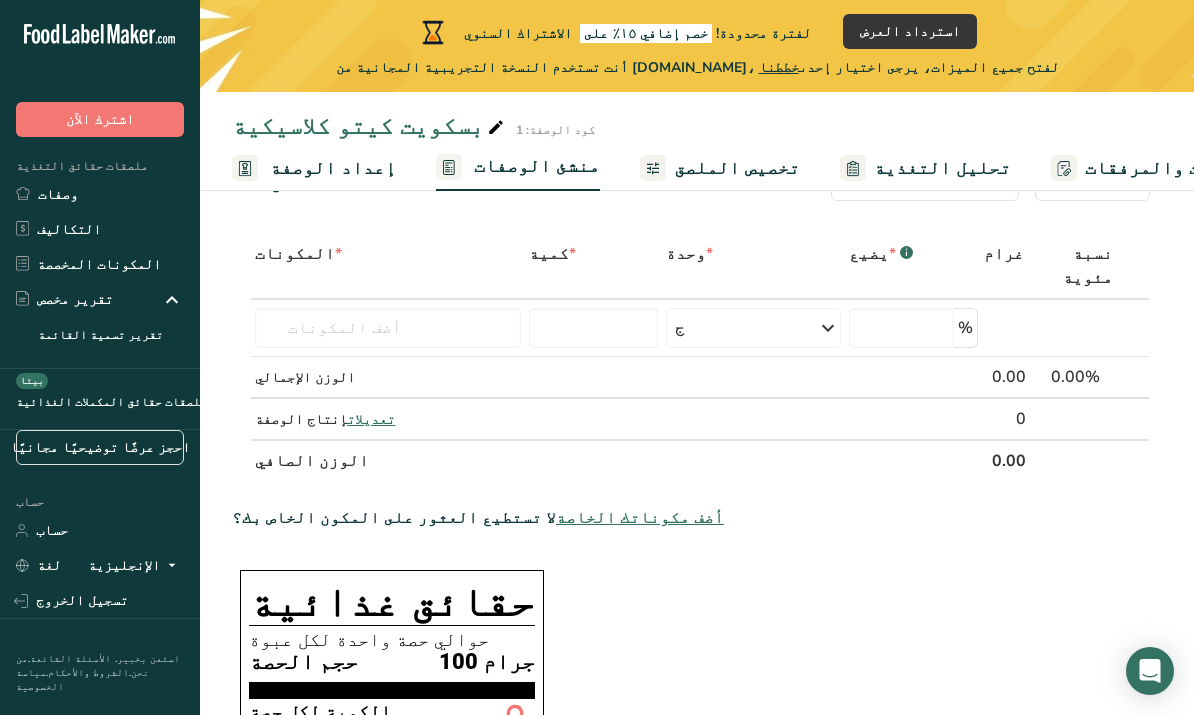 scroll, scrollTop: 61, scrollLeft: 0, axis: vertical 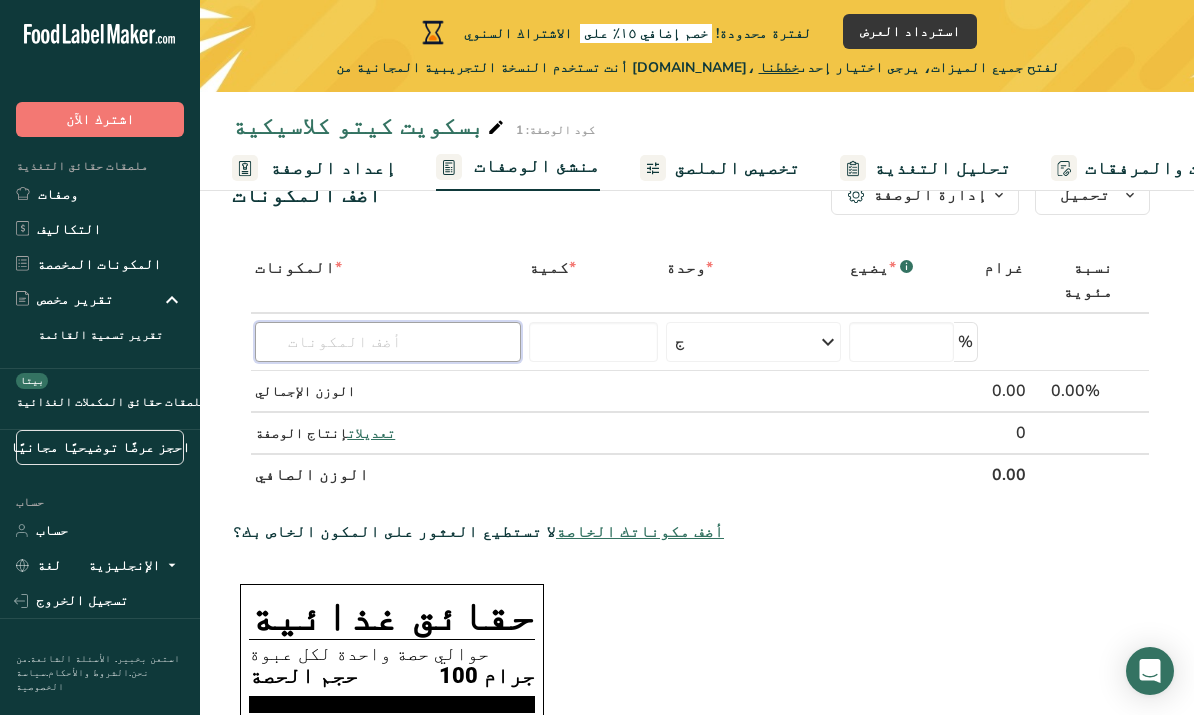 click at bounding box center [388, 342] 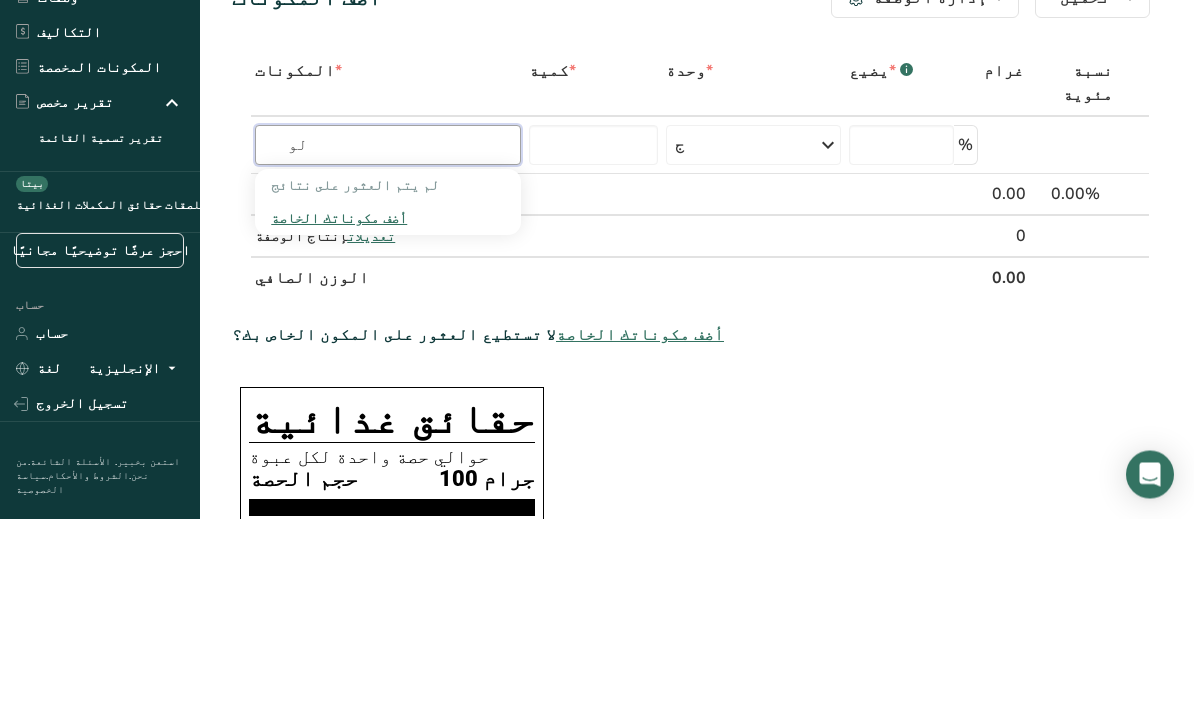 type on "ل" 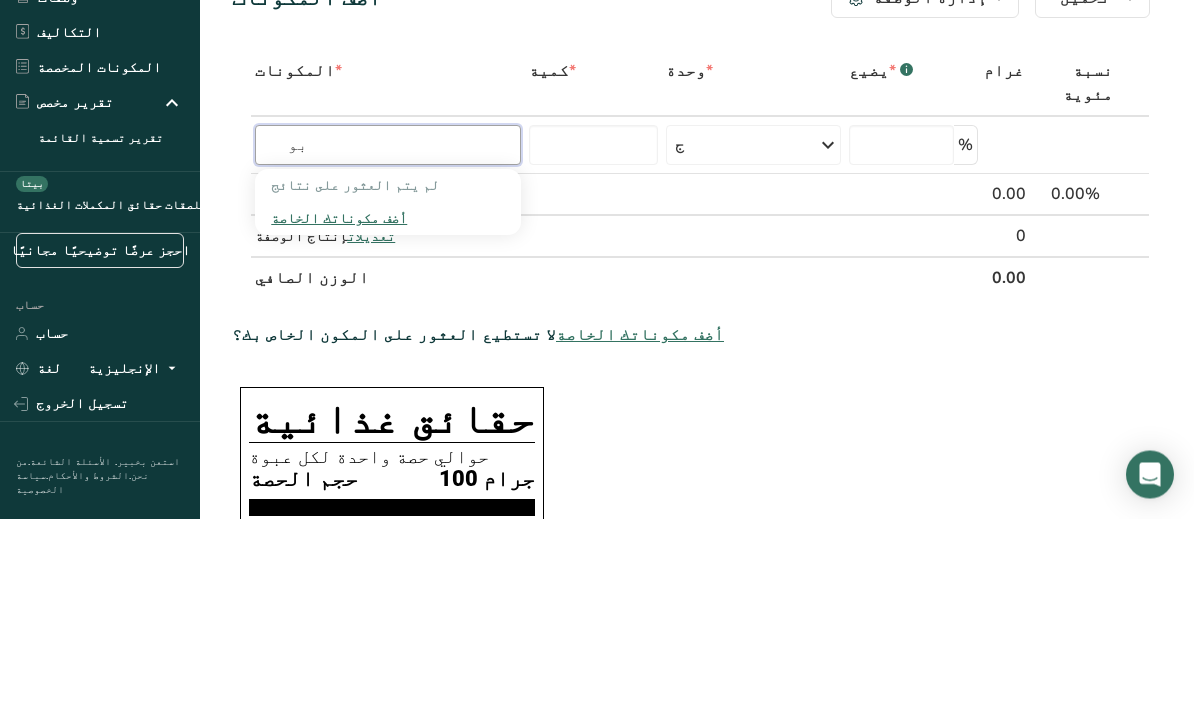 type on "ب" 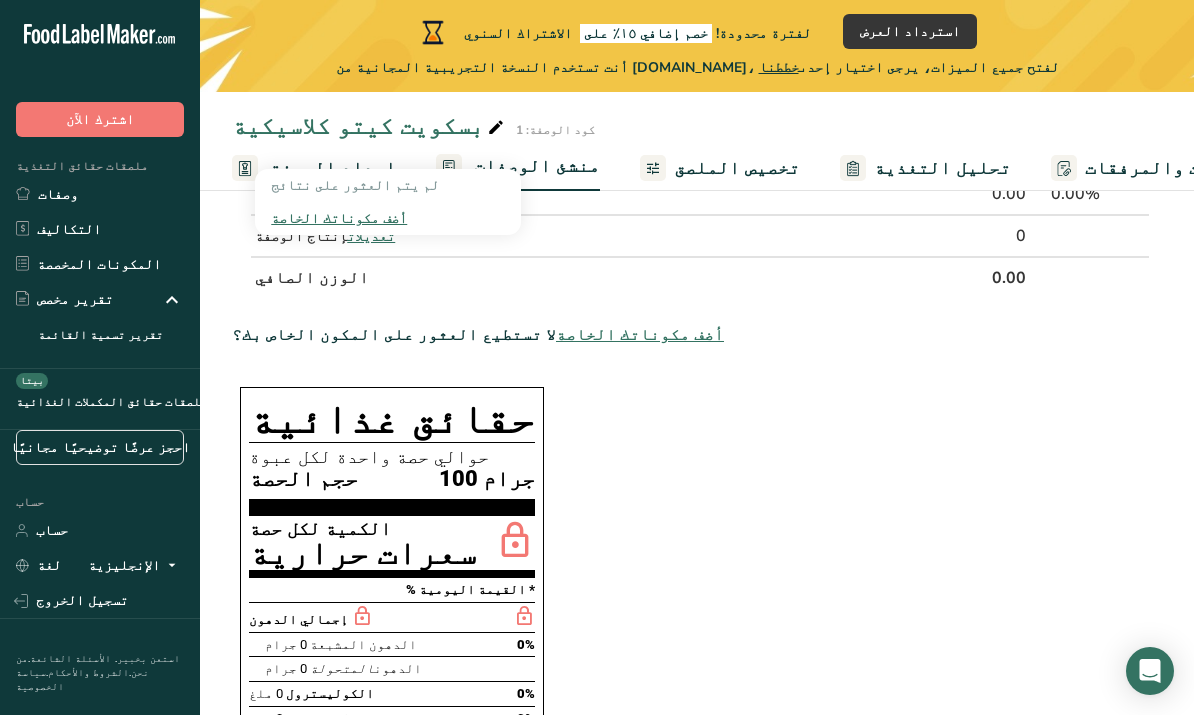 scroll, scrollTop: 257, scrollLeft: 0, axis: vertical 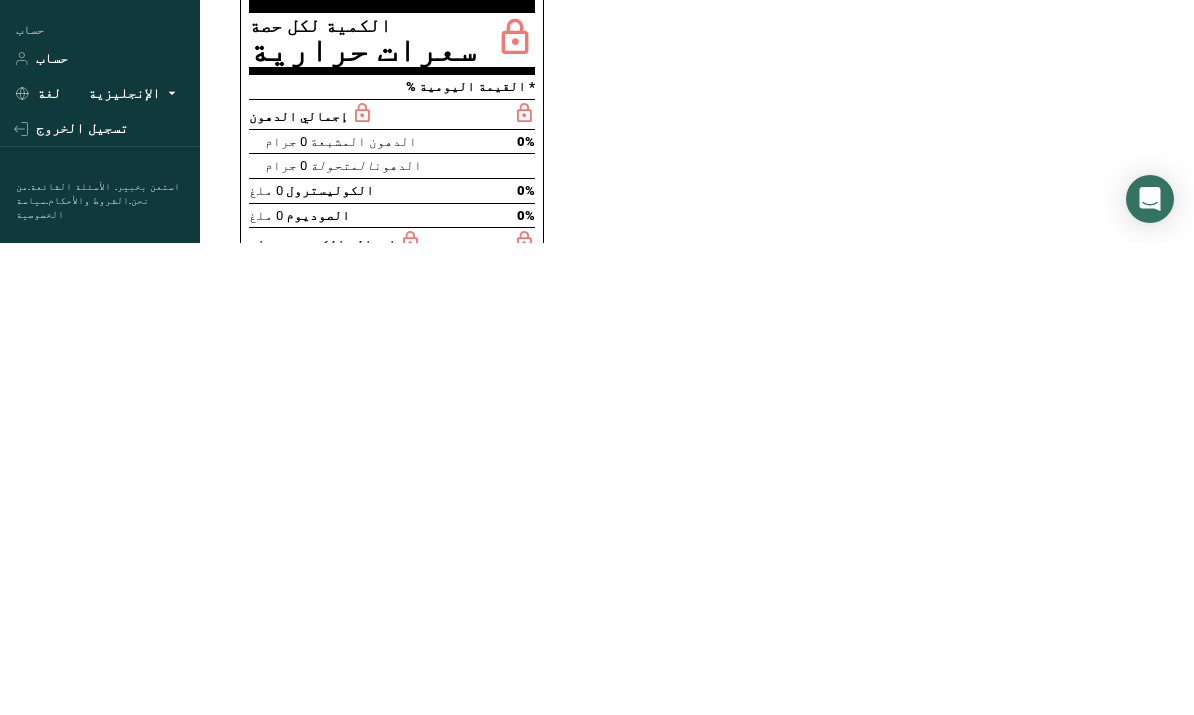 click on "المكونات  *
كمية  *
وحدة  *
يضيع *   .a-a{fill:#347362;}.b-a{fill:#fff;}         غرام
نسبة مئوية
لم يتم العثور على نتائج
أضف مكوناتك الخاصة
ج
وحدات الوزن
ج
كجم
ملغ
شاهد المزيد
وحدات الحجم
ل
مل
أونصة سائلة
شاهد المزيد
%
الوزن الإجمالي
0.00
0.00%
تعديلات
إنتاج الوصفة
0
الوزن الصافي
0.00
أضف مكوناتك الخاصة" at bounding box center [691, 823] 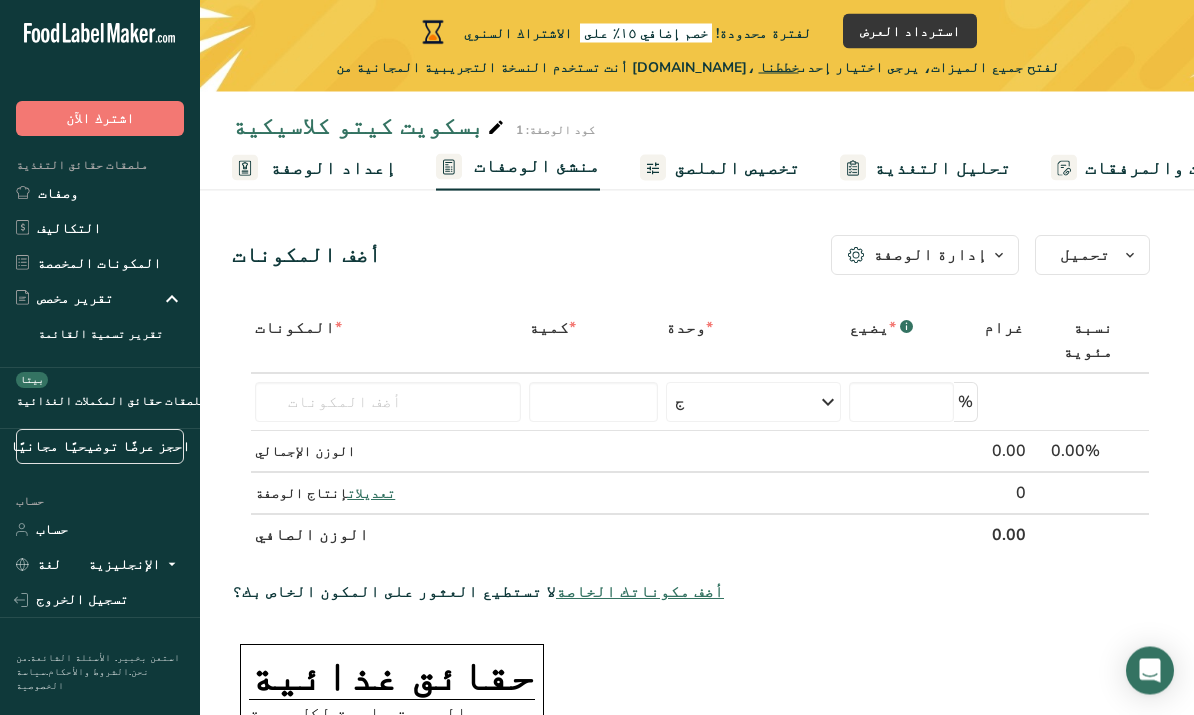 scroll, scrollTop: 0, scrollLeft: 0, axis: both 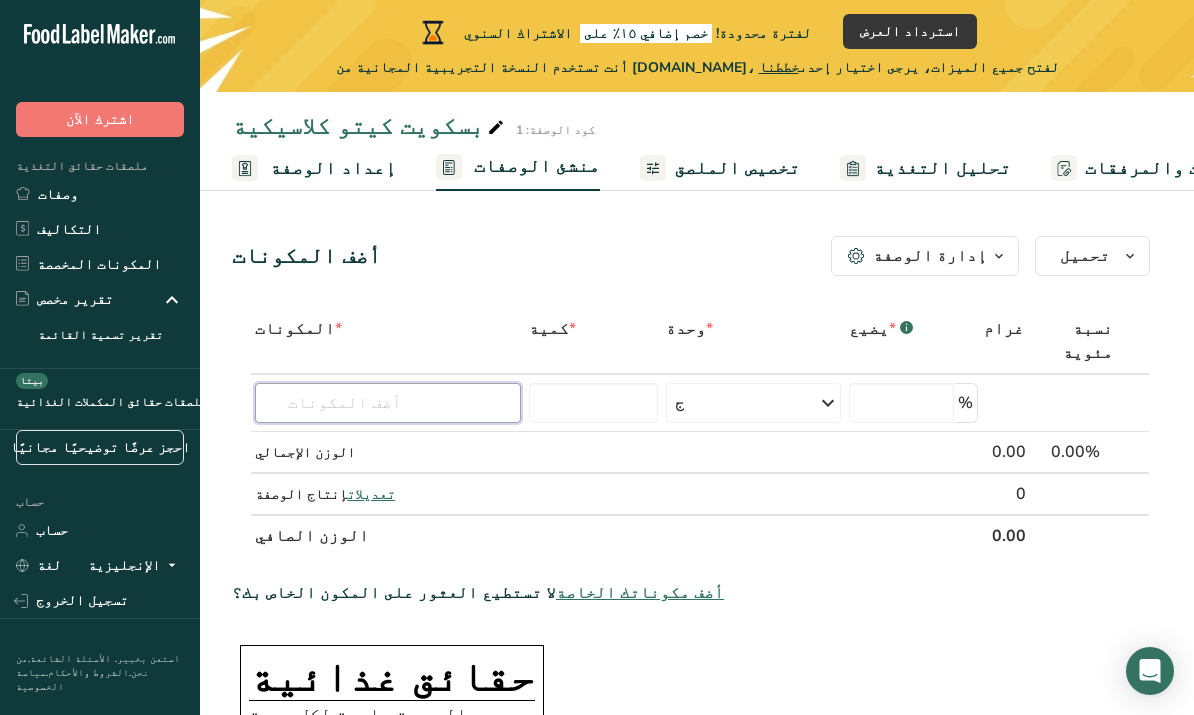 click at bounding box center [388, 403] 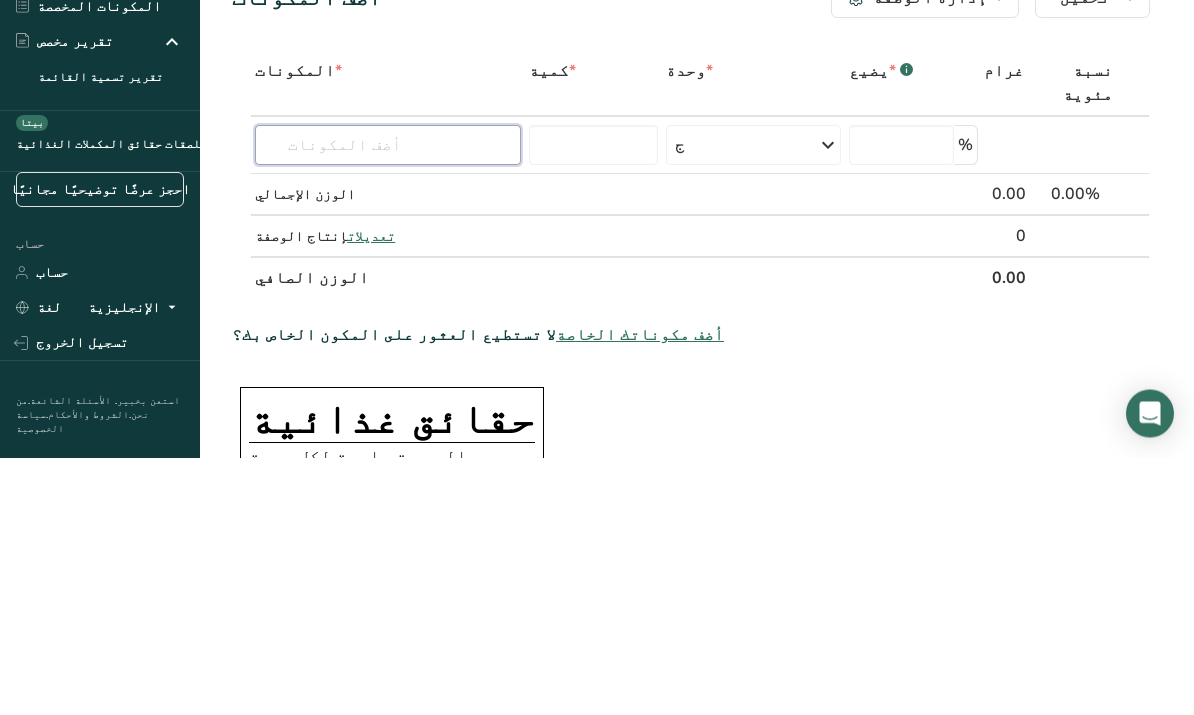 click at bounding box center [388, 403] 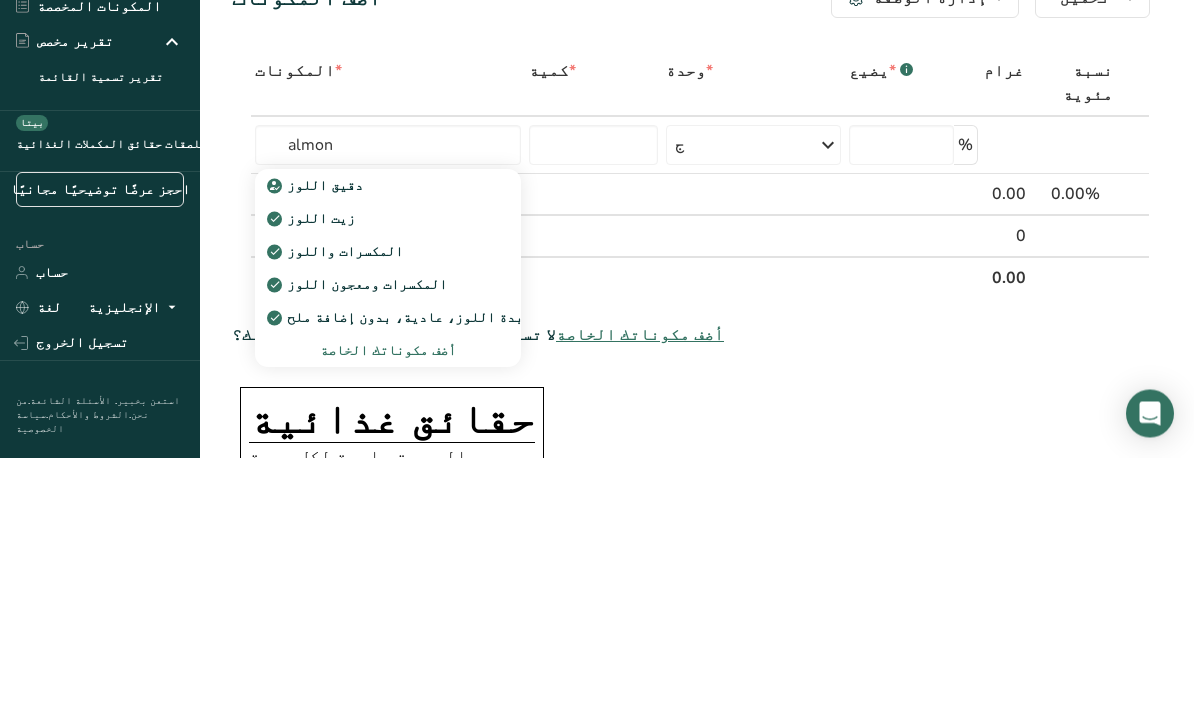 click on "دقيق اللوز" at bounding box center (388, 443) 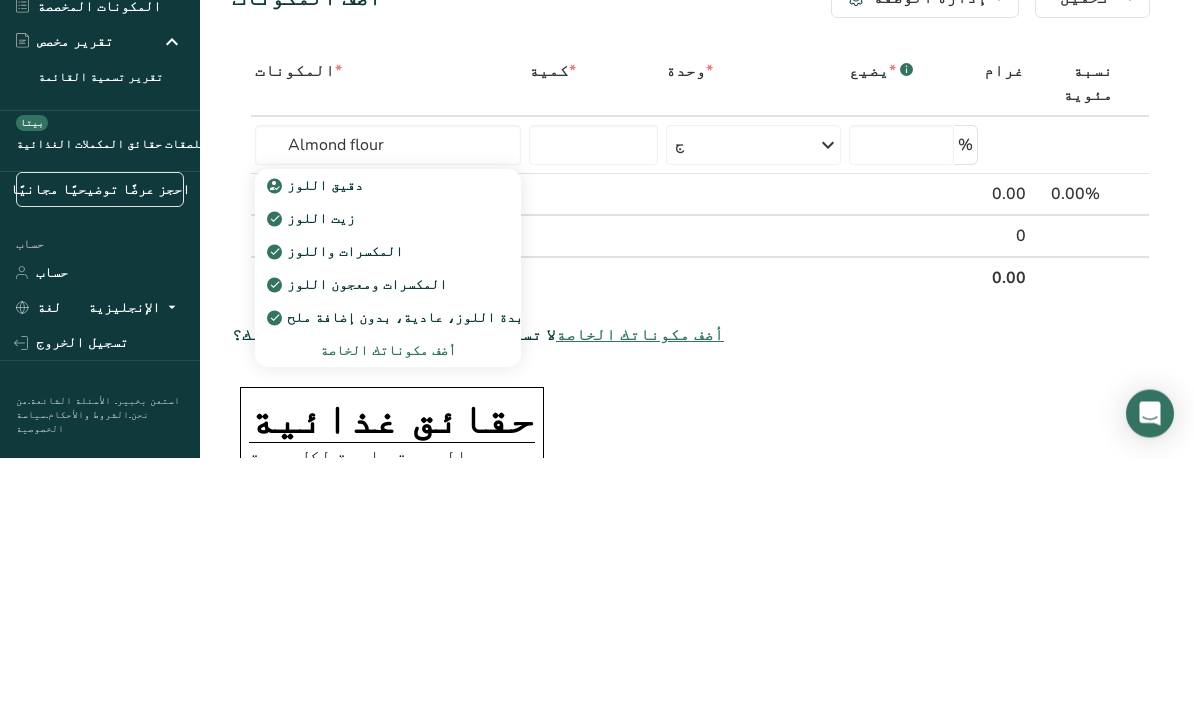 scroll, scrollTop: 258, scrollLeft: 0, axis: vertical 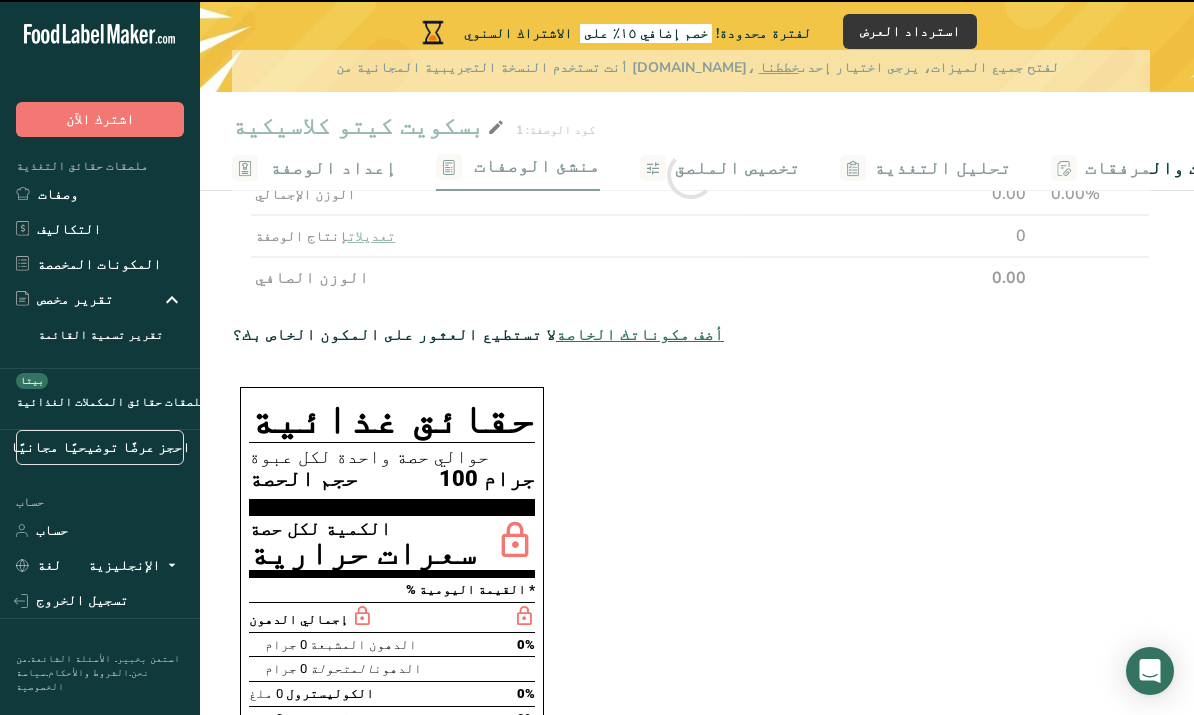 type on "0" 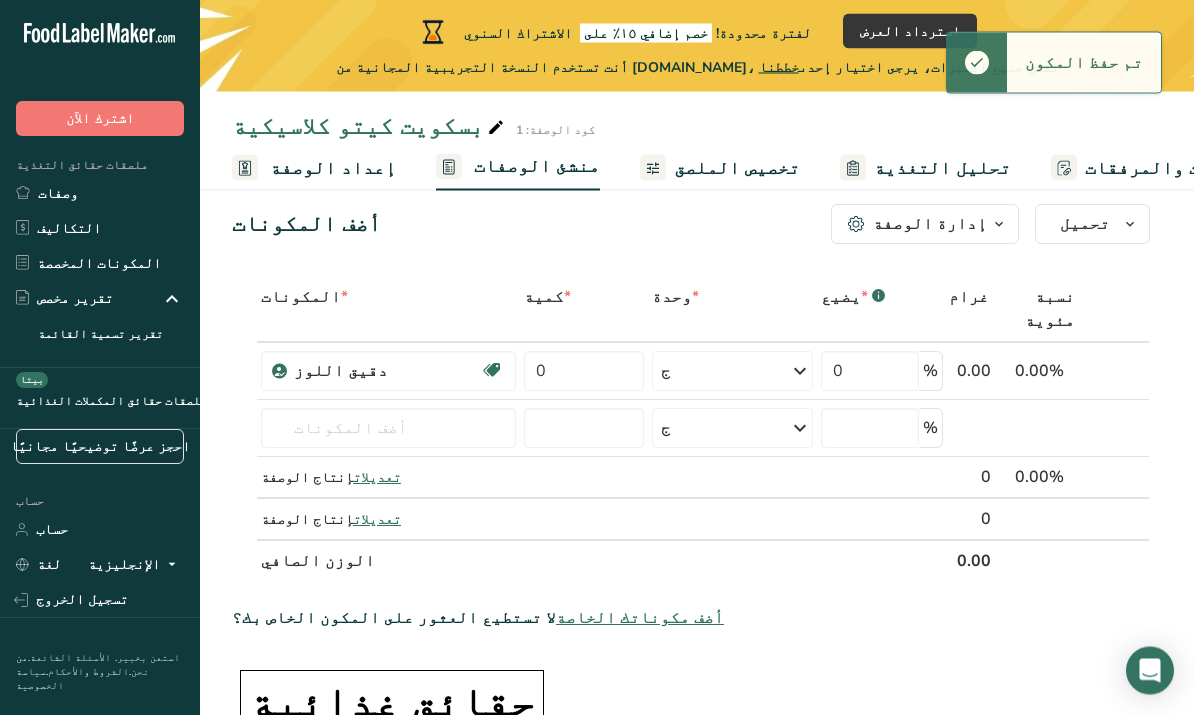 scroll, scrollTop: 32, scrollLeft: 0, axis: vertical 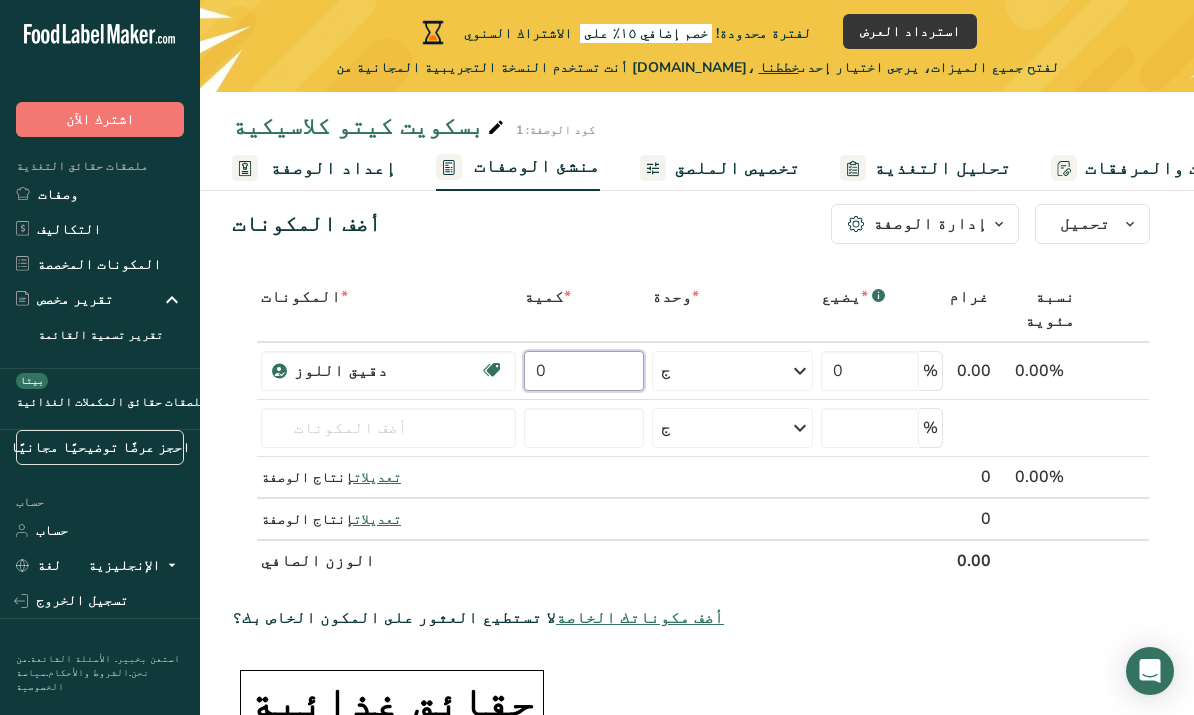 click on "0" at bounding box center [584, 371] 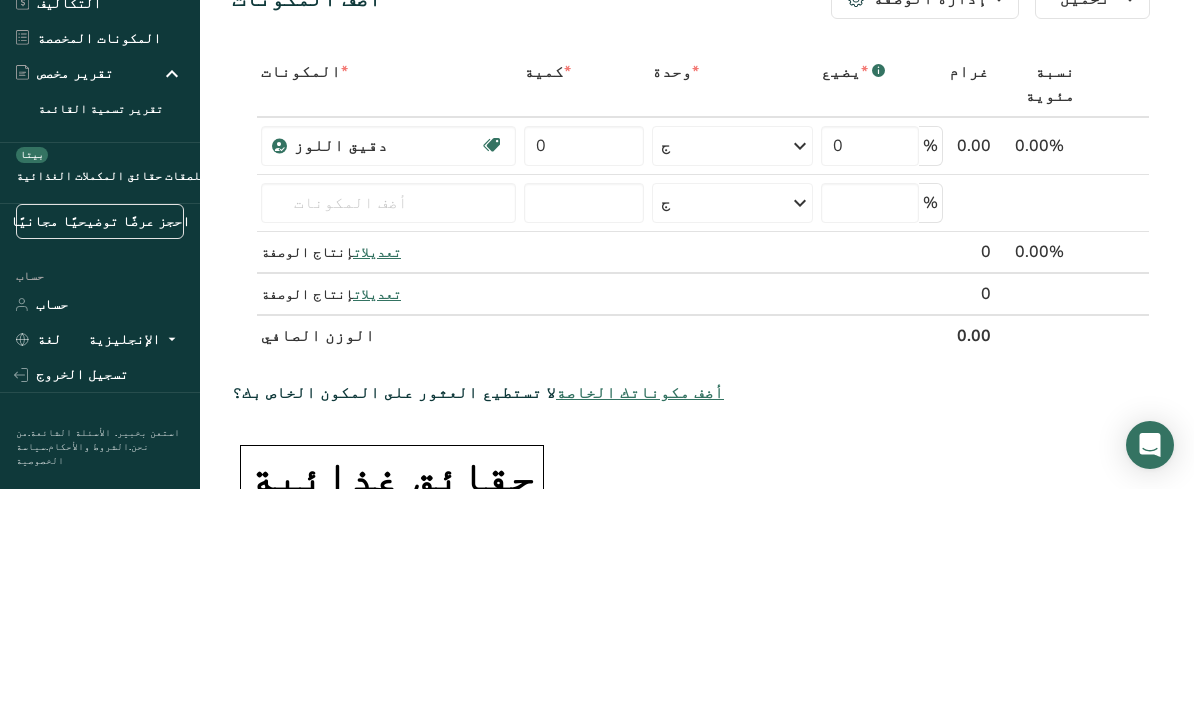 click on "المكونات  *
كمية  *
وحدة  *
يضيع *   .a-a{fill:#347362;}.b-a{fill:#fff;}         غرام
نسبة مئوية
دقيق اللوز
نباتي
نباتي
عضوي
[PERSON_NAME] عضويًا
غير معدل وراثيًا
كوشير باريف
منتجات ألبان كوشير
حلال
ملصق نظيف
الهندسة الحيوية
صديق الكيتو
0
ج
وحدات الوزن
ج
كجم
ملغ
شاهد المزيد
وحدات الحجم
ل
رطل/قدم مكعب
جم/سم3
مل" at bounding box center (691, 430) 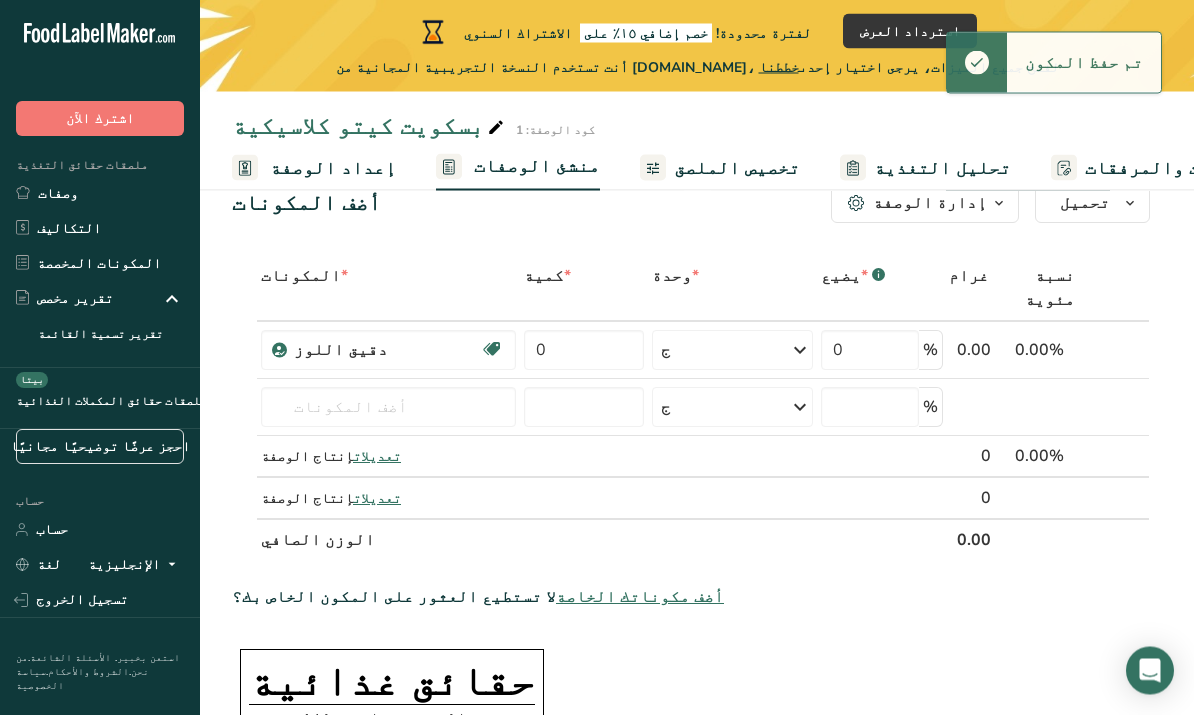scroll, scrollTop: 0, scrollLeft: 0, axis: both 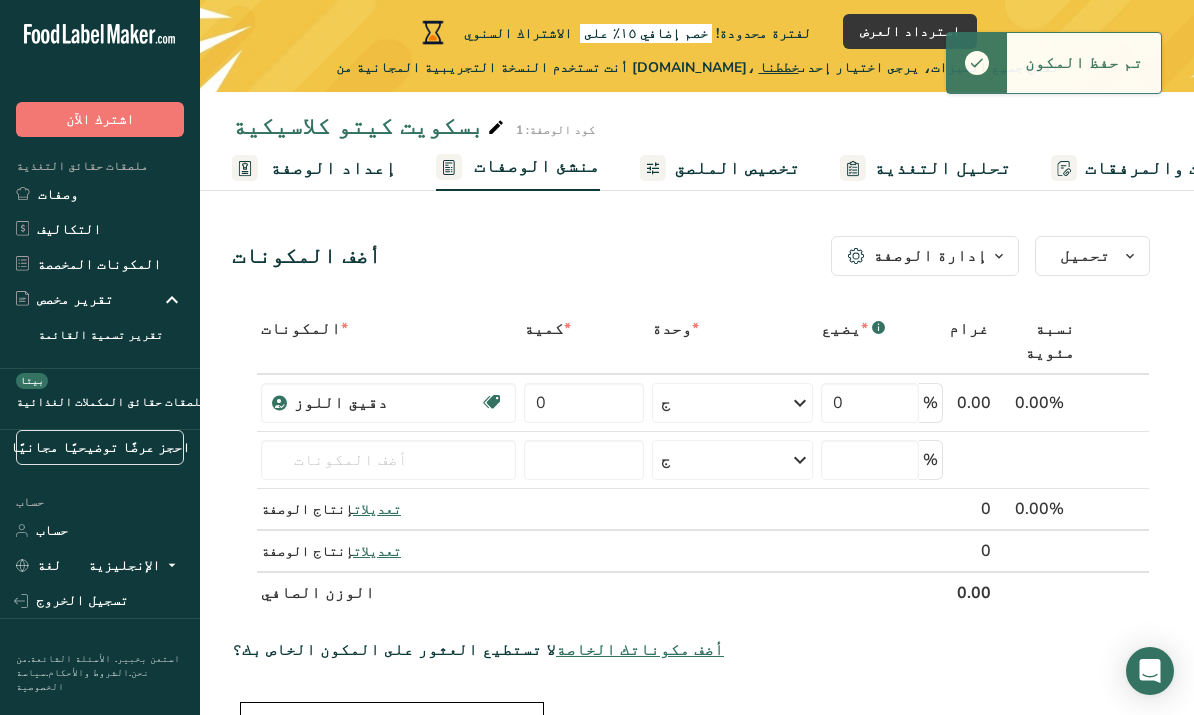click on "ج" at bounding box center [732, 403] 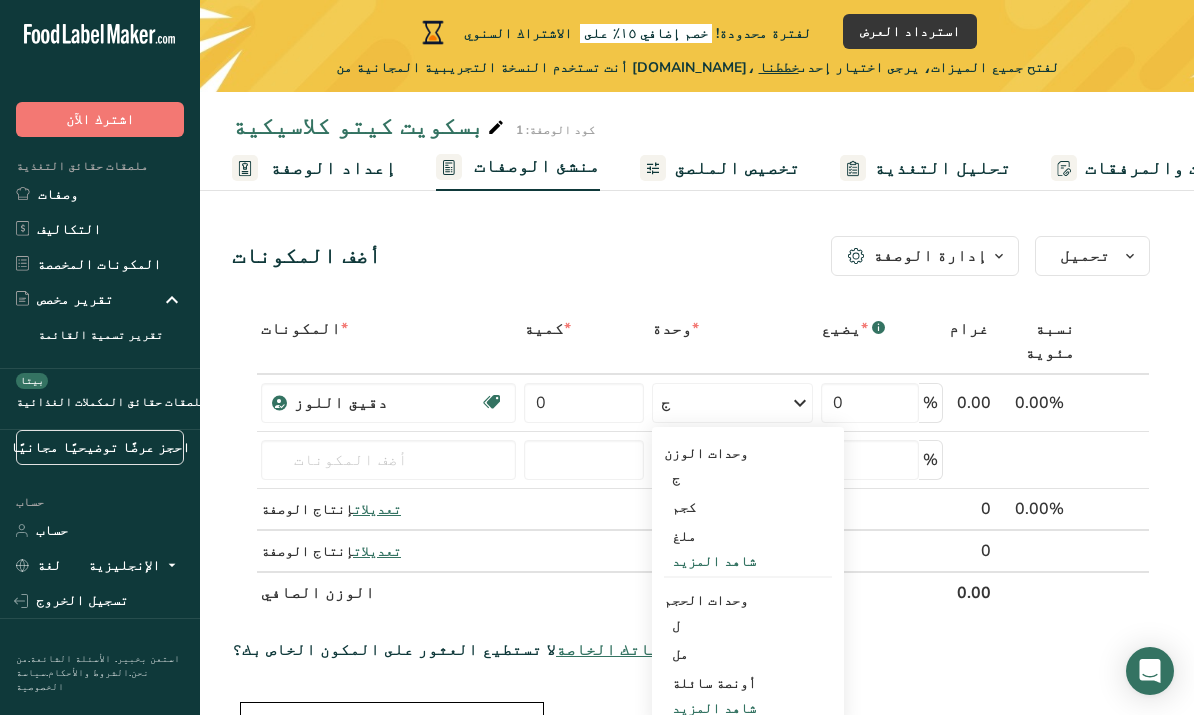 click on "ج" at bounding box center (748, 478) 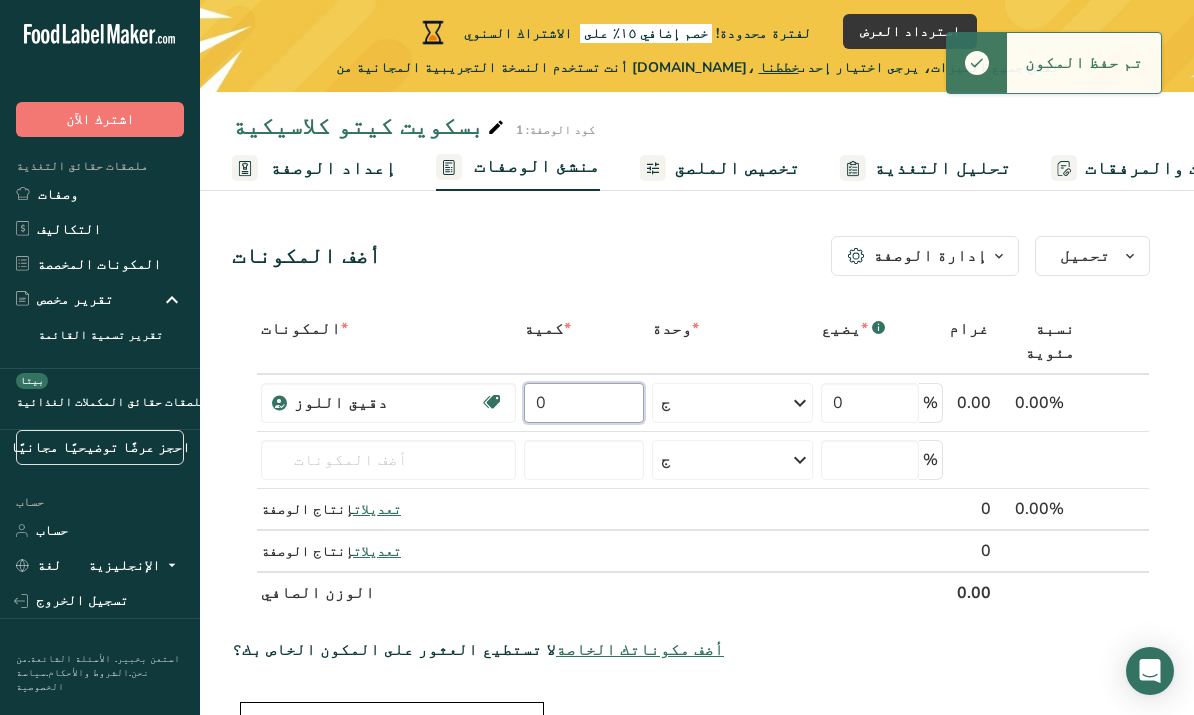 click on "0" at bounding box center (584, 403) 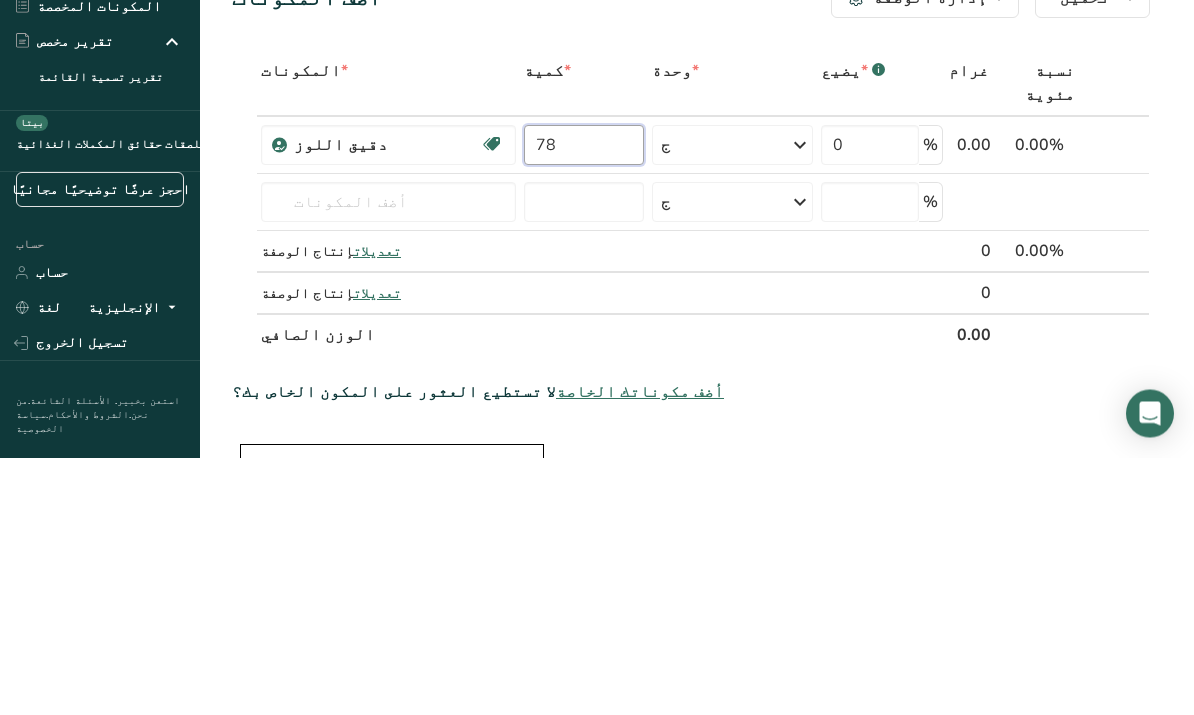 type on "78" 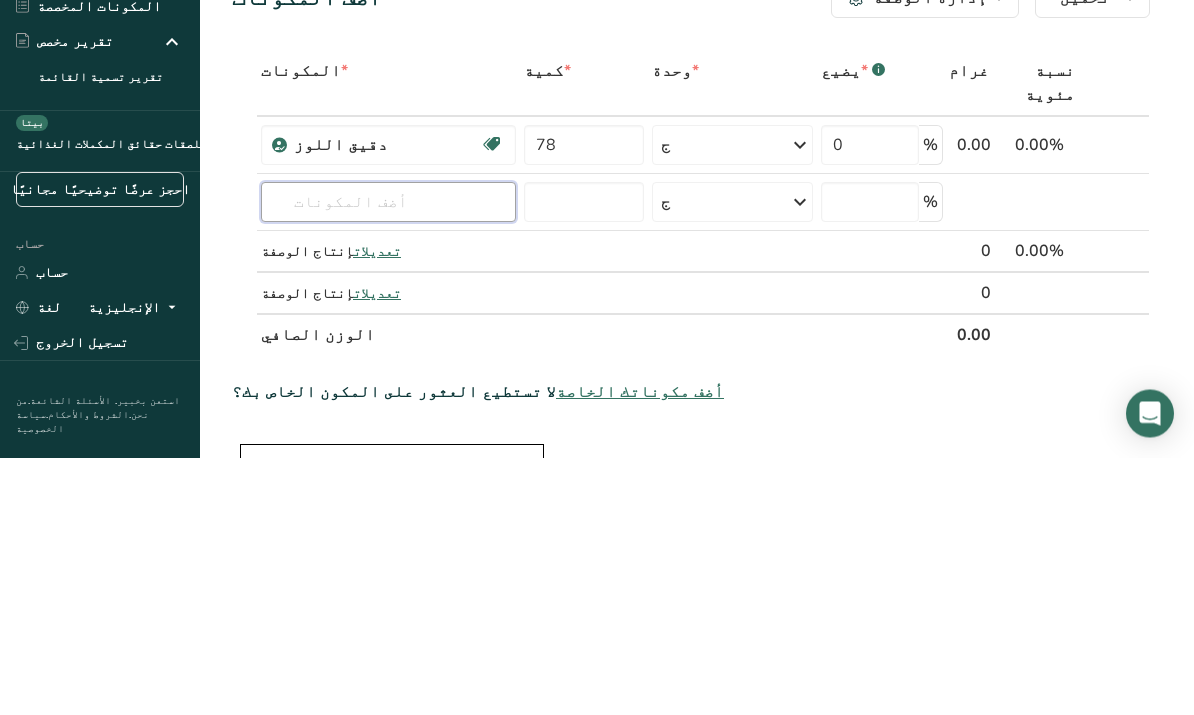 click on "المكونات  *
كمية  *
وحدة  *
يضيع *   .a-a{fill:#347362;}.b-a{fill:#fff;}         غرام
نسبة مئوية
دقيق اللوز
نباتي
نباتي
عضوي
[PERSON_NAME] عضويًا
غير معدل وراثيًا
كوشير باريف
منتجات ألبان كوشير
حلال
ملصق نظيف
الهندسة الحيوية
صديق الكيتو
78
ج
وحدات الوزن
ج
كجم
ملغ
شاهد المزيد
وحدات الحجم
ل
رطل/قدم مكعب
جم/سم3
مل" at bounding box center (691, 461) 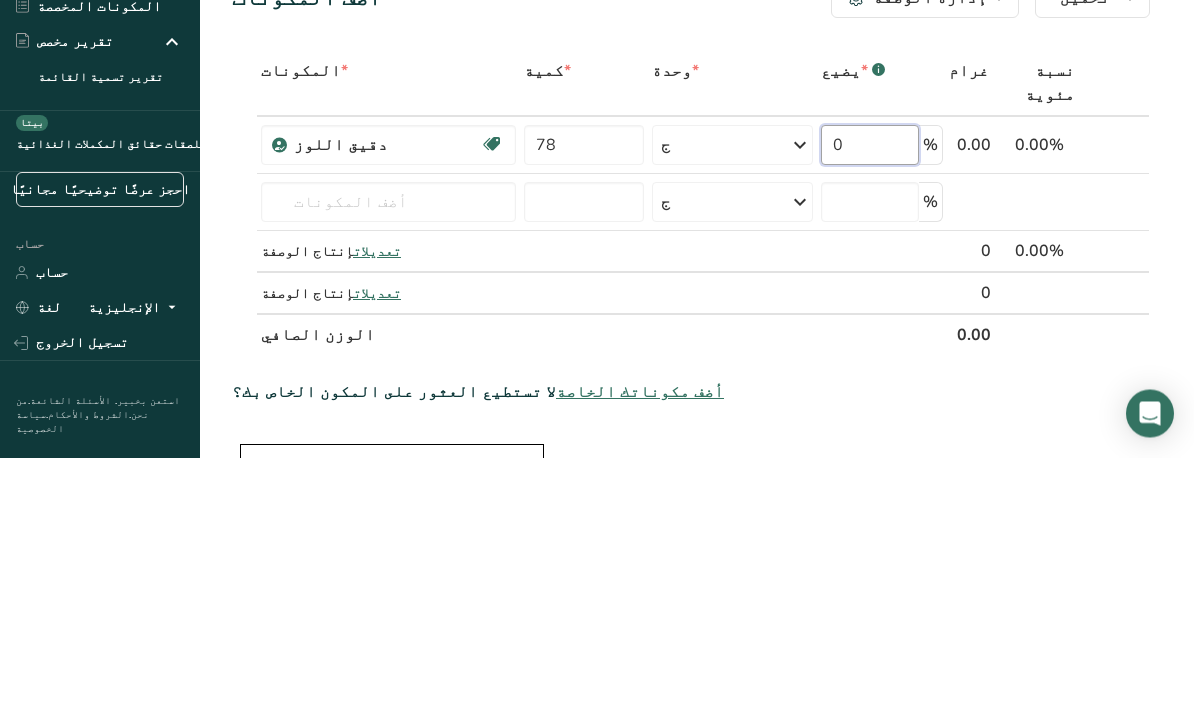 click on "0" at bounding box center (870, 403) 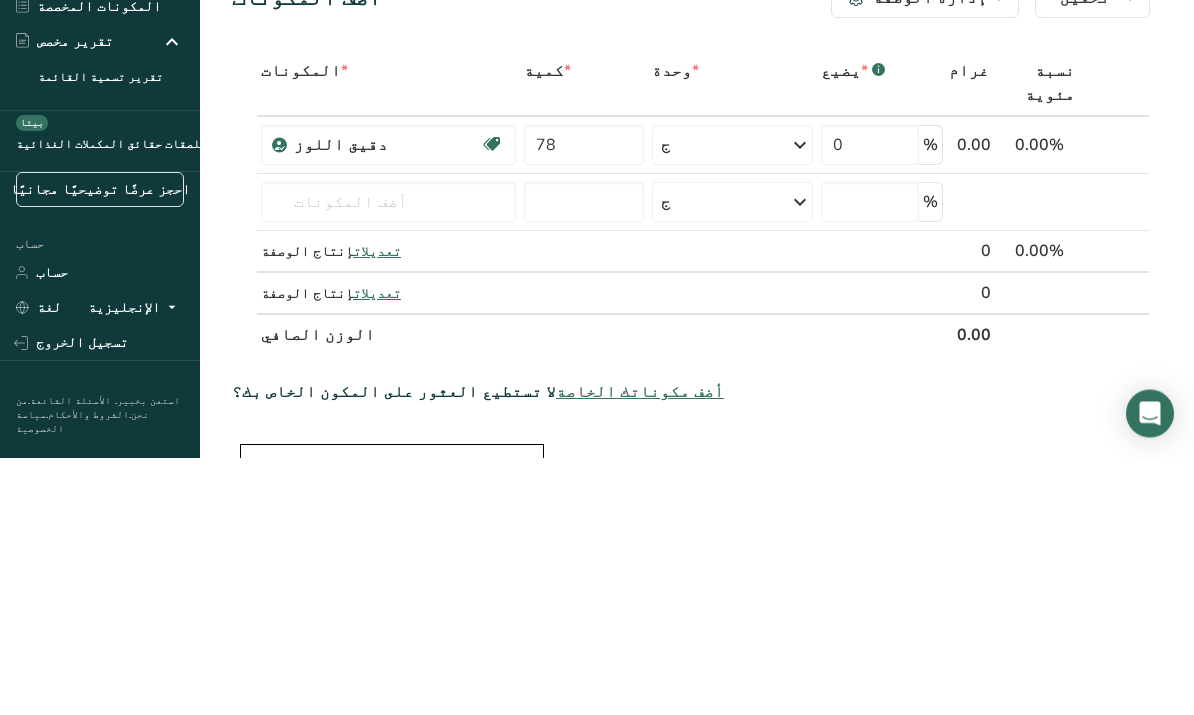 click on "المكونات  *
كمية  *
وحدة  *
يضيع *   .a-a{fill:#347362;}.b-a{fill:#fff;}         غرام
نسبة مئوية
دقيق اللوز
نباتي
نباتي
عضوي
[PERSON_NAME] عضويًا
غير معدل وراثيًا
كوشير باريف
منتجات ألبان كوشير
حلال
ملصق نظيف
الهندسة الحيوية
صديق الكيتو
78
ج
وحدات الوزن
ج
كجم
ملغ
شاهد المزيد
وحدات الحجم
ل
رطل/قدم مكعب
جم/سم3
مل" at bounding box center [691, 461] 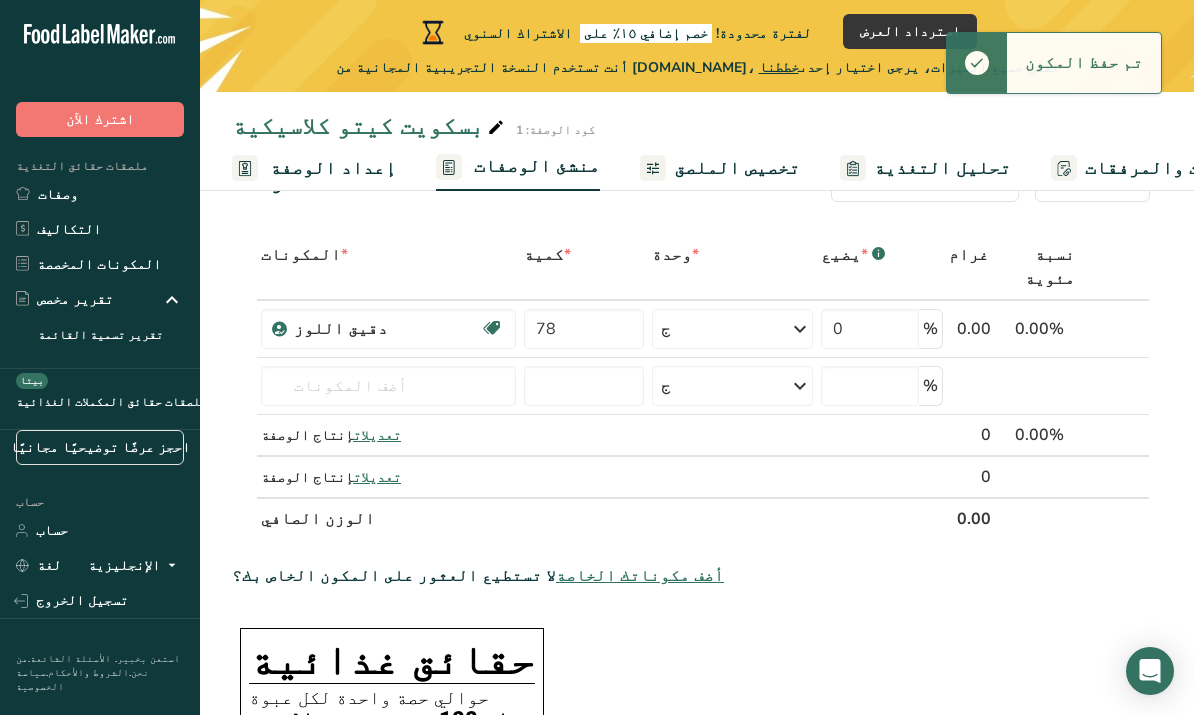 scroll, scrollTop: 0, scrollLeft: 0, axis: both 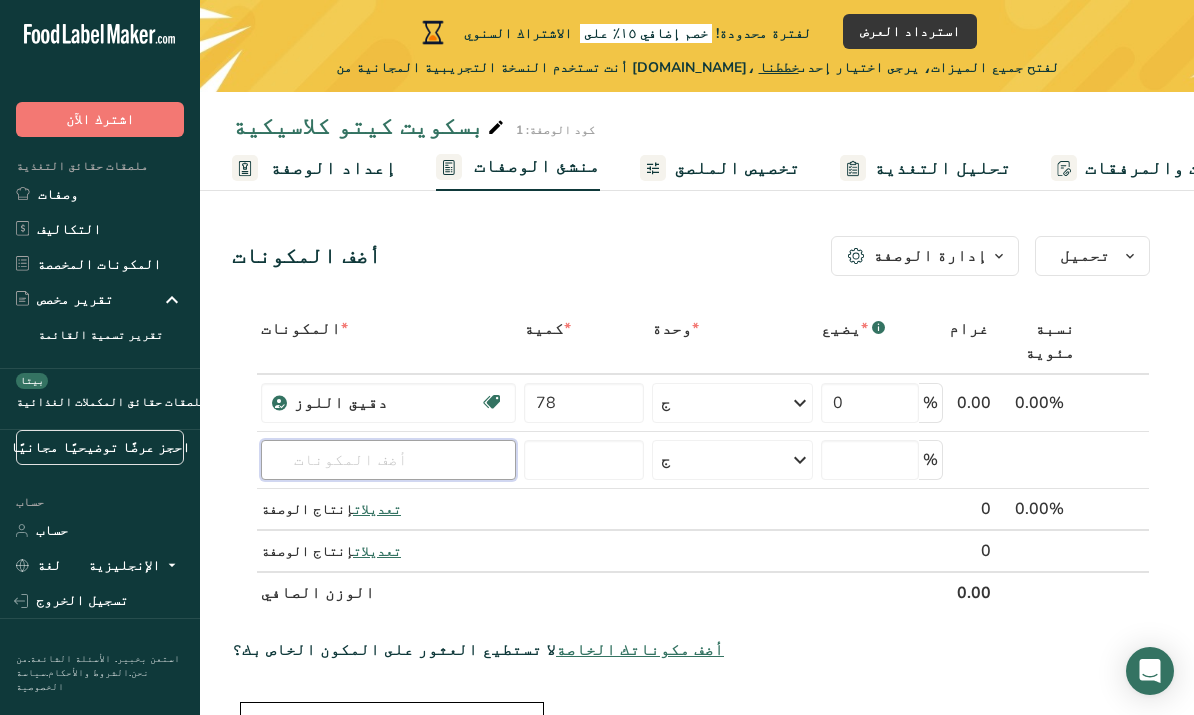 click at bounding box center (388, 460) 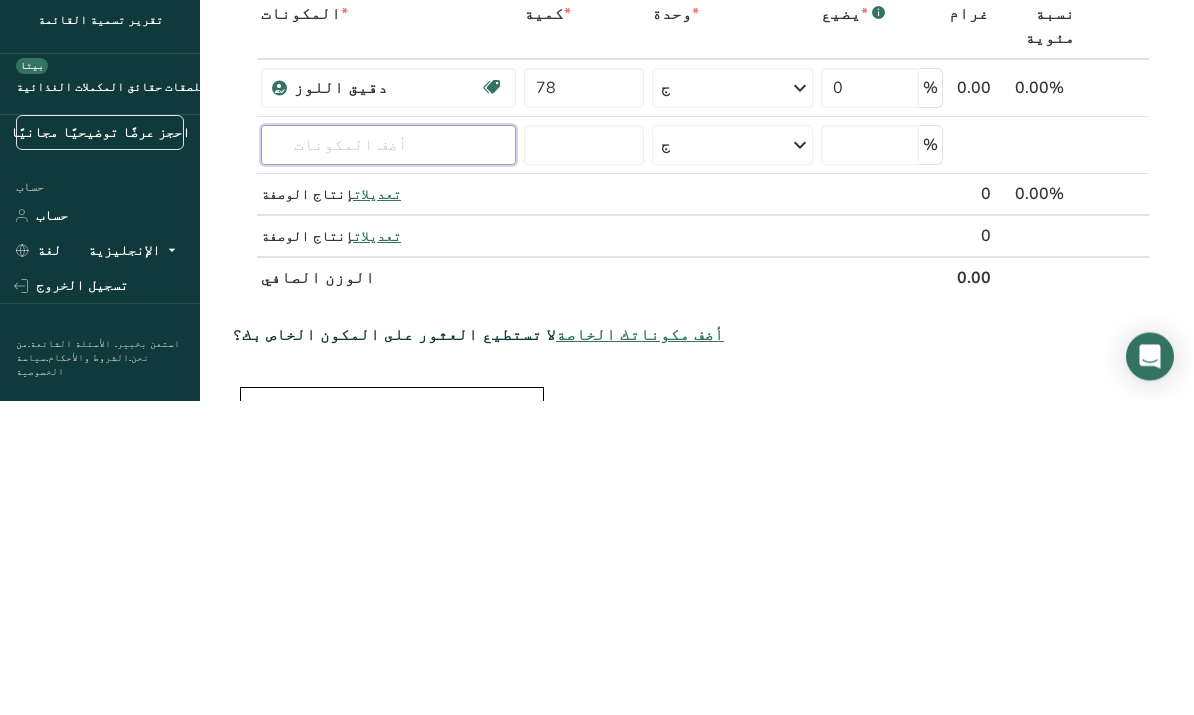 scroll, scrollTop: 314, scrollLeft: 0, axis: vertical 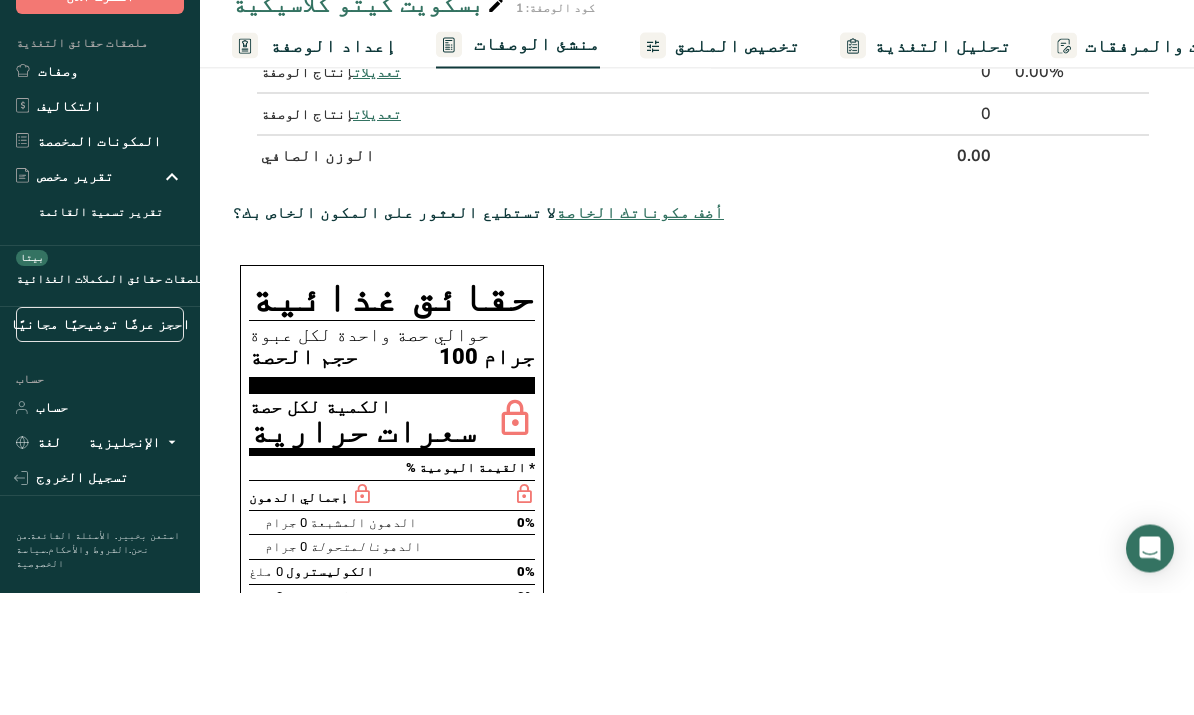 click on "أضف مكوناتك الخاصة" at bounding box center (640, 336) 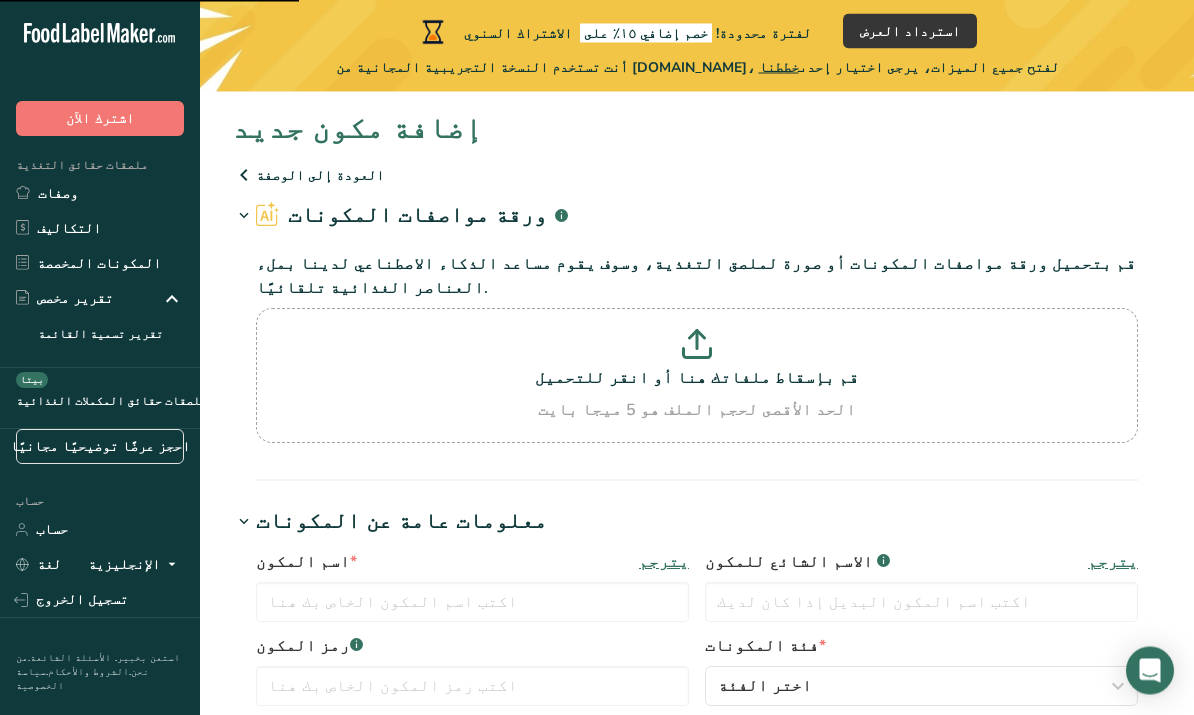 scroll, scrollTop: 0, scrollLeft: 0, axis: both 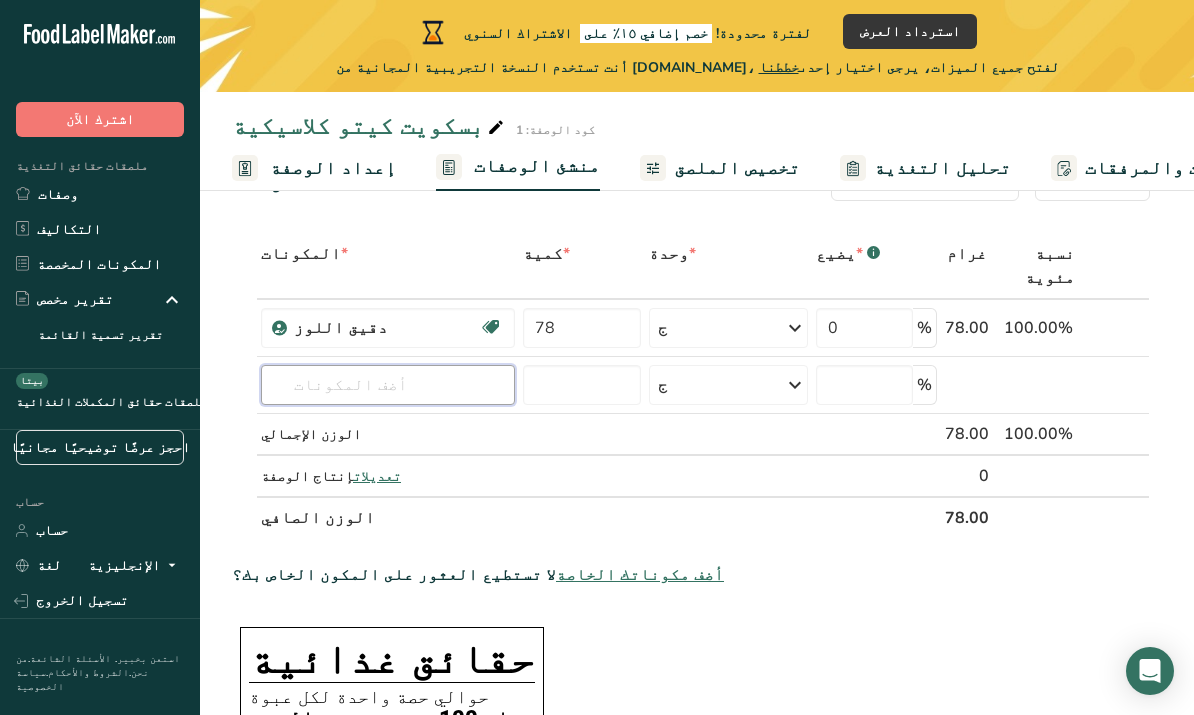 click at bounding box center [388, 385] 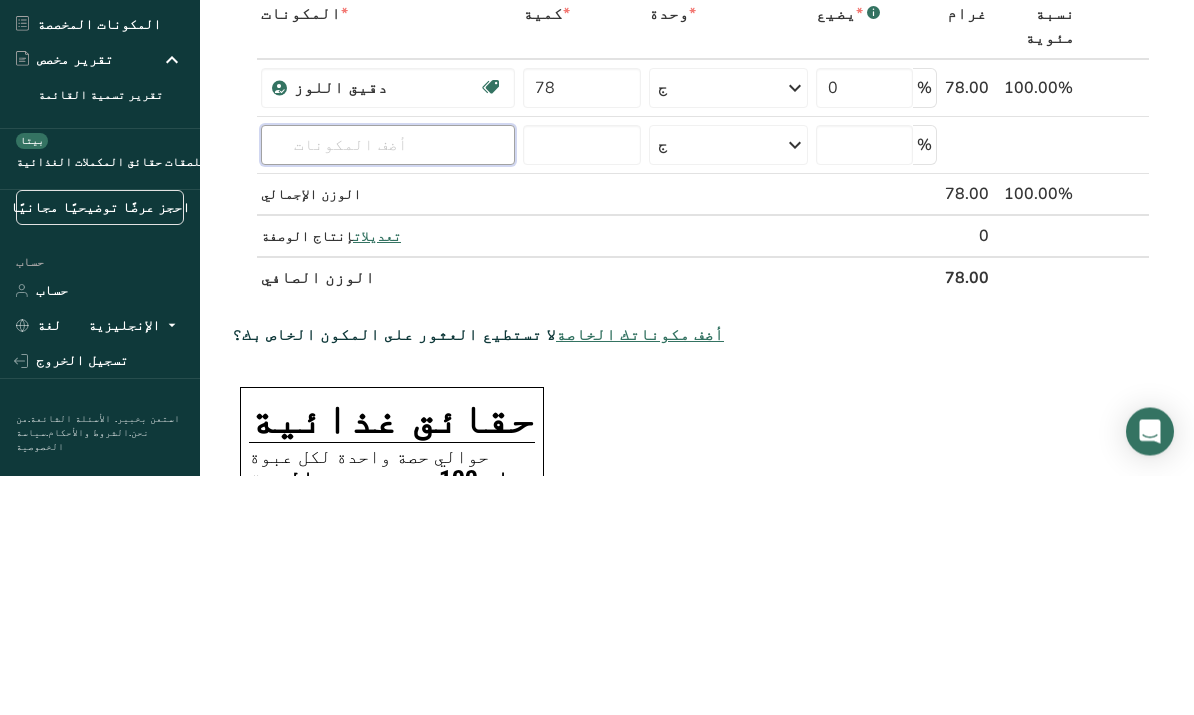 click at bounding box center (388, 385) 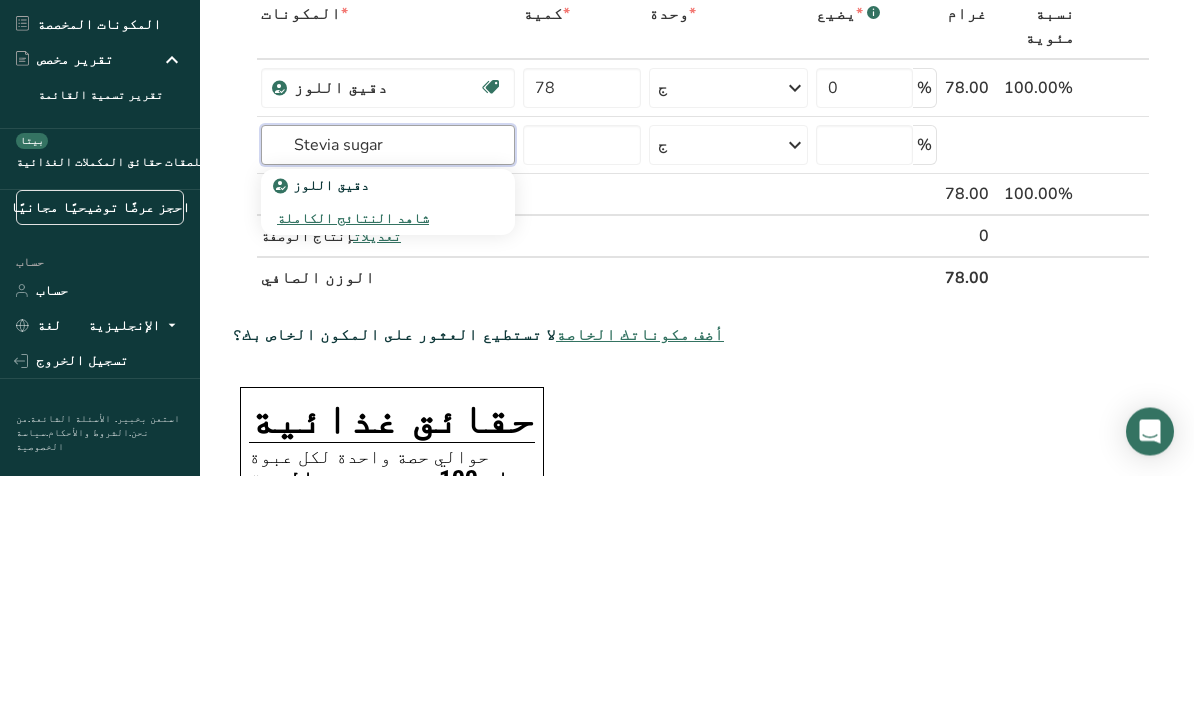 click on "Stevia sugar" at bounding box center (388, 385) 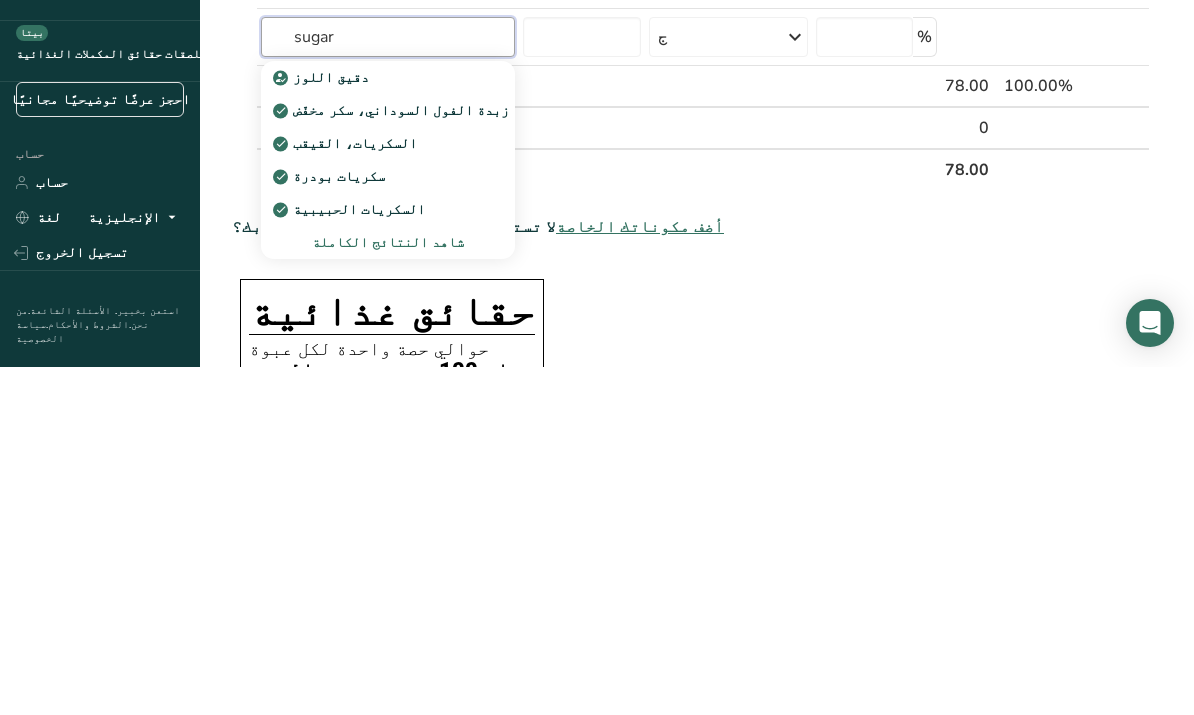 type on "sugar" 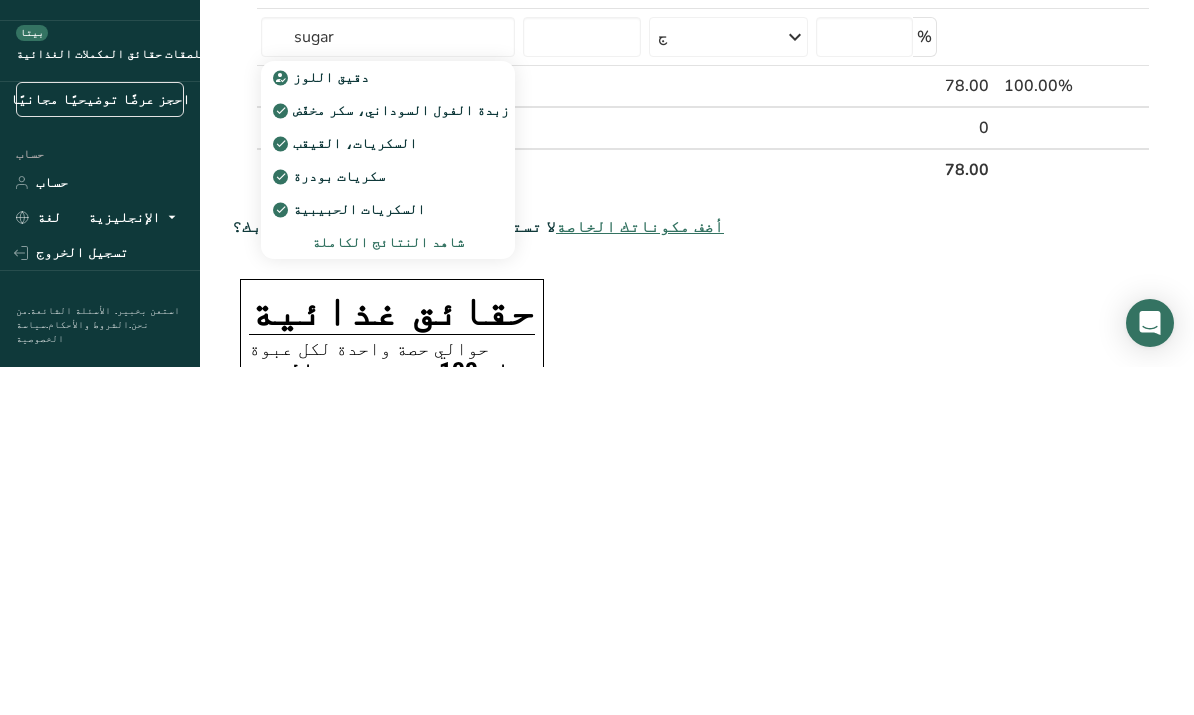 click on "شاهد النتائج الكاملة" at bounding box center (388, 590) 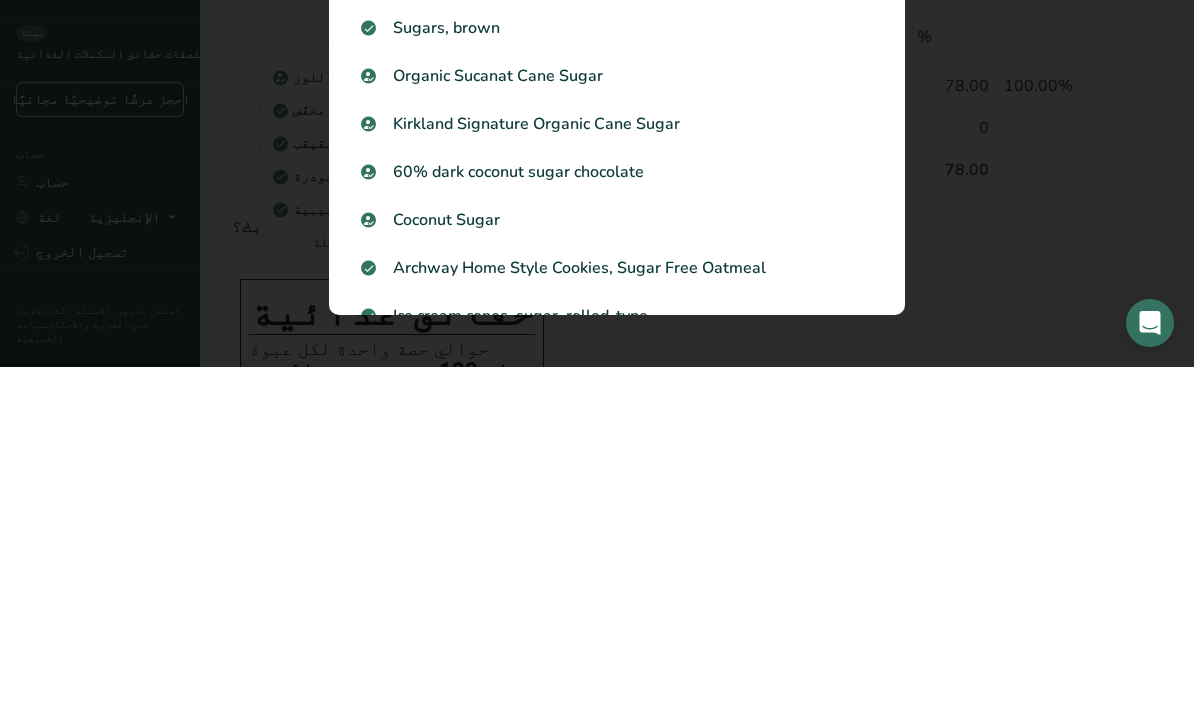 scroll, scrollTop: 423, scrollLeft: 0, axis: vertical 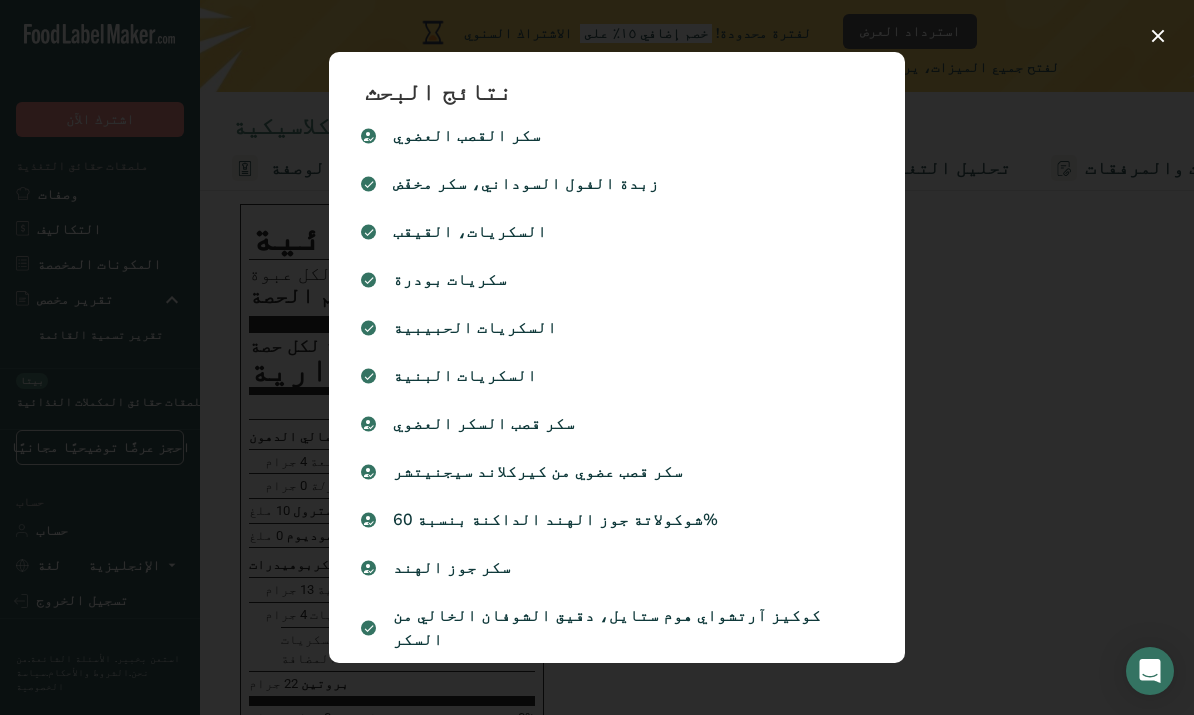 click at bounding box center [597, 357] 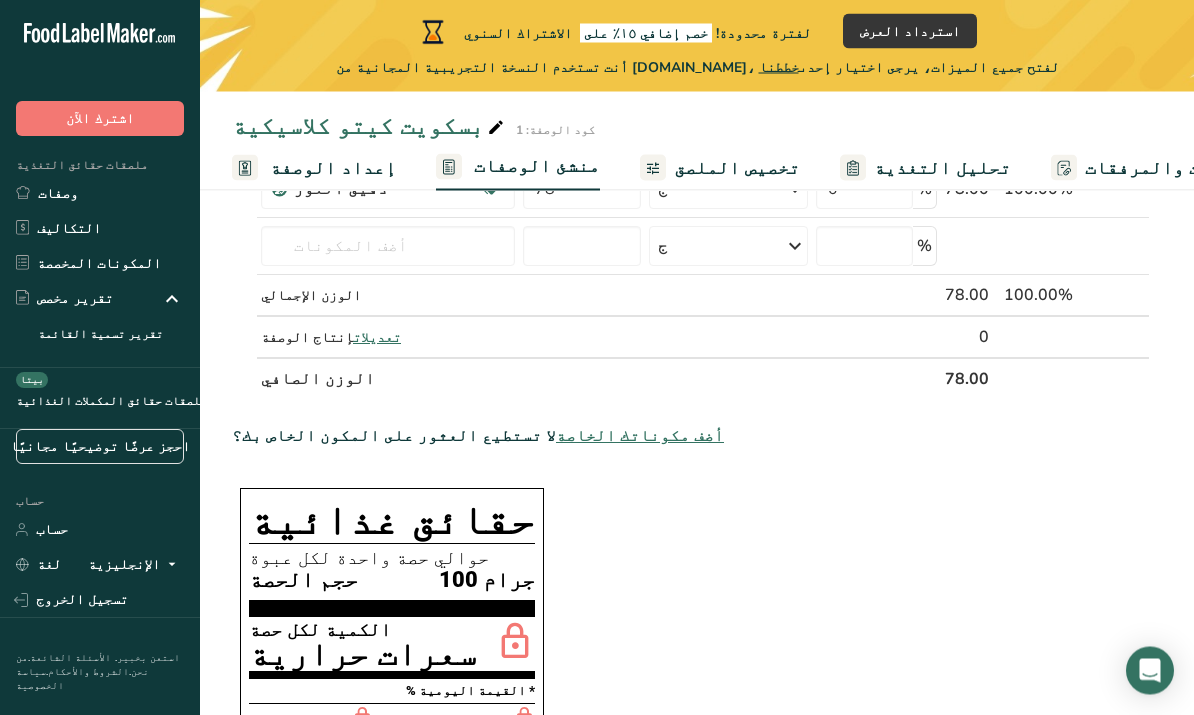 scroll, scrollTop: 0, scrollLeft: 0, axis: both 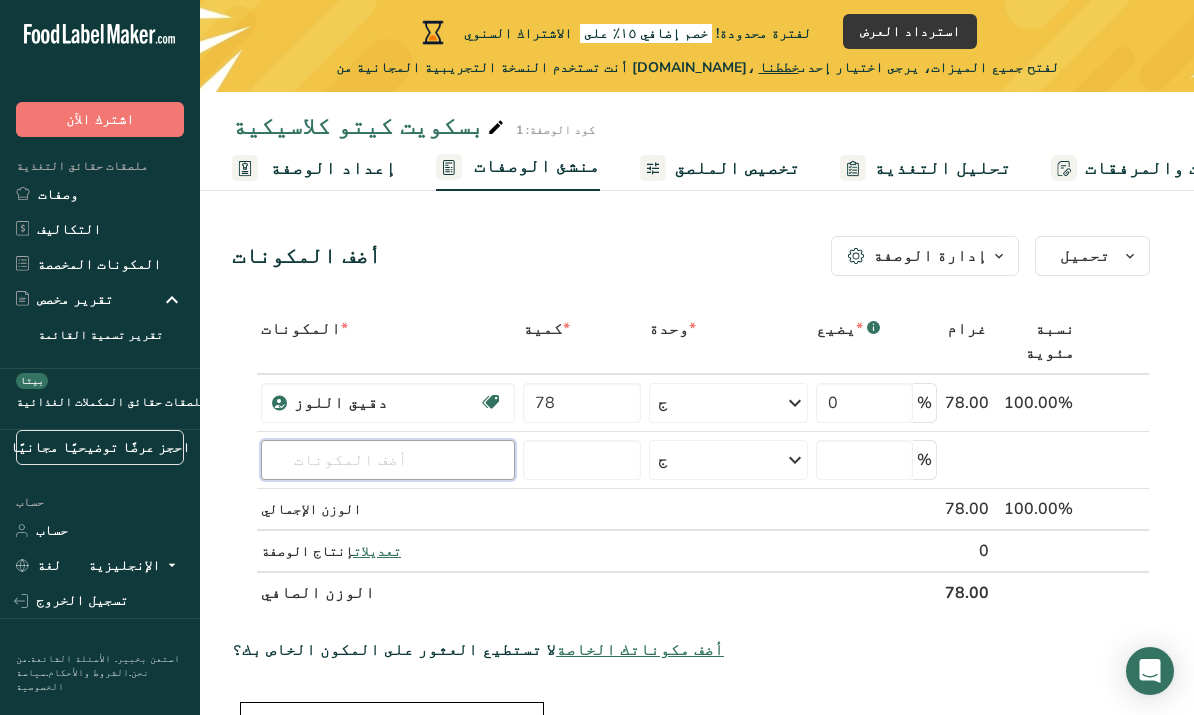 click at bounding box center (388, 460) 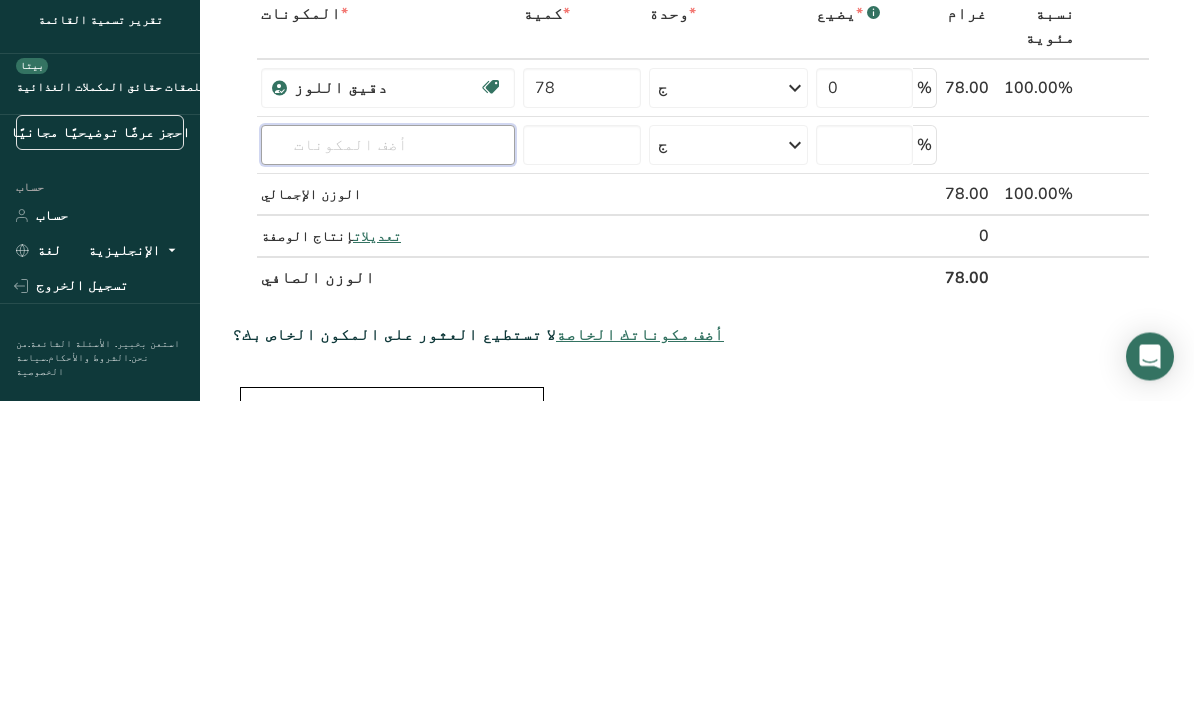 click at bounding box center (388, 460) 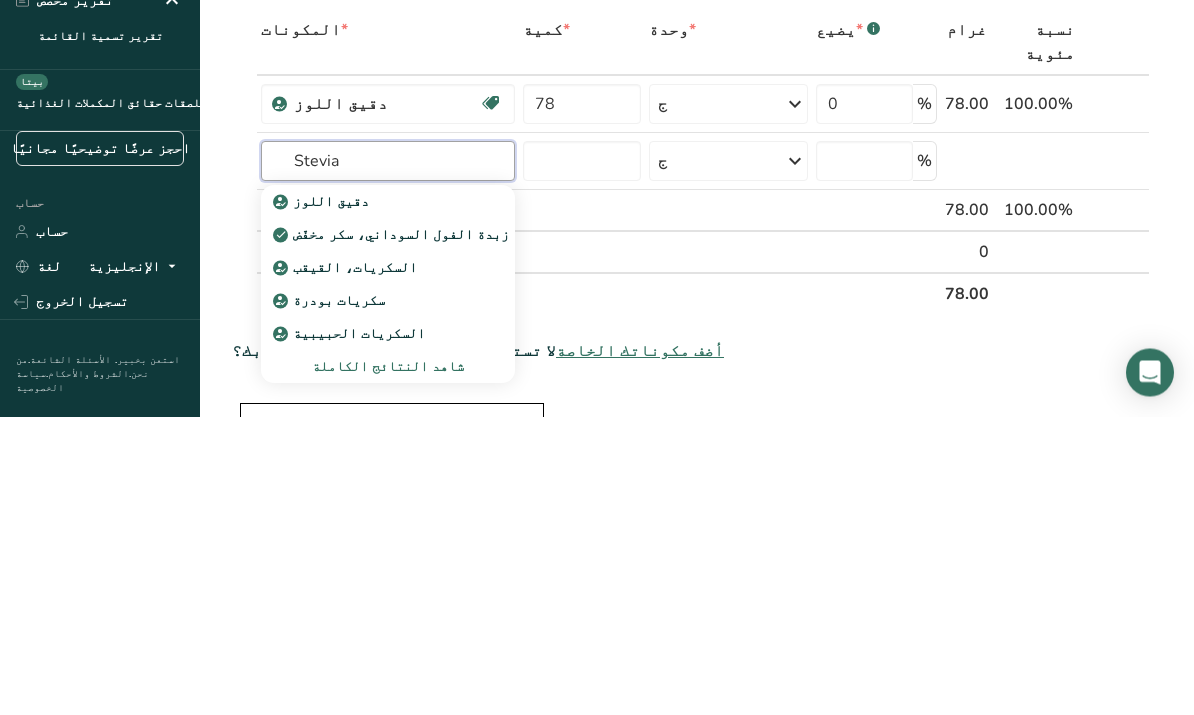 click on "Stevia" at bounding box center (388, 460) 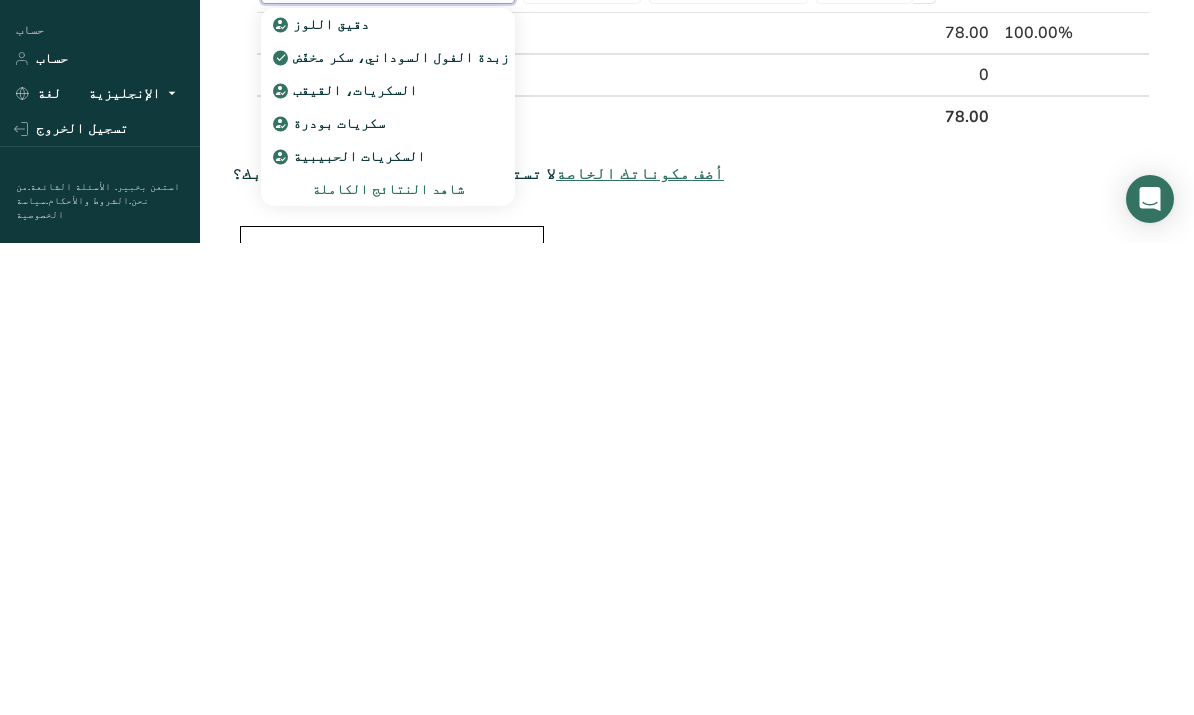 type on "Stevia" 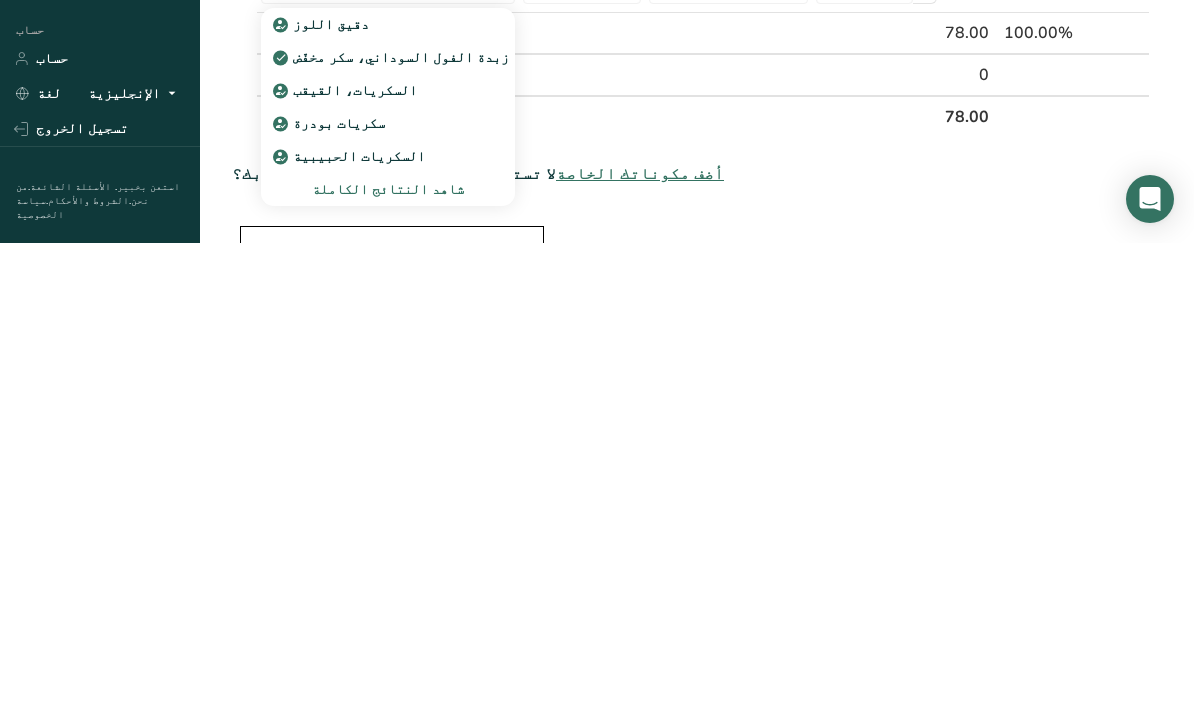 click on "شاهد النتائج الكاملة" at bounding box center [388, 661] 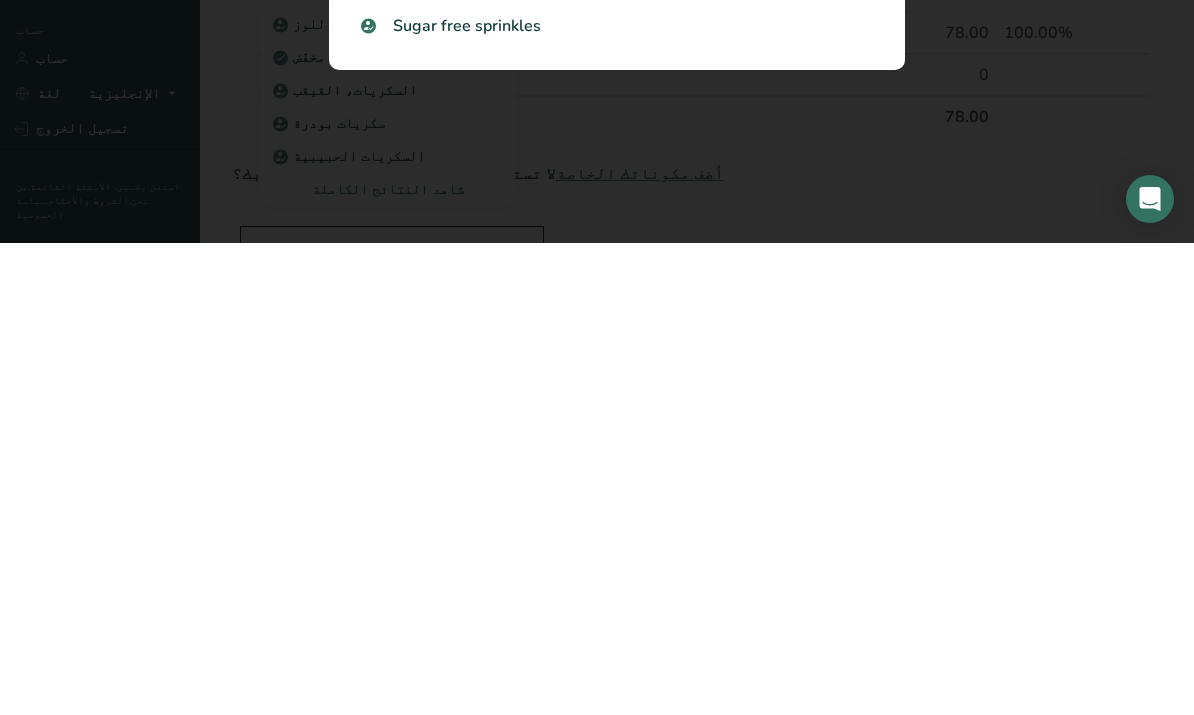 scroll, scrollTop: 477, scrollLeft: 0, axis: vertical 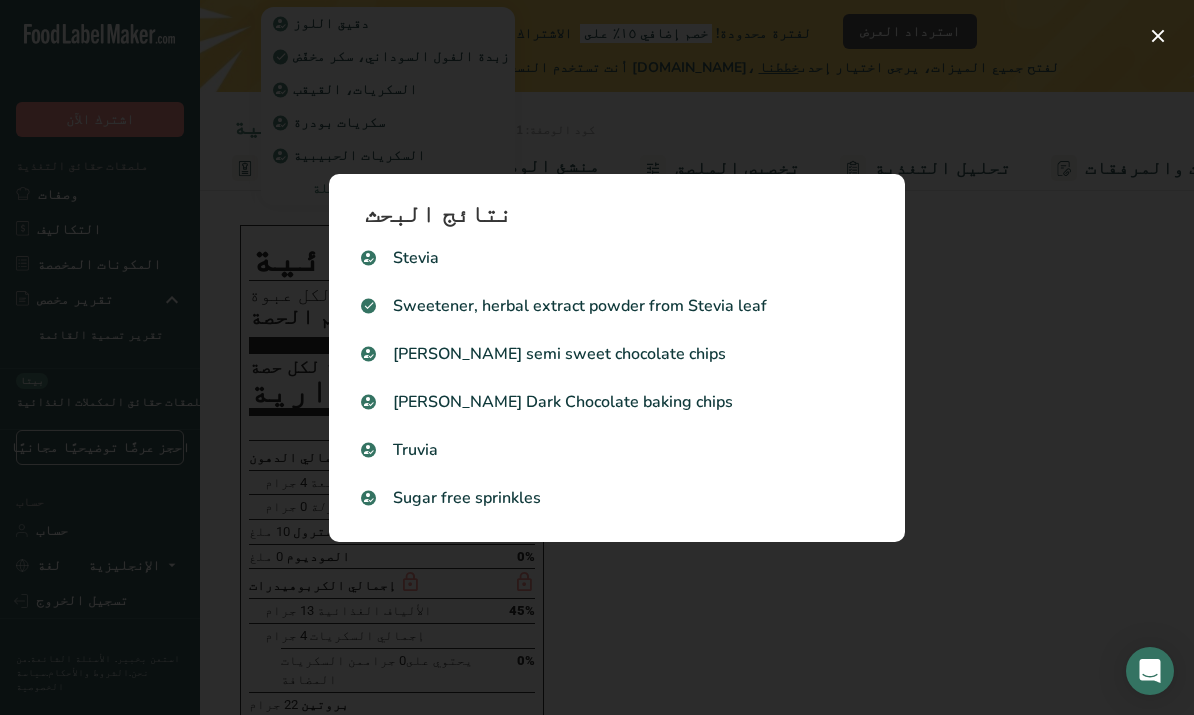 click at bounding box center (597, 357) 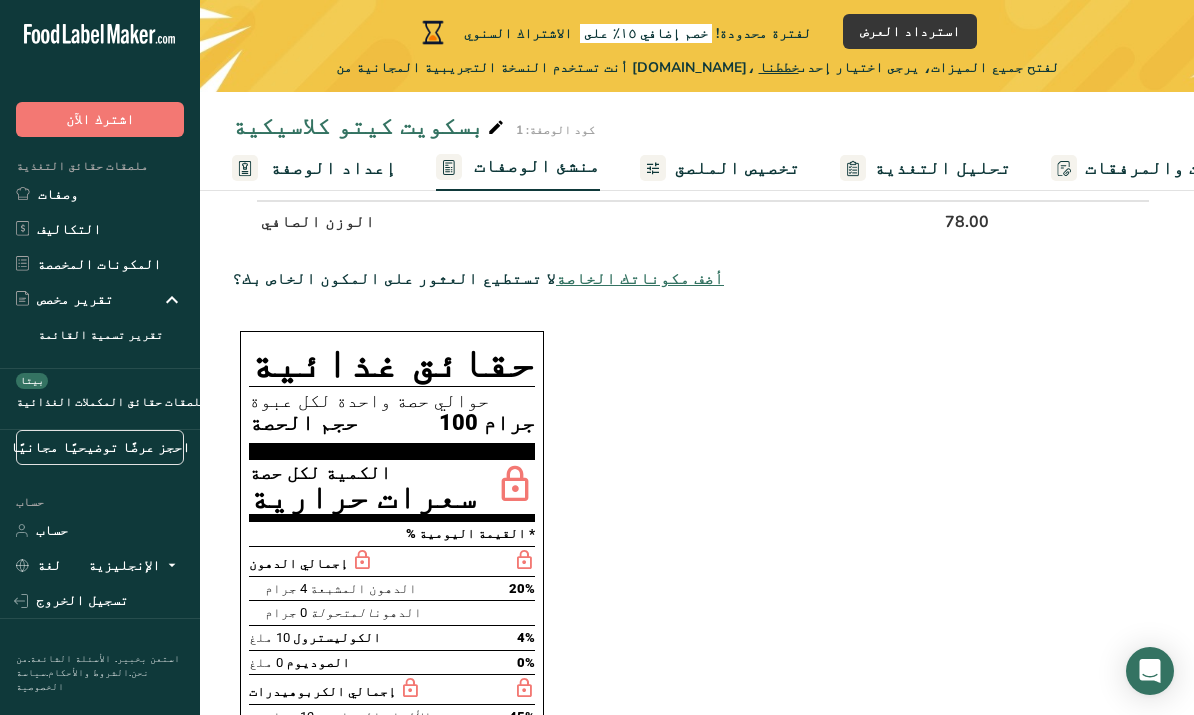 scroll, scrollTop: 0, scrollLeft: 0, axis: both 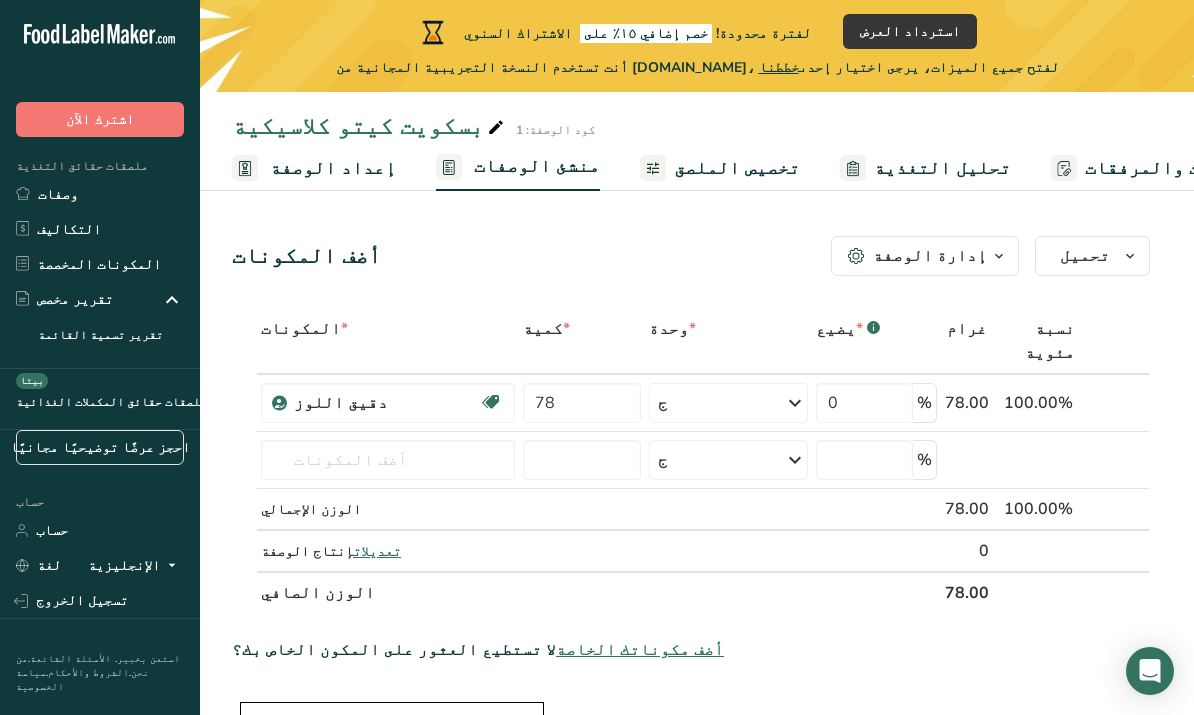 click at bounding box center [388, 460] 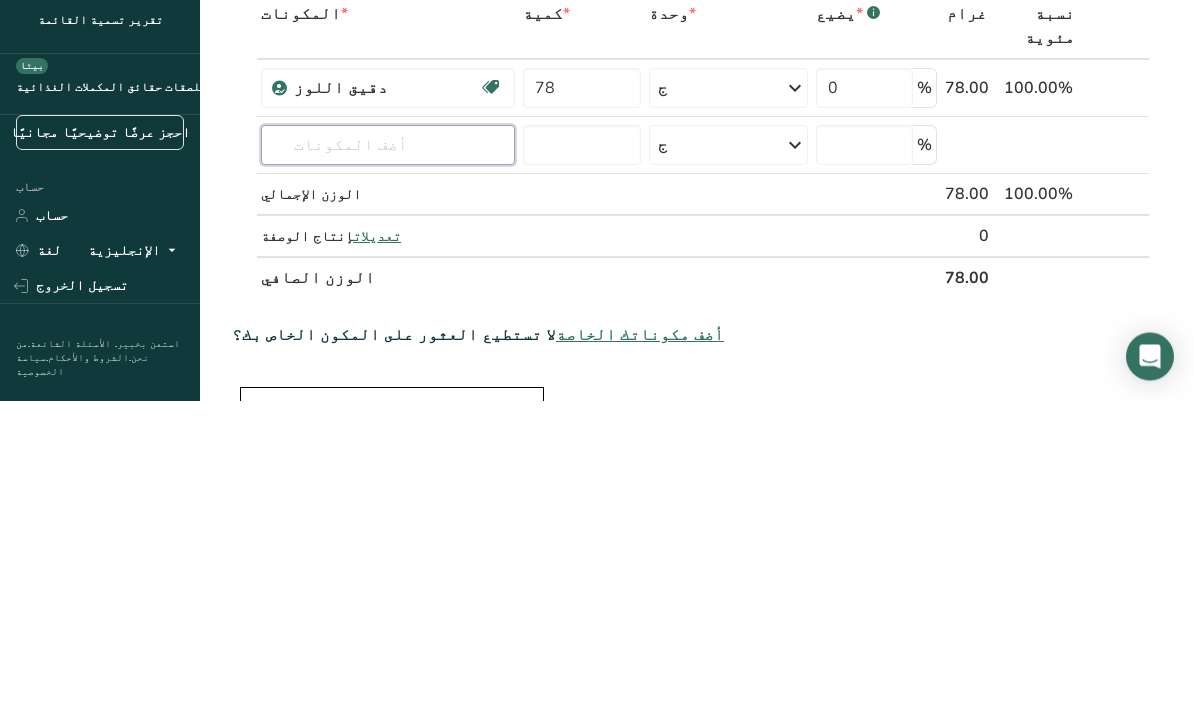 type on "ي" 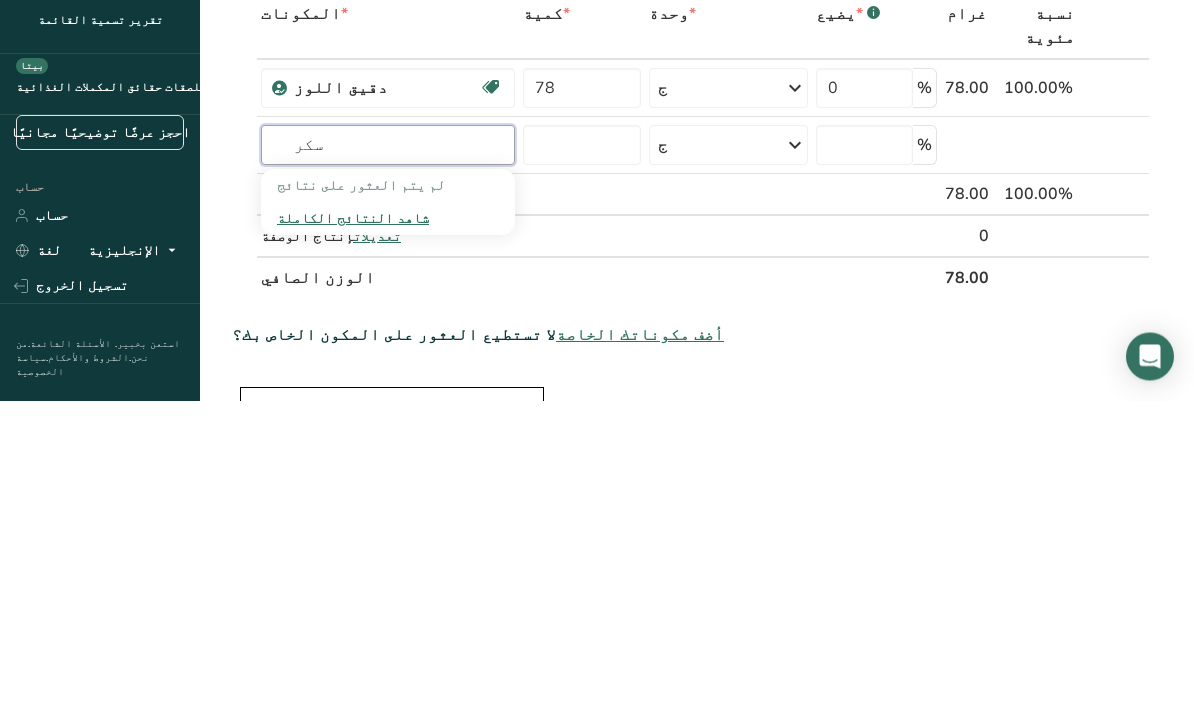 type on "سكر" 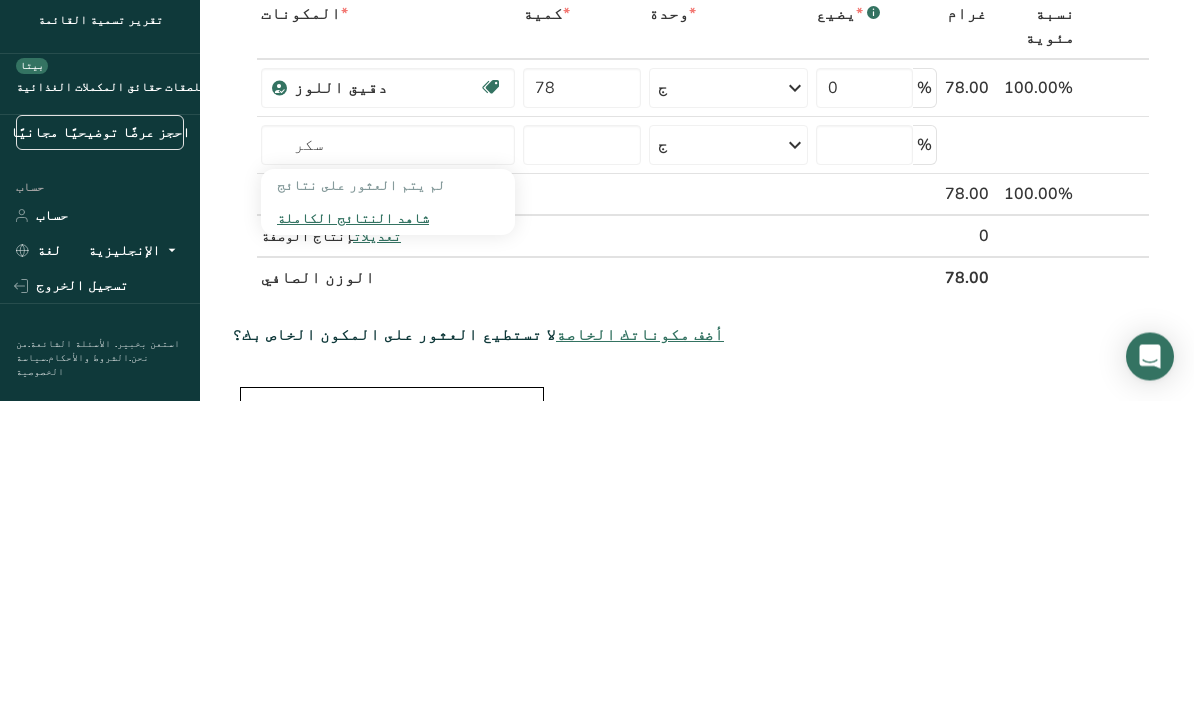 click on "شاهد النتائج الكاملة" at bounding box center (353, 533) 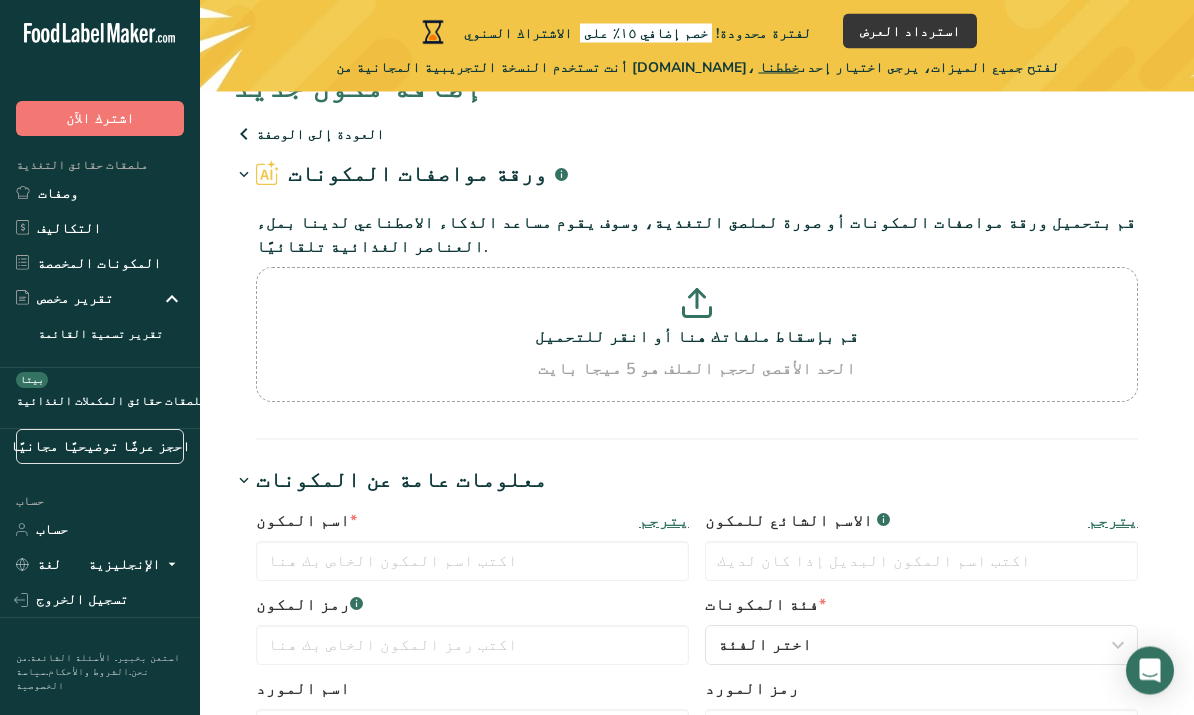 scroll, scrollTop: 0, scrollLeft: 0, axis: both 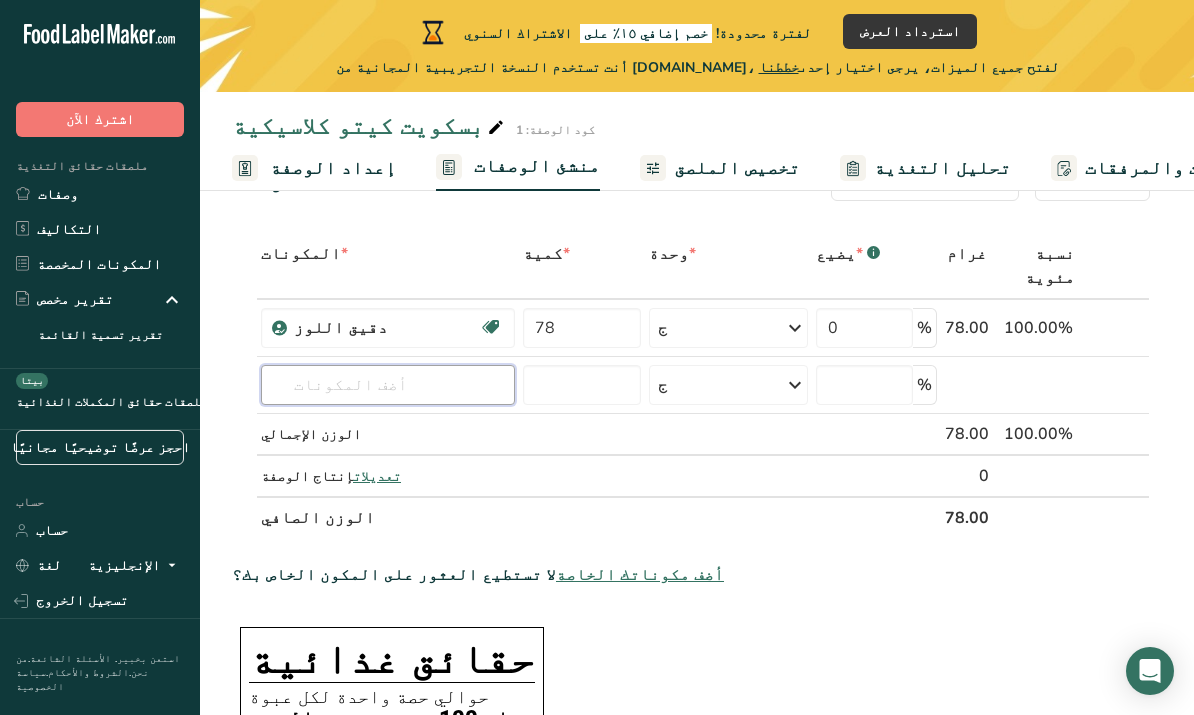 click at bounding box center (388, 385) 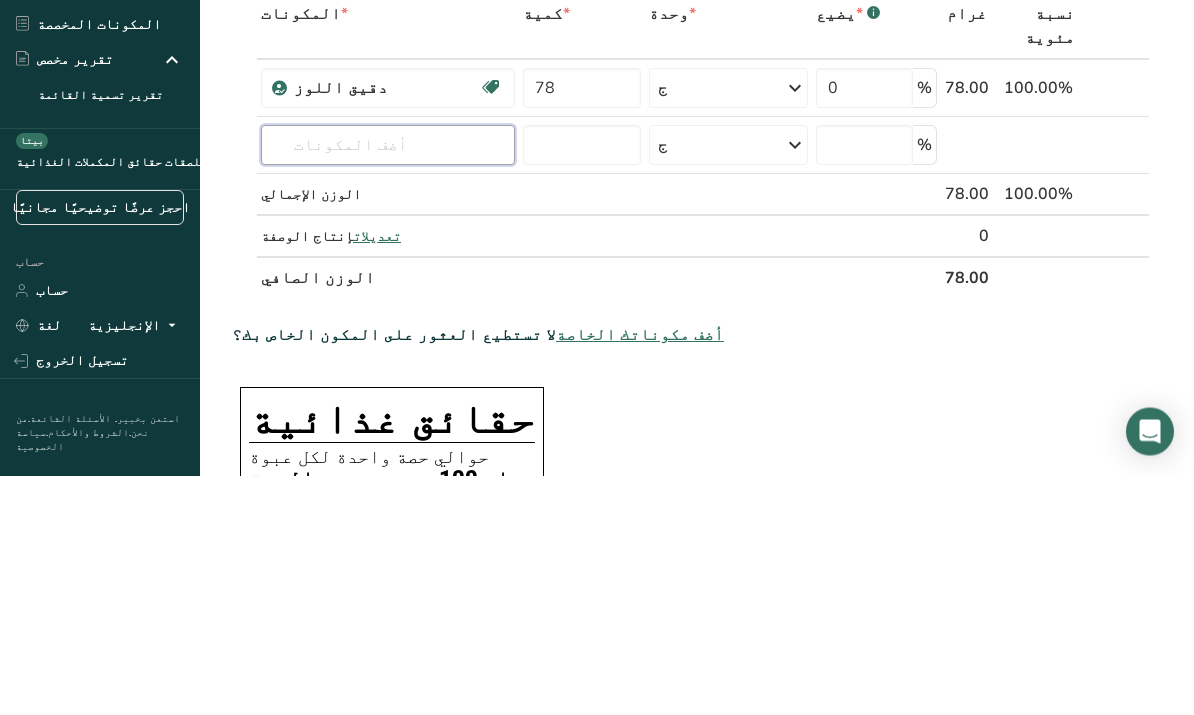 click at bounding box center [388, 385] 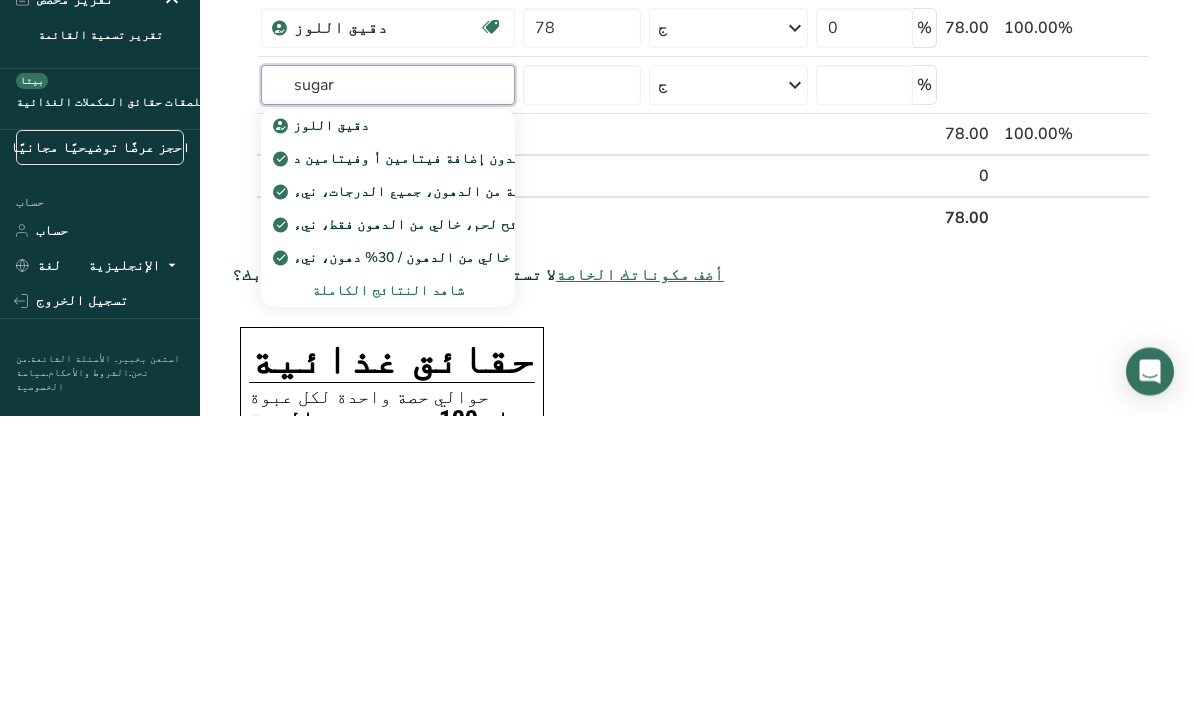 type on "sugar" 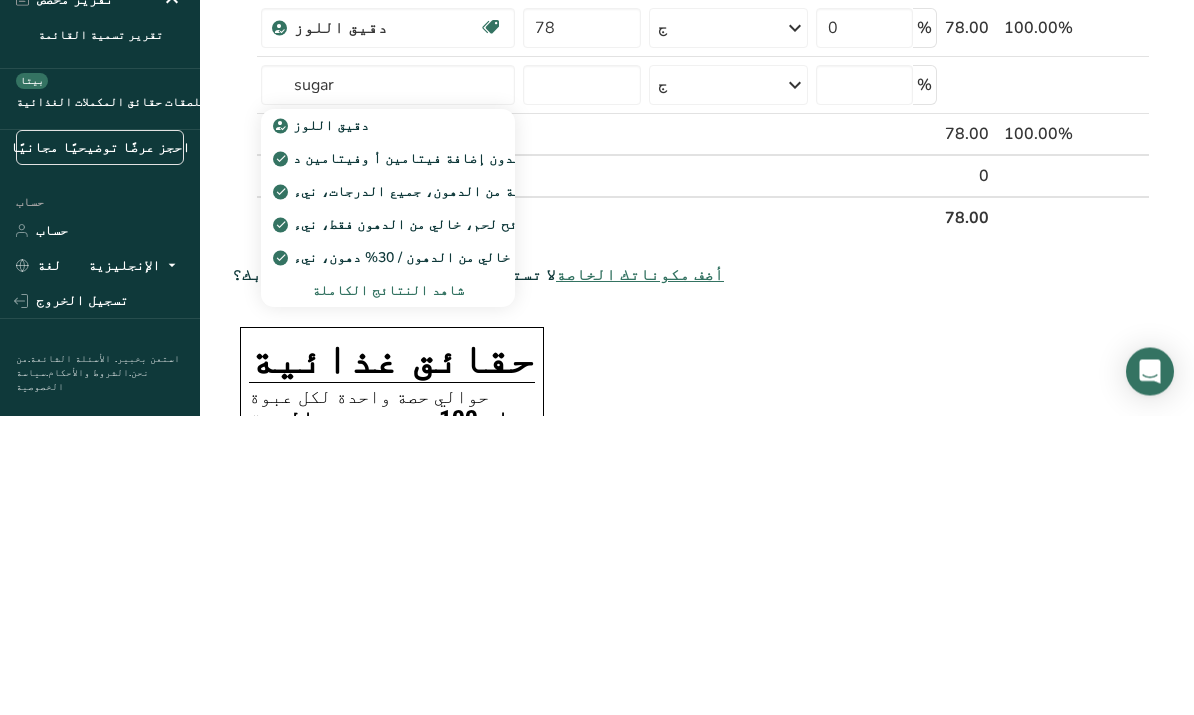click on "شاهد النتائج الكاملة" at bounding box center (388, 590) 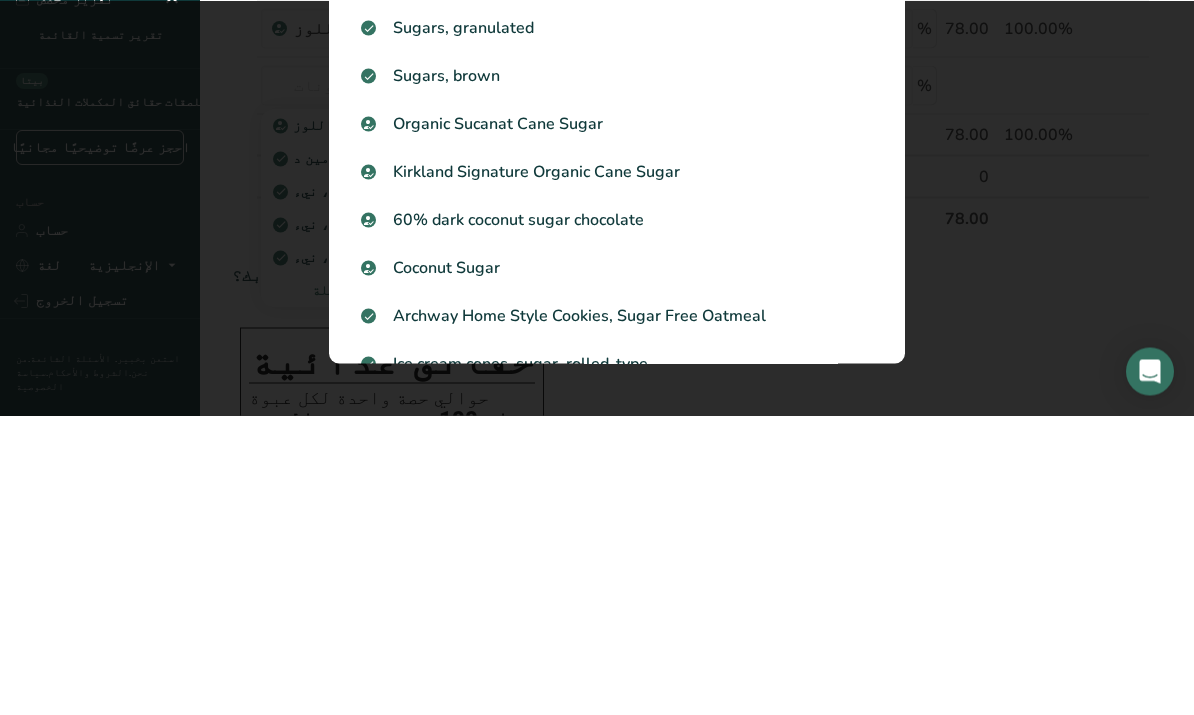 scroll, scrollTop: 375, scrollLeft: 0, axis: vertical 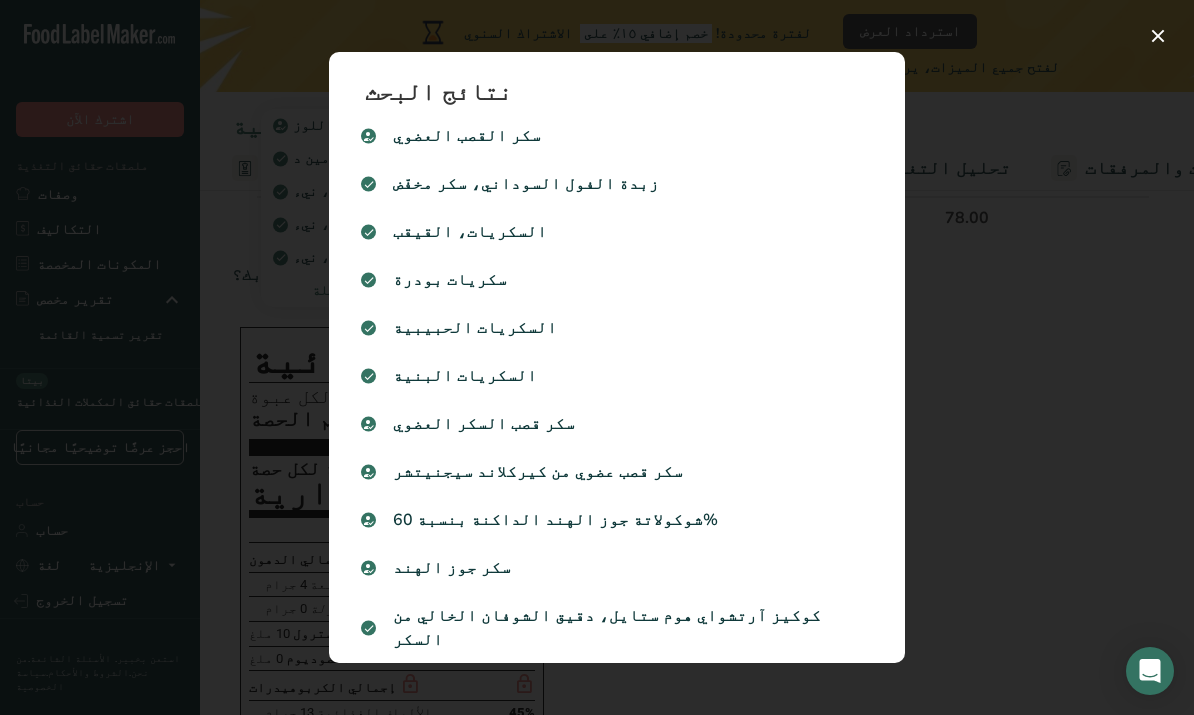 click on "سكر القصب العضوي" at bounding box center [617, 136] 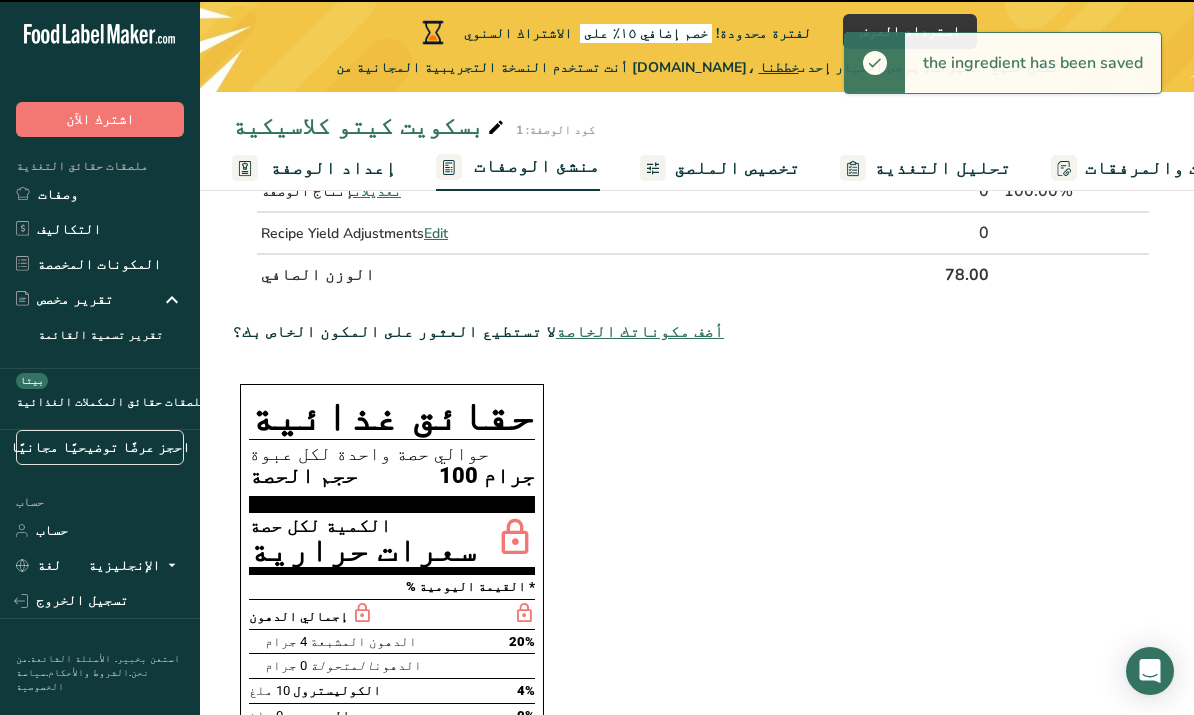 type on "0" 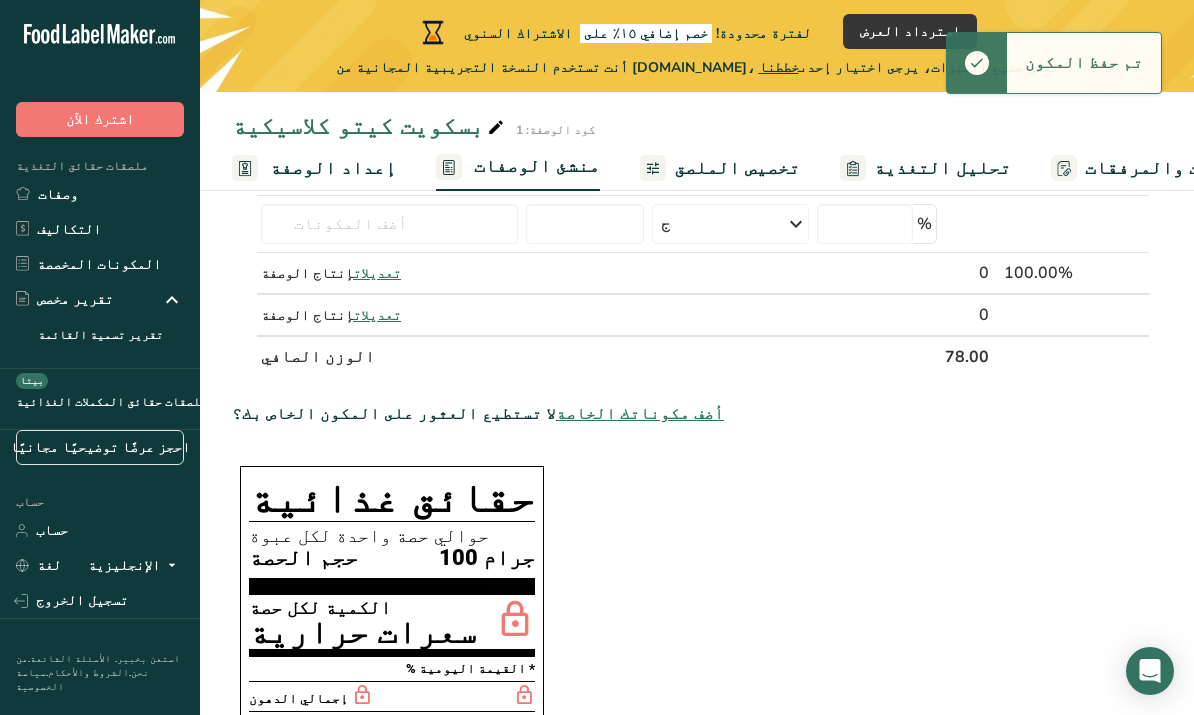 scroll, scrollTop: 0, scrollLeft: 0, axis: both 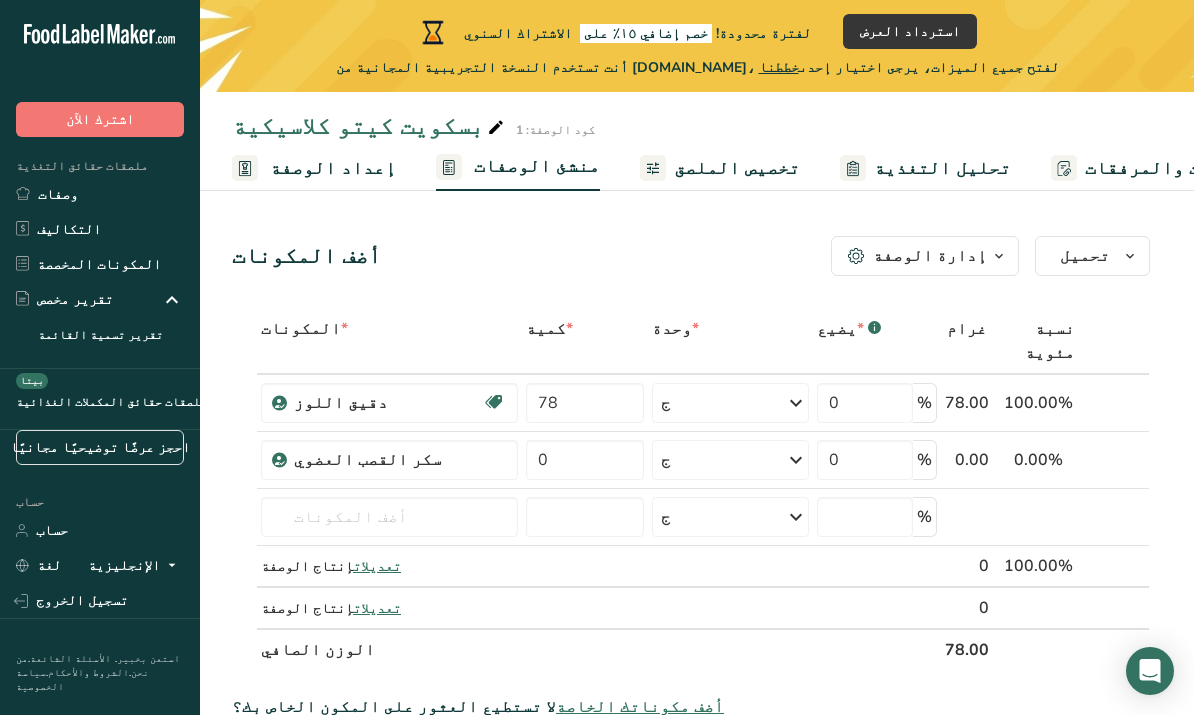 click on "الوزن الصافي" at bounding box center (599, 649) 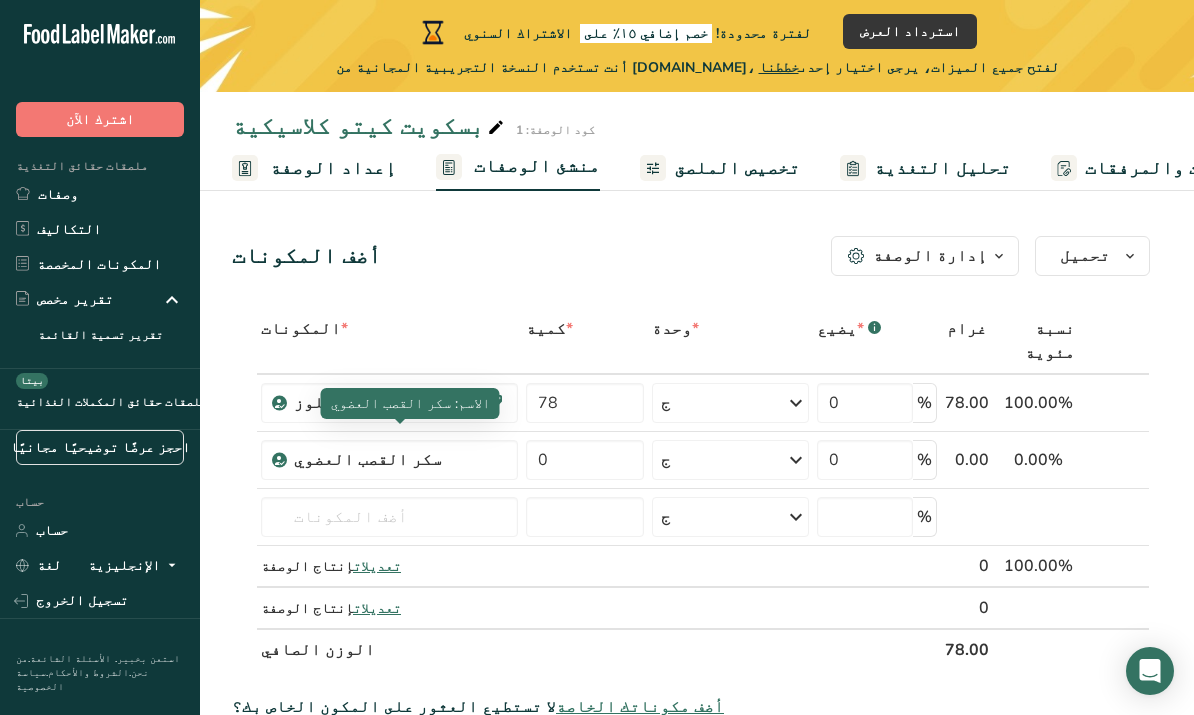 click on "سكر القصب العضوي" at bounding box center (400, 460) 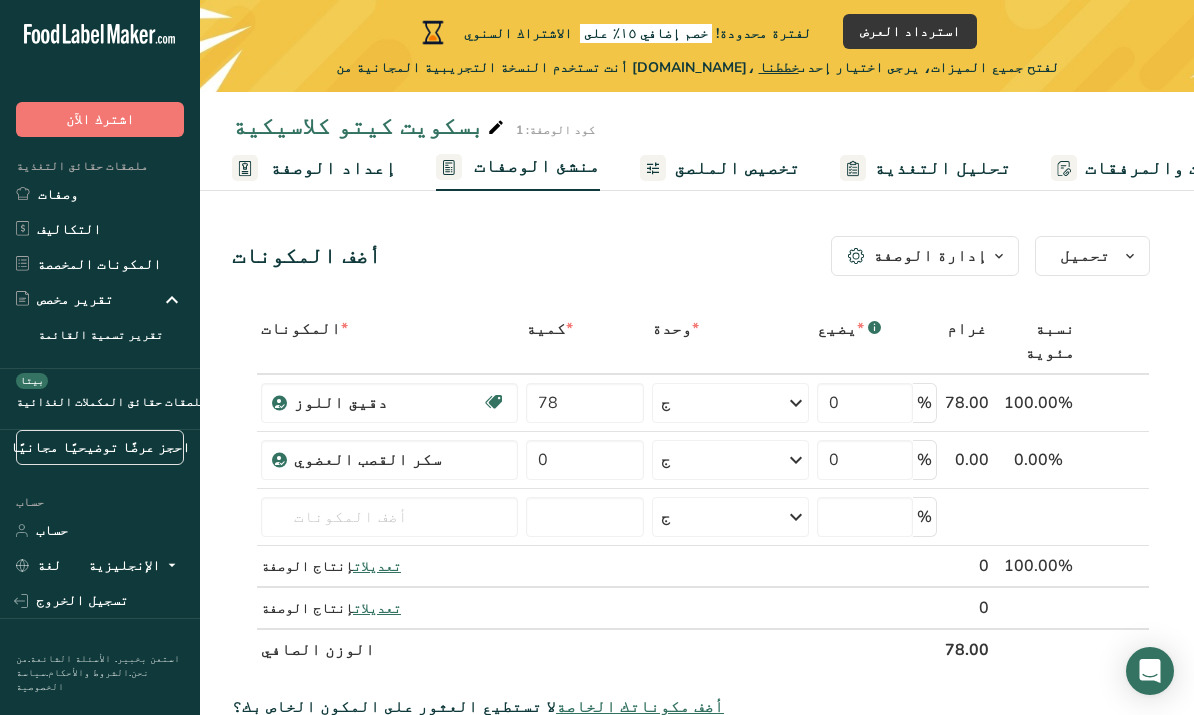click at bounding box center [245, 472] 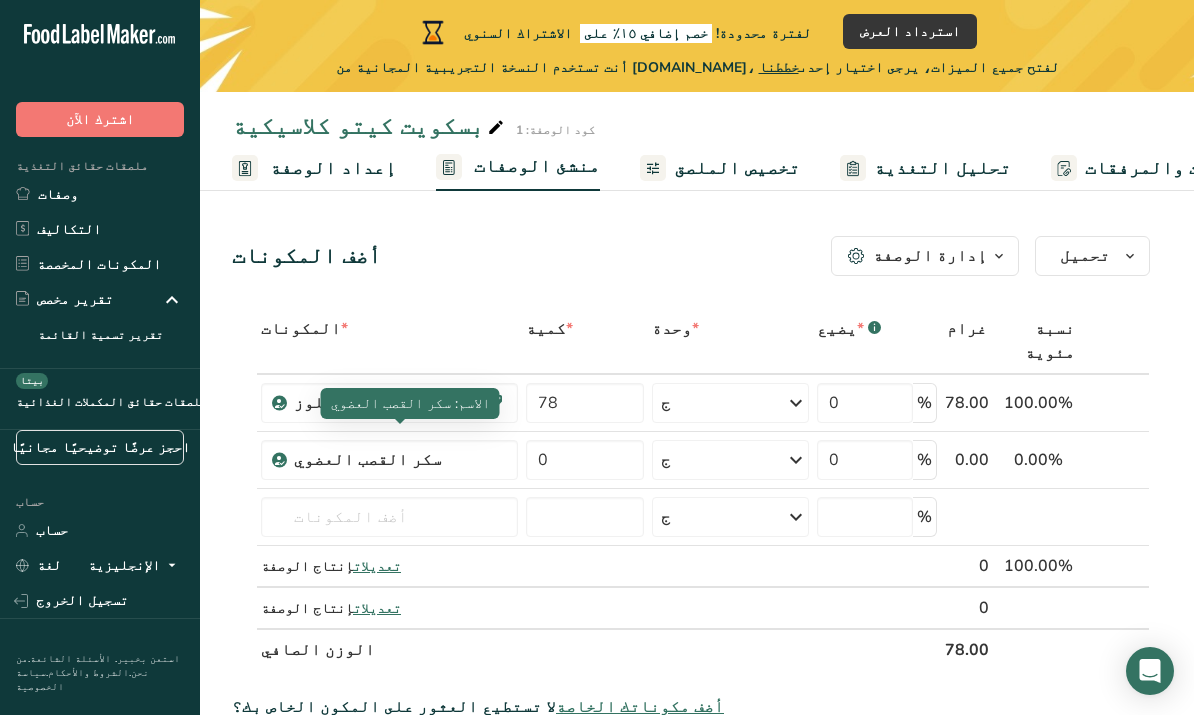 click on "سكر القصب العضوي" at bounding box center (368, 460) 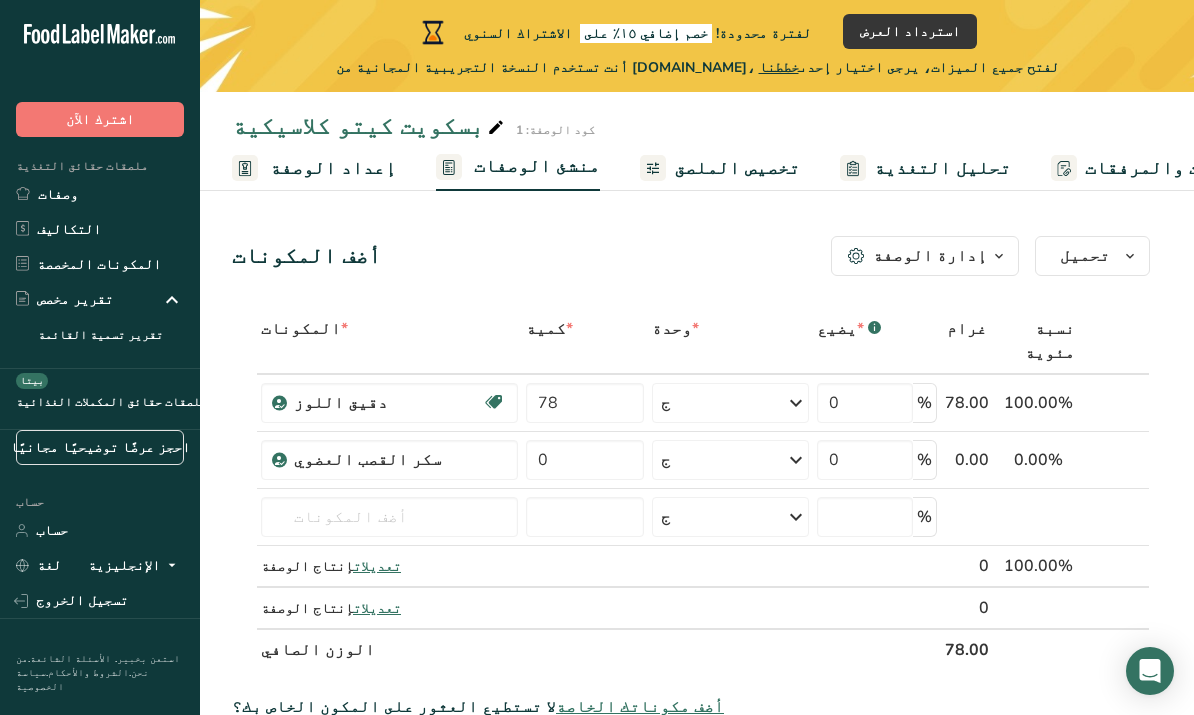 click on "سكر القصب العضوي" at bounding box center (400, 460) 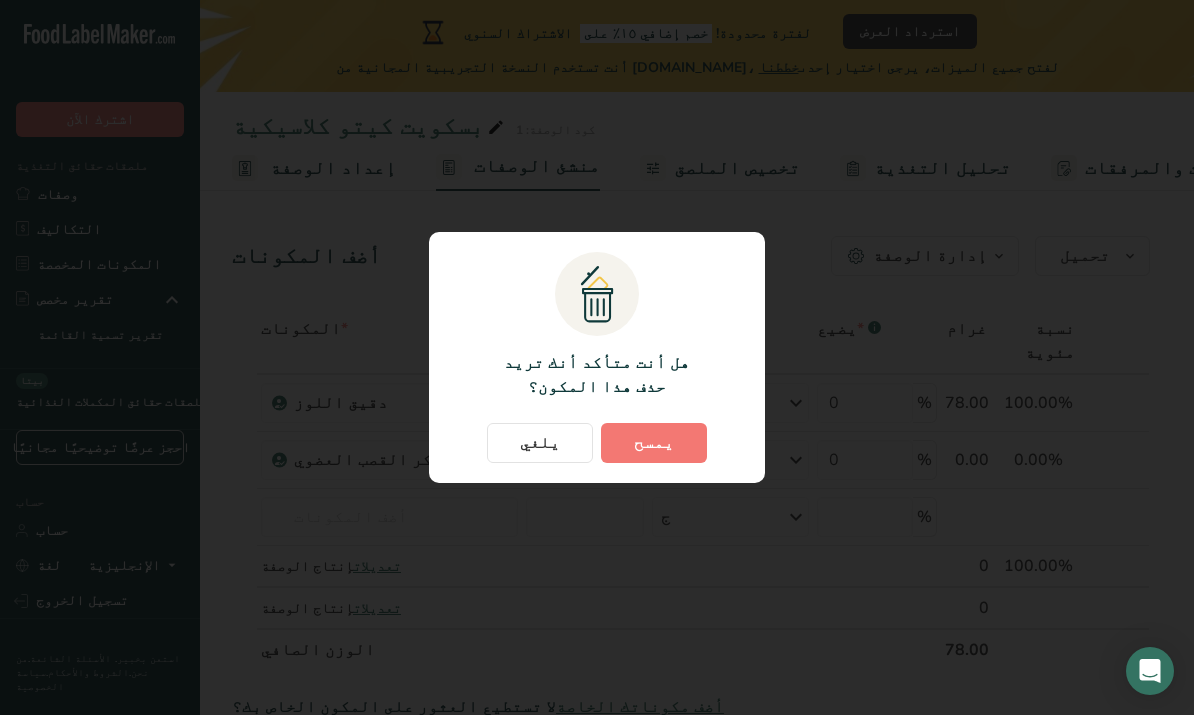 click on "يمسح" at bounding box center [654, 443] 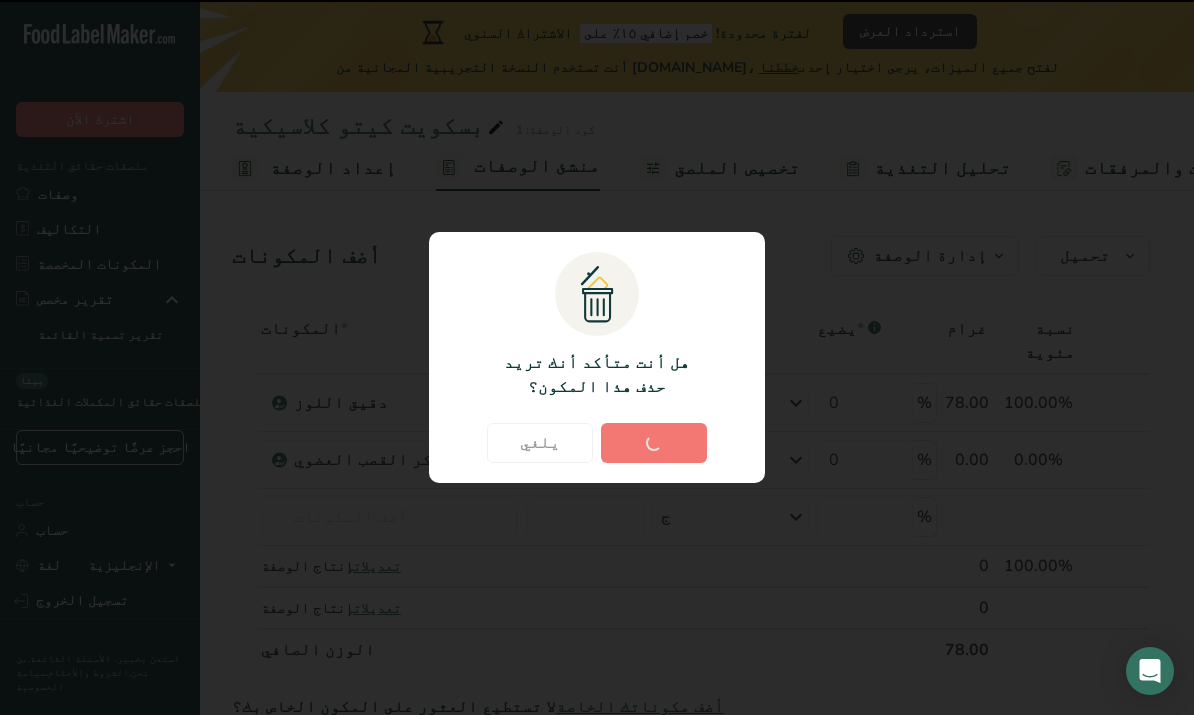 type 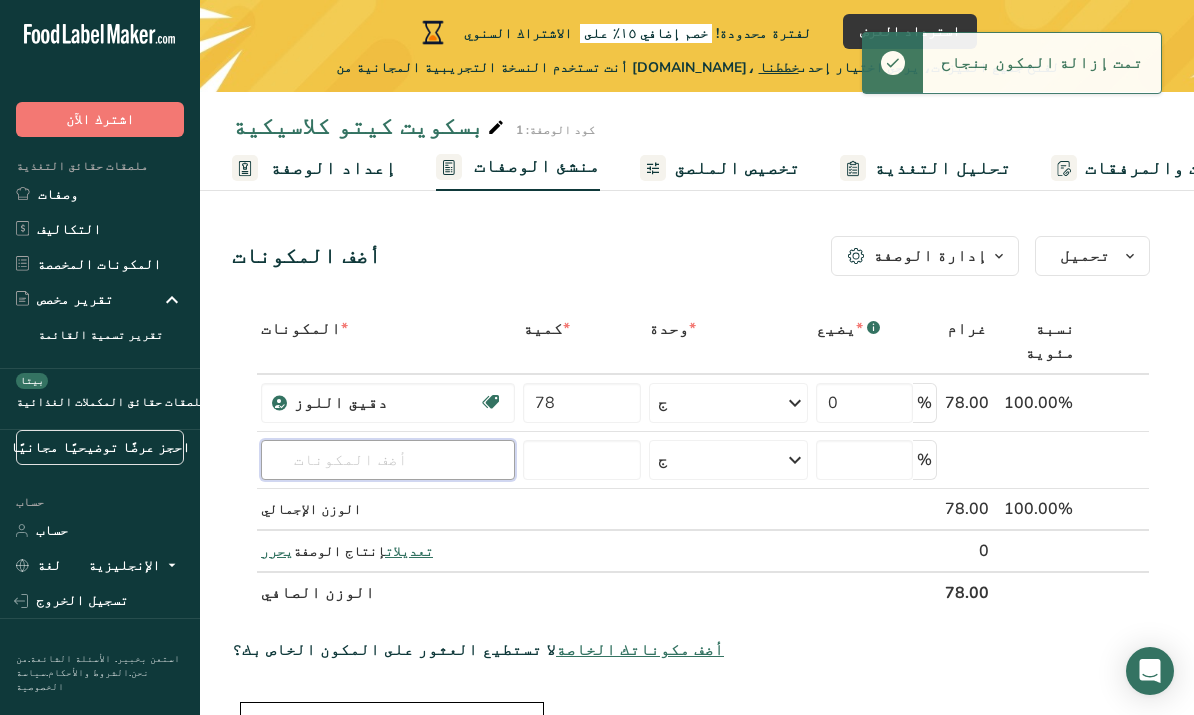 click at bounding box center [388, 460] 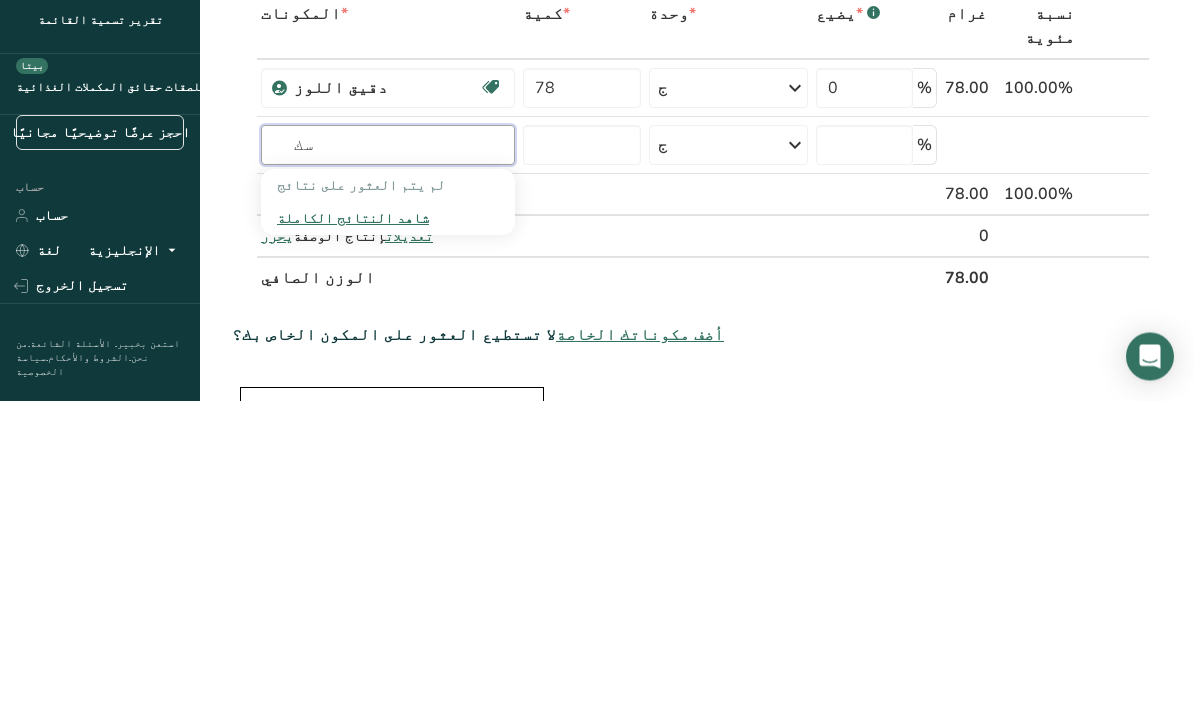 type on "س" 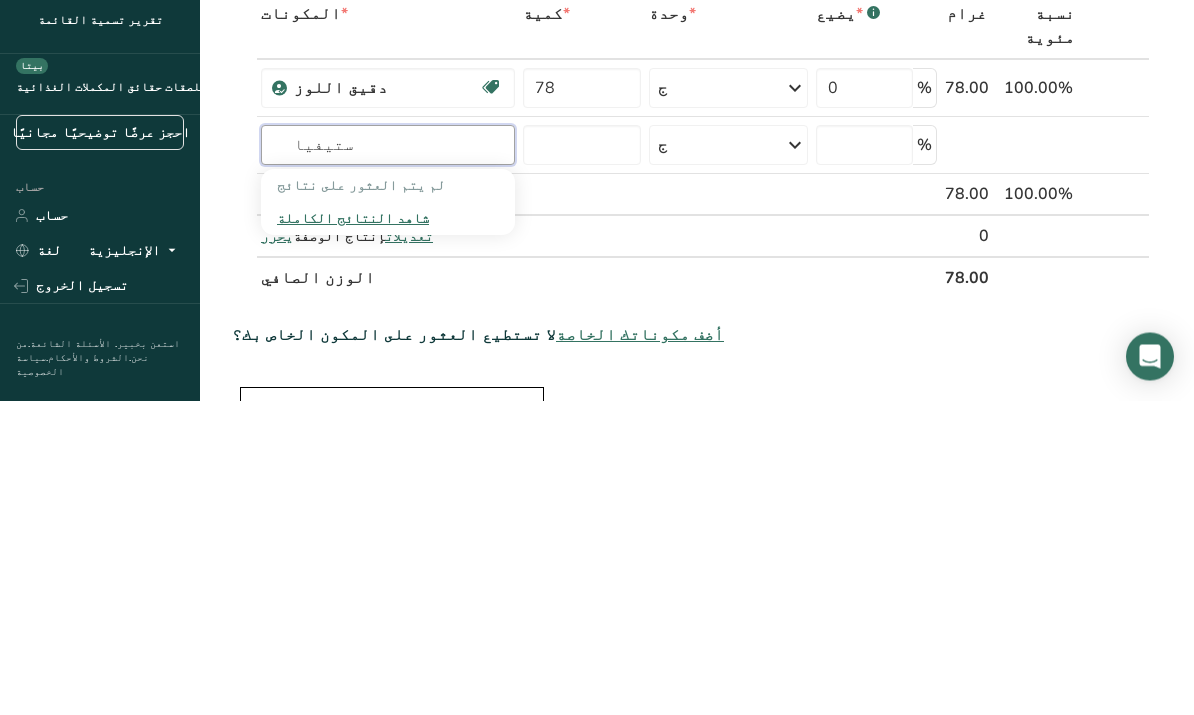 type on "ستيفيا" 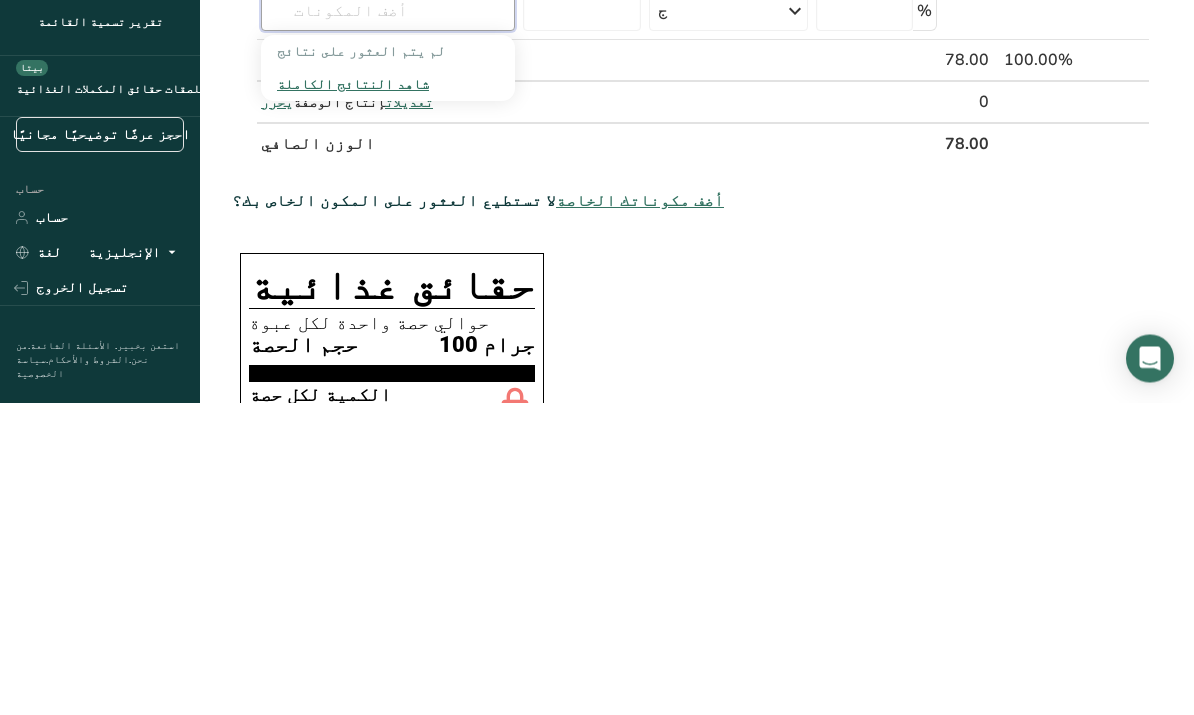 scroll, scrollTop: 119, scrollLeft: 0, axis: vertical 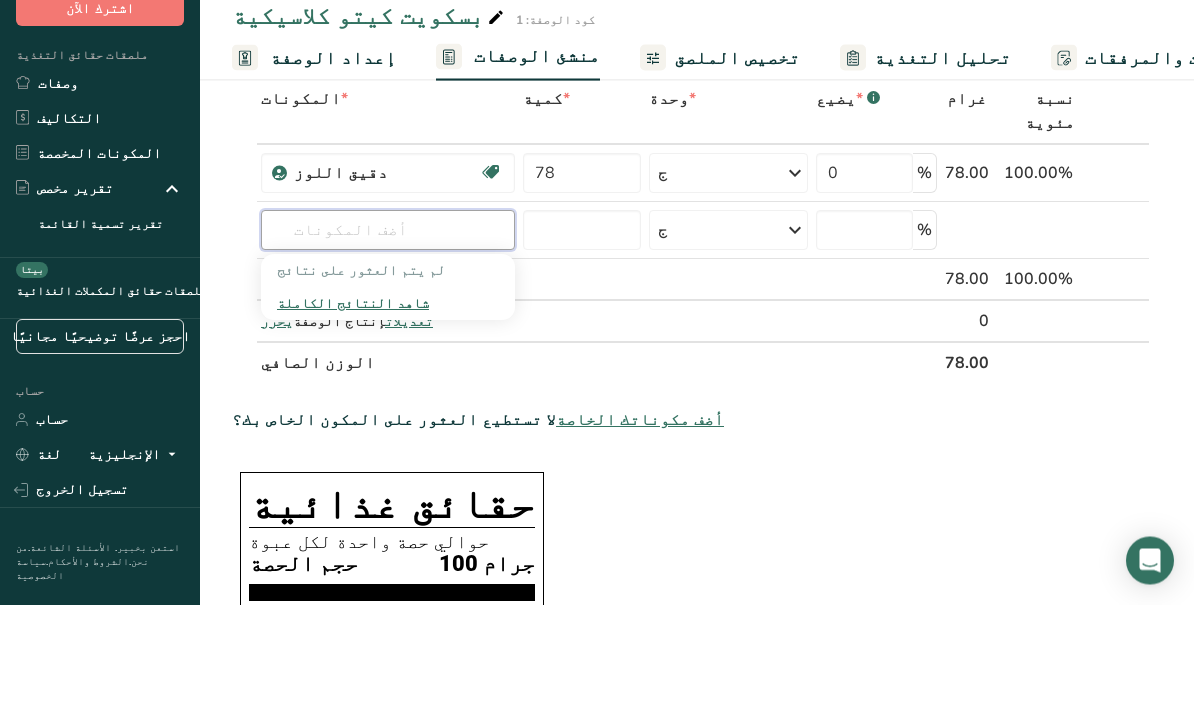 click at bounding box center [388, 341] 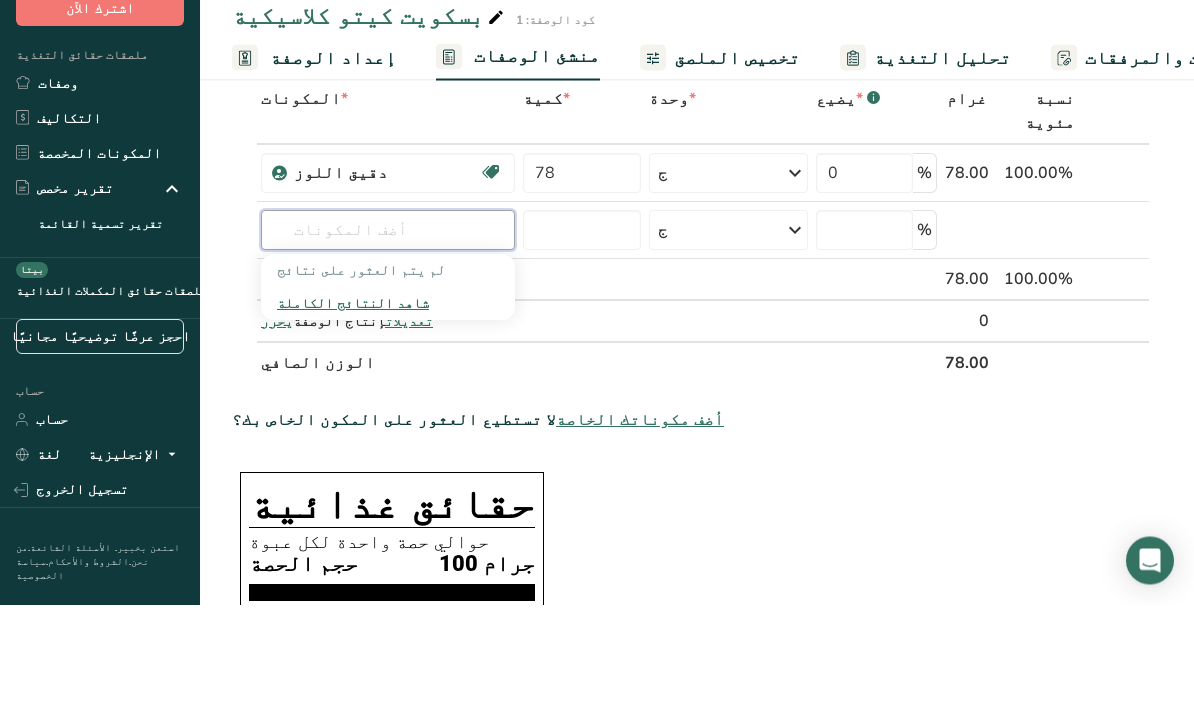 paste on "Stevia" 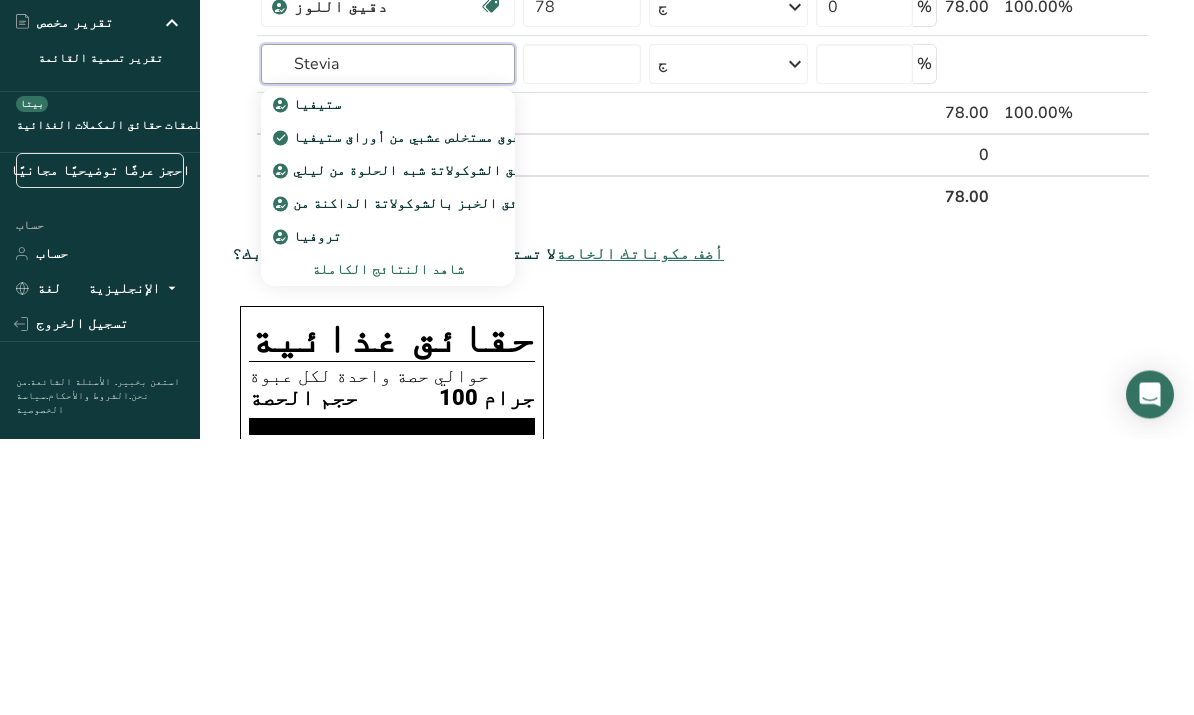 type on "Stevia" 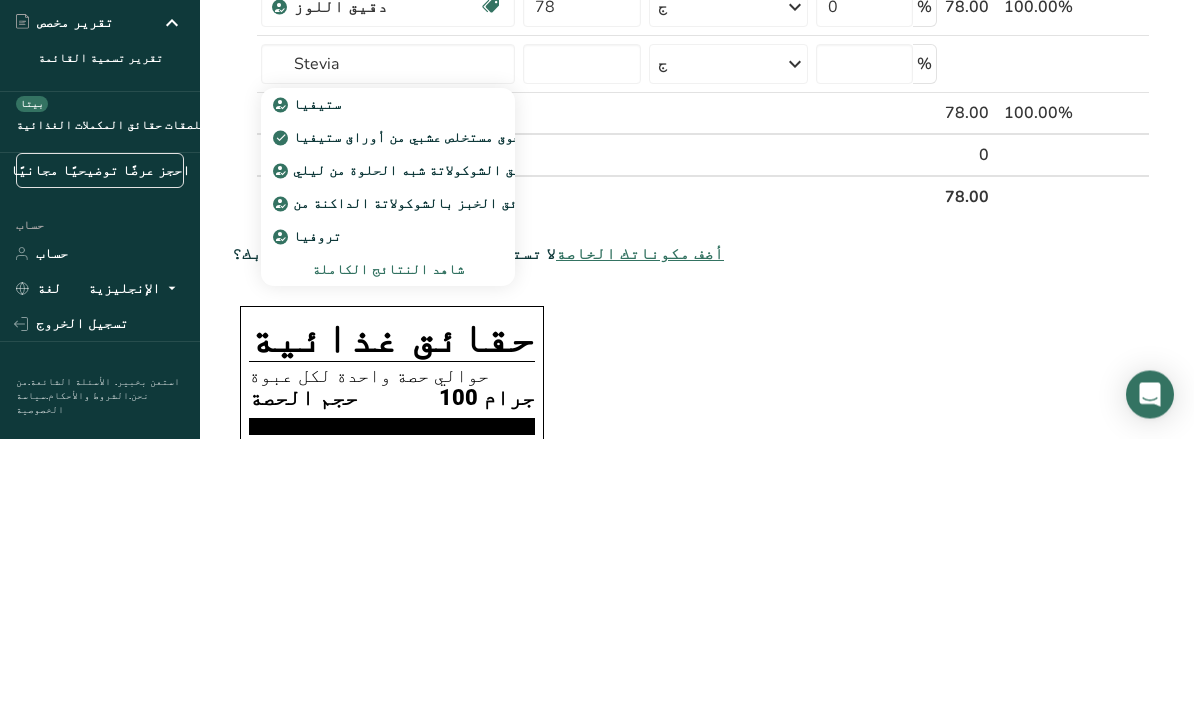 click on "شاهد النتائج الكاملة" at bounding box center (388, 546) 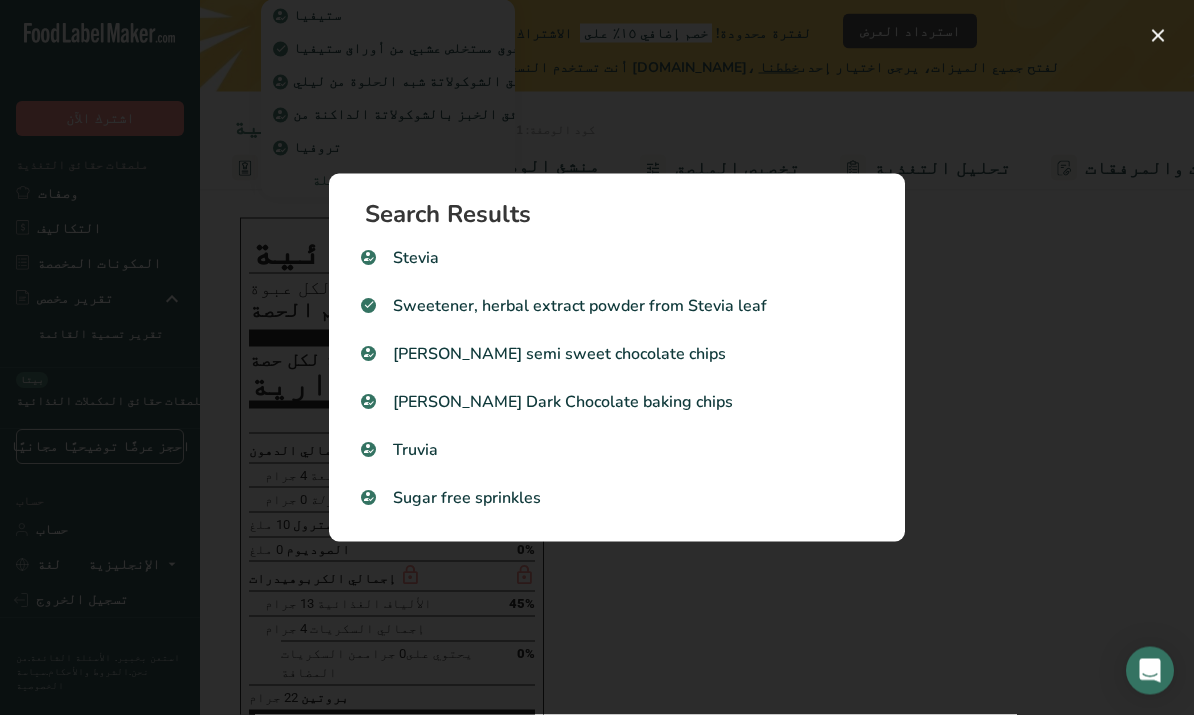 scroll, scrollTop: 492, scrollLeft: 0, axis: vertical 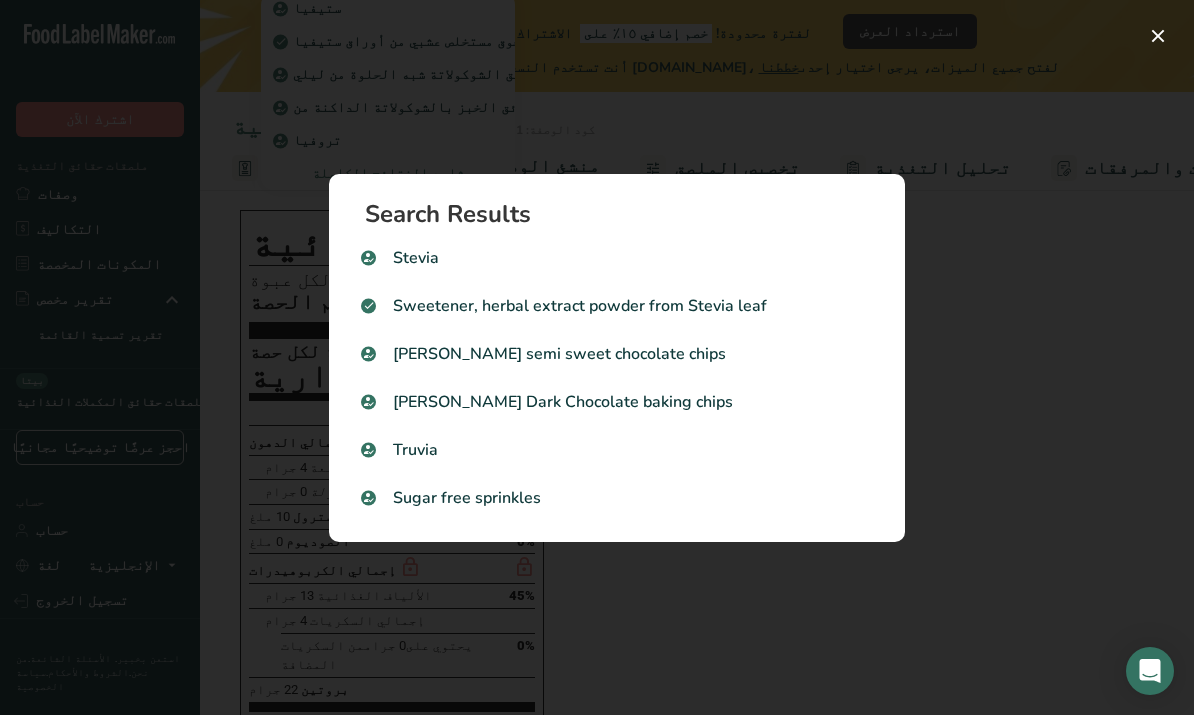 click at bounding box center [597, 357] 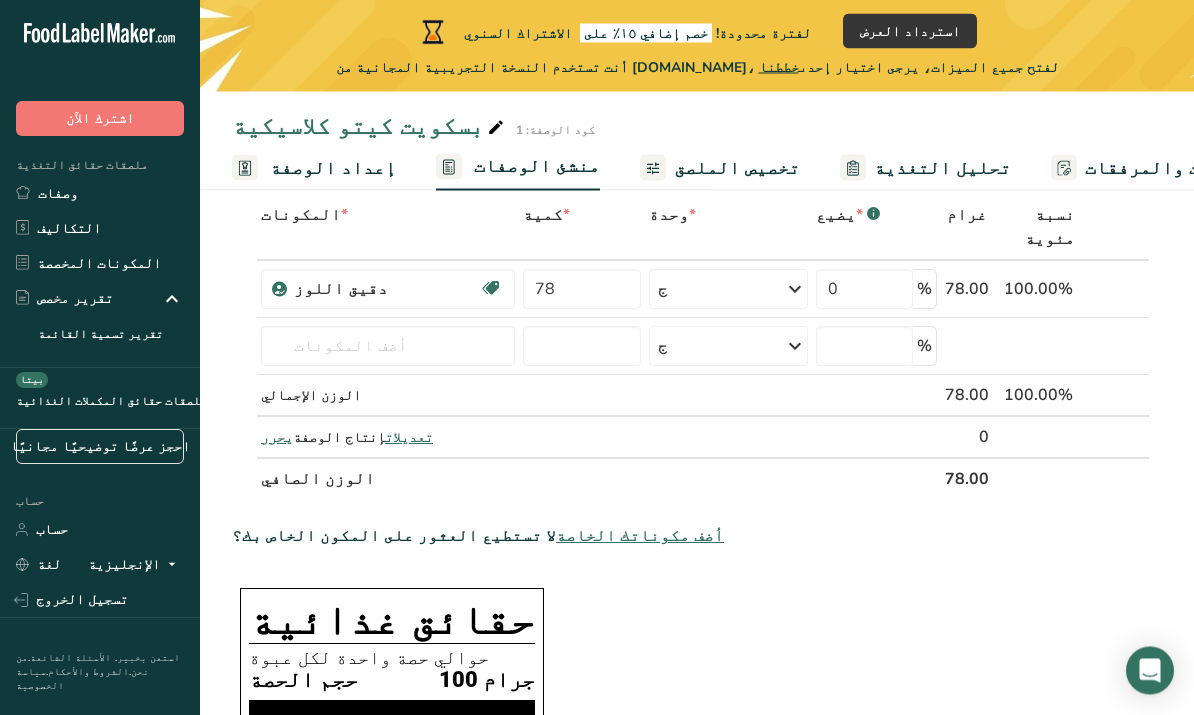 scroll, scrollTop: 0, scrollLeft: 0, axis: both 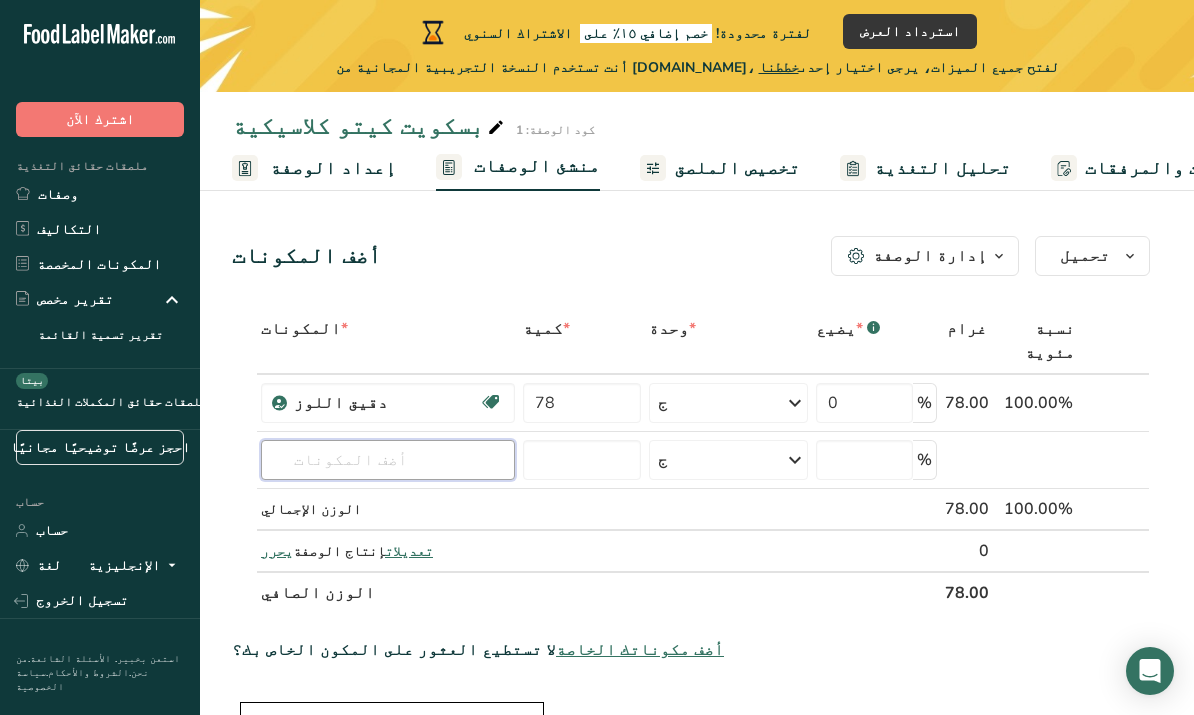 click at bounding box center [388, 460] 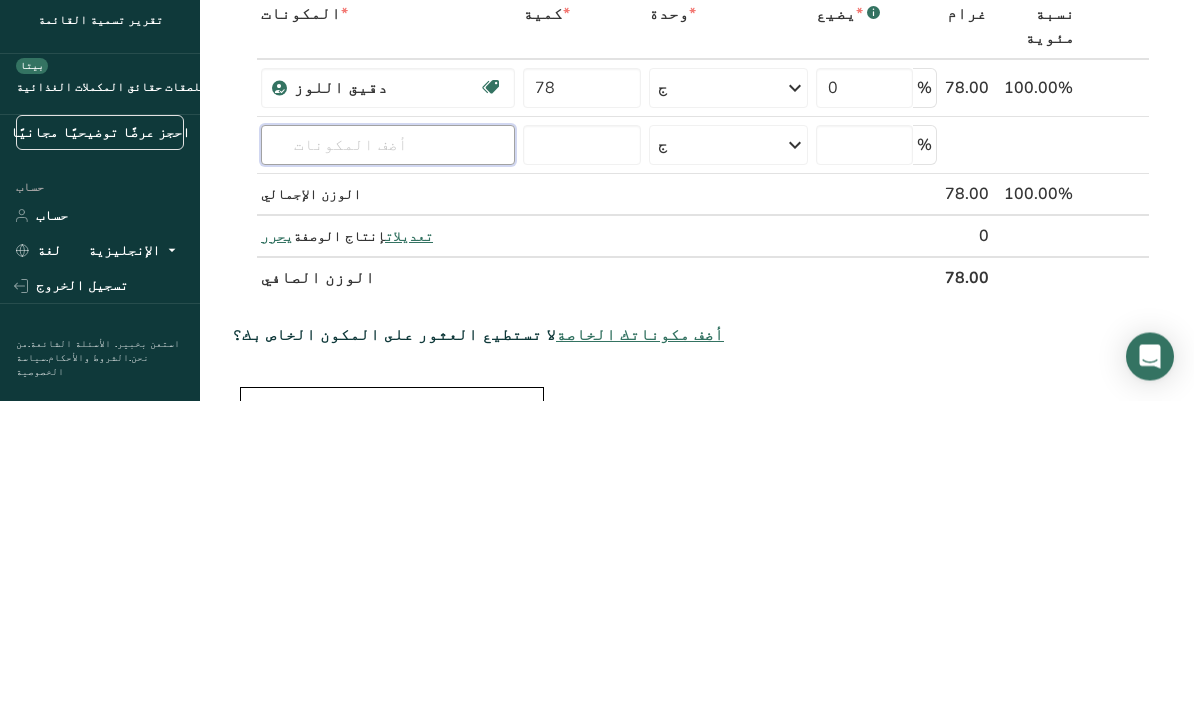 click at bounding box center [388, 460] 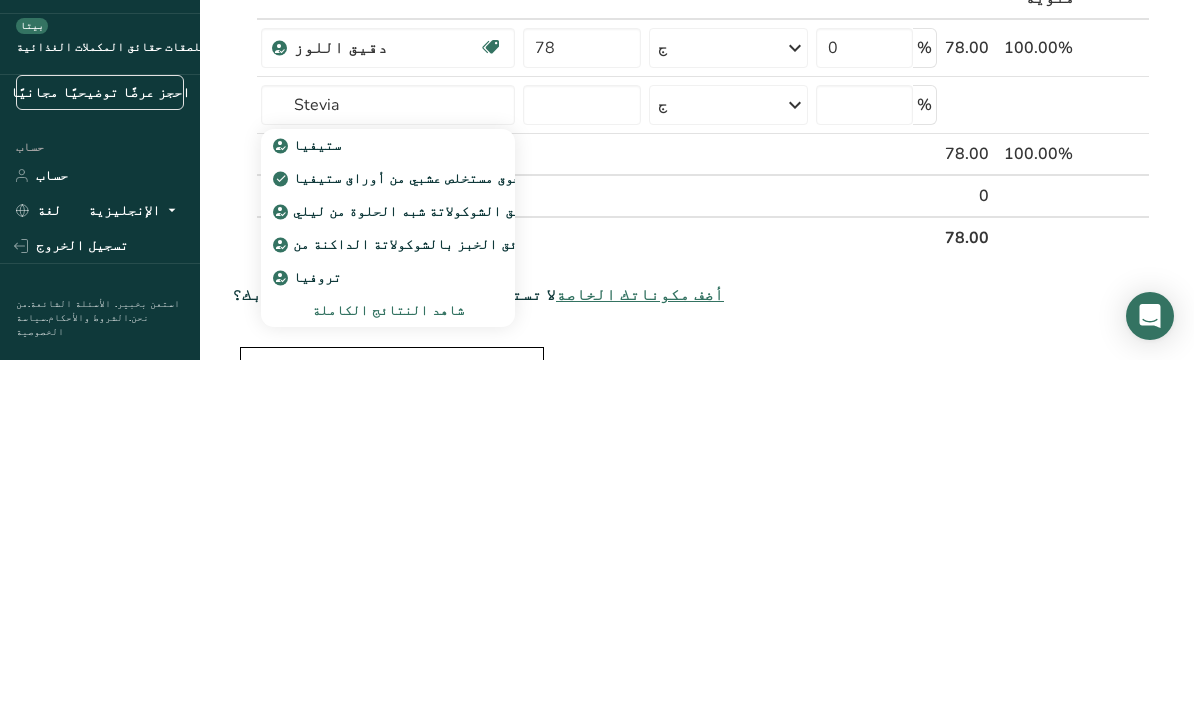 click on "ستيفيا" at bounding box center [372, 500] 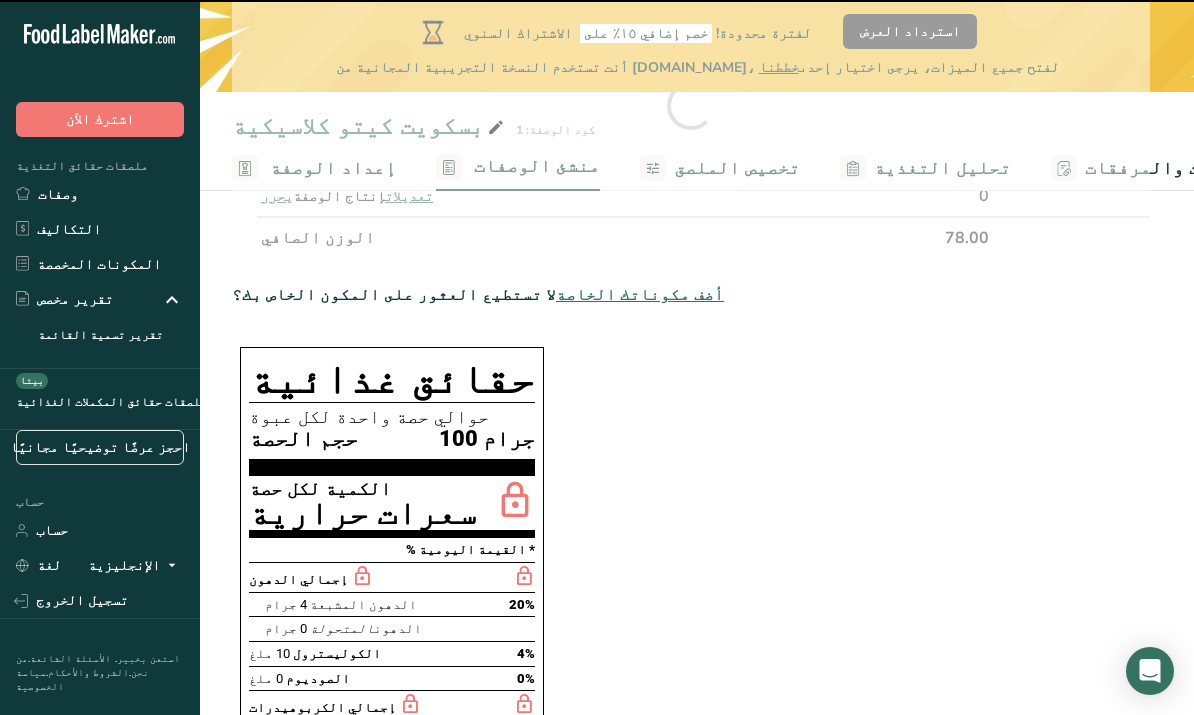 type on "0" 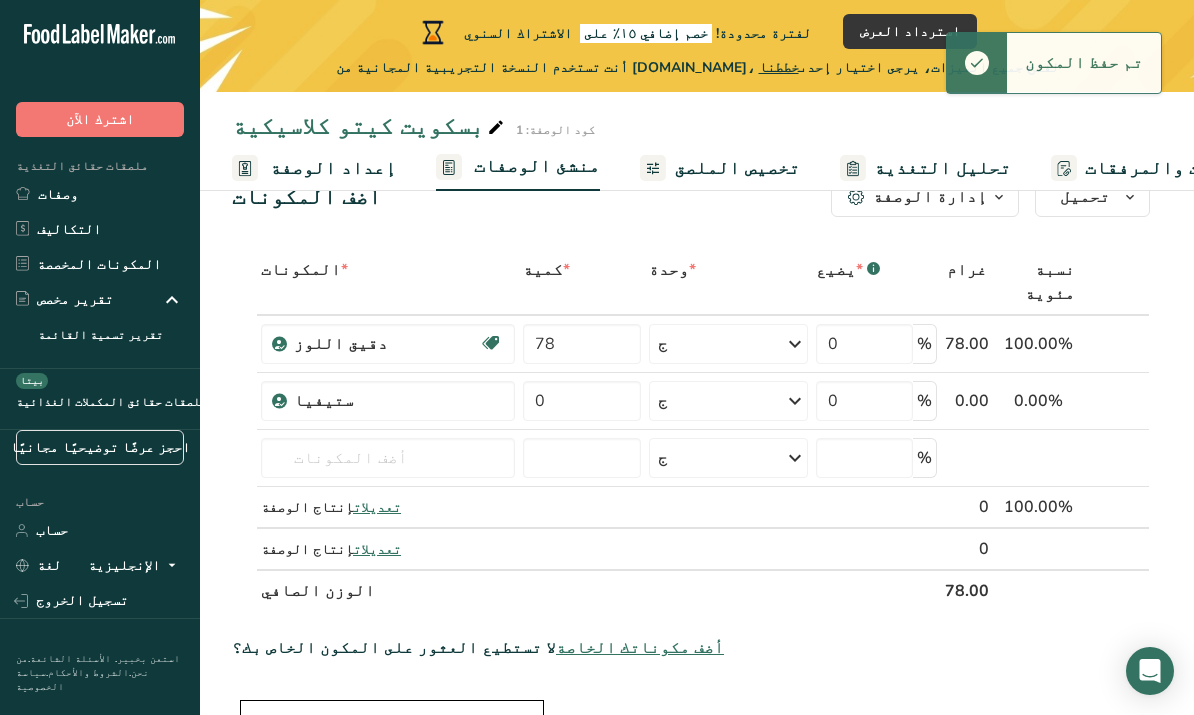 scroll, scrollTop: 0, scrollLeft: 0, axis: both 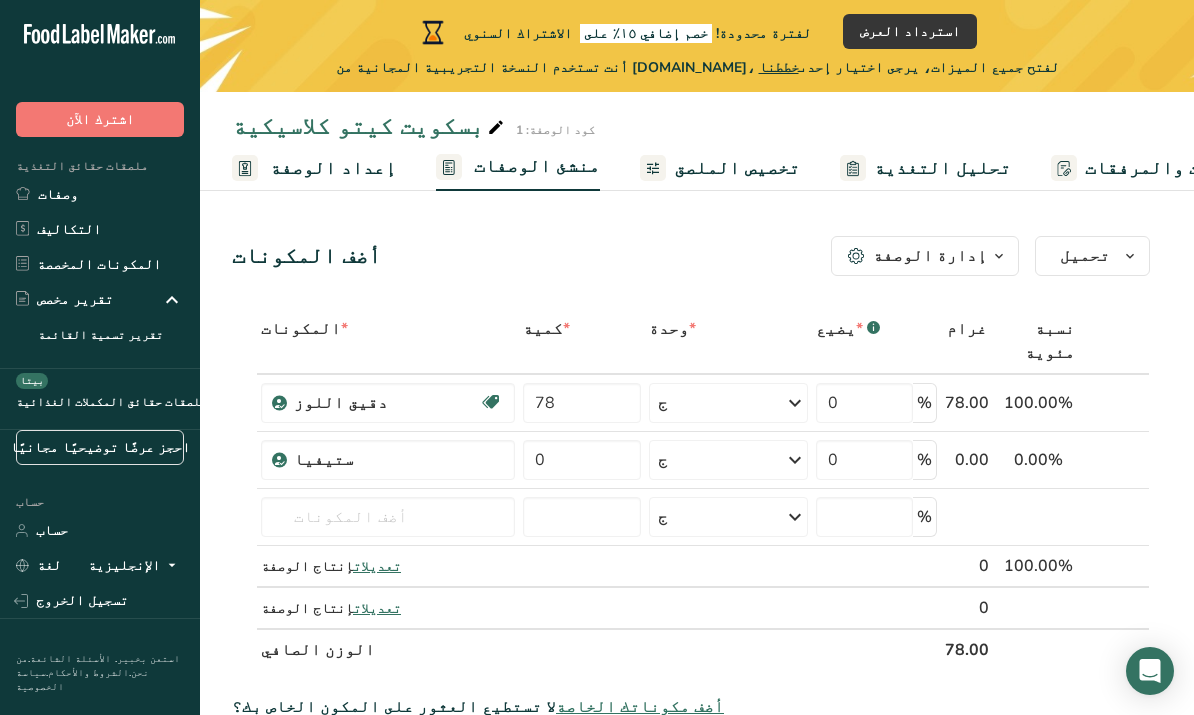 click on "الوزن الصافي" at bounding box center (599, 649) 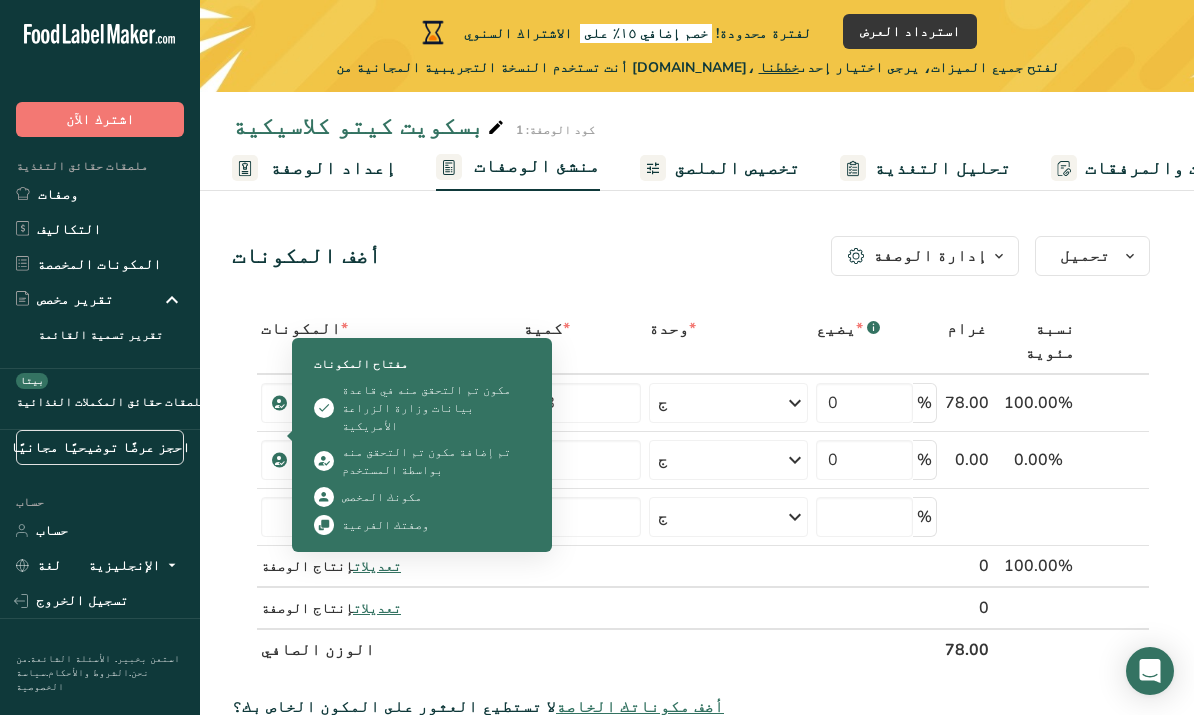 click on "مكون تم التحقق منه في قاعدة بيانات وزارة الزراعة الأمريكية" at bounding box center (426, 408) 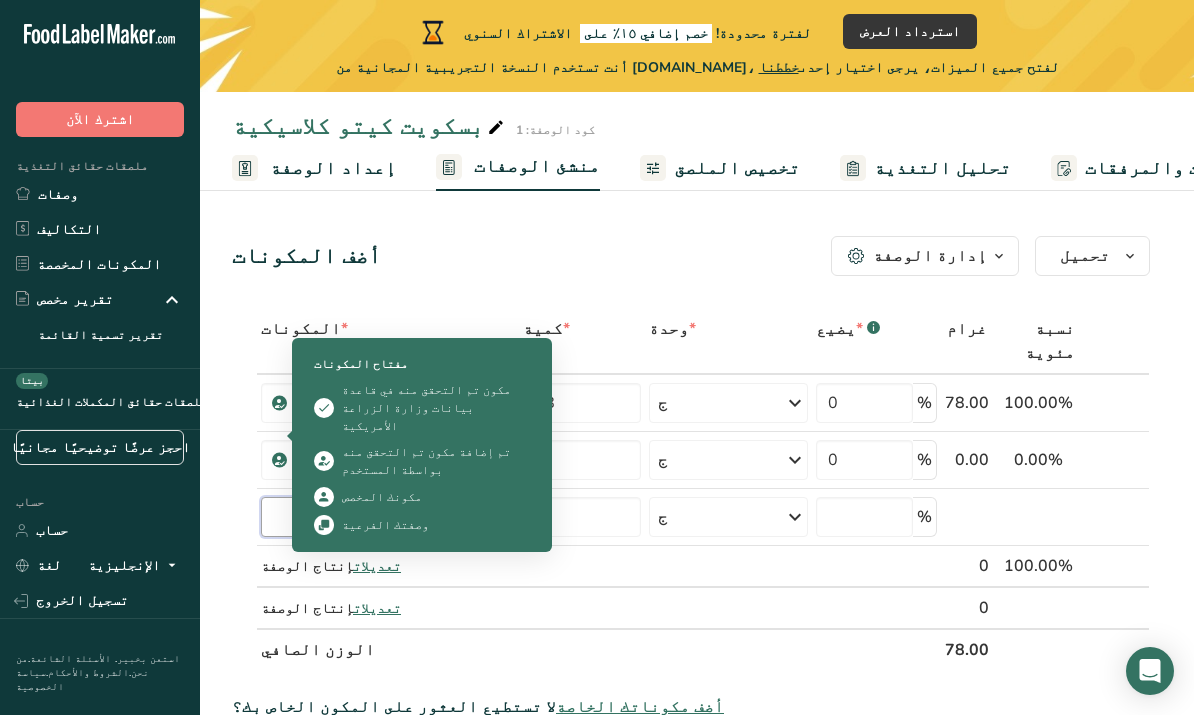click at bounding box center (388, 517) 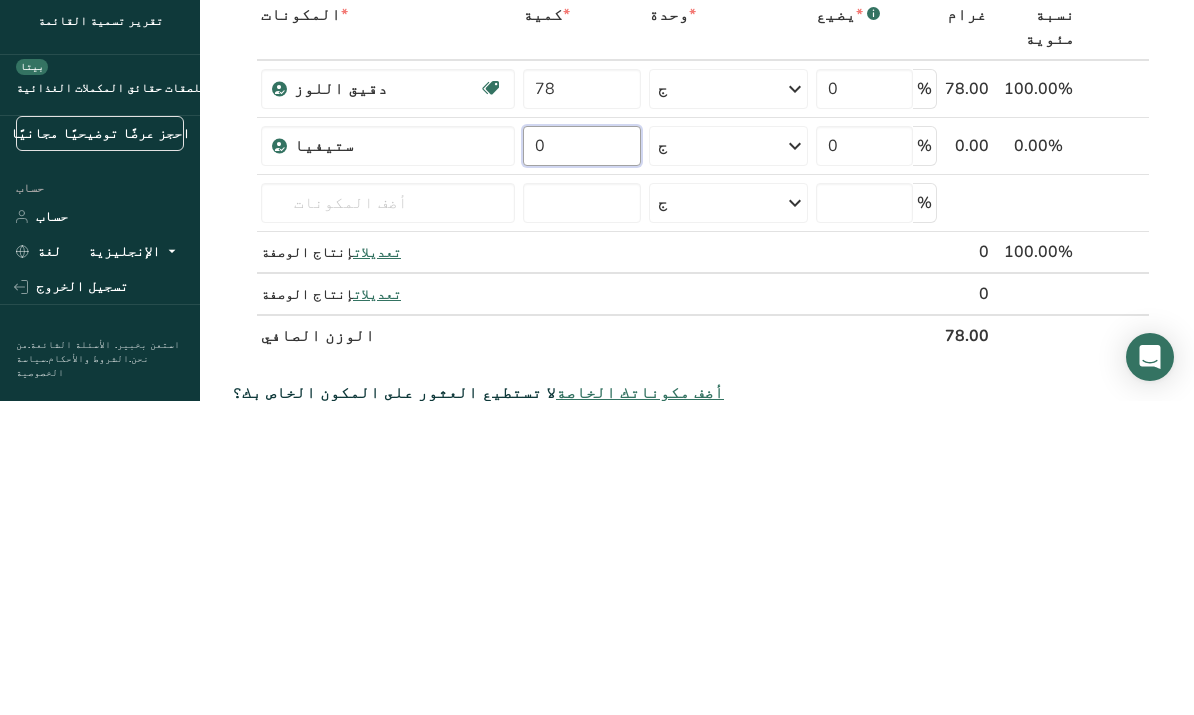 click on "0" at bounding box center (582, 460) 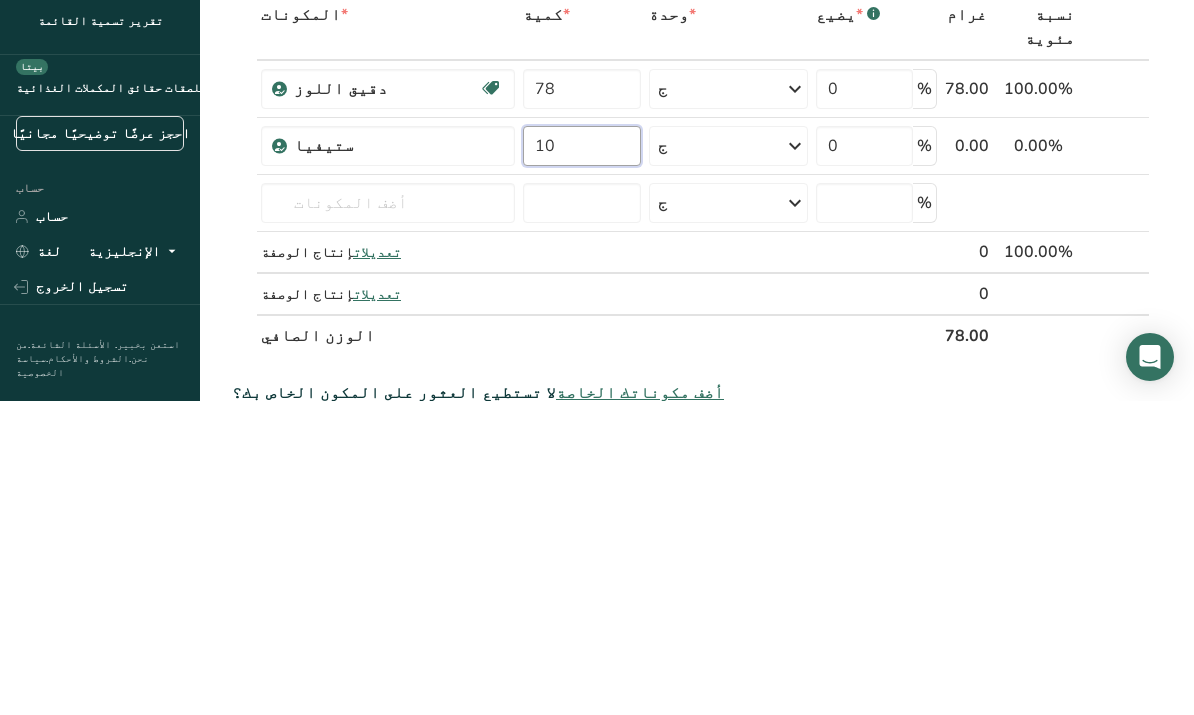 type on "10" 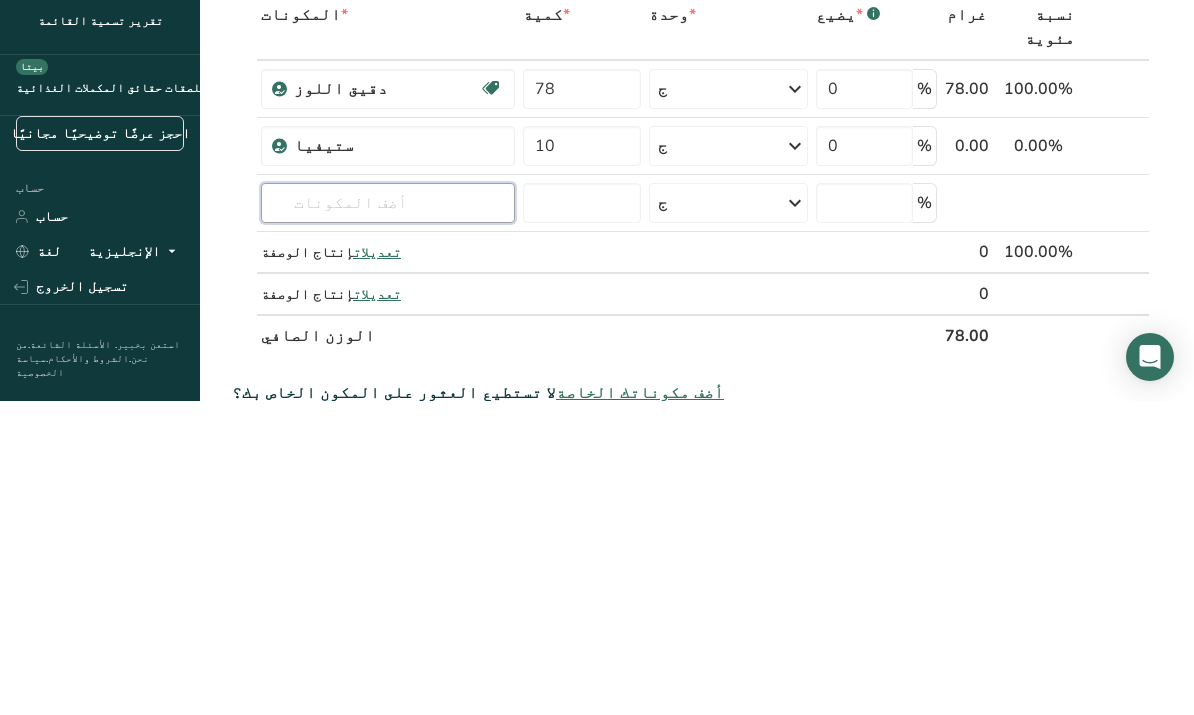 click on "المكونات  *
كمية  *
وحدة  *
يضيع *   .a-a{fill:#347362;}.b-a{fill:#fff;}         غرام
نسبة مئوية
دقيق اللوز
نباتي
نباتي
عضوي
[PERSON_NAME] عضويًا
غير معدل وراثيًا
كوشير باريف
منتجات ألبان كوشير
حلال
ملصق نظيف
الهندسة الحيوية
صديق الكيتو
78
ج
وحدات الوزن
ج
كجم
ملغ
شاهد المزيد
وحدات الحجم
ل
رطل/قدم مكعب
جم/سم3
مل" at bounding box center (691, 489) 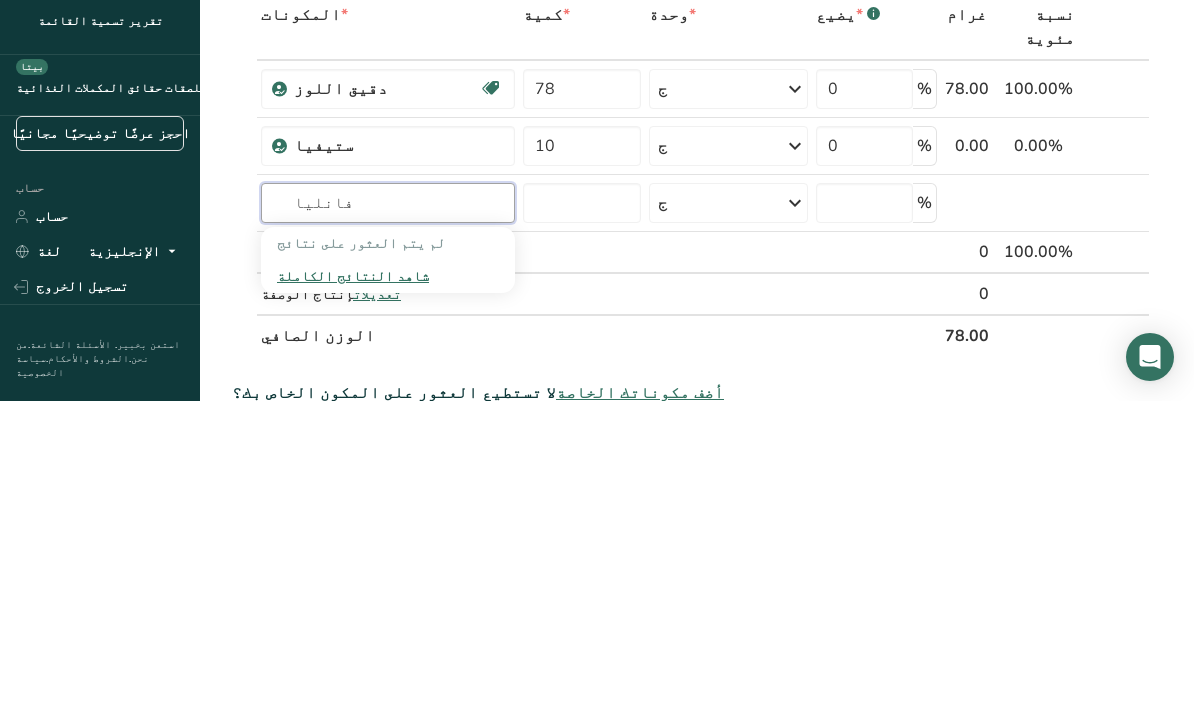 type on "فانليا" 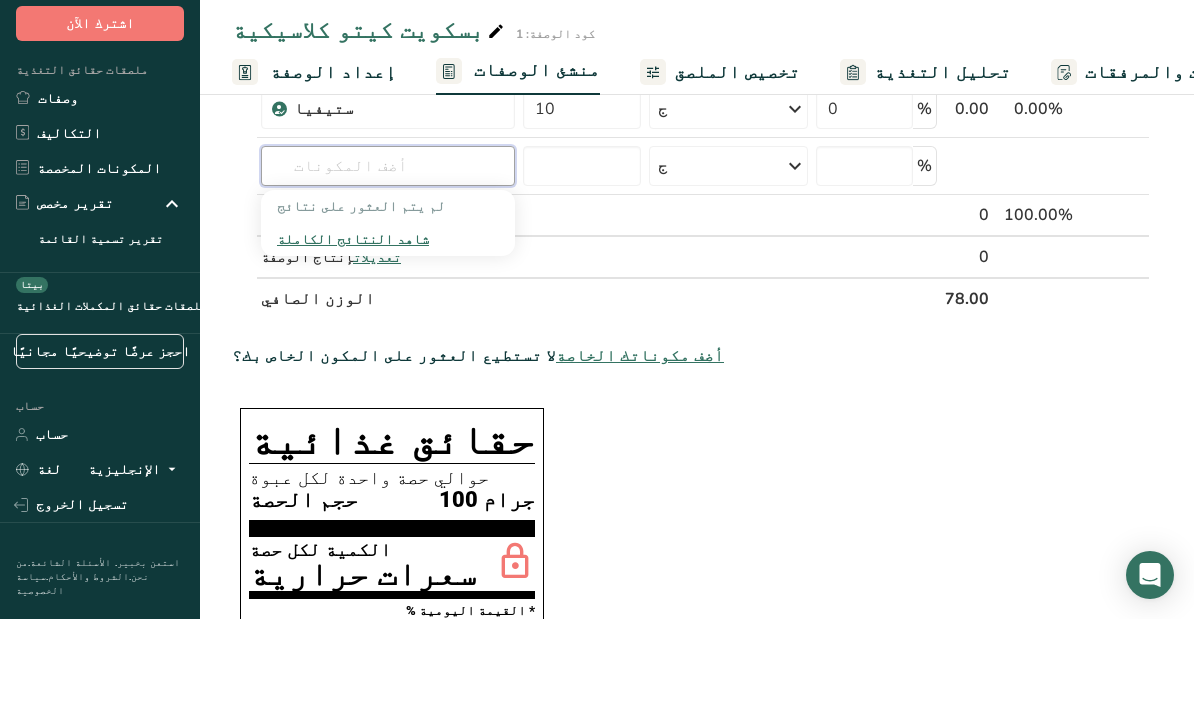 scroll, scrollTop: 240, scrollLeft: 0, axis: vertical 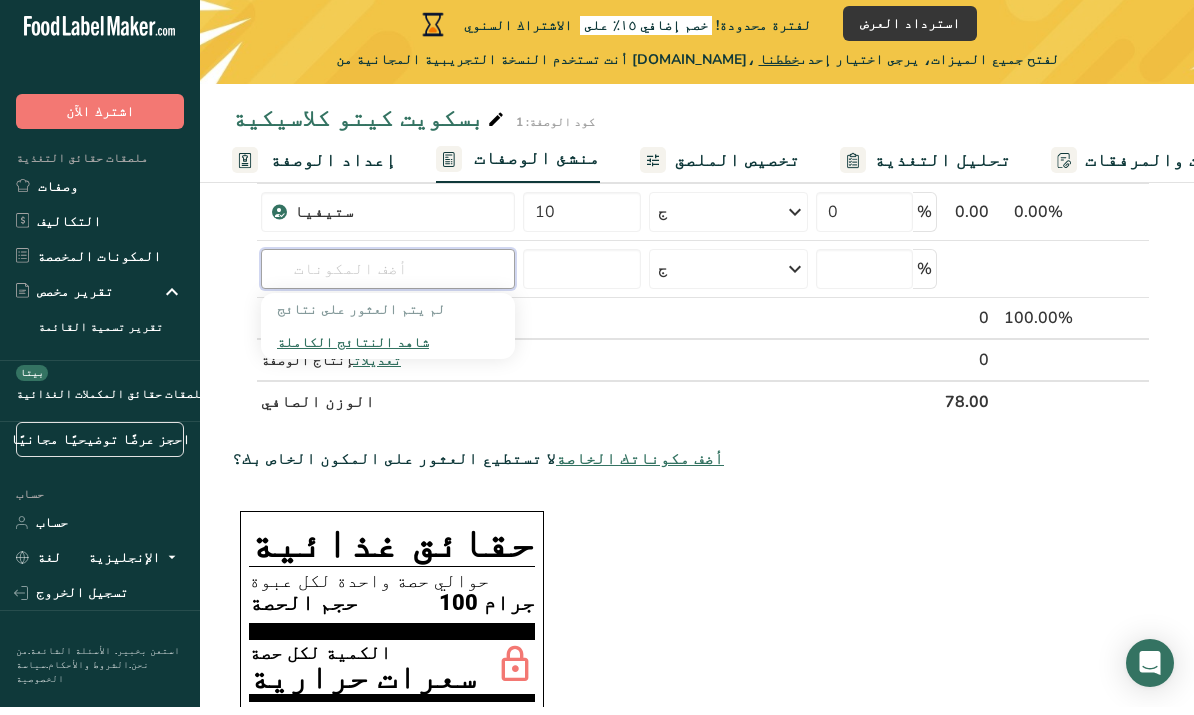 click at bounding box center [388, 277] 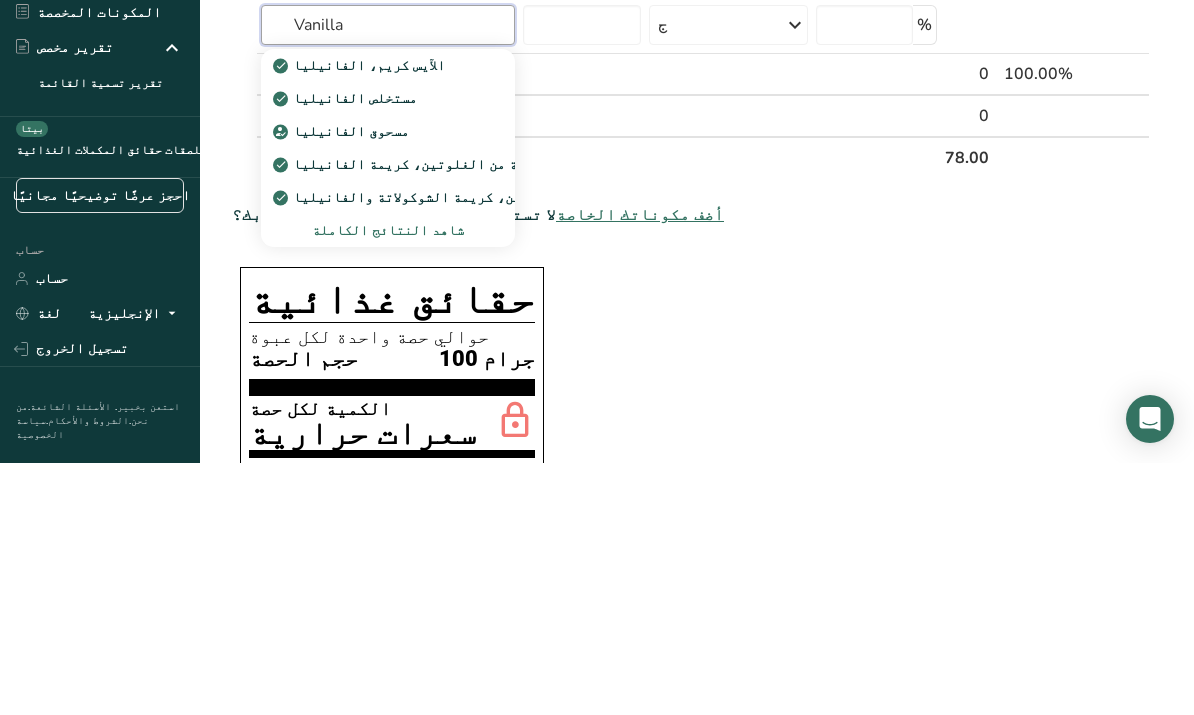 type on "Vanilla" 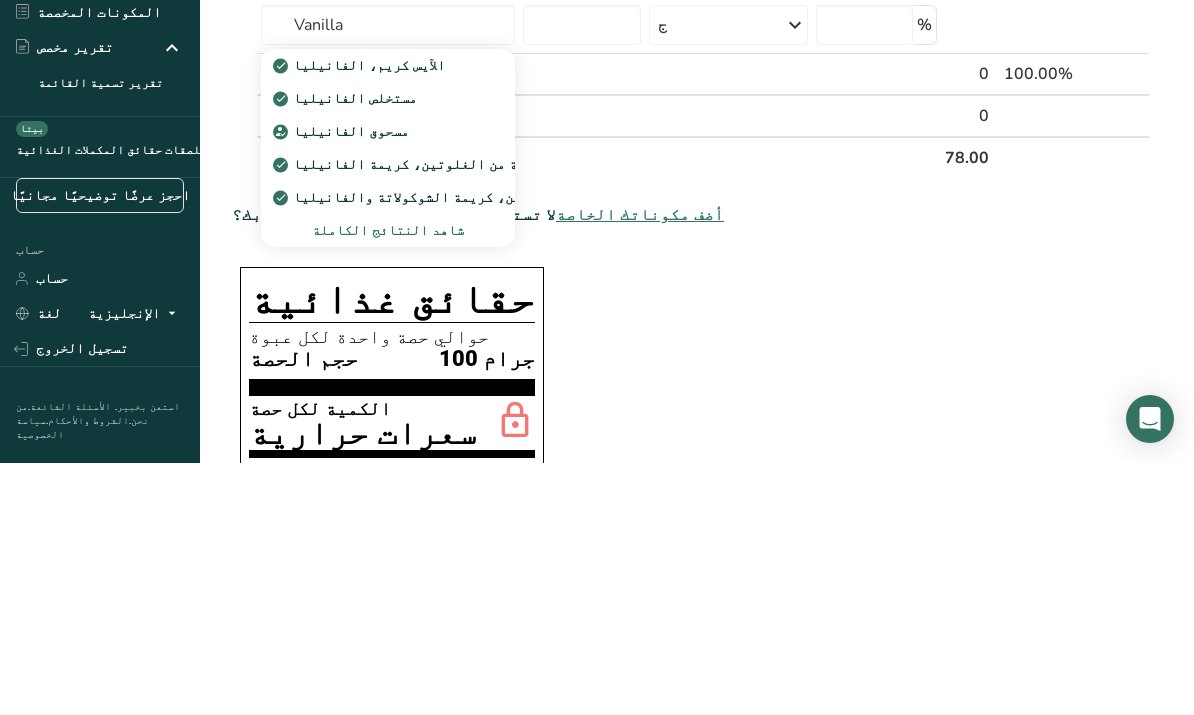 click on "شاهد النتائج الكاملة" at bounding box center (388, 482) 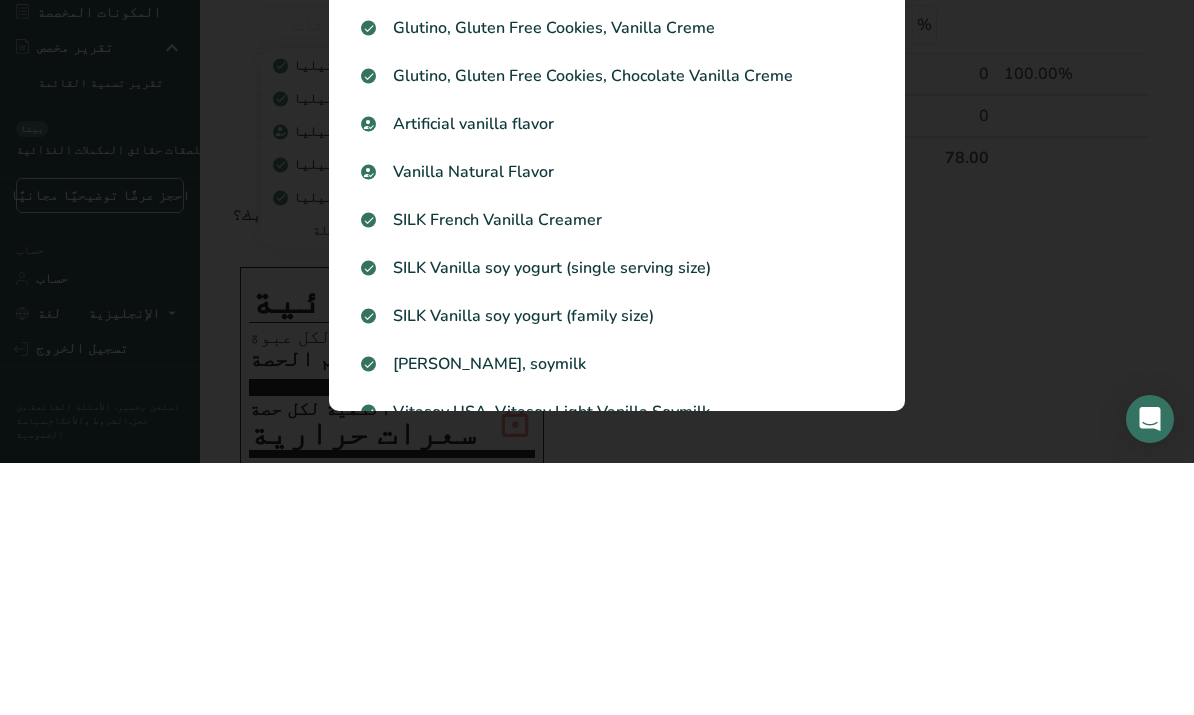 scroll, scrollTop: 493, scrollLeft: 0, axis: vertical 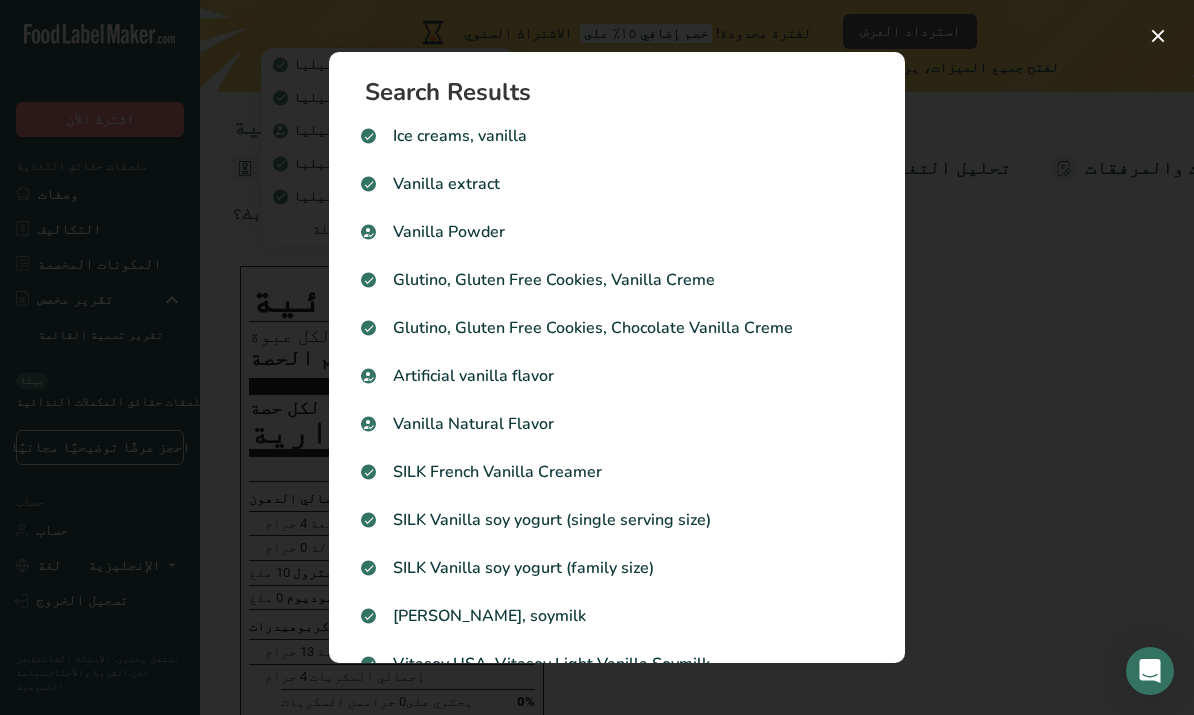click at bounding box center [597, 357] 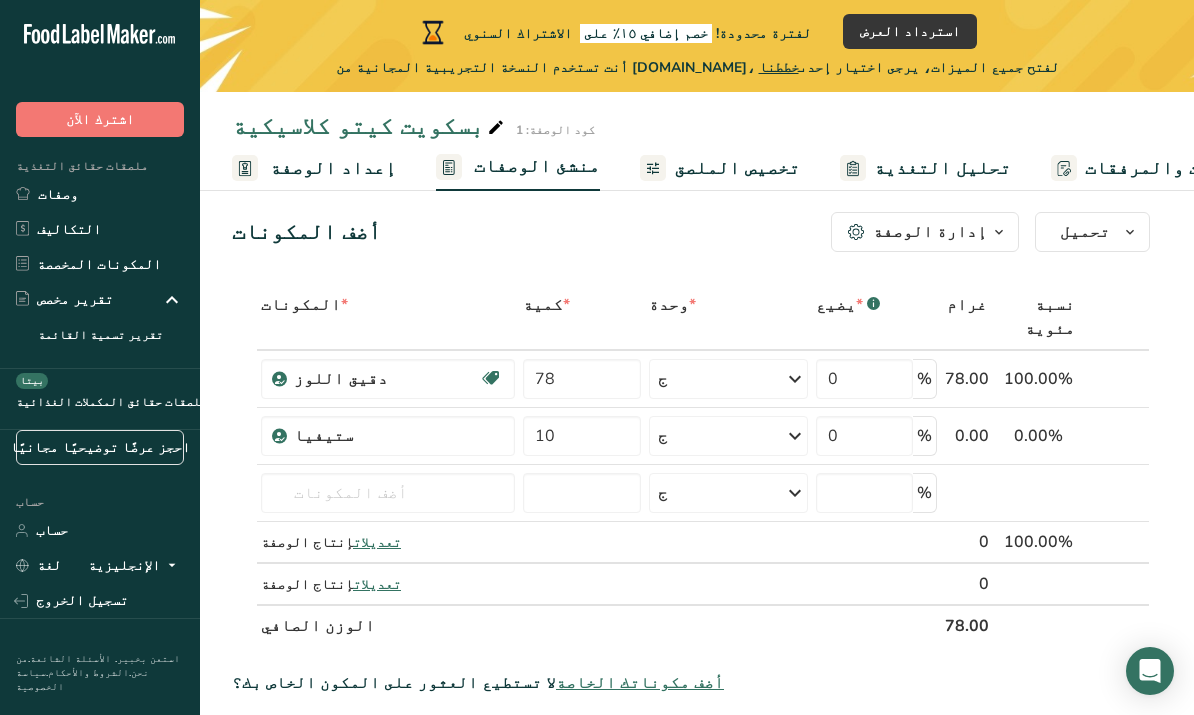 scroll, scrollTop: 20, scrollLeft: 0, axis: vertical 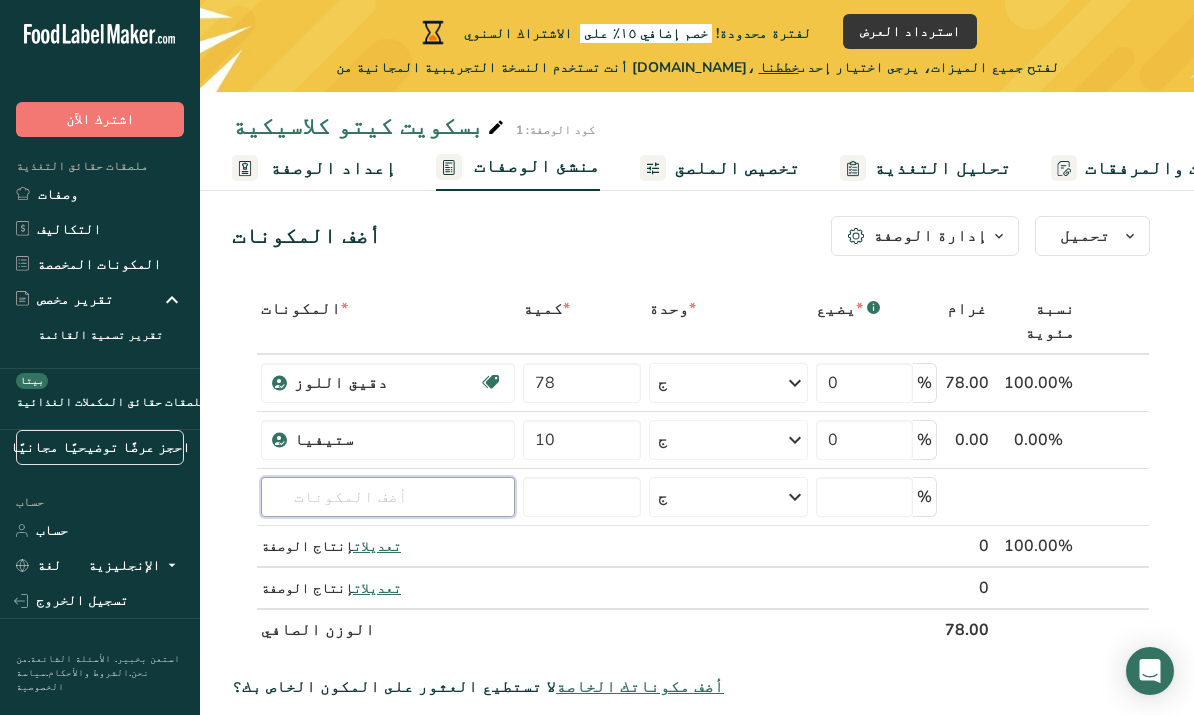 click at bounding box center [388, 497] 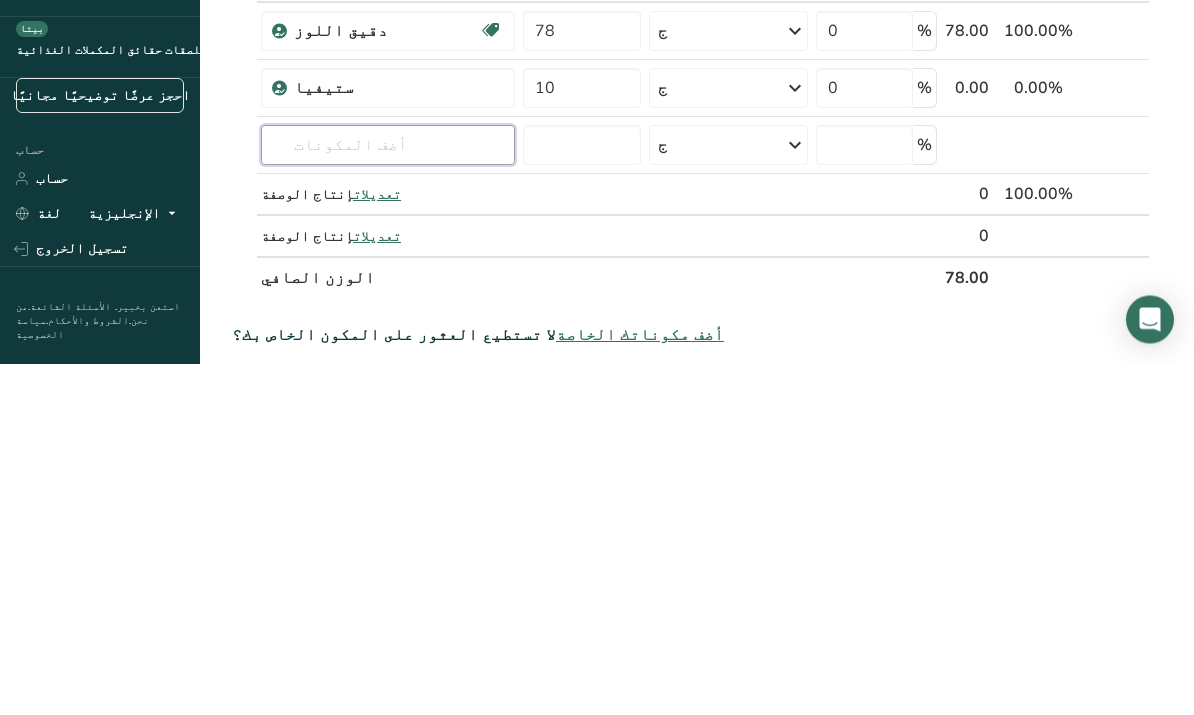 click at bounding box center (388, 497) 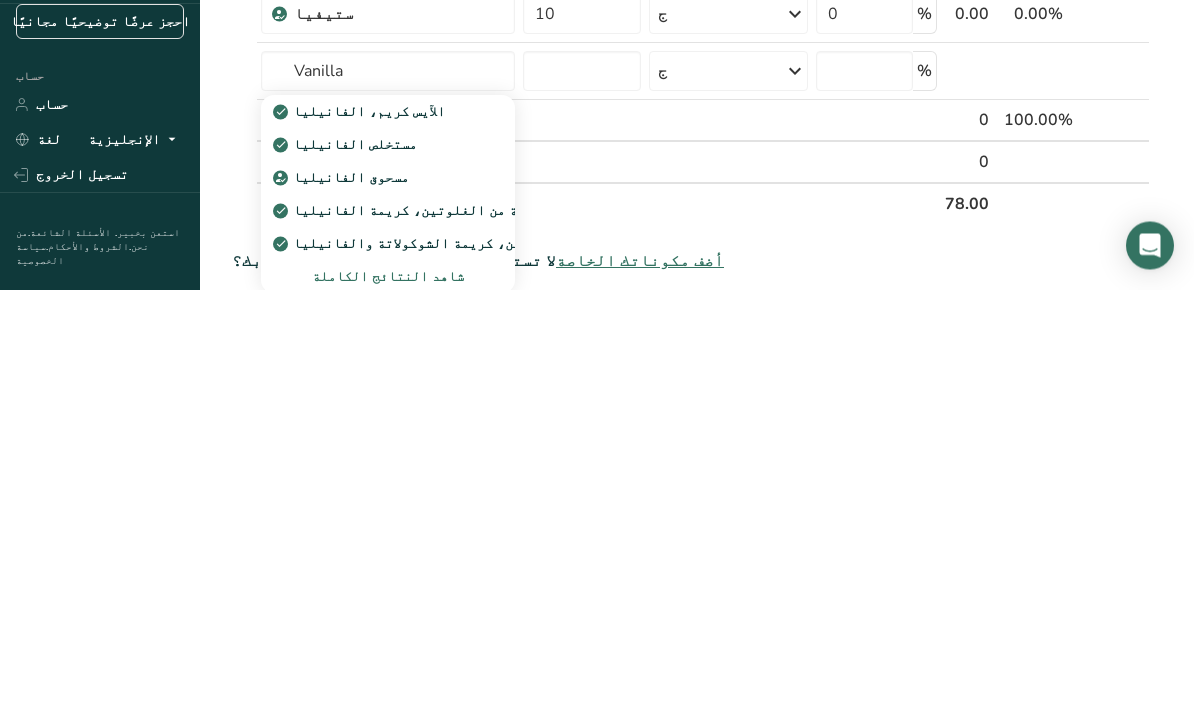 click on "مسحوق الفانيليا" at bounding box center [372, 603] 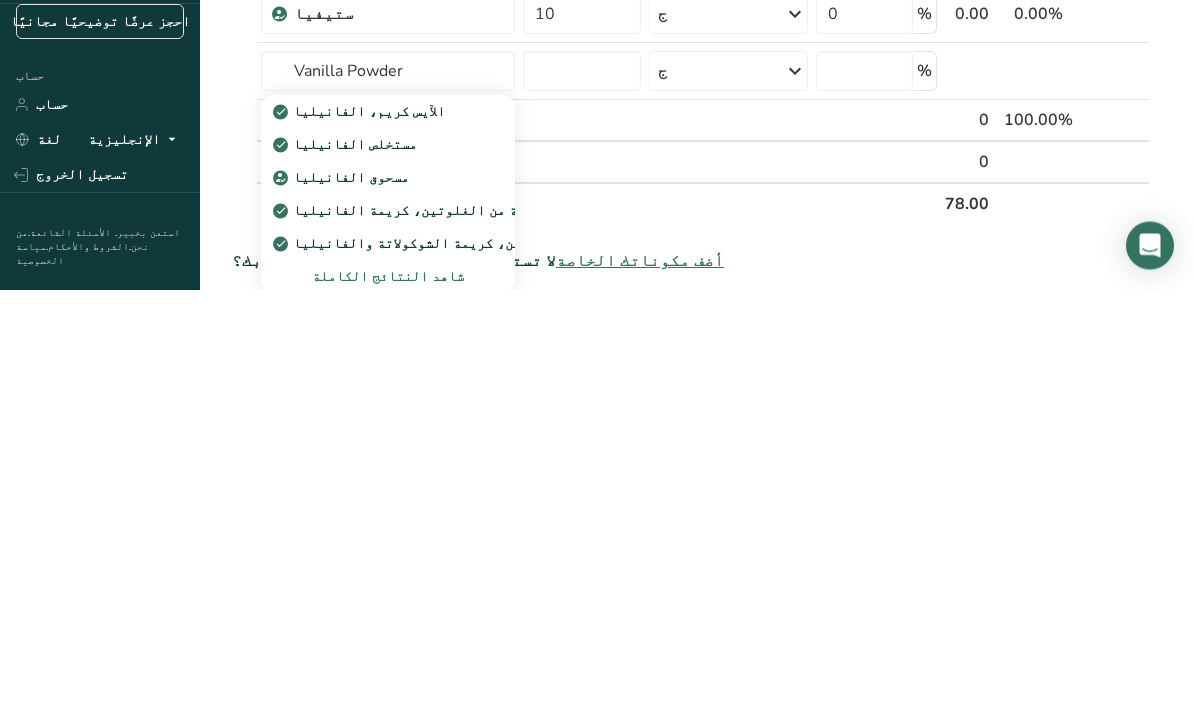 scroll, scrollTop: 446, scrollLeft: 0, axis: vertical 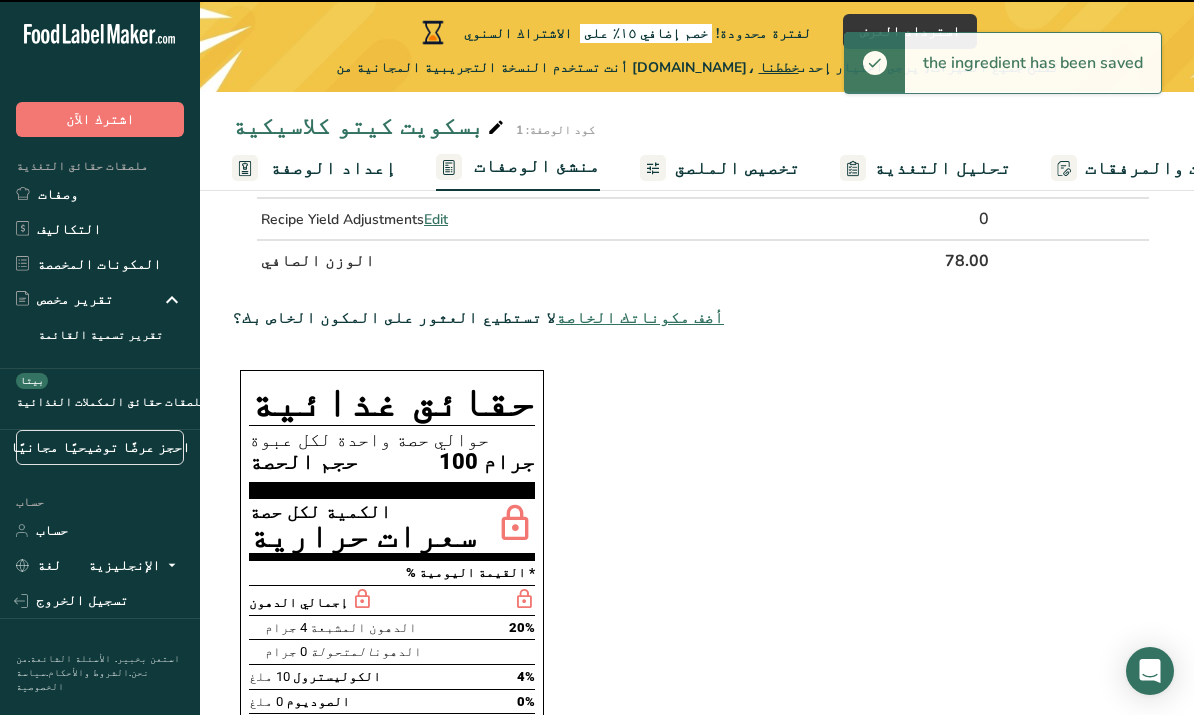 type on "0" 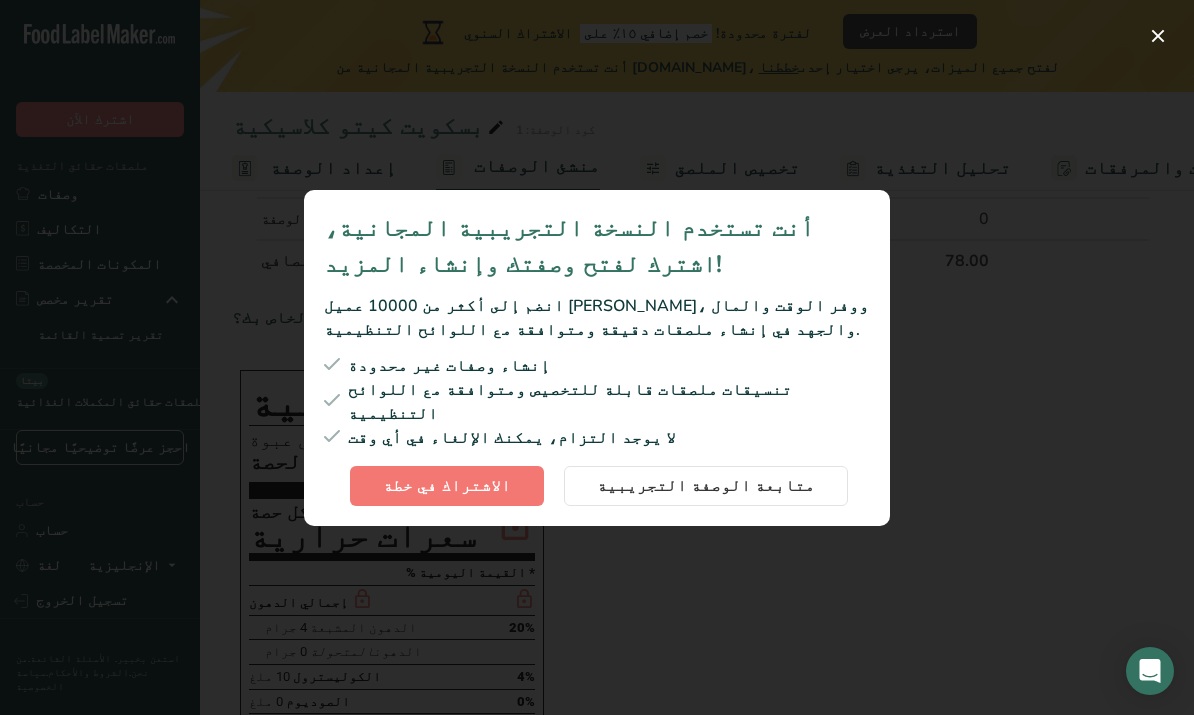 click on "متابعة الوصفة التجريبية" at bounding box center [706, 486] 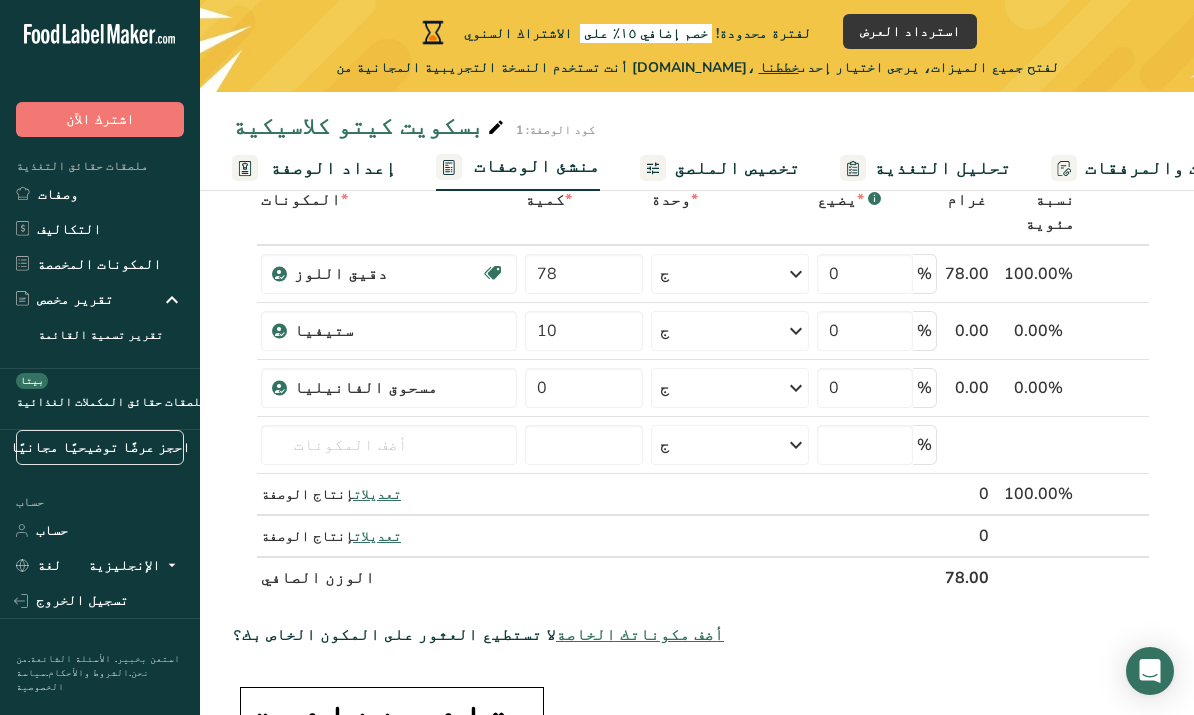 scroll, scrollTop: 0, scrollLeft: 0, axis: both 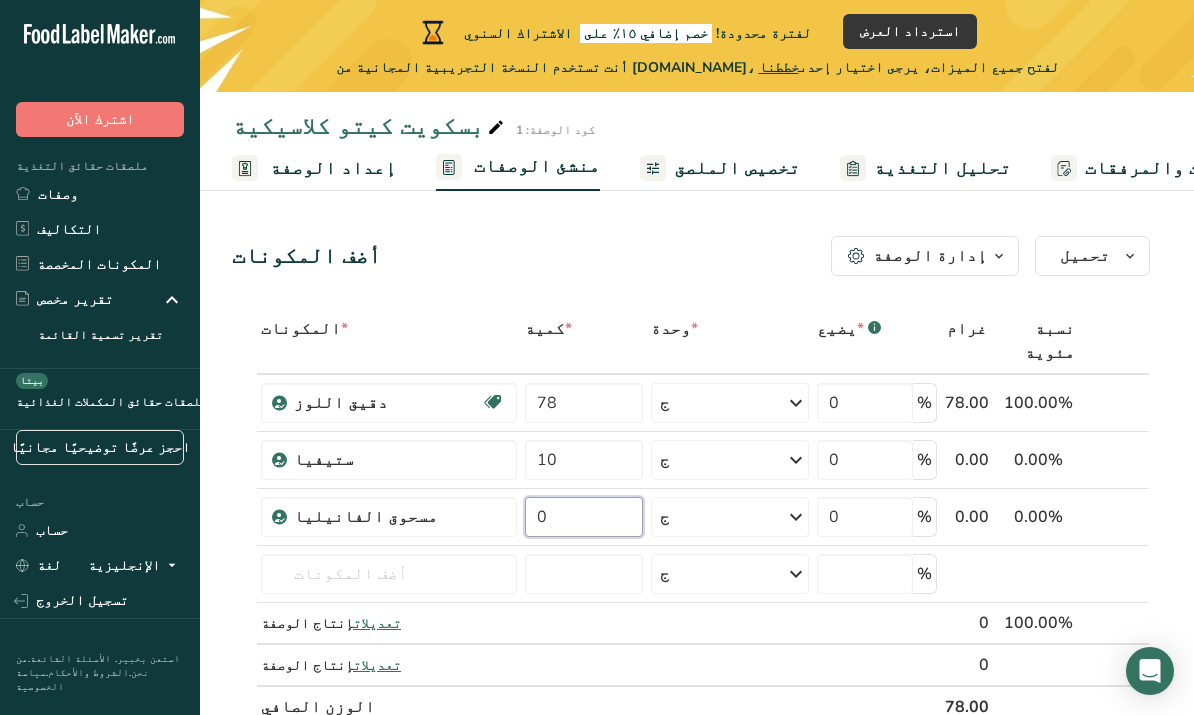 click on "0" at bounding box center [584, 517] 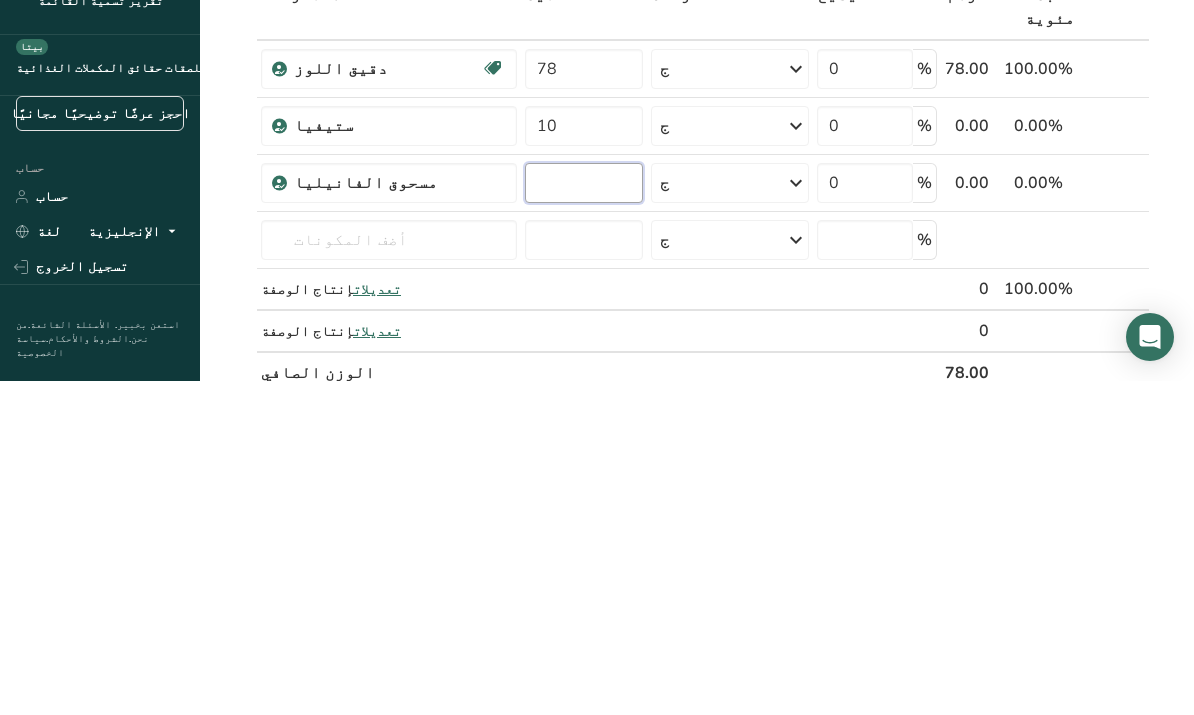 type on "0" 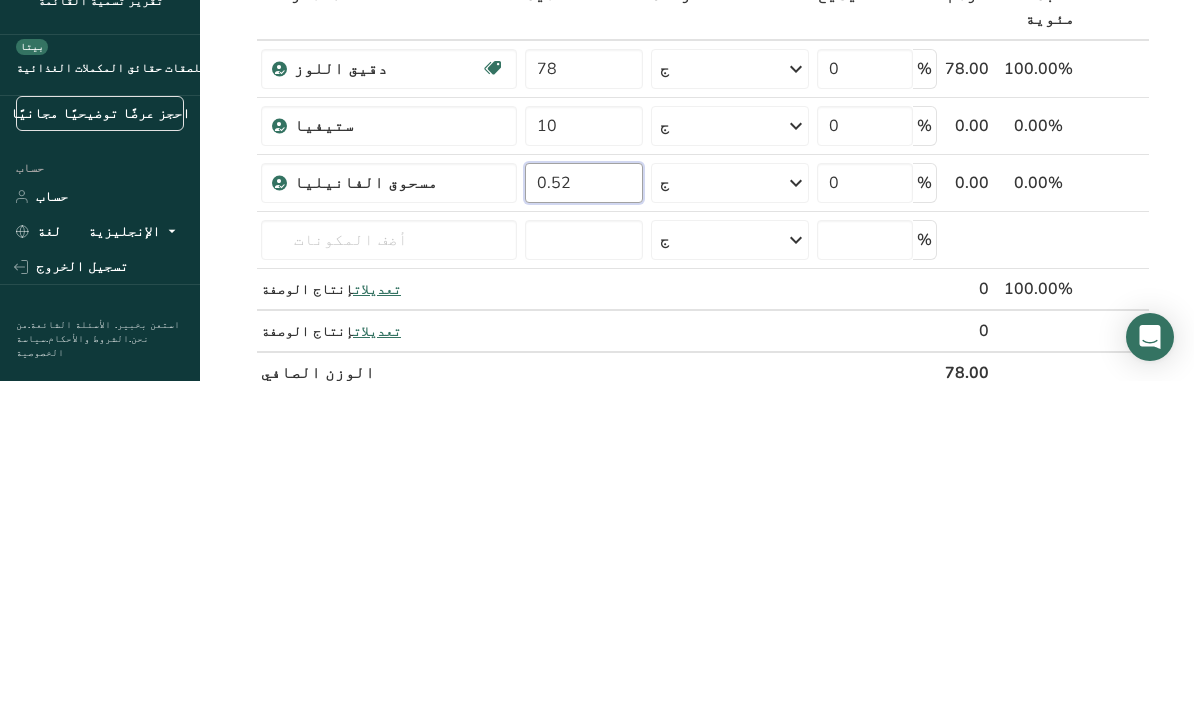 type on "0.52" 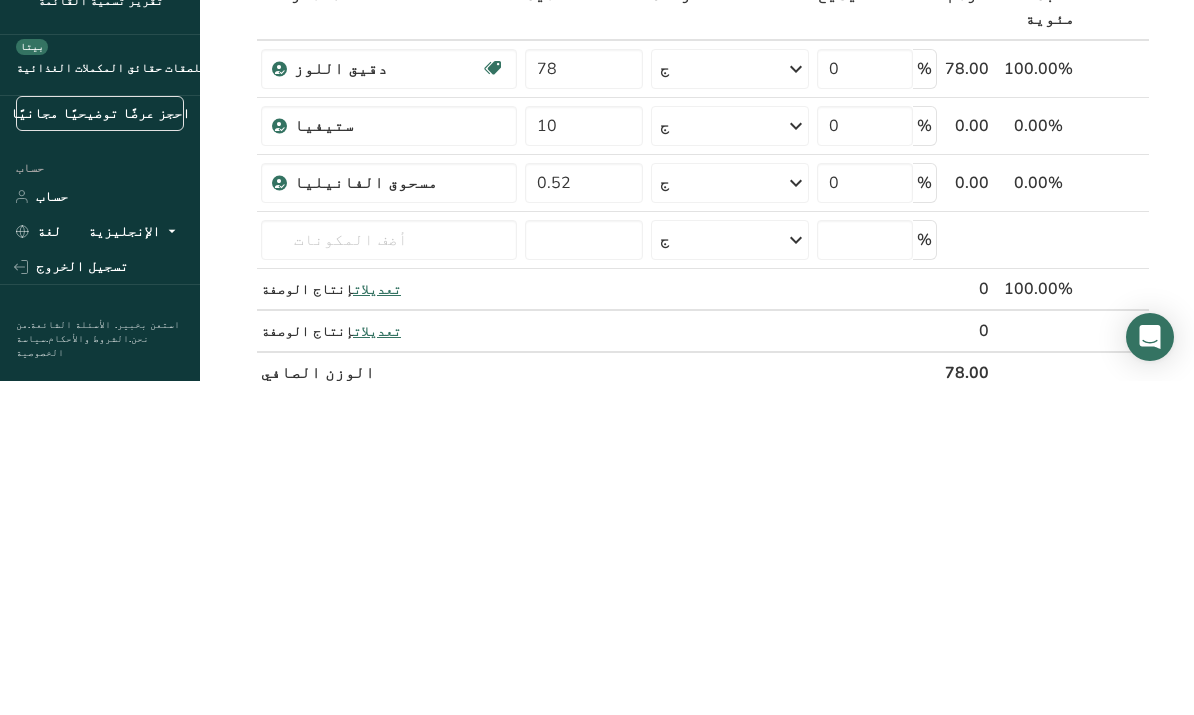 click on "المكونات  *
كمية  *
وحدة  *
يضيع *   .a-a{fill:#347362;}.b-a{fill:#fff;}         غرام
نسبة مئوية
دقيق اللوز
نباتي
نباتي
عضوي
[PERSON_NAME] عضويًا
غير معدل وراثيًا
كوشير باريف
منتجات ألبان كوشير
حلال
ملصق نظيف
الهندسة الحيوية
صديق الكيتو
78
ج
وحدات الوزن
ج
كجم
ملغ
شاهد المزيد
وحدات الحجم
ل
رطل/قدم مكعب
جم/سم3
مل" at bounding box center [691, 518] 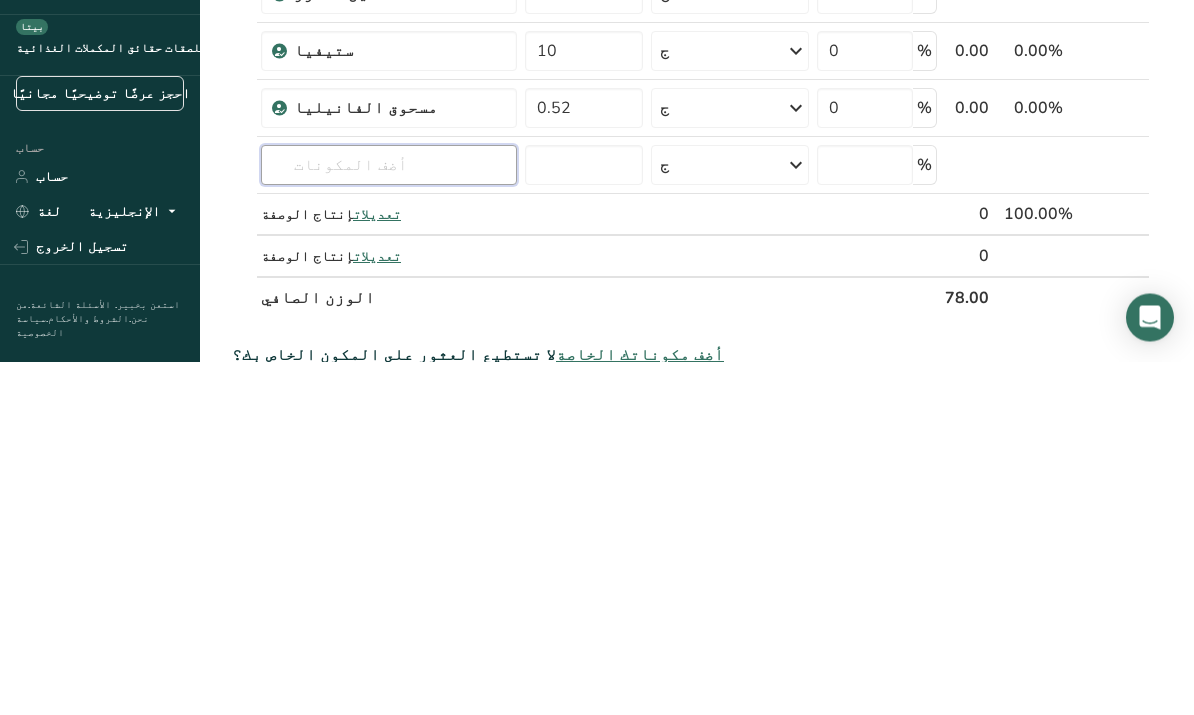scroll, scrollTop: 0, scrollLeft: 0, axis: both 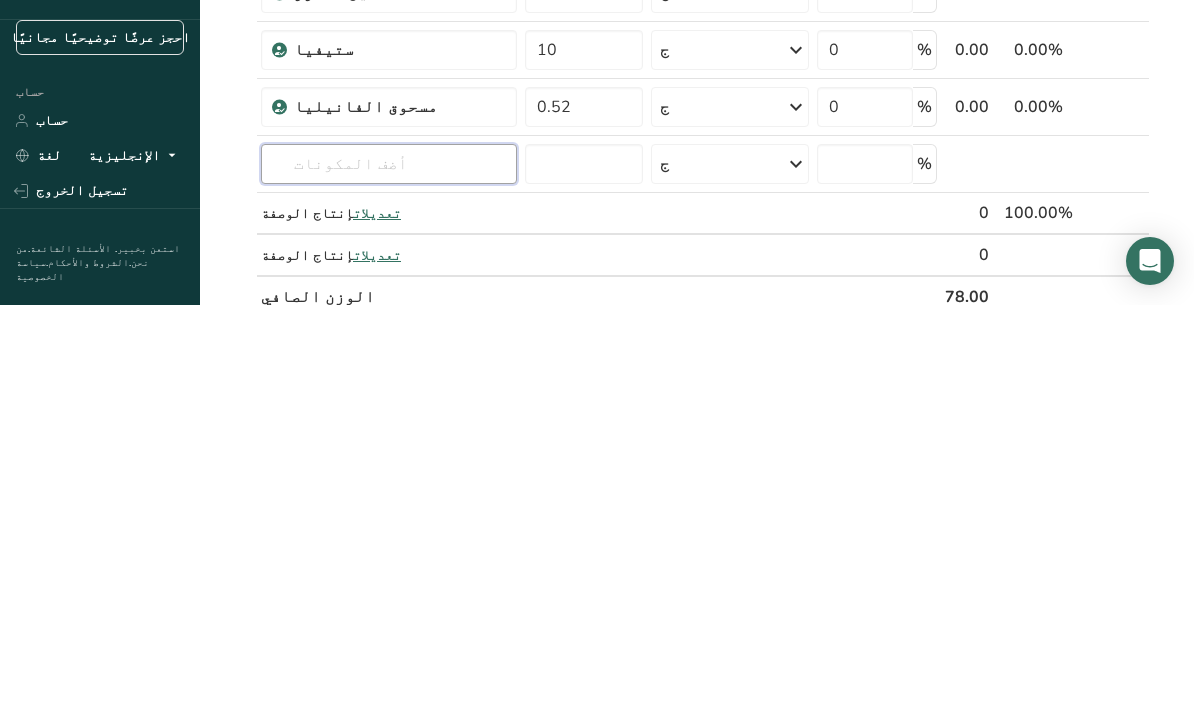 click at bounding box center (389, 574) 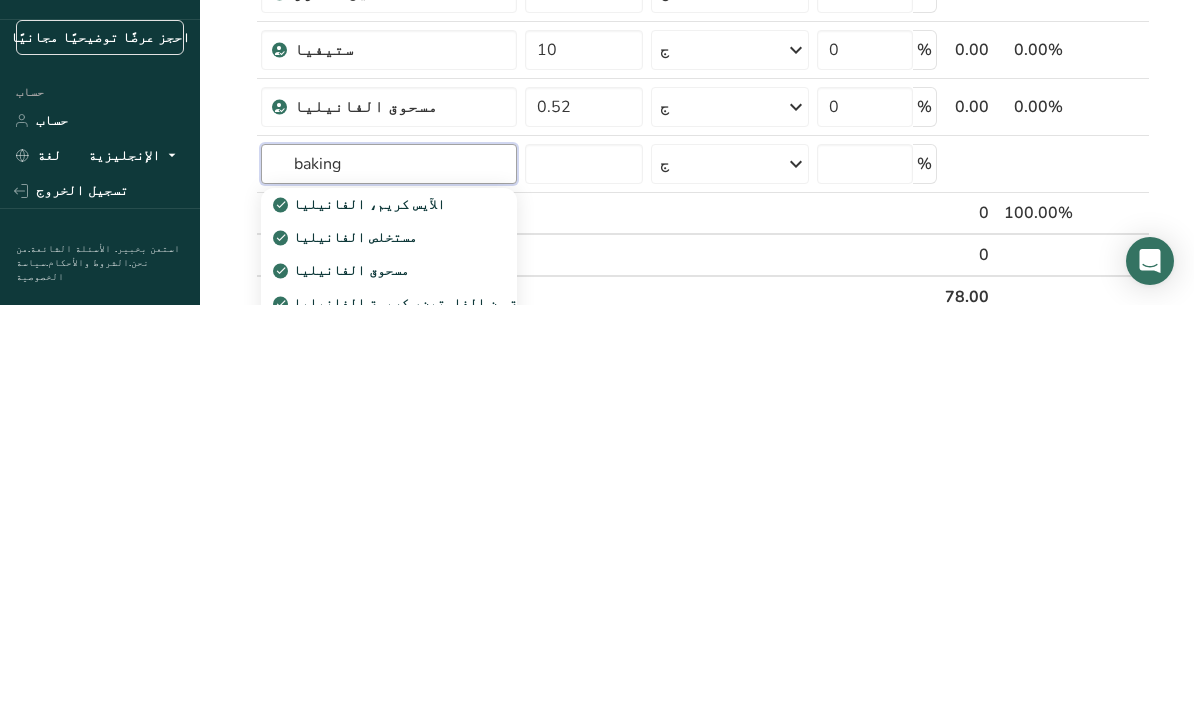 scroll, scrollTop: 53, scrollLeft: 0, axis: vertical 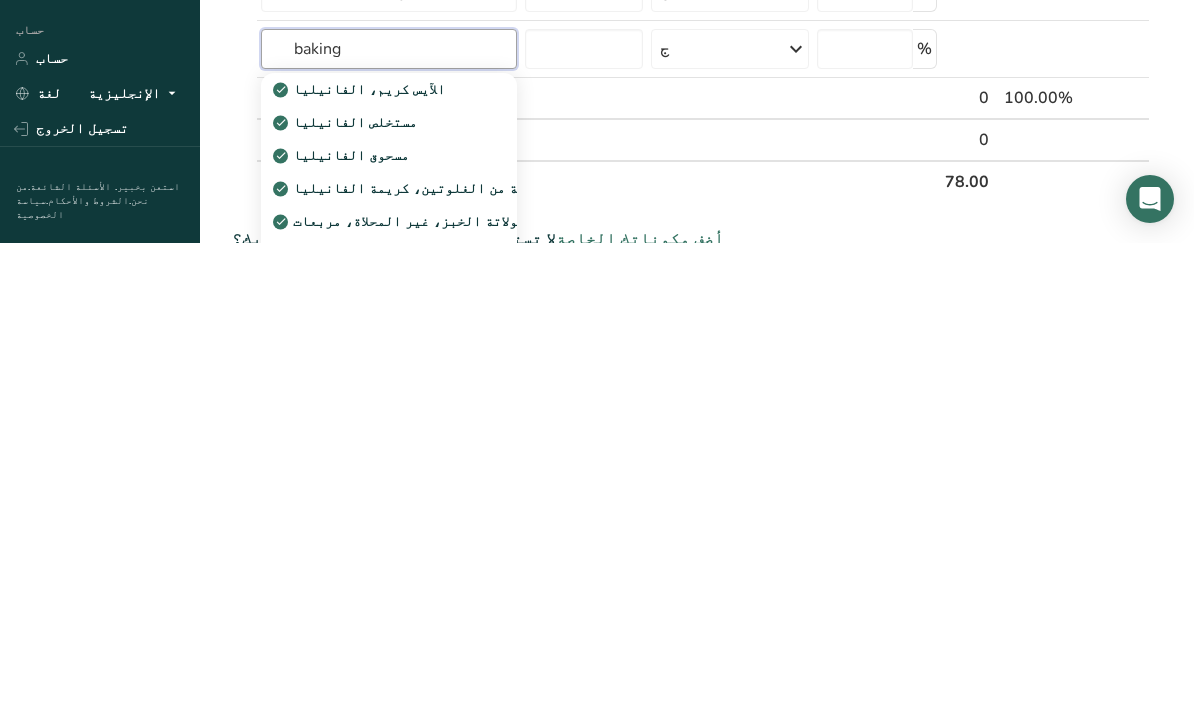 type on "baking" 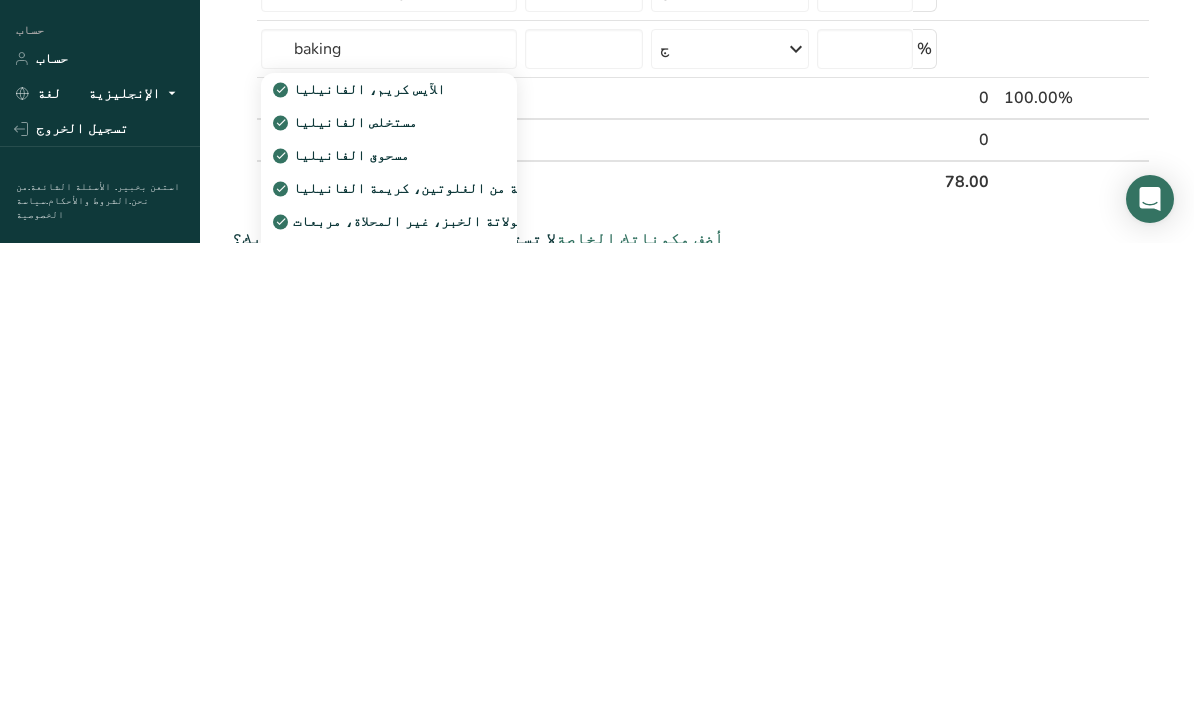 click on "شاهد النتائج الكاملة" at bounding box center (389, 726) 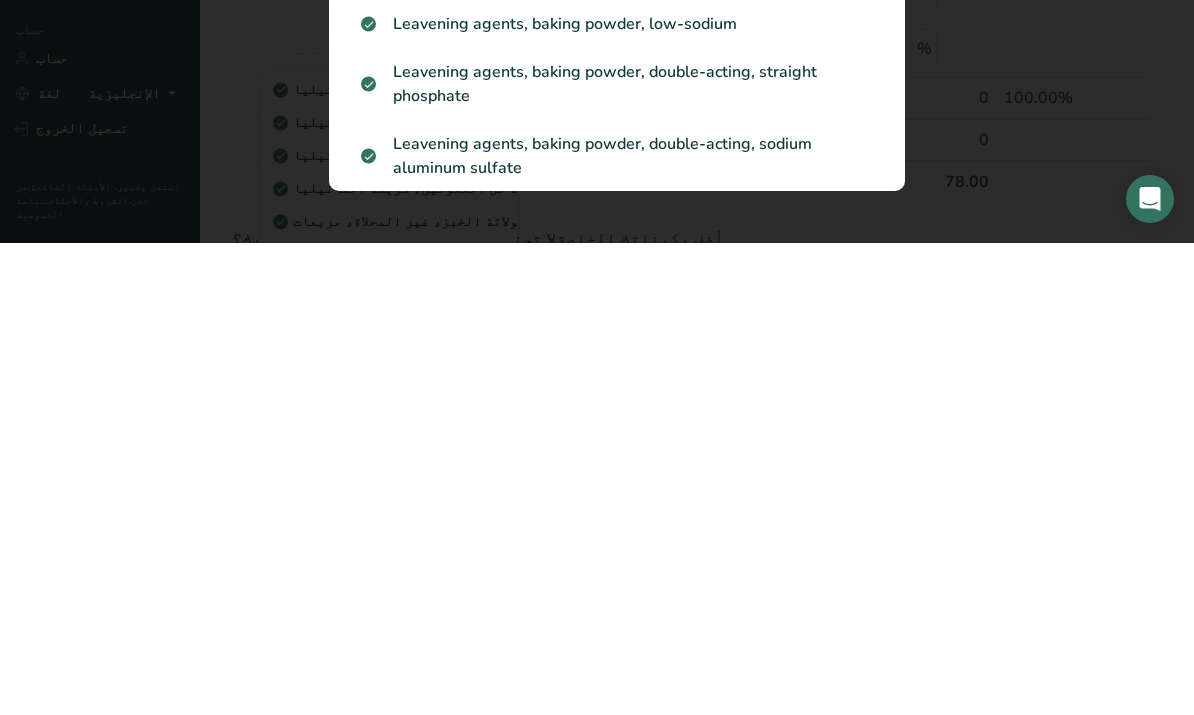 scroll, scrollTop: 526, scrollLeft: 0, axis: vertical 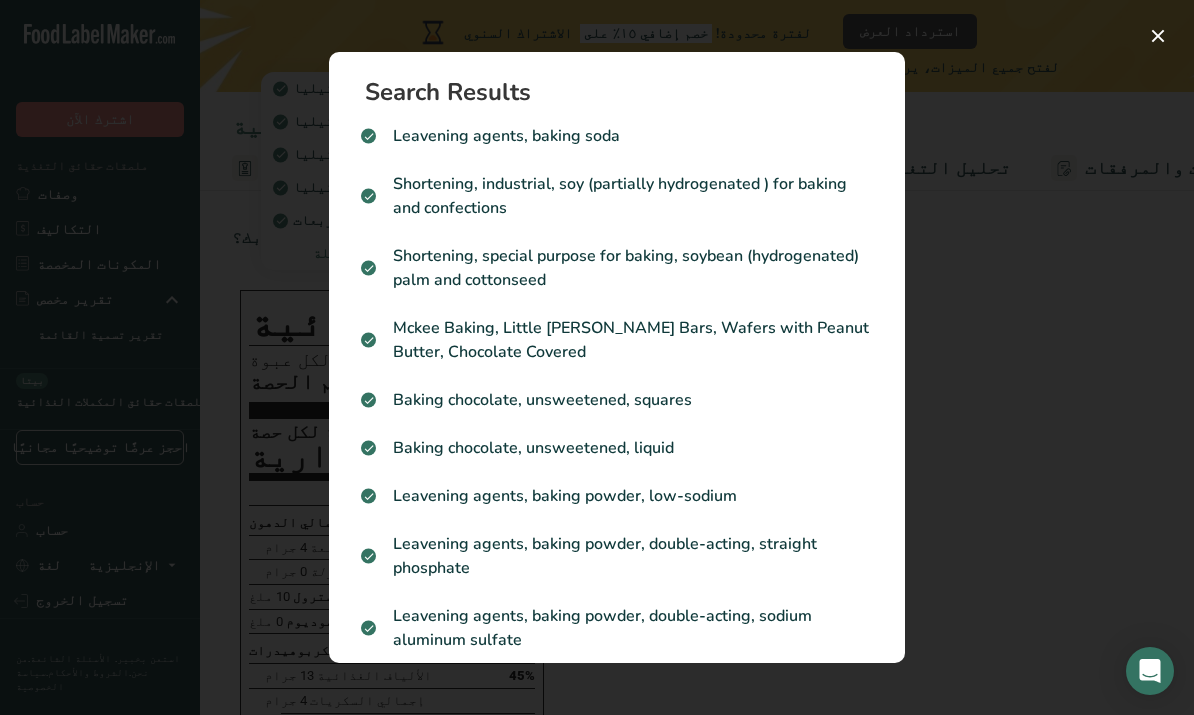 click at bounding box center [597, 357] 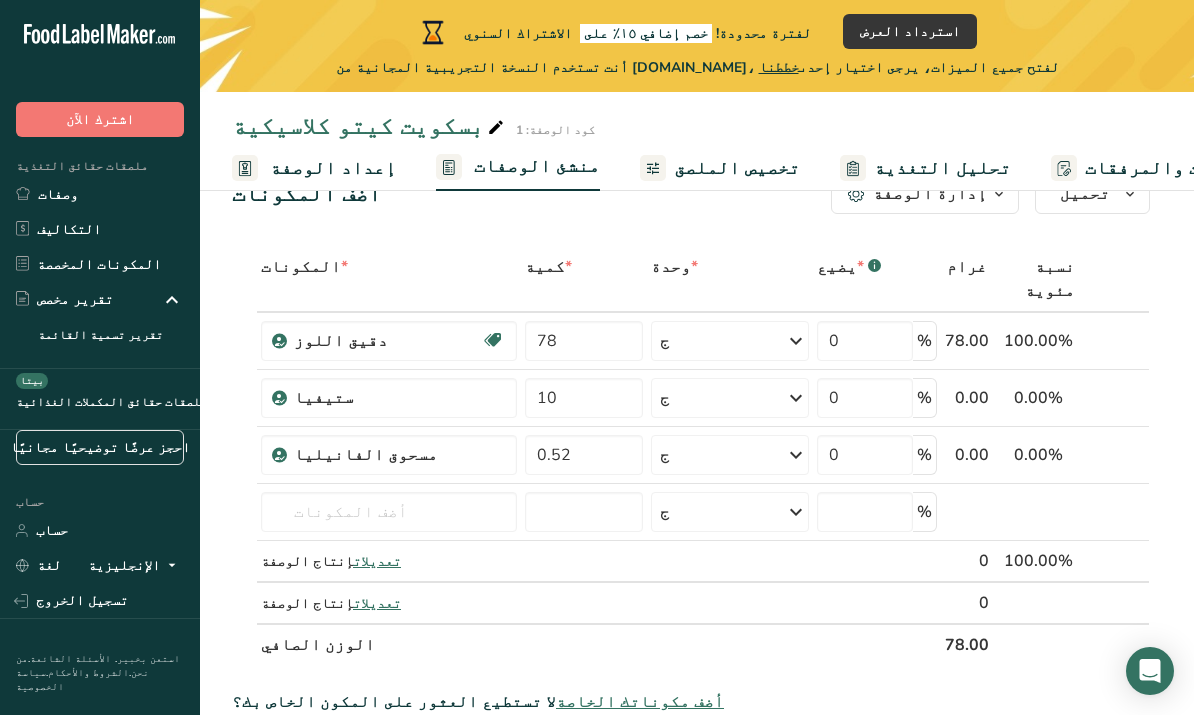 scroll, scrollTop: 0, scrollLeft: 0, axis: both 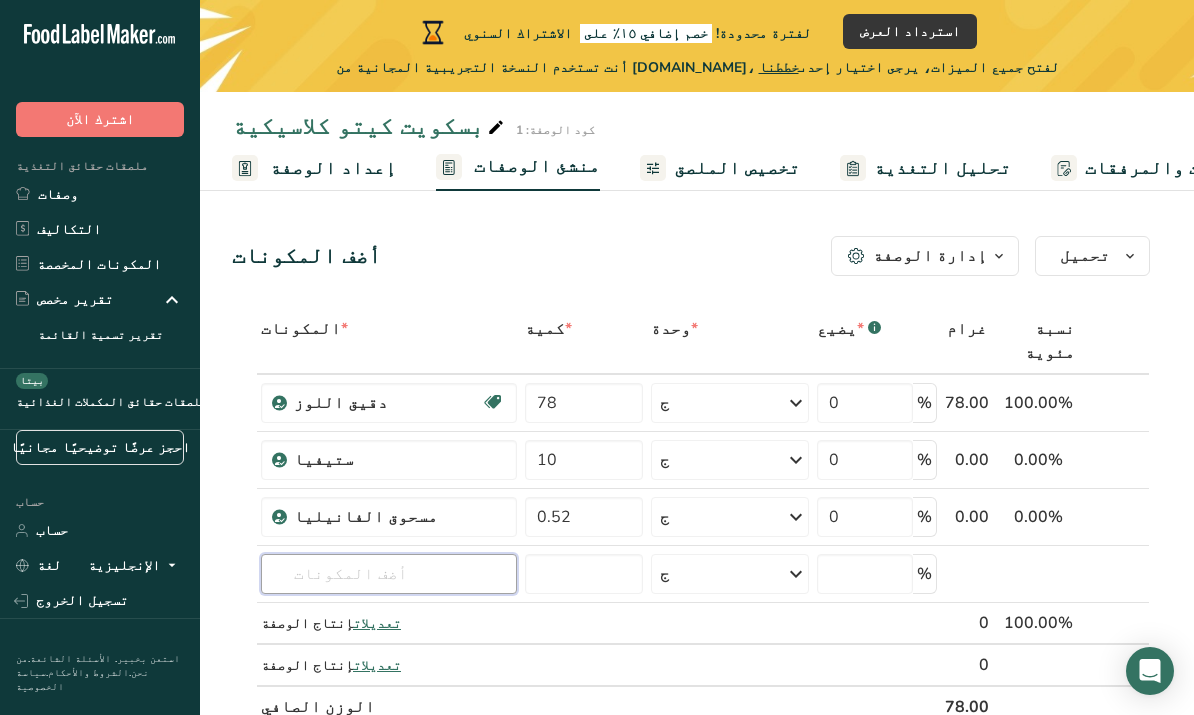 click at bounding box center (389, 574) 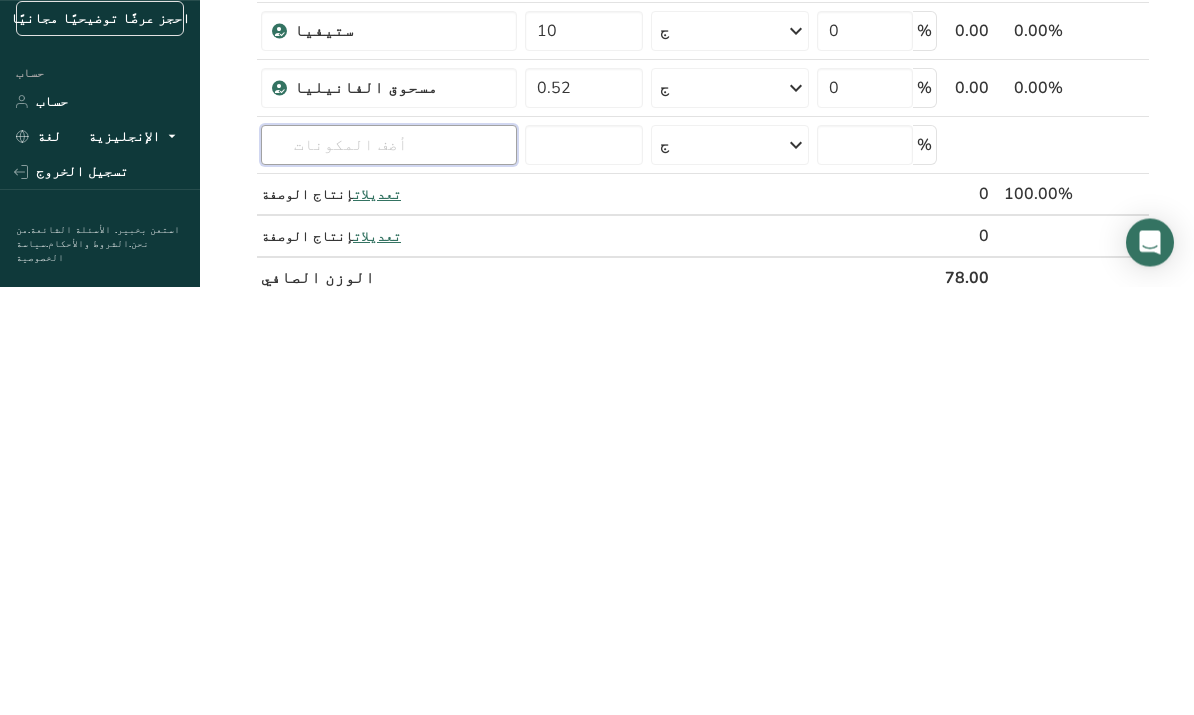 click at bounding box center [389, 574] 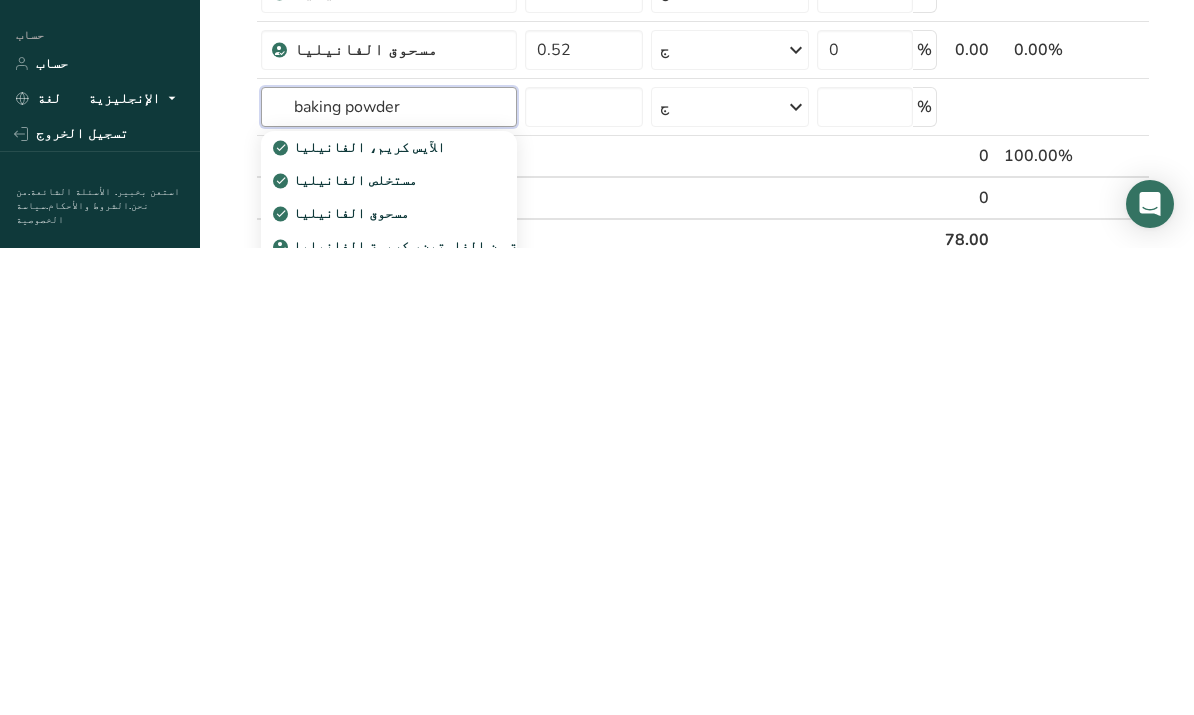 type on "baking powder" 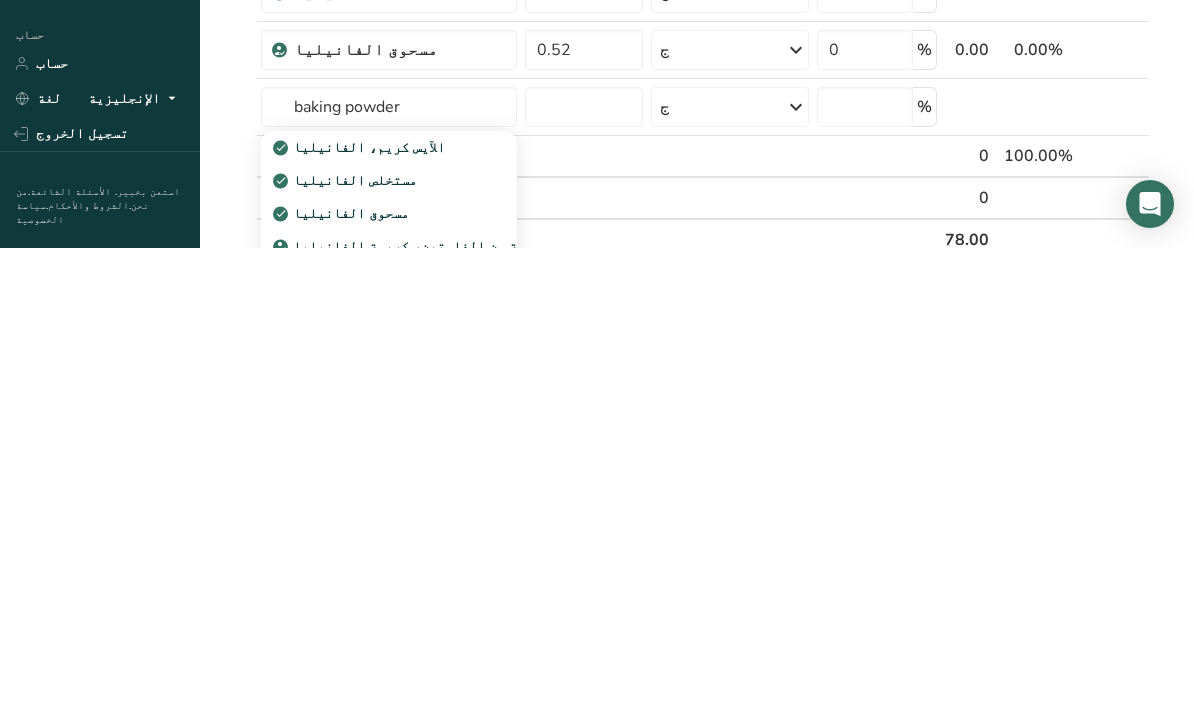 click on "شاهد النتائج الكاملة" at bounding box center (353, 746) 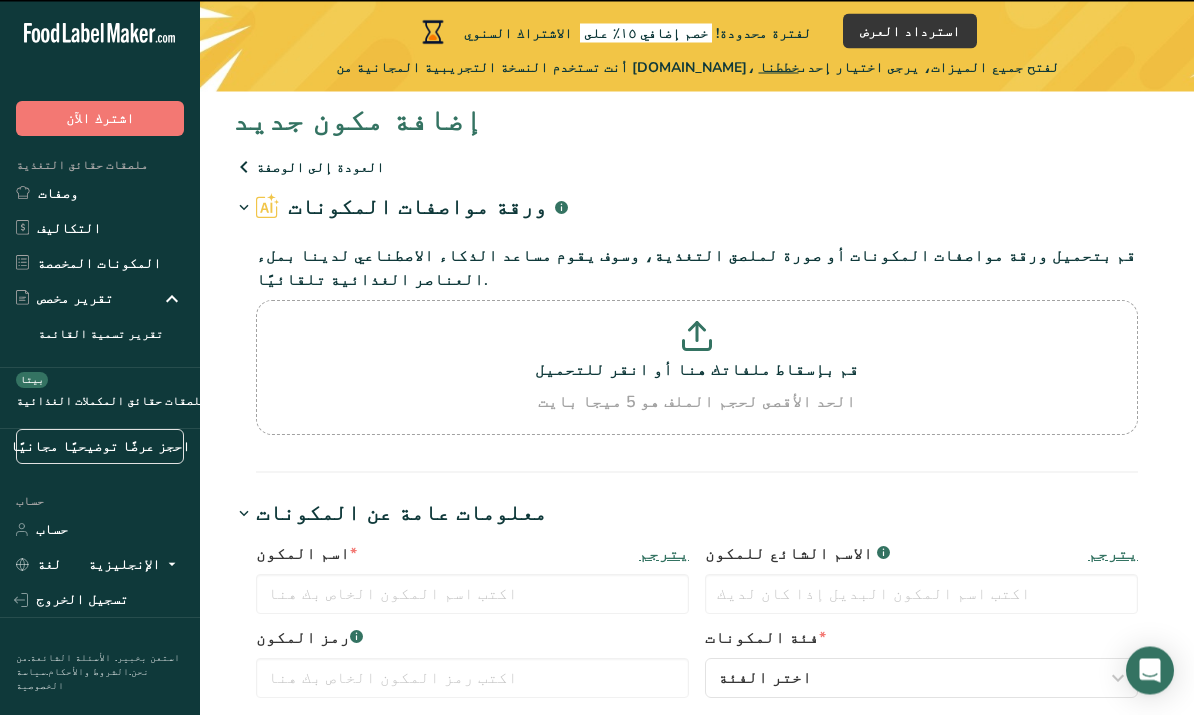 scroll, scrollTop: 0, scrollLeft: 0, axis: both 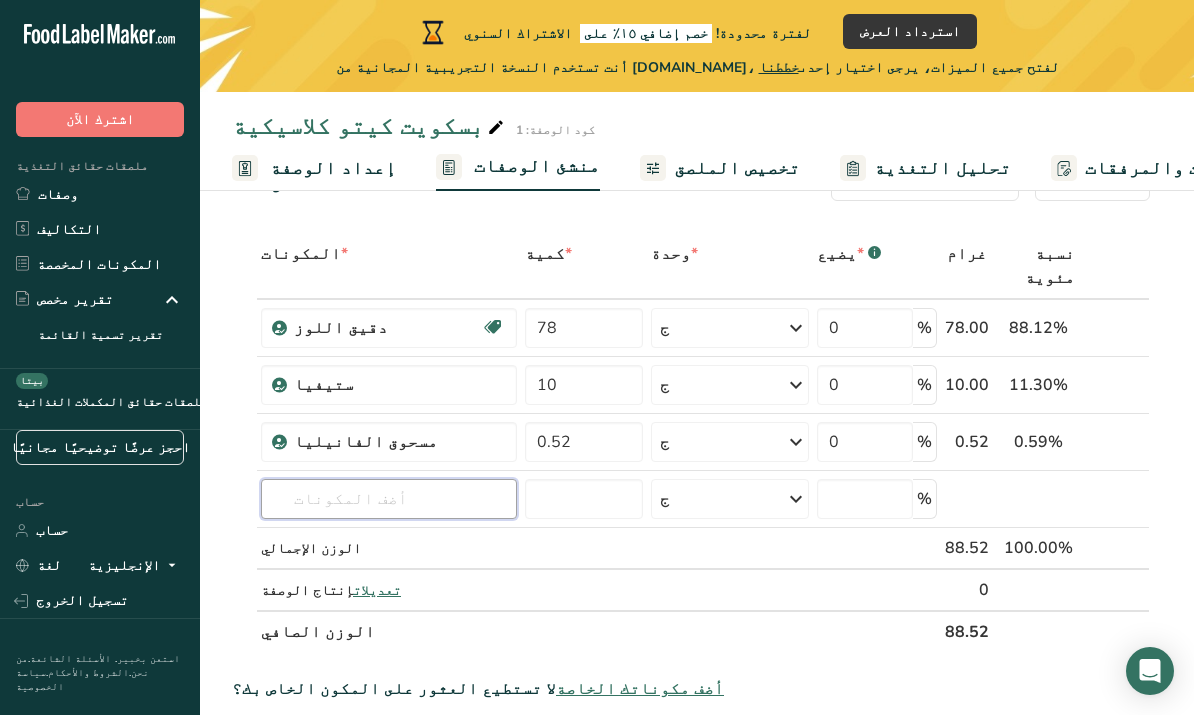 click at bounding box center (389, 499) 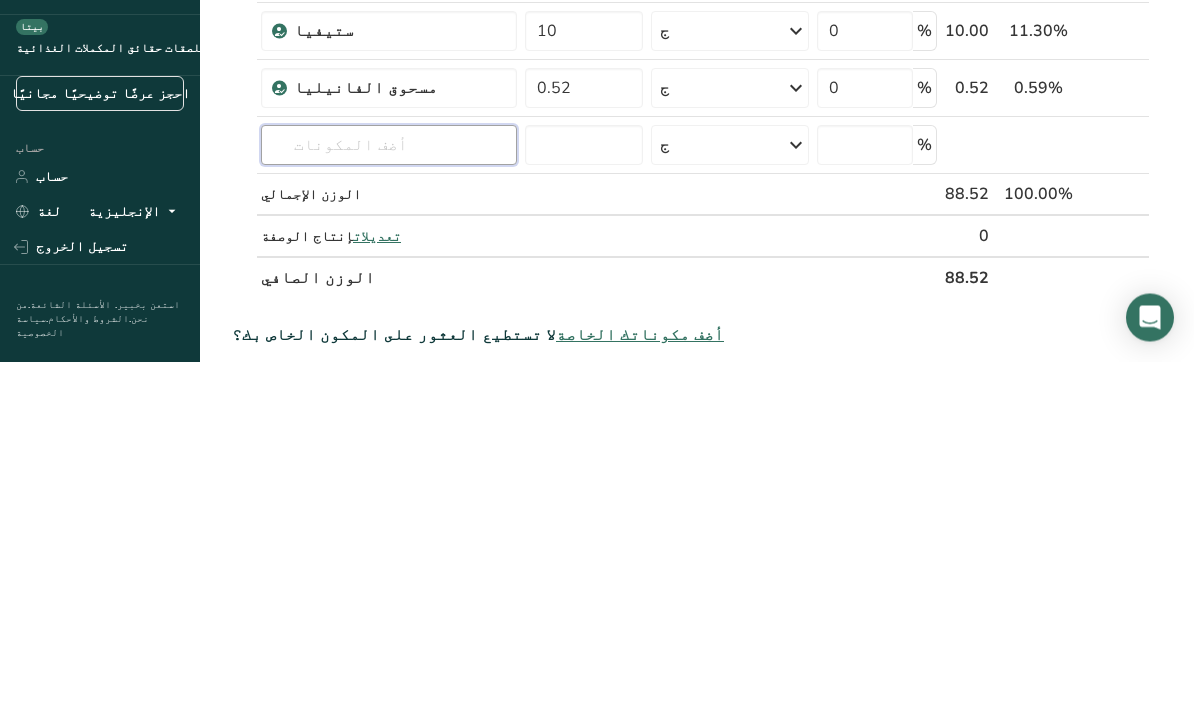 click at bounding box center (389, 499) 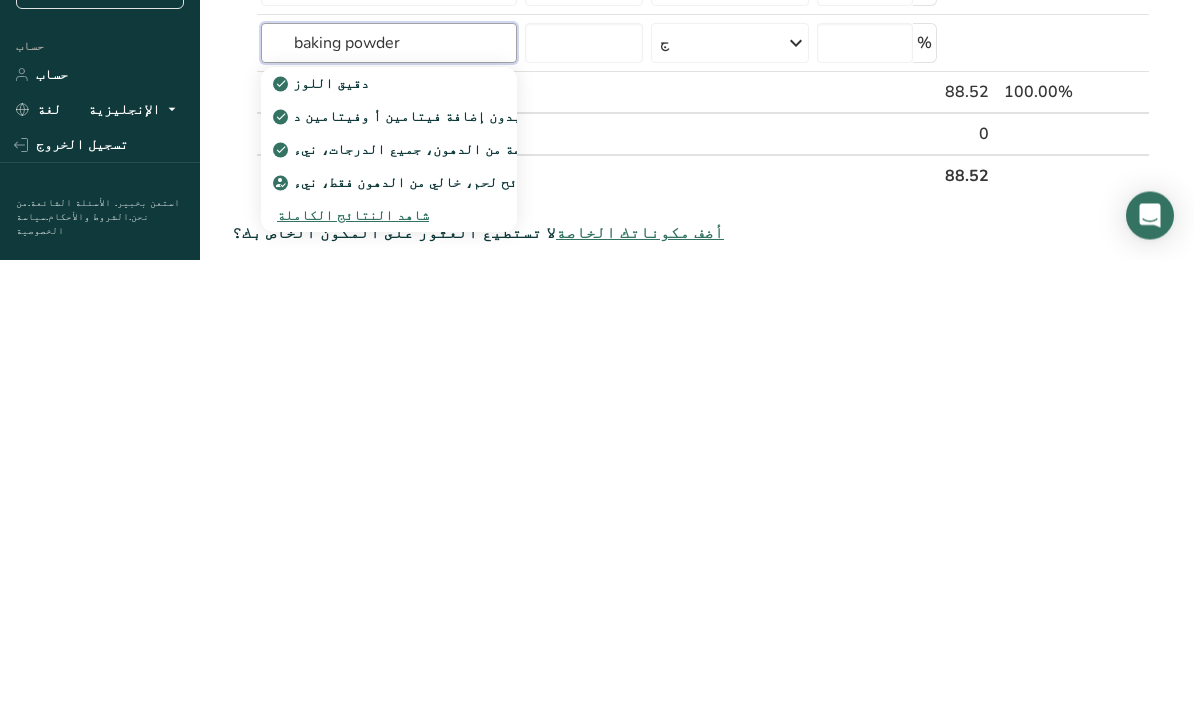 type on "baking powder" 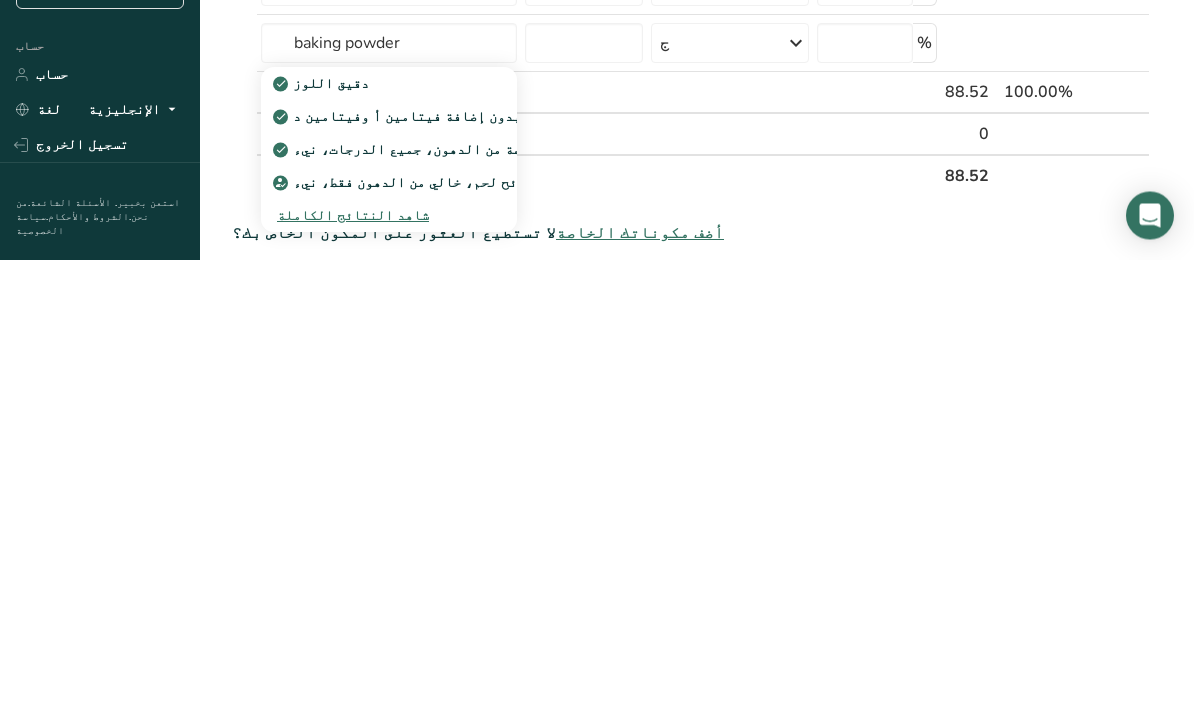 click on "شاهد النتائج الكاملة" at bounding box center [353, 671] 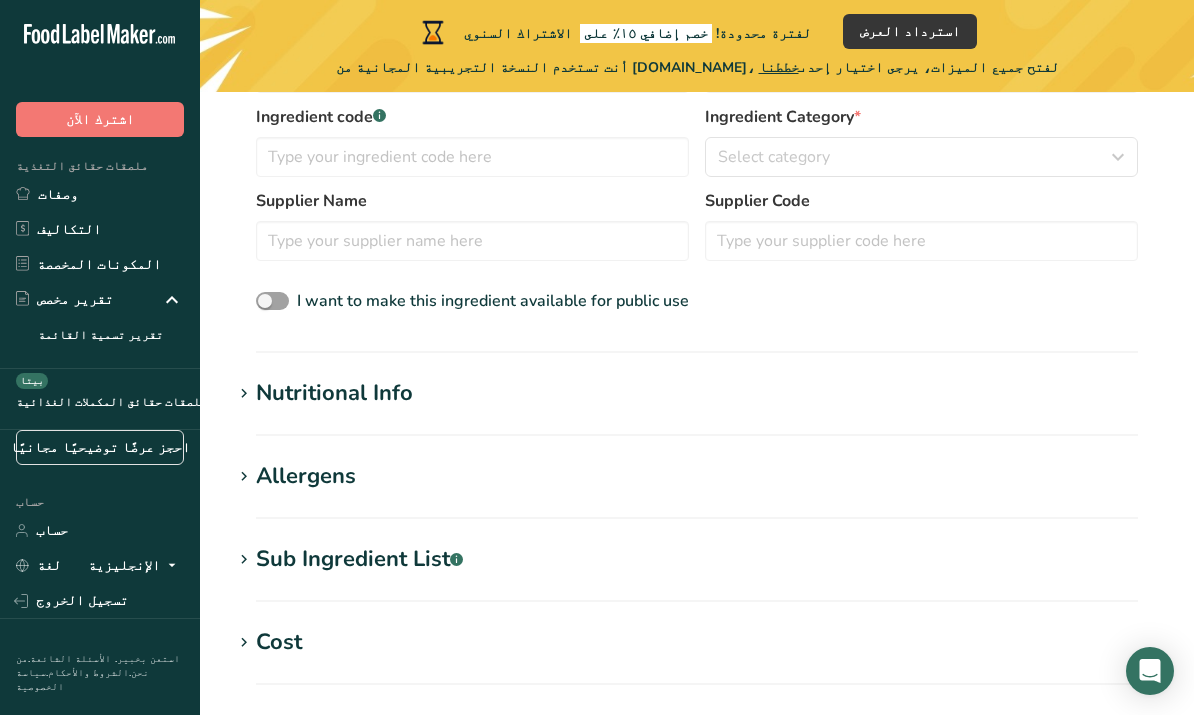 scroll, scrollTop: 0, scrollLeft: 0, axis: both 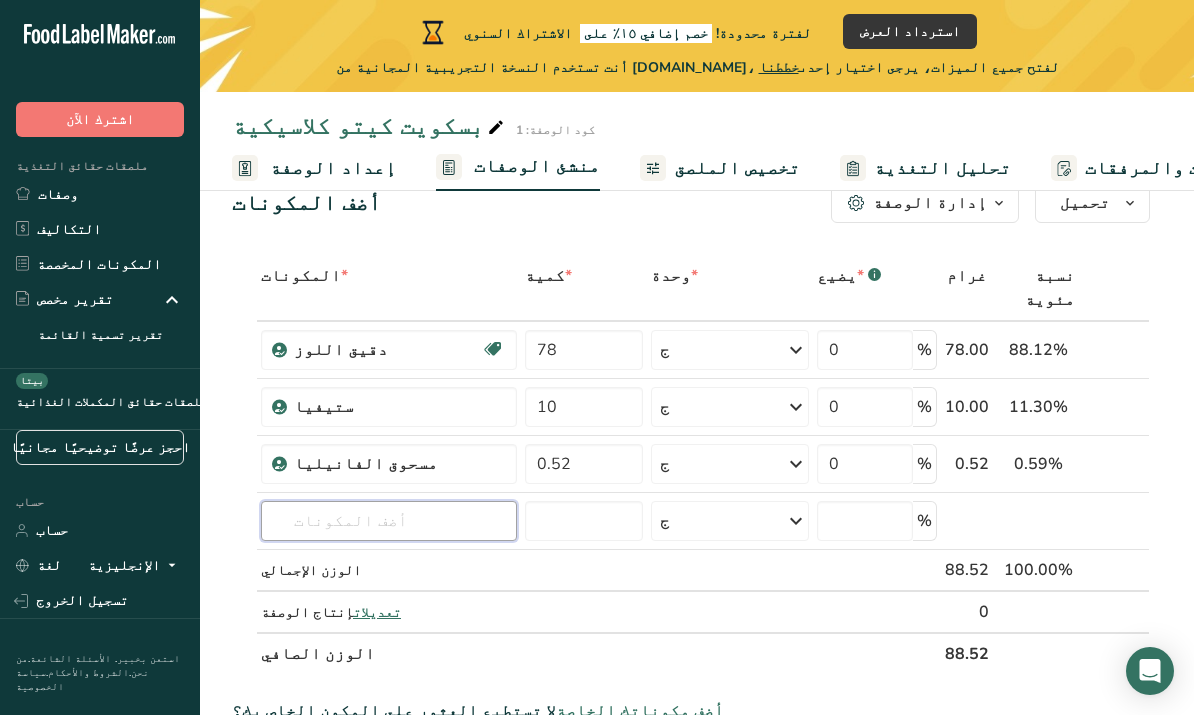 click at bounding box center (389, 521) 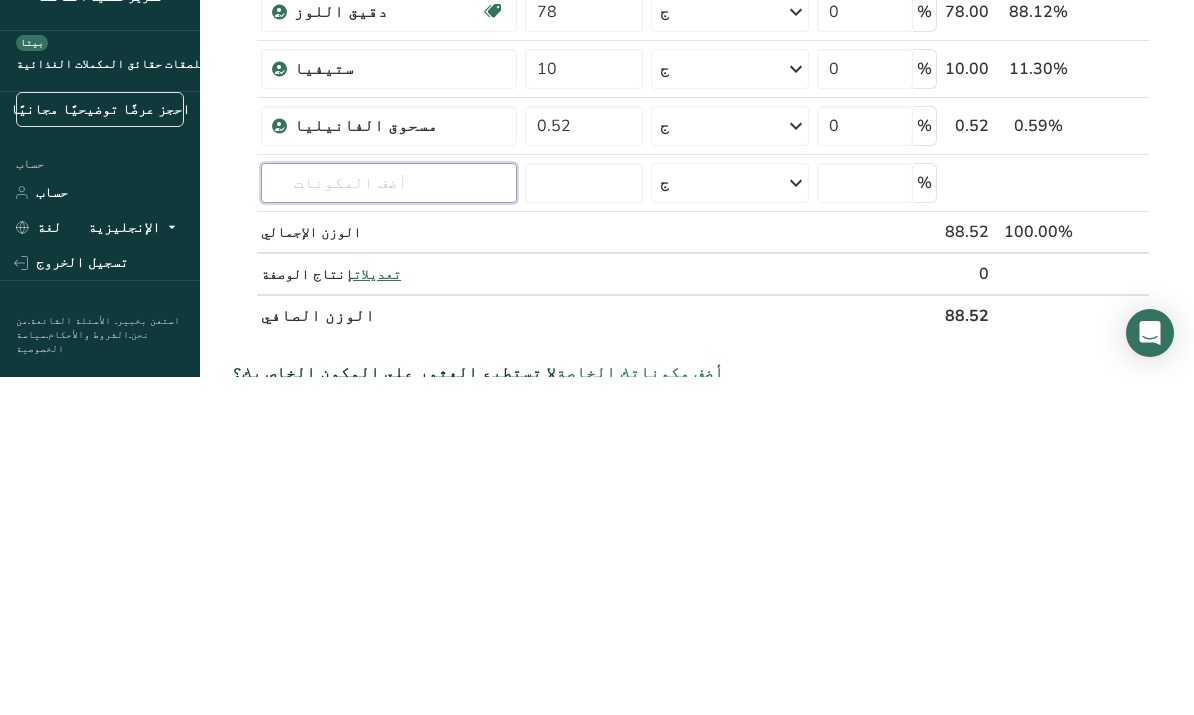 click at bounding box center [389, 521] 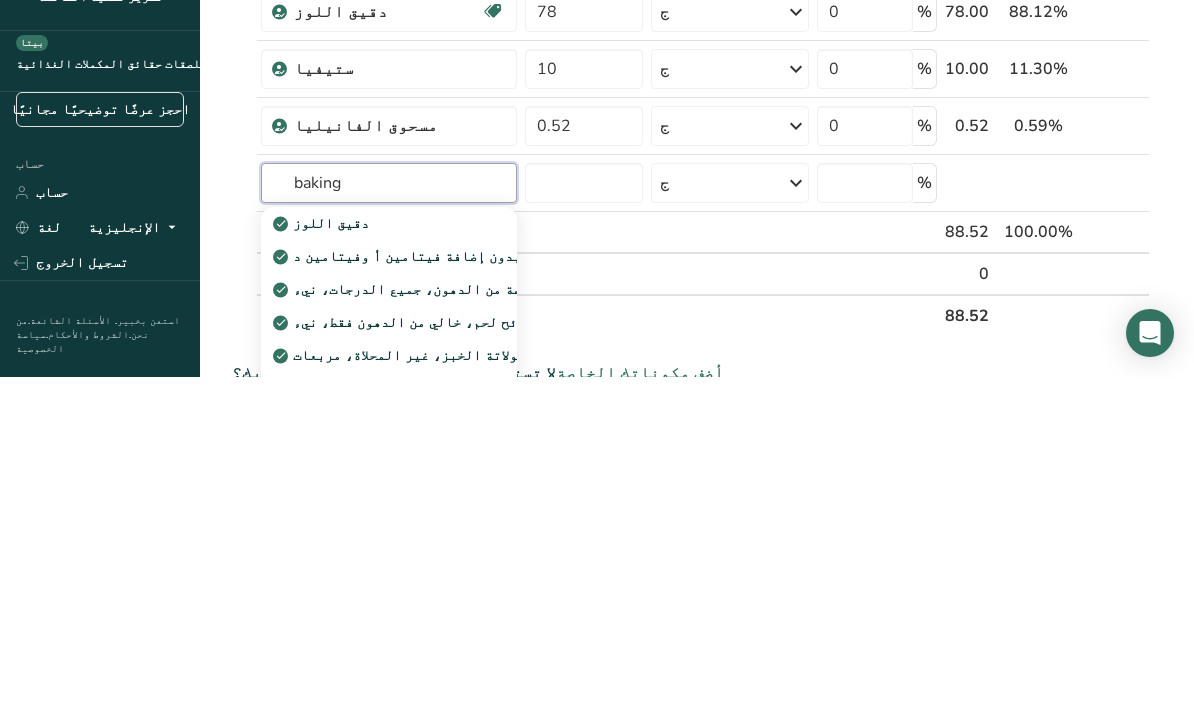 click on "baking" at bounding box center (389, 521) 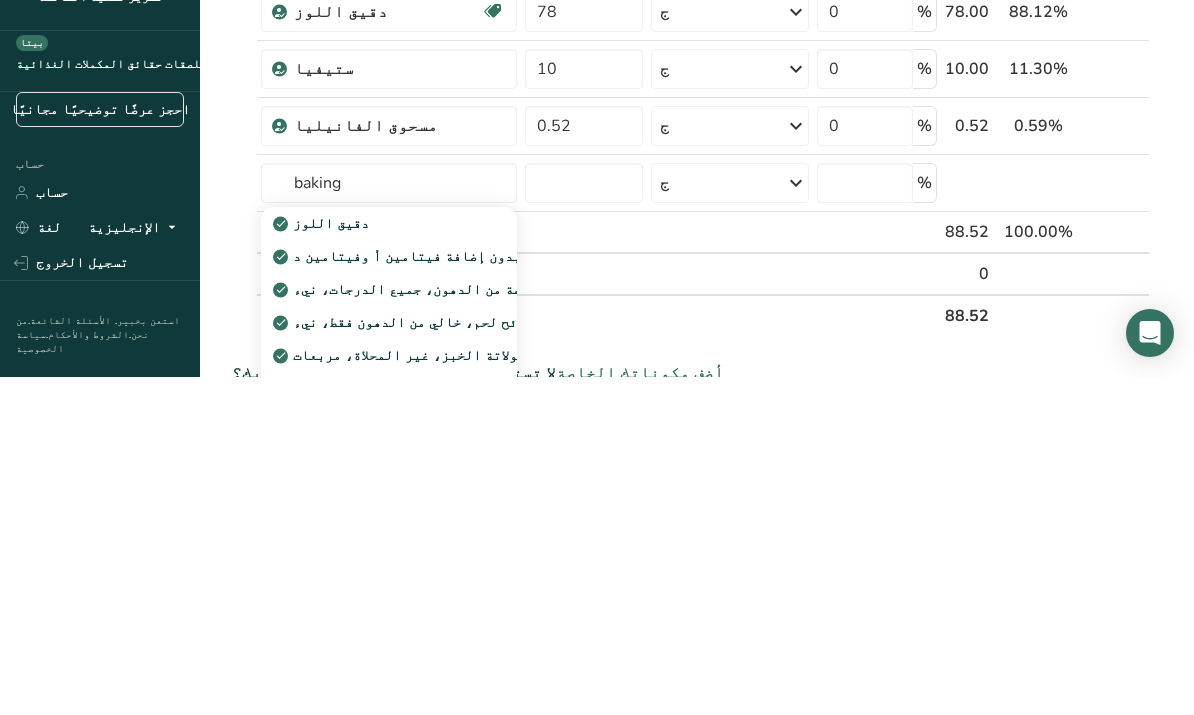 click at bounding box center (584, 612) 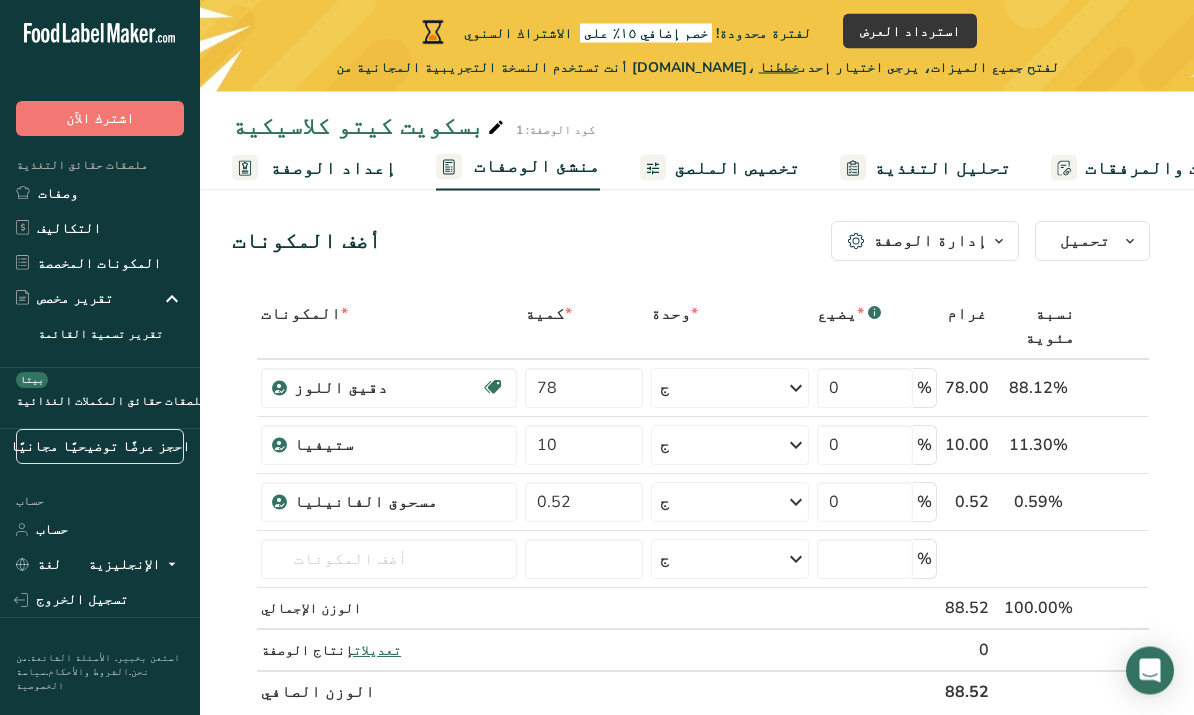 scroll, scrollTop: 0, scrollLeft: 0, axis: both 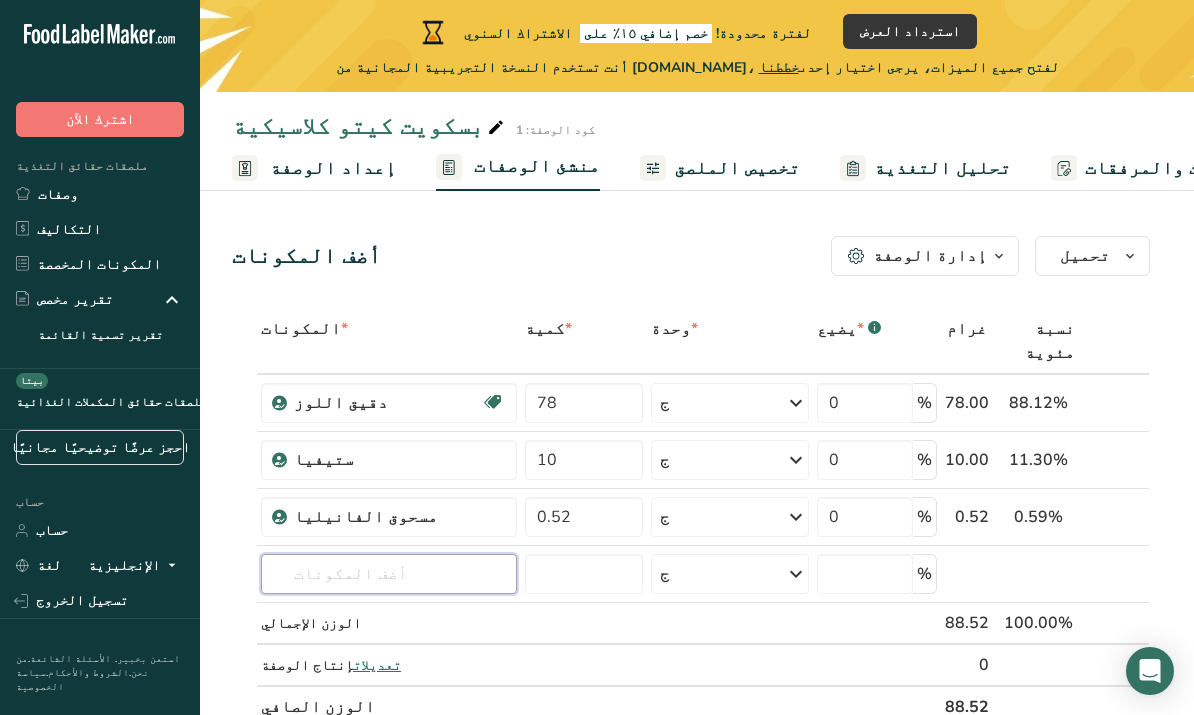 click at bounding box center (389, 574) 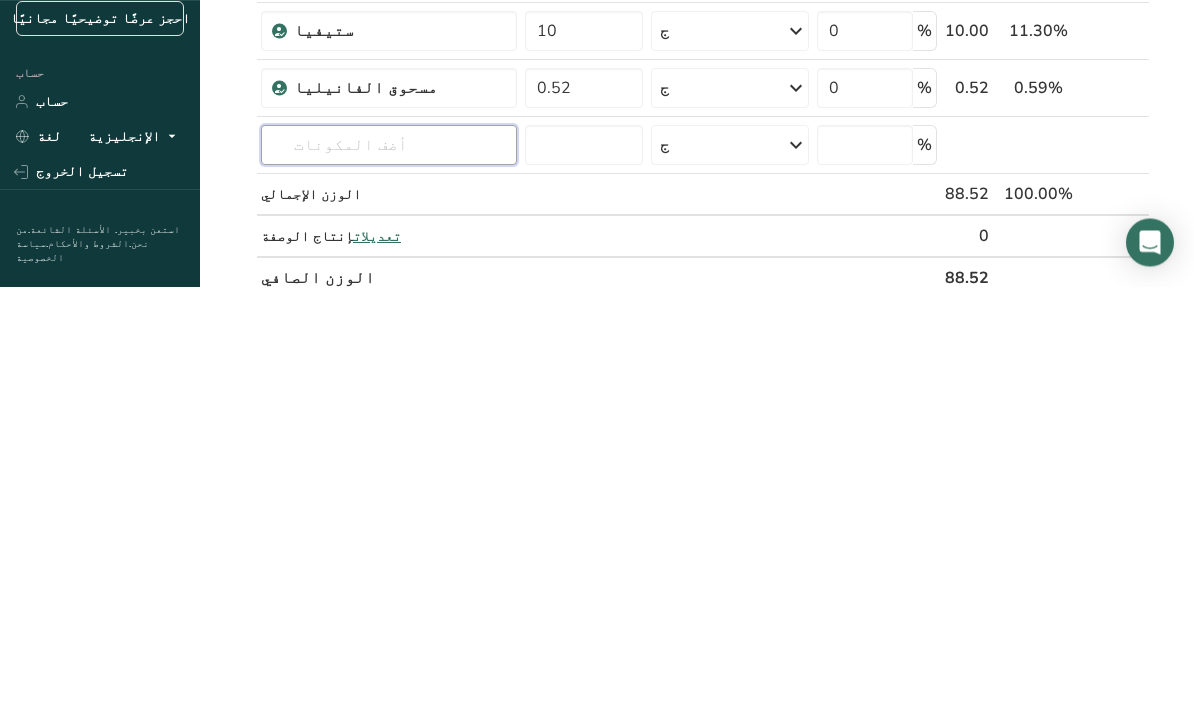 click at bounding box center [389, 574] 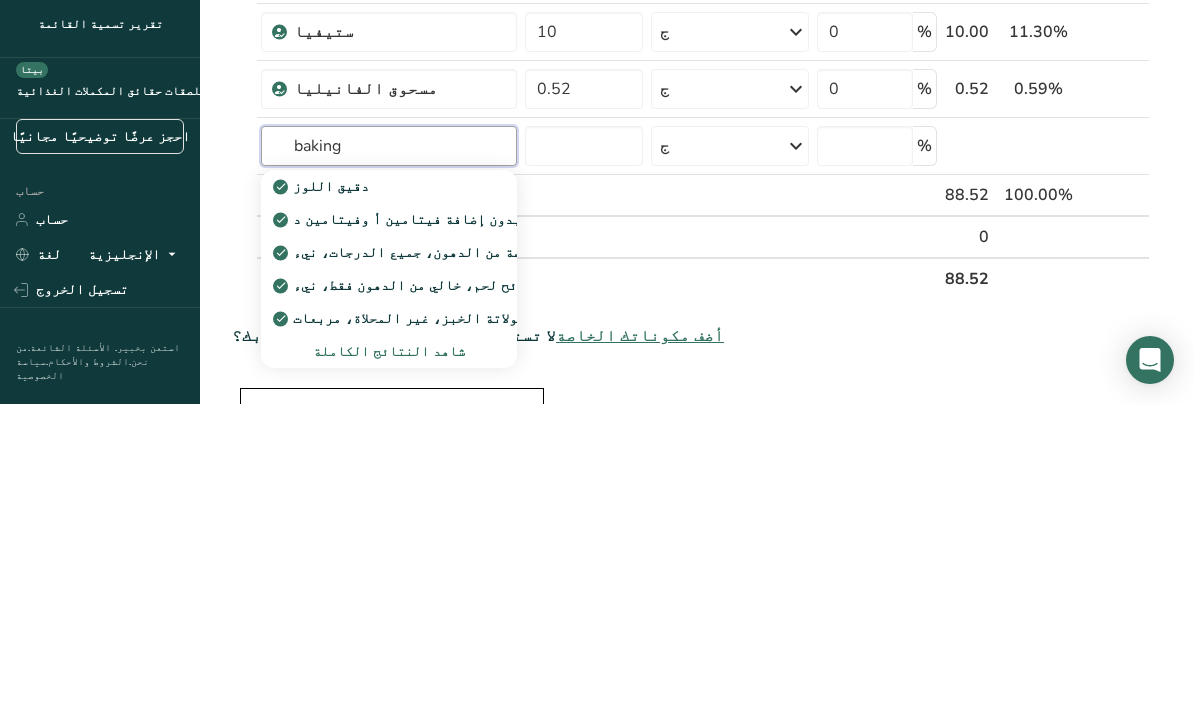 scroll, scrollTop: 144, scrollLeft: 0, axis: vertical 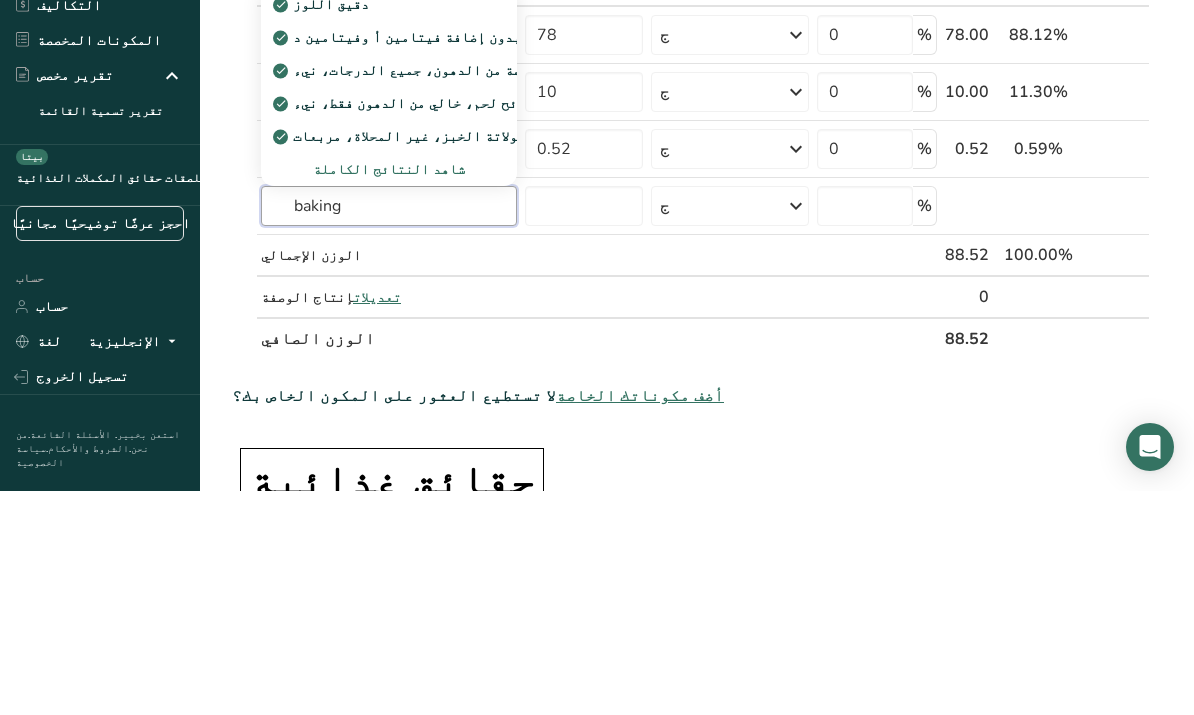 type on "baking" 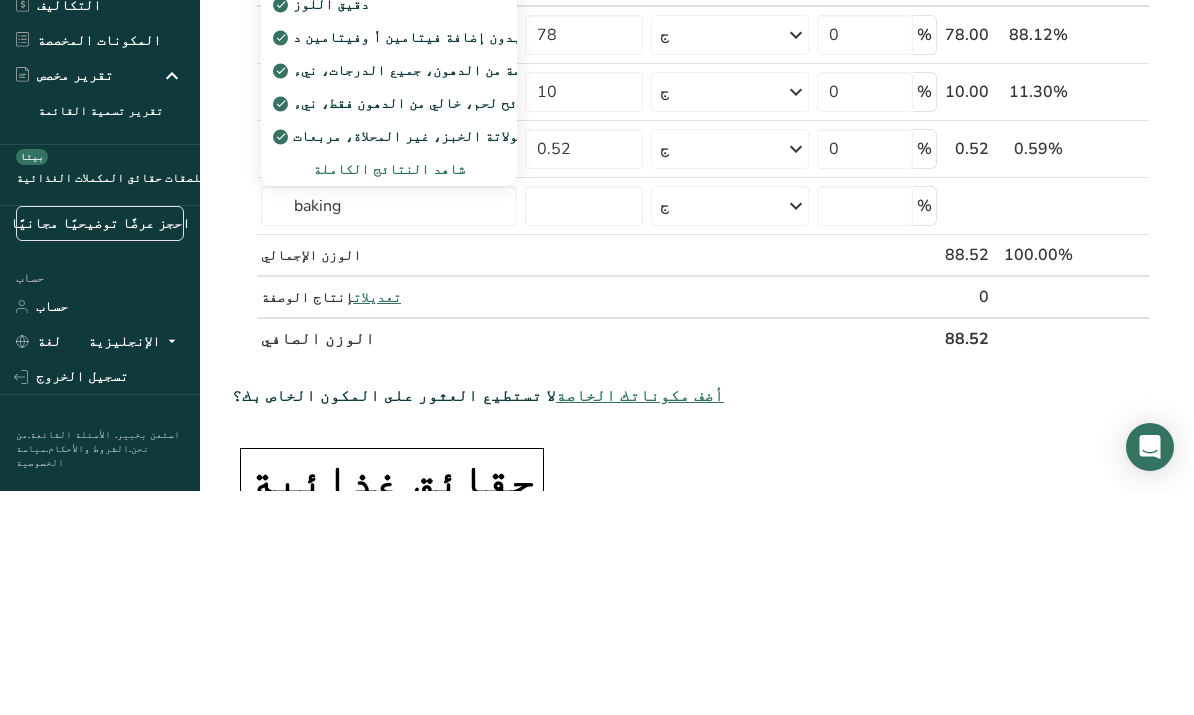 click on "شاهد النتائج الكاملة" at bounding box center [389, 393] 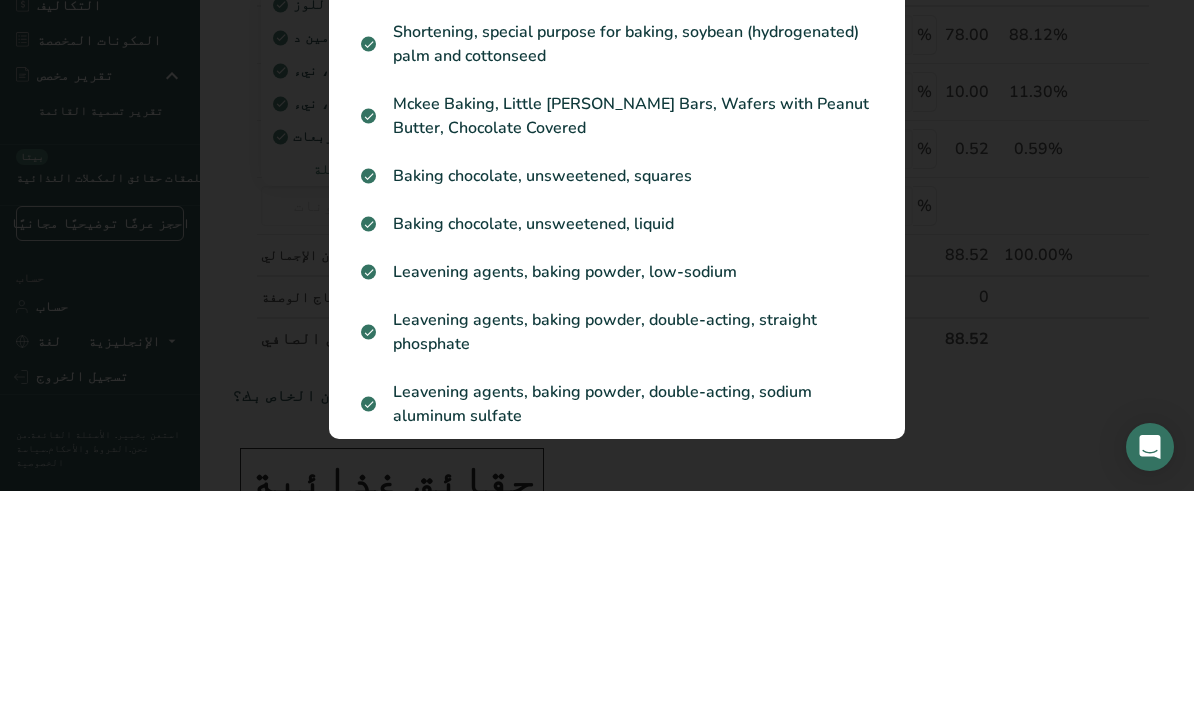 scroll, scrollTop: 368, scrollLeft: 0, axis: vertical 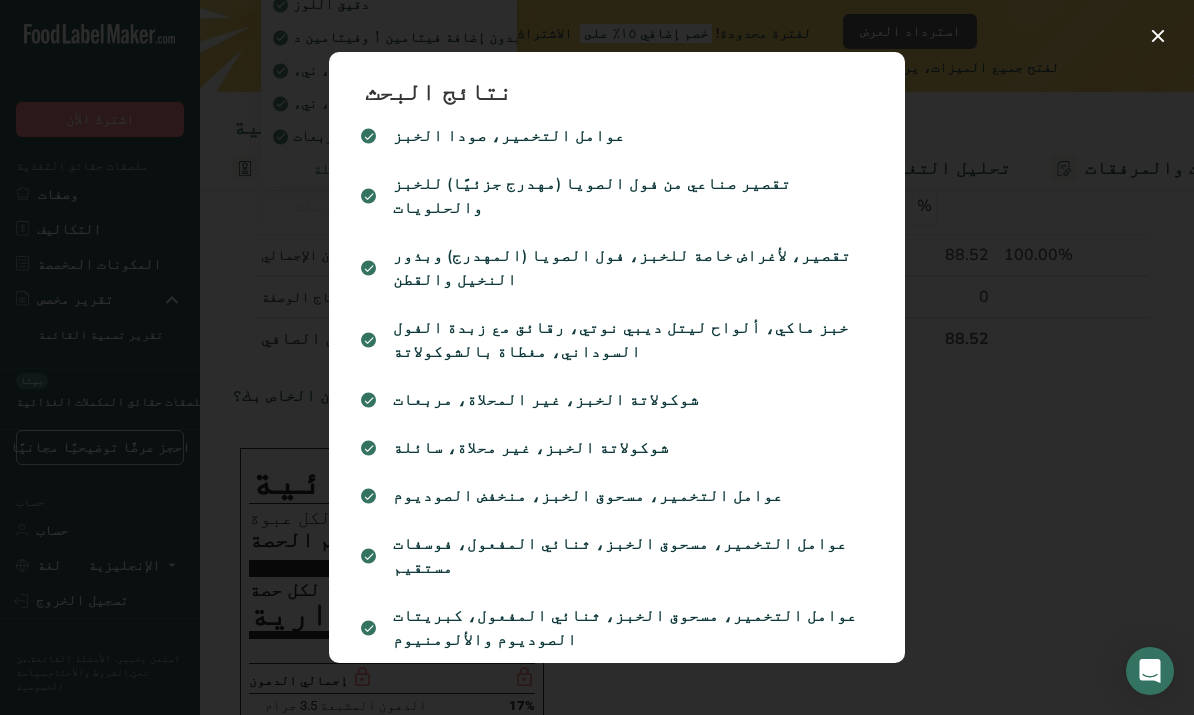 click on "عوامل التخمير، صودا الخبز" at bounding box center [509, 136] 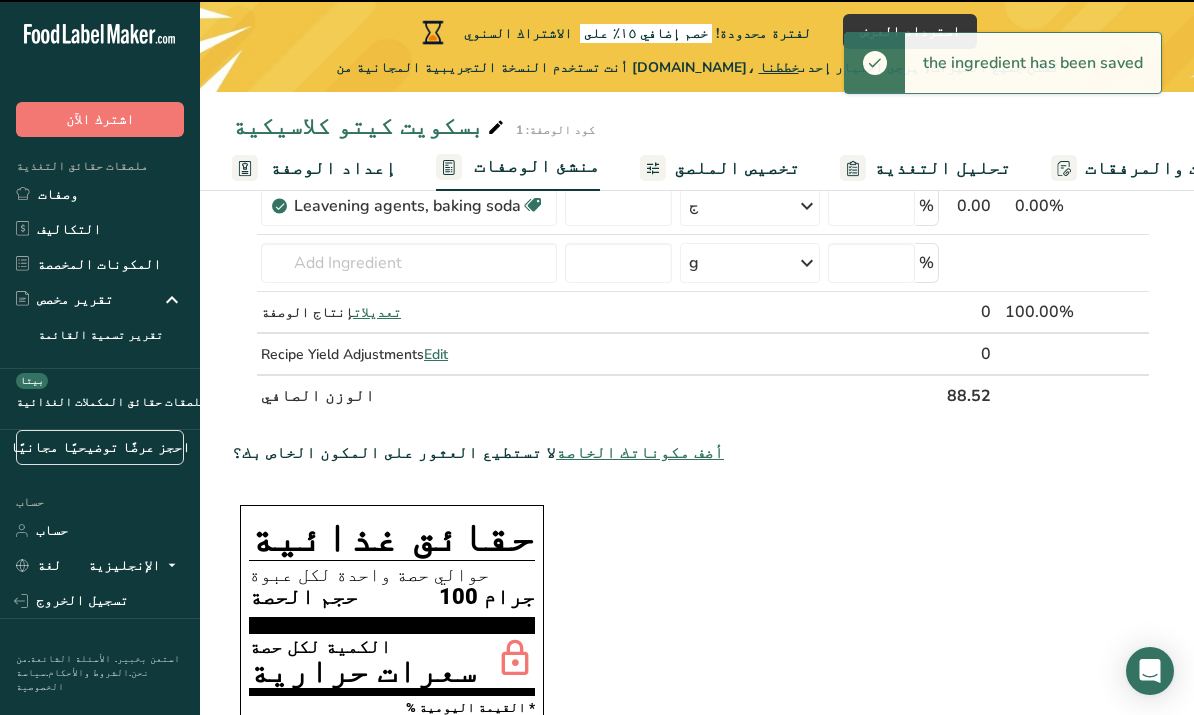 type on "0" 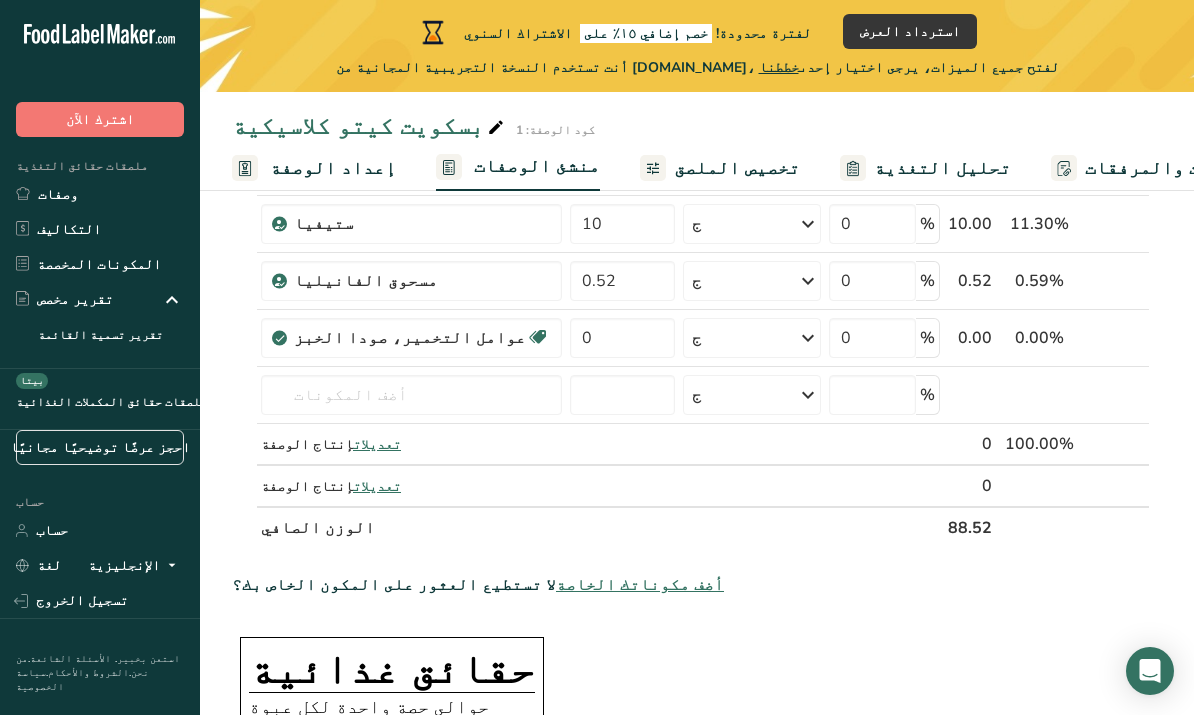 scroll, scrollTop: 224, scrollLeft: 0, axis: vertical 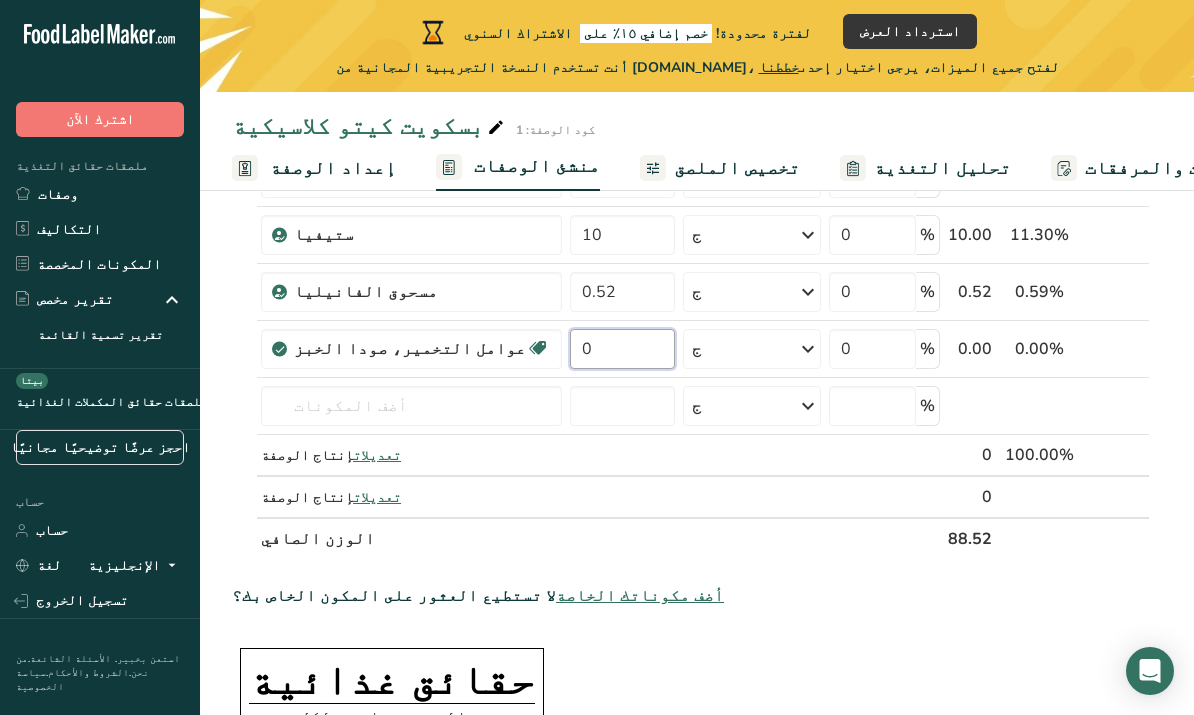 click on "0" at bounding box center [622, 349] 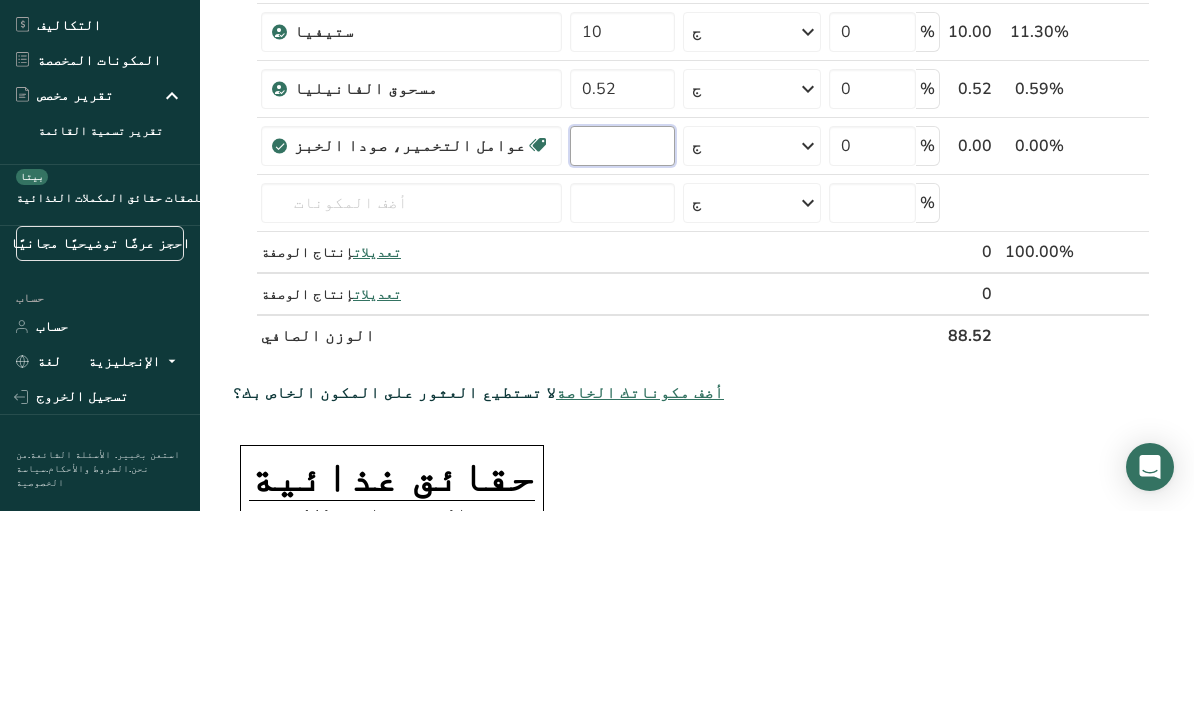 type on "1" 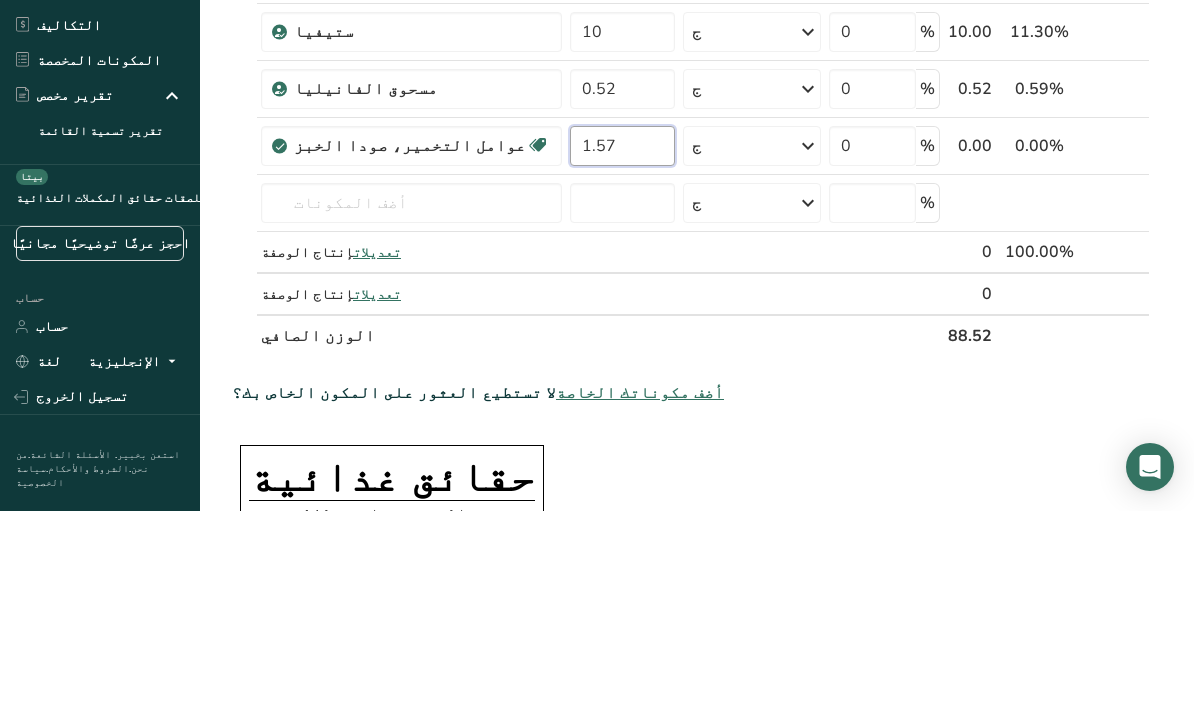 type on "1.57" 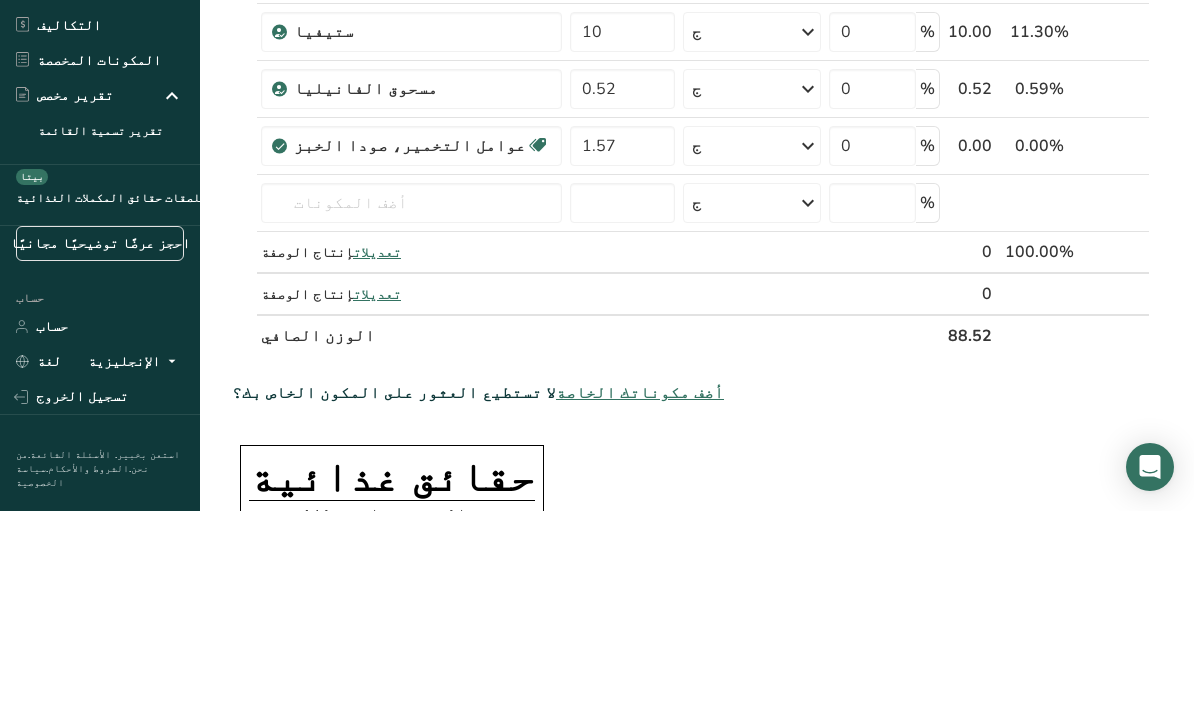 click on "المكونات  *
كمية  *
وحدة  *
يضيع *   .a-a{fill:#347362;}.b-a{fill:#fff;}         غرام
نسبة مئوية
دقيق اللوز
نباتي
نباتي
عضوي
[PERSON_NAME] عضويًا
غير معدل وراثيًا
كوشير باريف
منتجات ألبان كوشير
حلال
ملصق نظيف
الهندسة الحيوية
صديق الكيتو
78
ج
وحدات الوزن
ج
كجم
ملغ
شاهد المزيد
وحدات الحجم
ل
رطل/قدم مكعب
جم/سم3
مل" at bounding box center [691, 322] 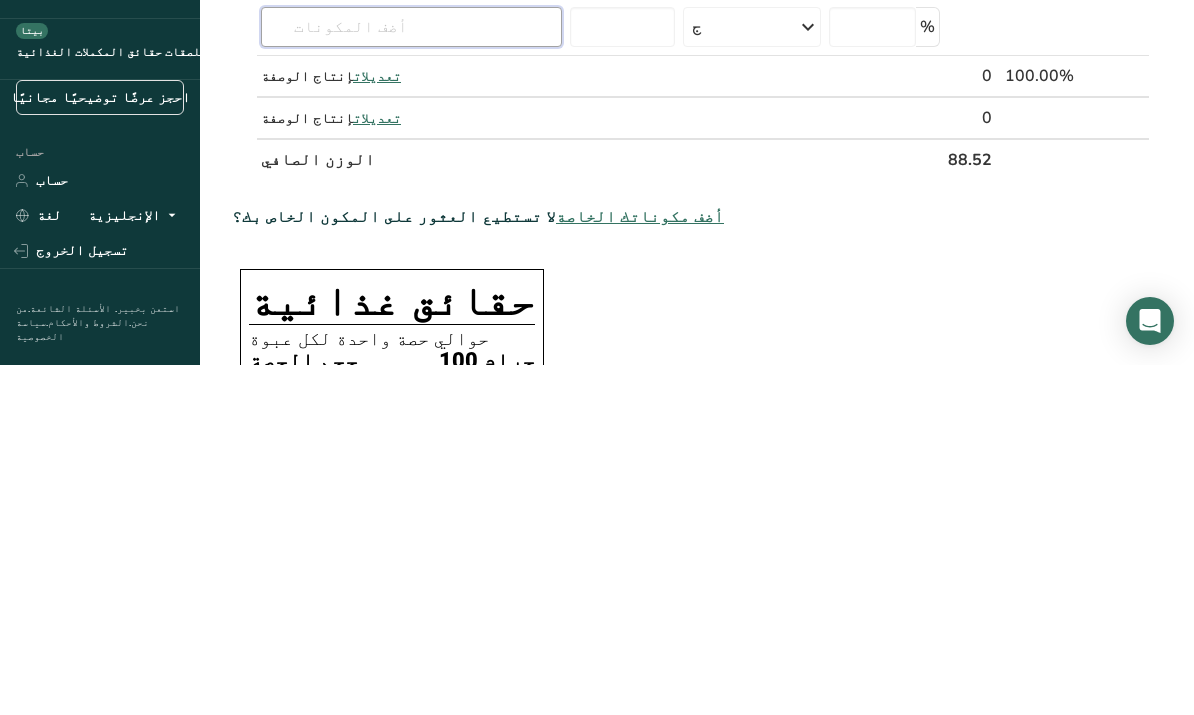scroll, scrollTop: 249, scrollLeft: 0, axis: vertical 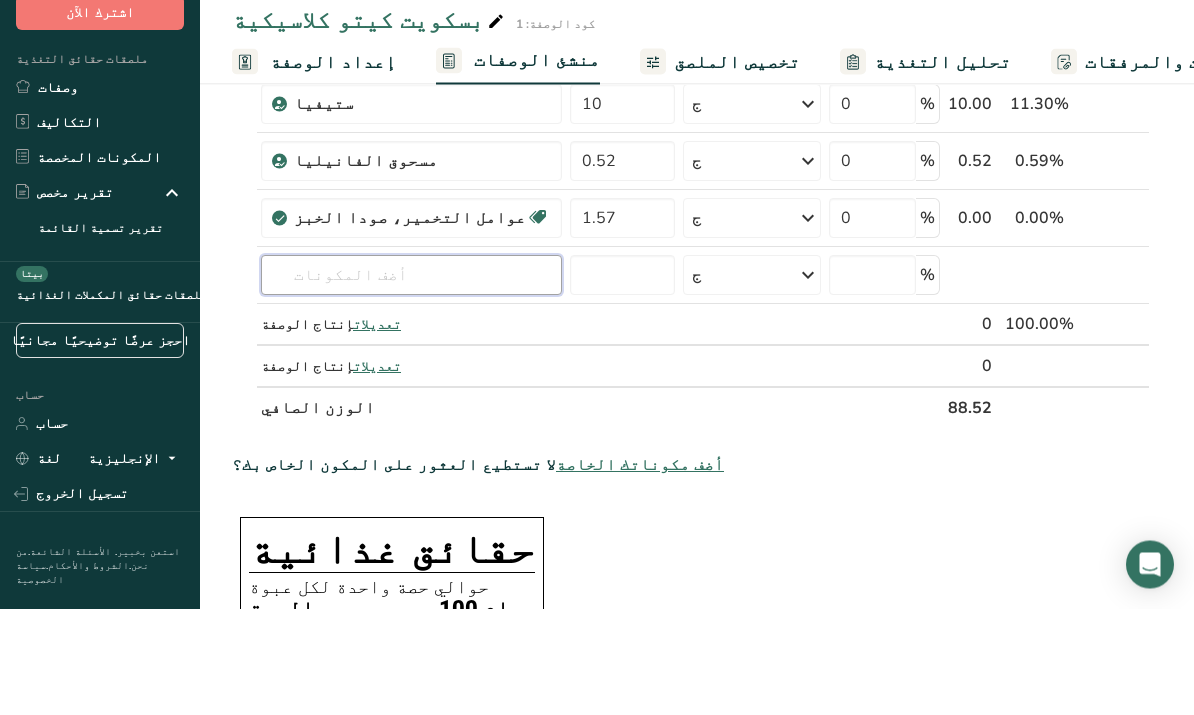 click at bounding box center [411, 382] 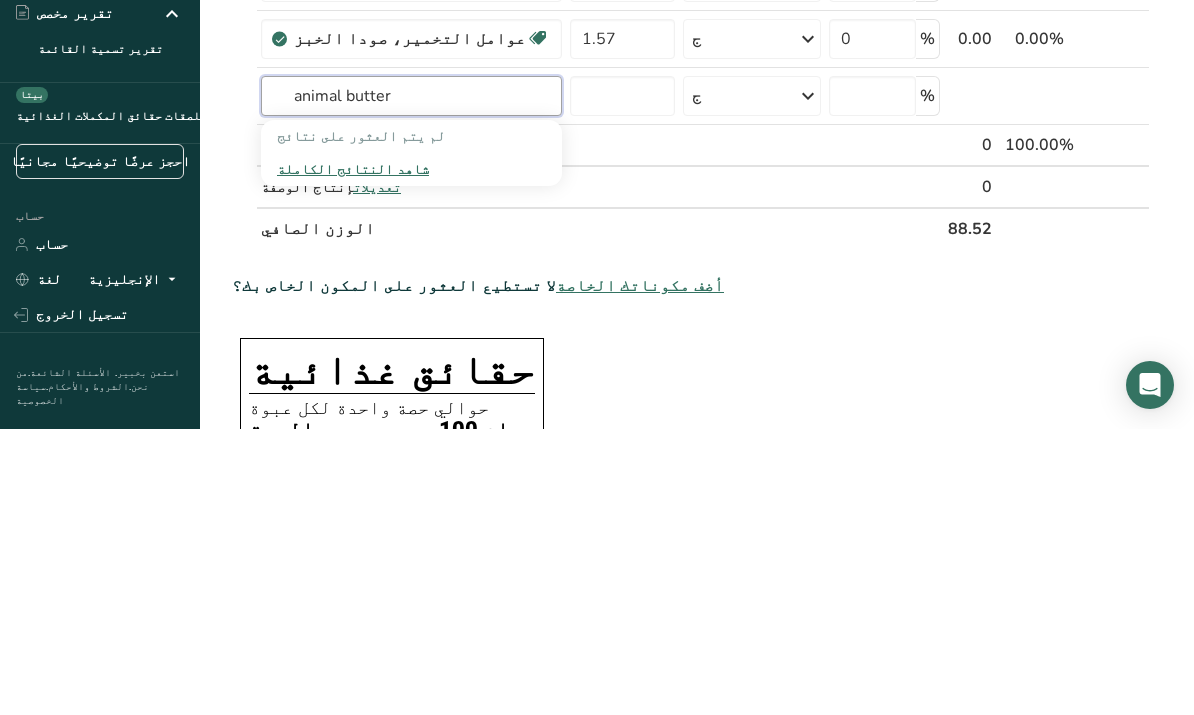 click on "animal butter" at bounding box center (411, 382) 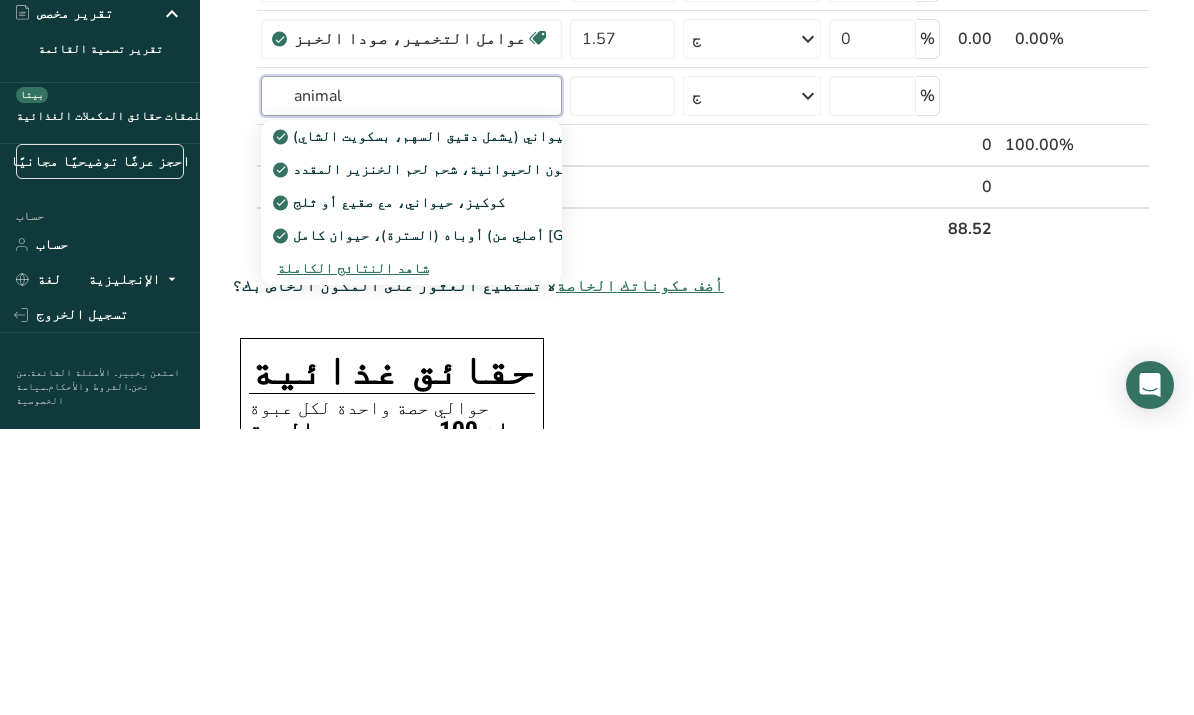 type on "animal" 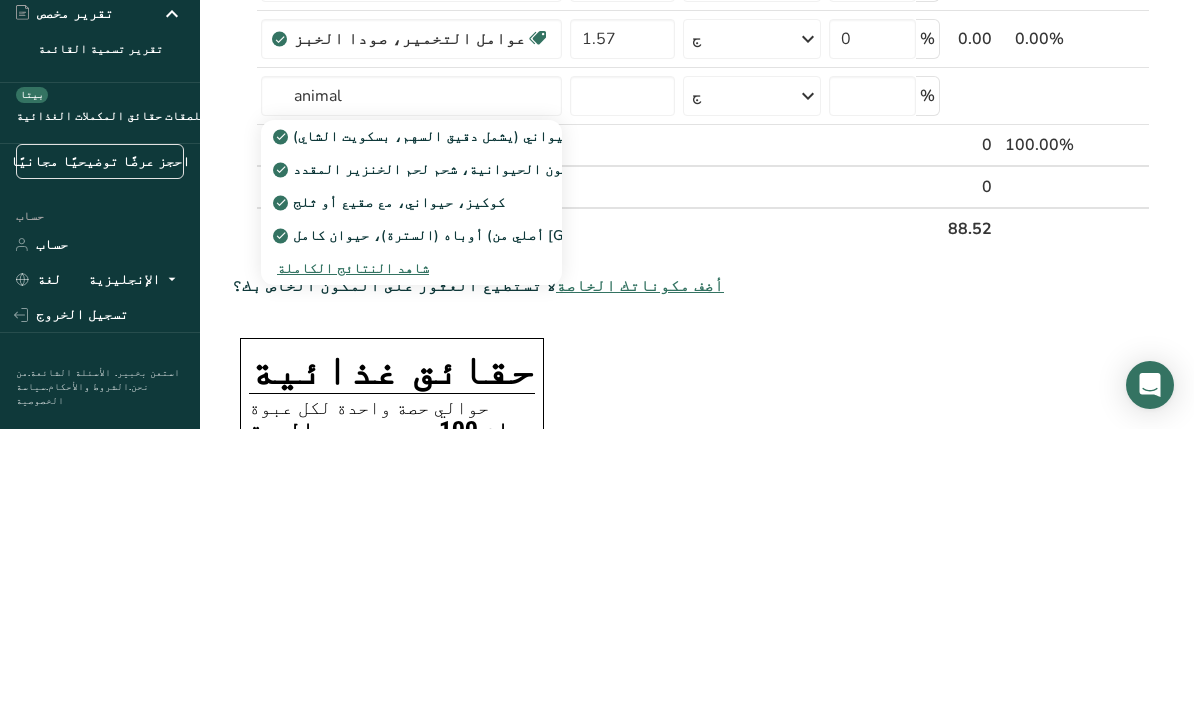 click on "شاهد النتائج الكاملة" at bounding box center (353, 554) 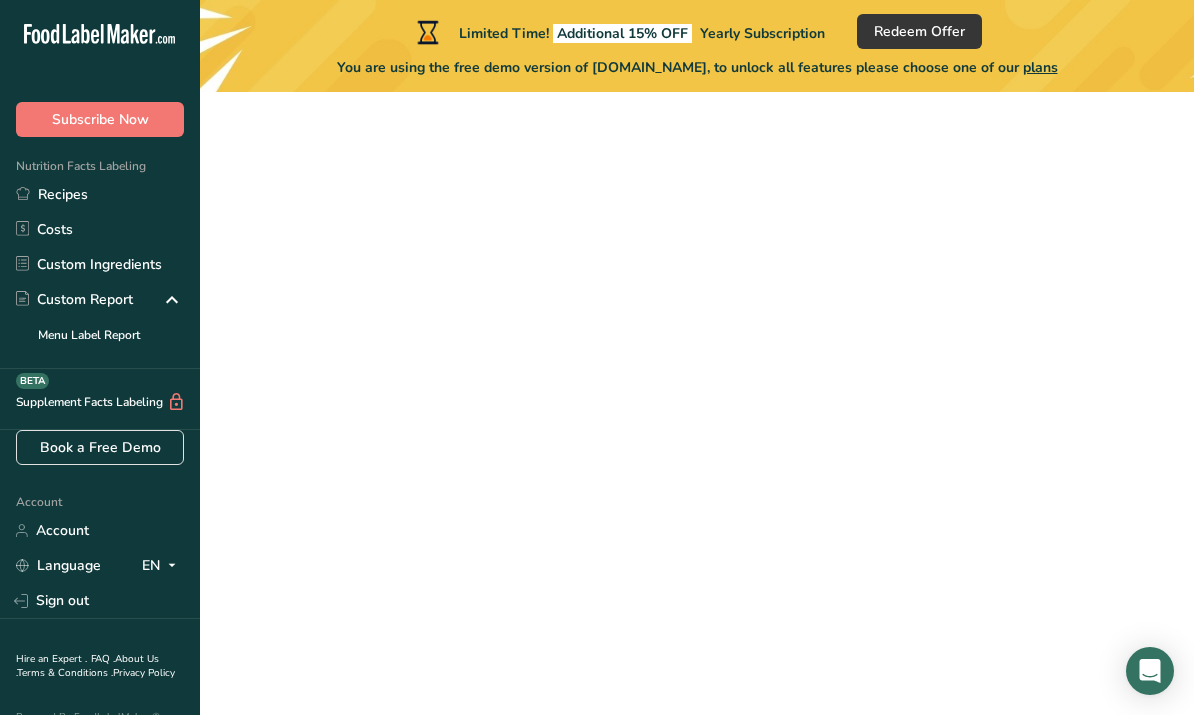 scroll, scrollTop: 0, scrollLeft: 0, axis: both 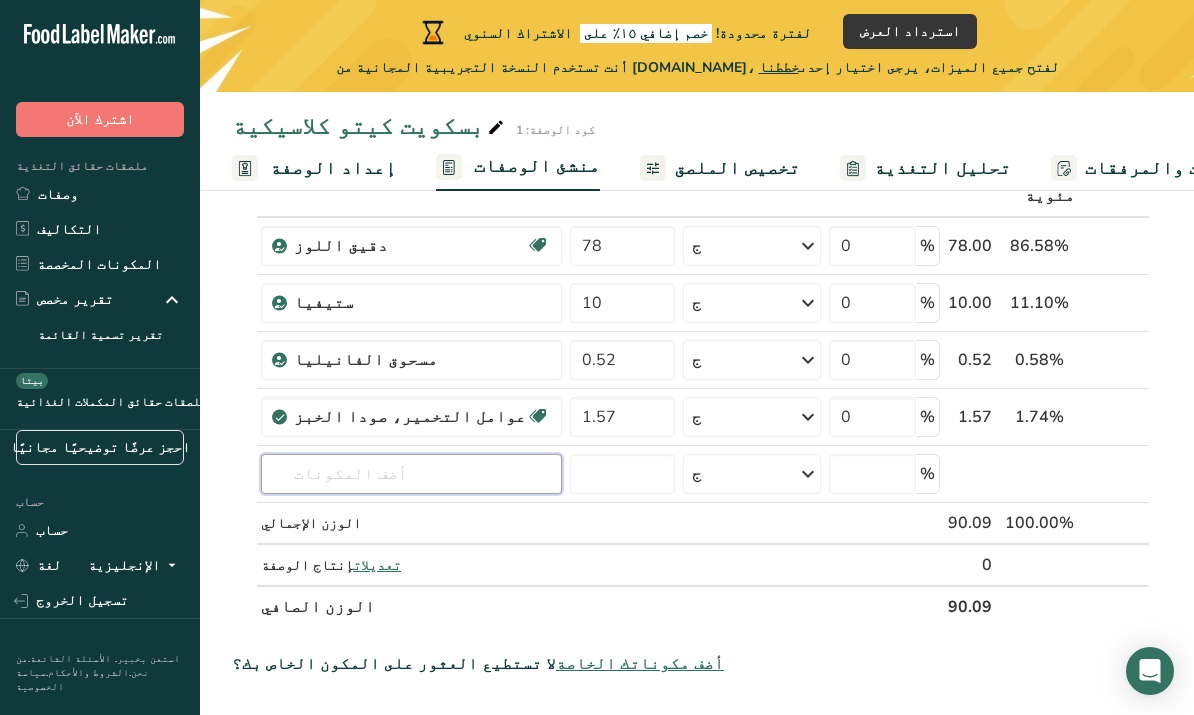 click at bounding box center [411, 474] 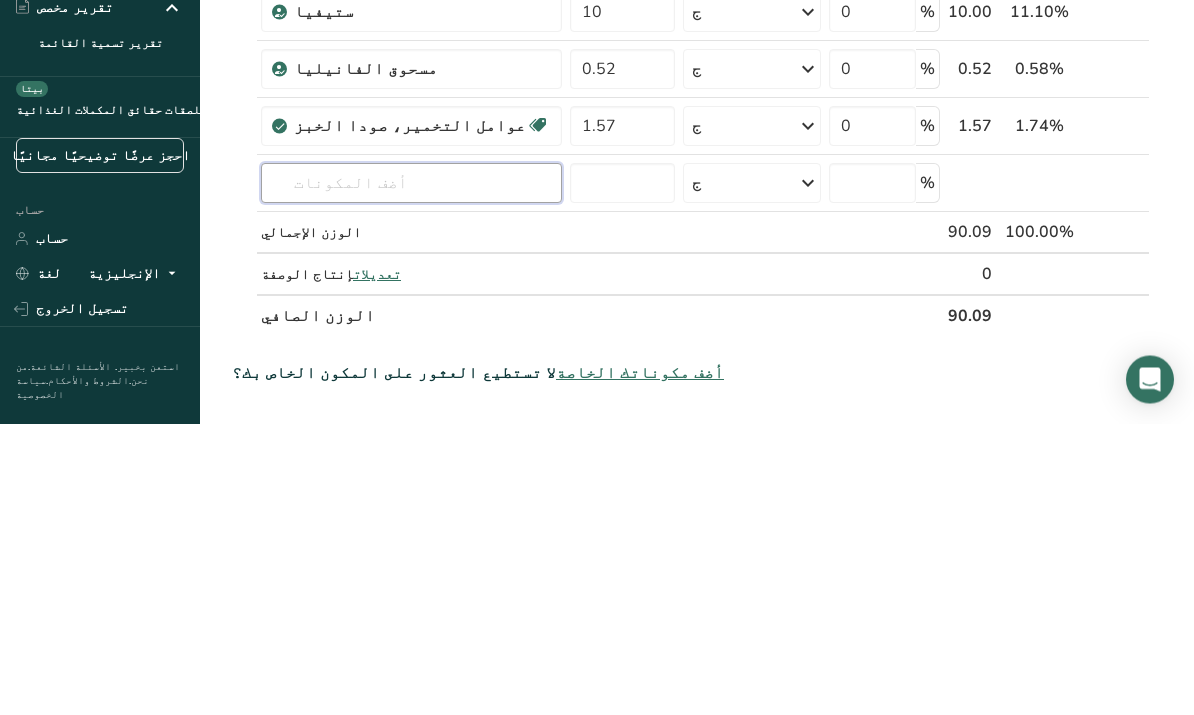click at bounding box center [411, 475] 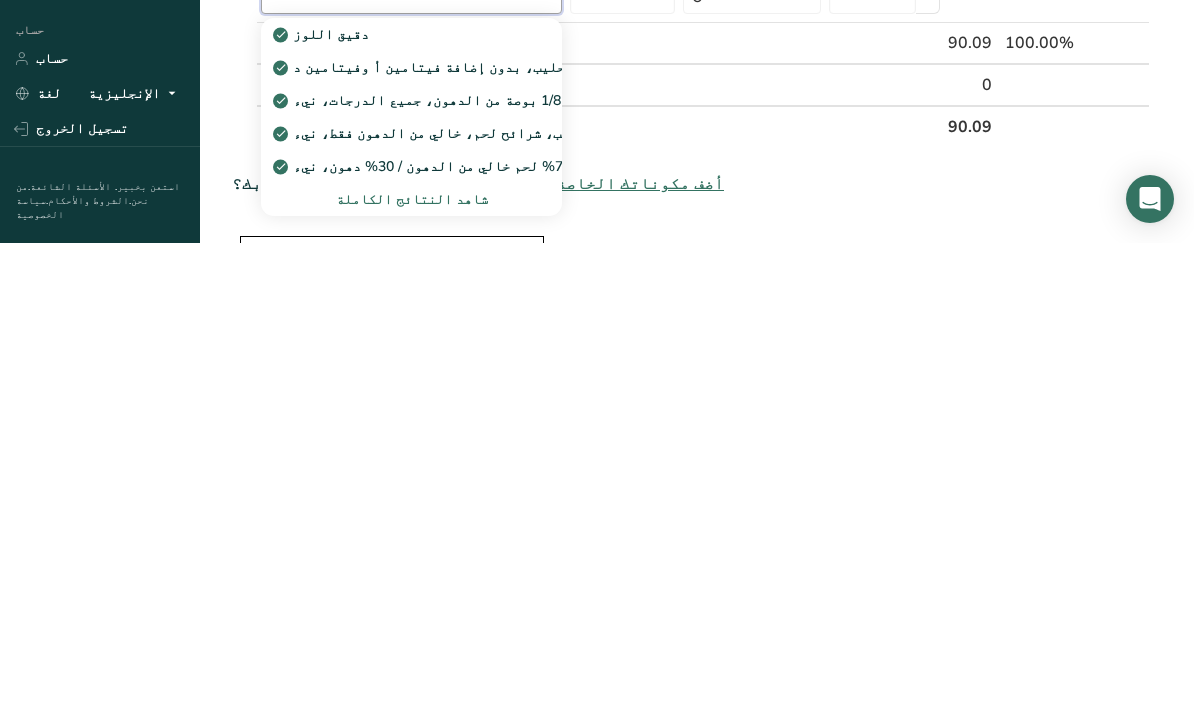 type on "butter" 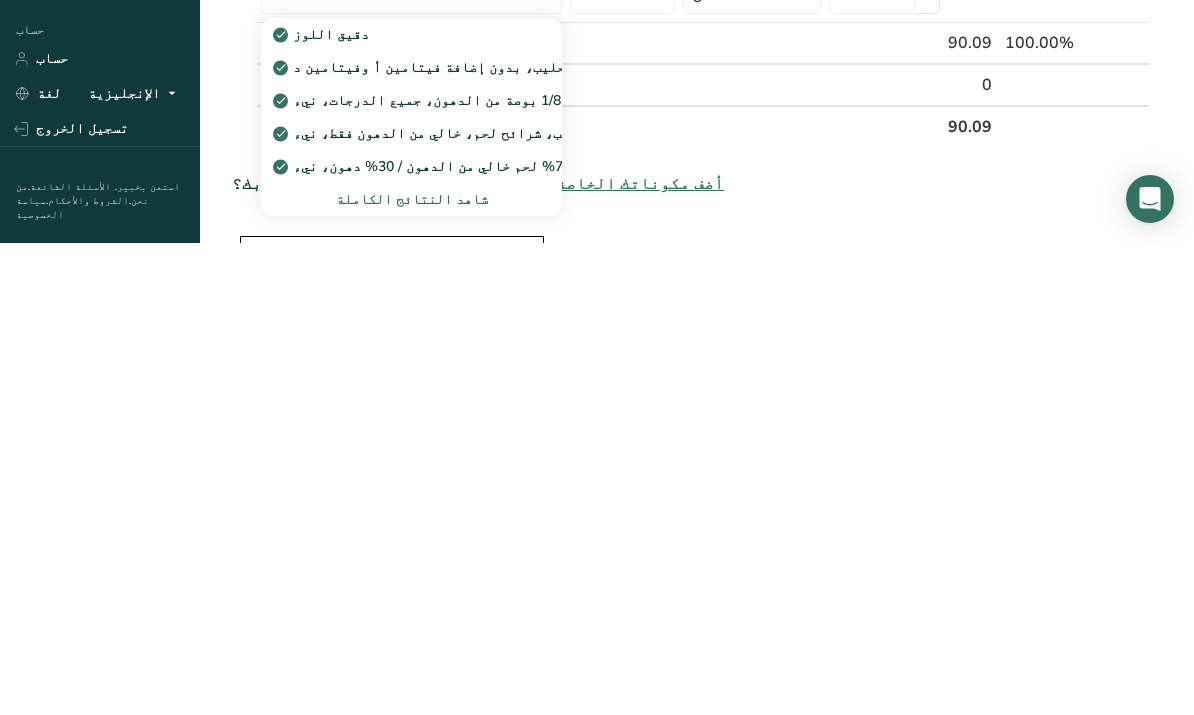 click on "شاهد النتائج الكاملة" at bounding box center (412, 671) 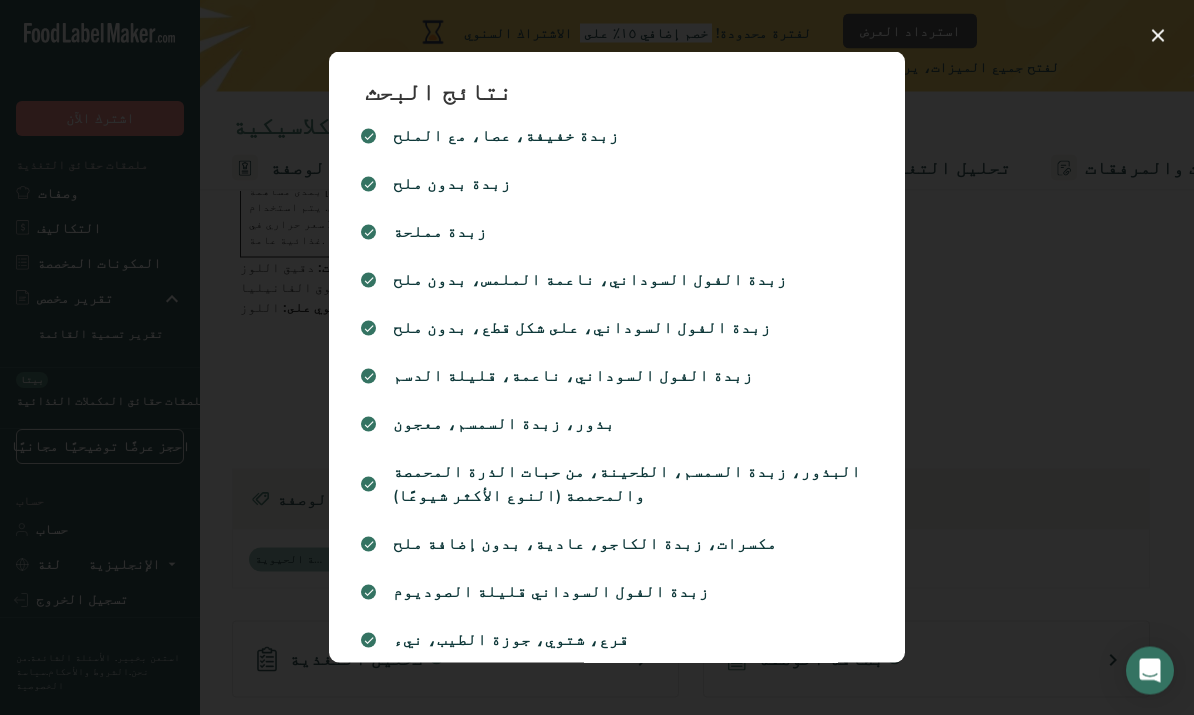 scroll, scrollTop: 1314, scrollLeft: 0, axis: vertical 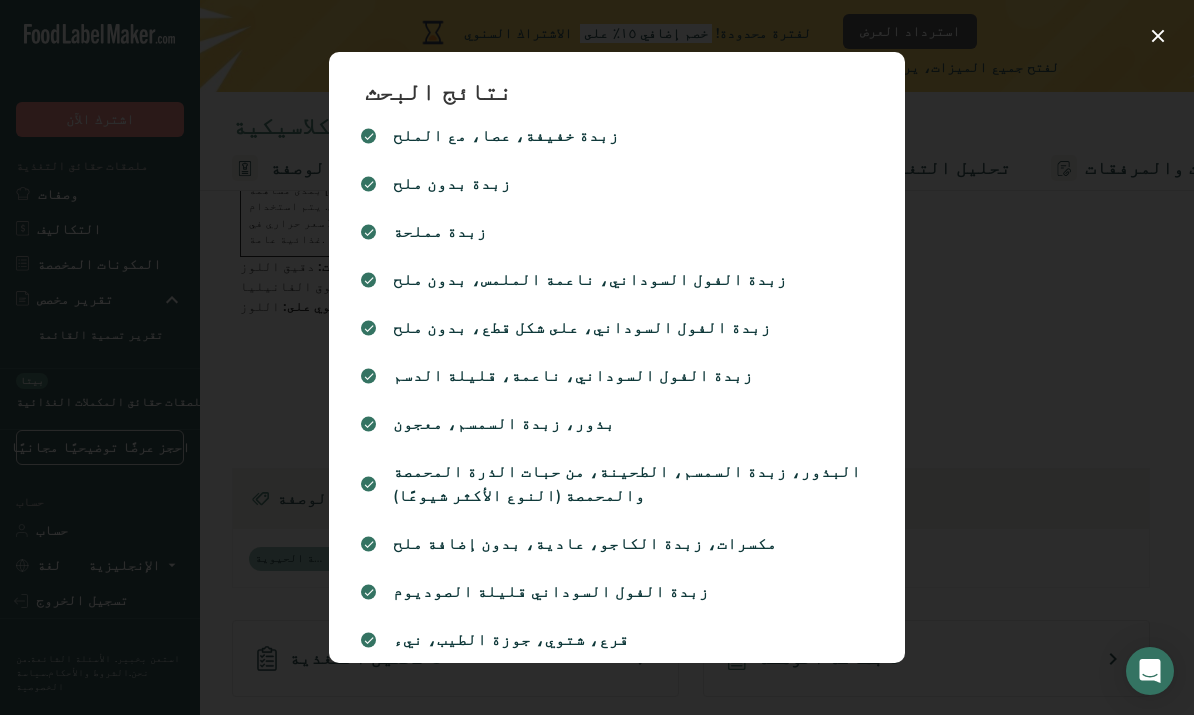 click on "نتائج البحث
زبدة خفيفة، [PERSON_NAME]، مع الملح
زبدة بدون ملح
زبدة مملحة
زبدة الفول السوداني، ناعمة الملمس، بدون ملح
زبدة الفول السوداني، على شكل قطع، بدون ملح
زبدة الفول السوداني، ناعمة، قليلة الدسم
بذور، زبدة السمسم، معجون
البذور، زبدة السمسم، الطحينة، من حبات الذرة المحمصة والمحمصة (النوع الأكثر شيوعًا)
مكسرات، زبدة الكاجو، عادية، بدون إضافة ملح" at bounding box center [617, 357] 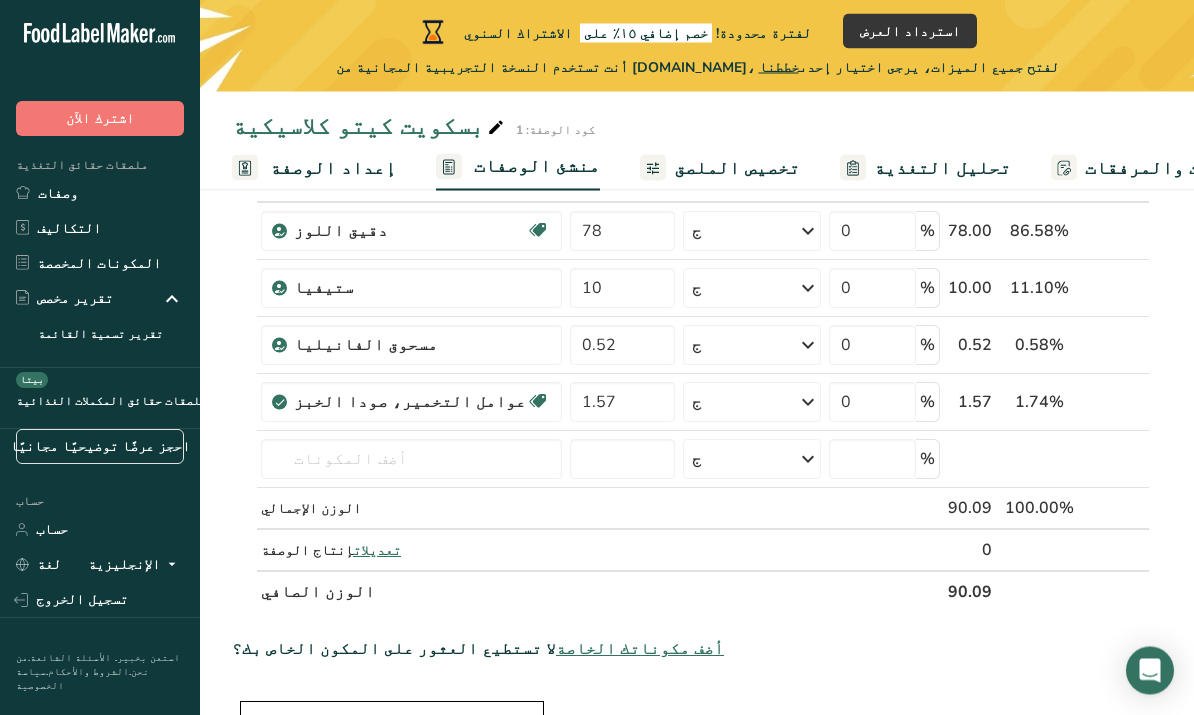 scroll, scrollTop: 172, scrollLeft: 0, axis: vertical 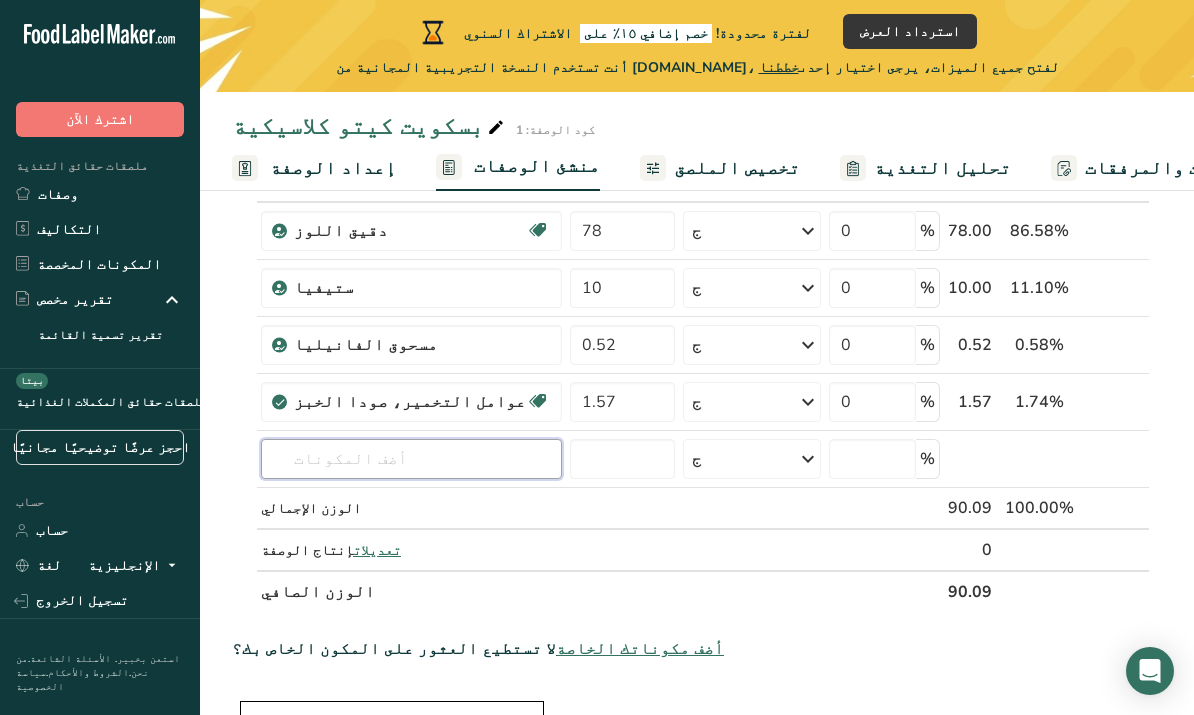 click at bounding box center (411, 459) 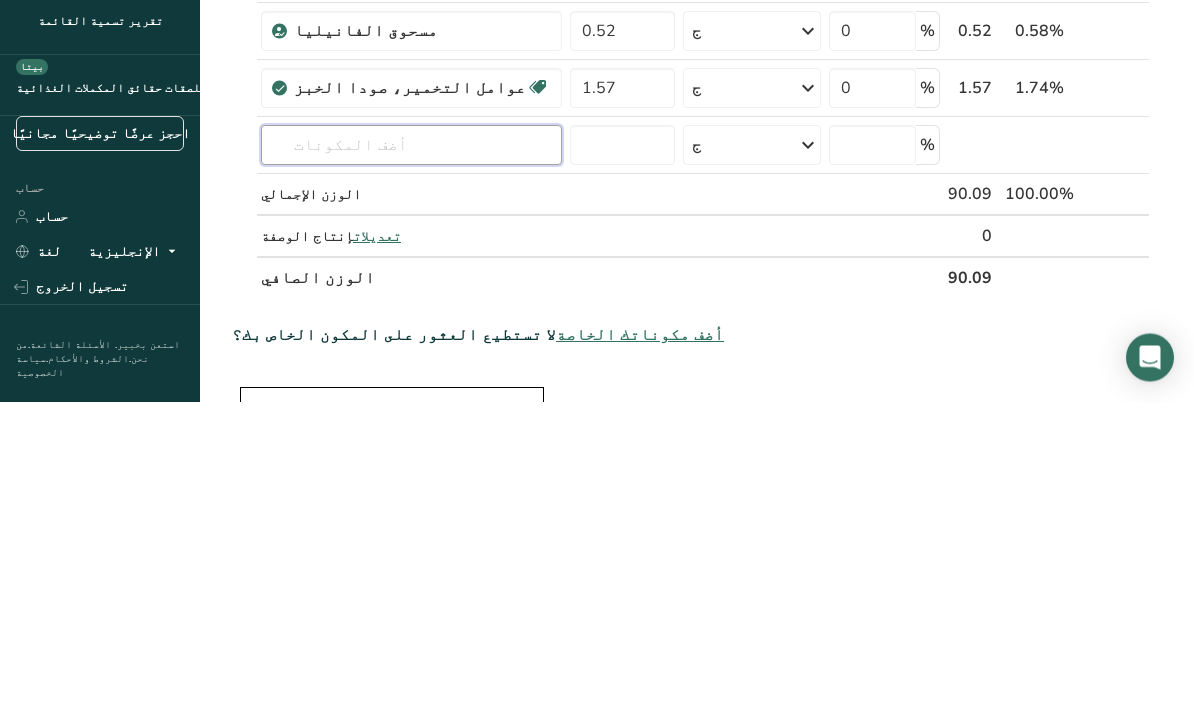 click at bounding box center (411, 459) 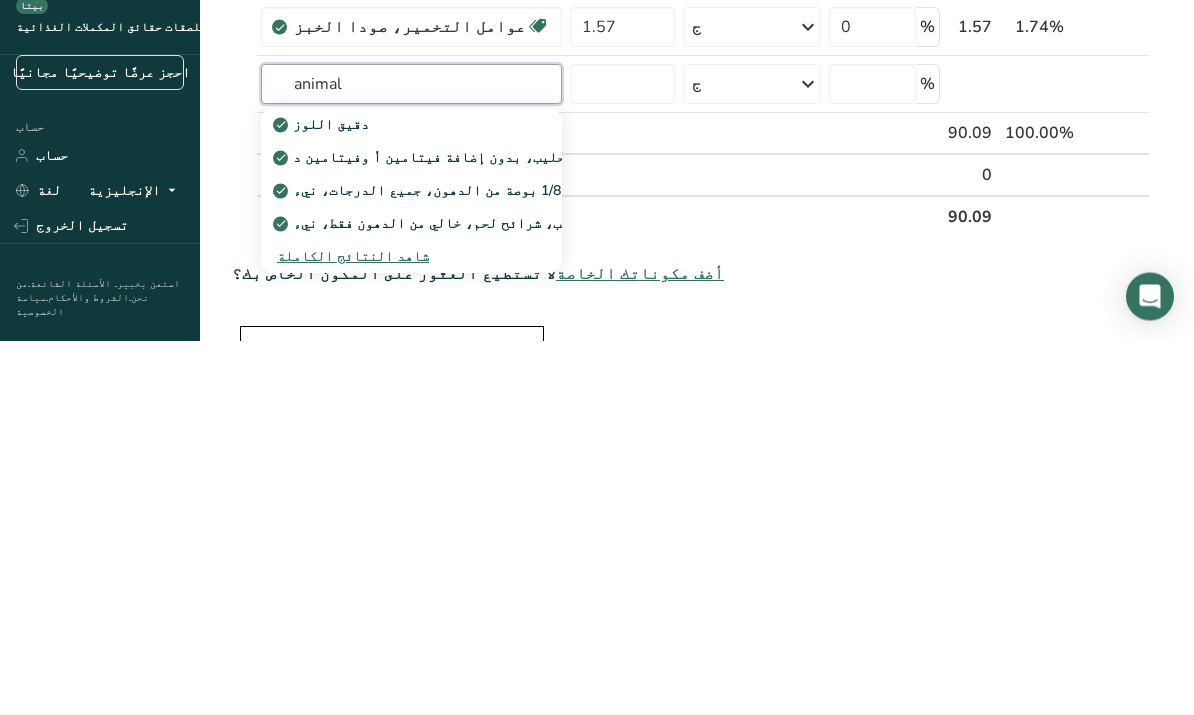 type on "animal" 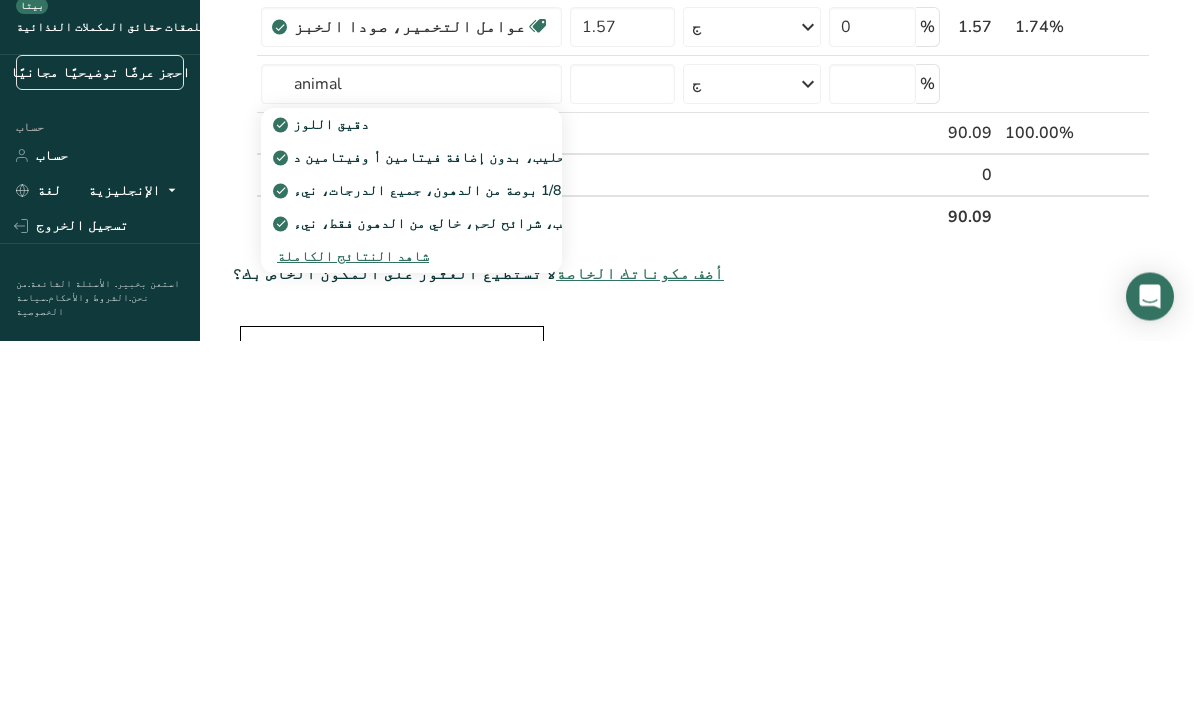 click on "شاهد النتائج الكاملة" at bounding box center [353, 631] 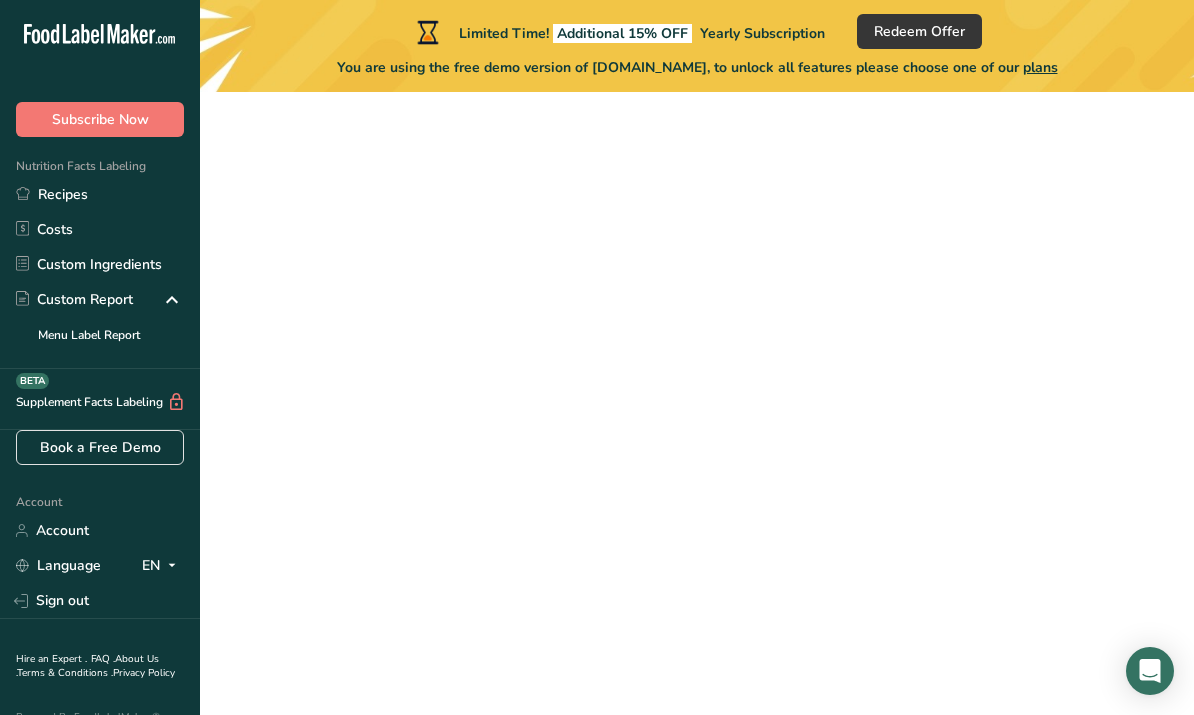 scroll, scrollTop: 0, scrollLeft: 0, axis: both 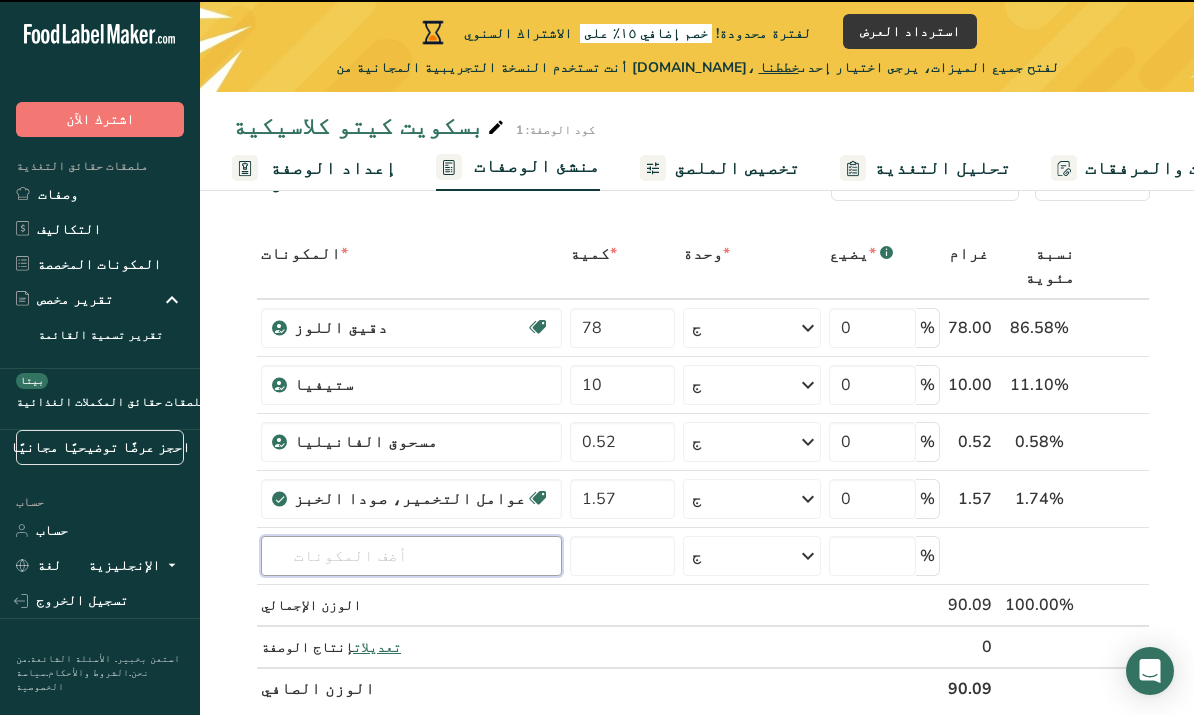 click at bounding box center [411, 556] 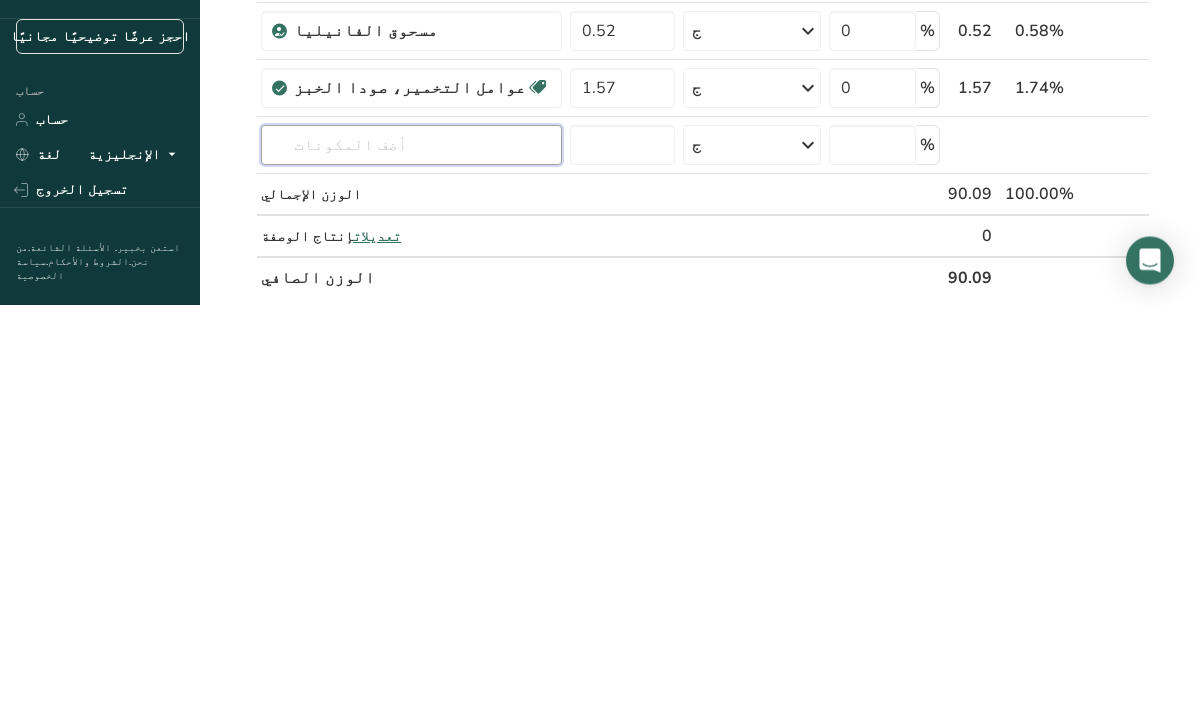 click at bounding box center [411, 556] 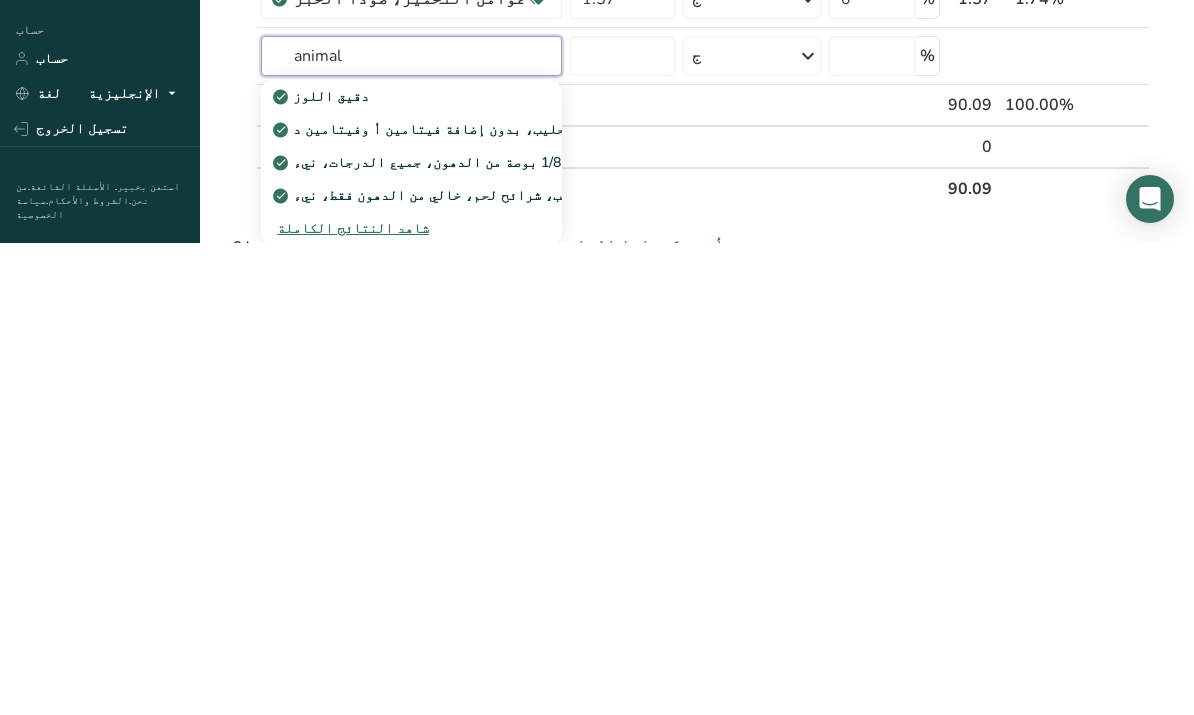 type on "animal" 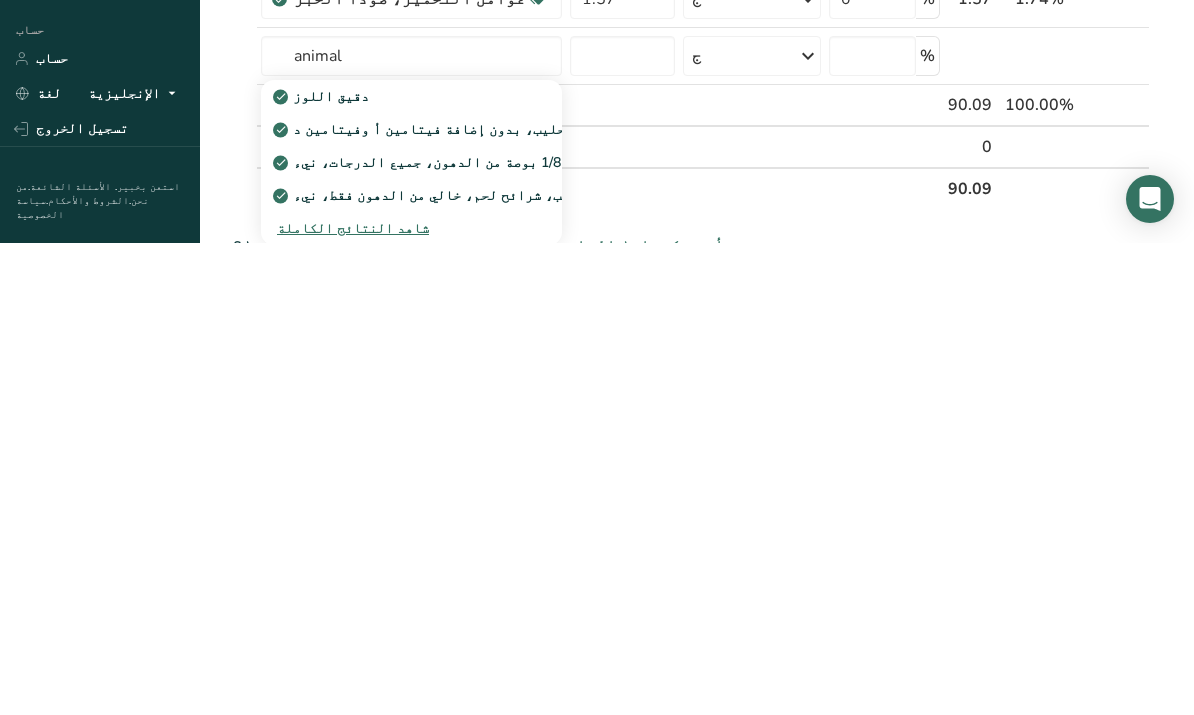 click on "شاهد النتائج الكاملة" at bounding box center (353, 700) 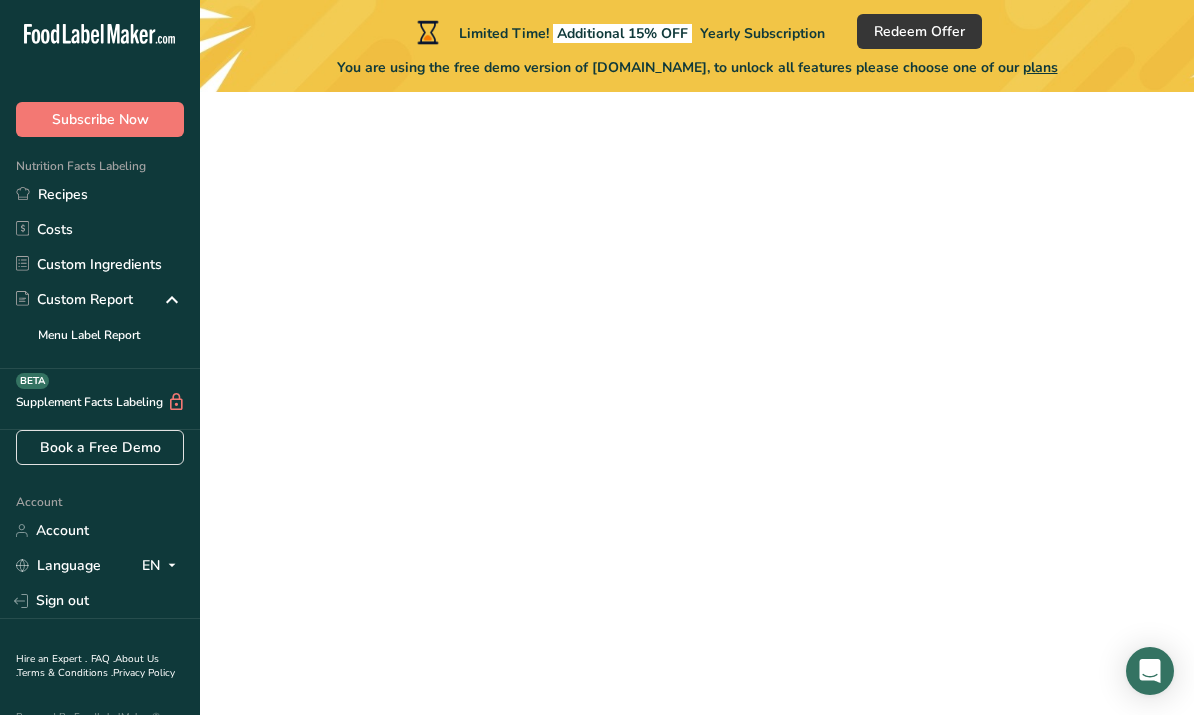 scroll, scrollTop: 0, scrollLeft: 0, axis: both 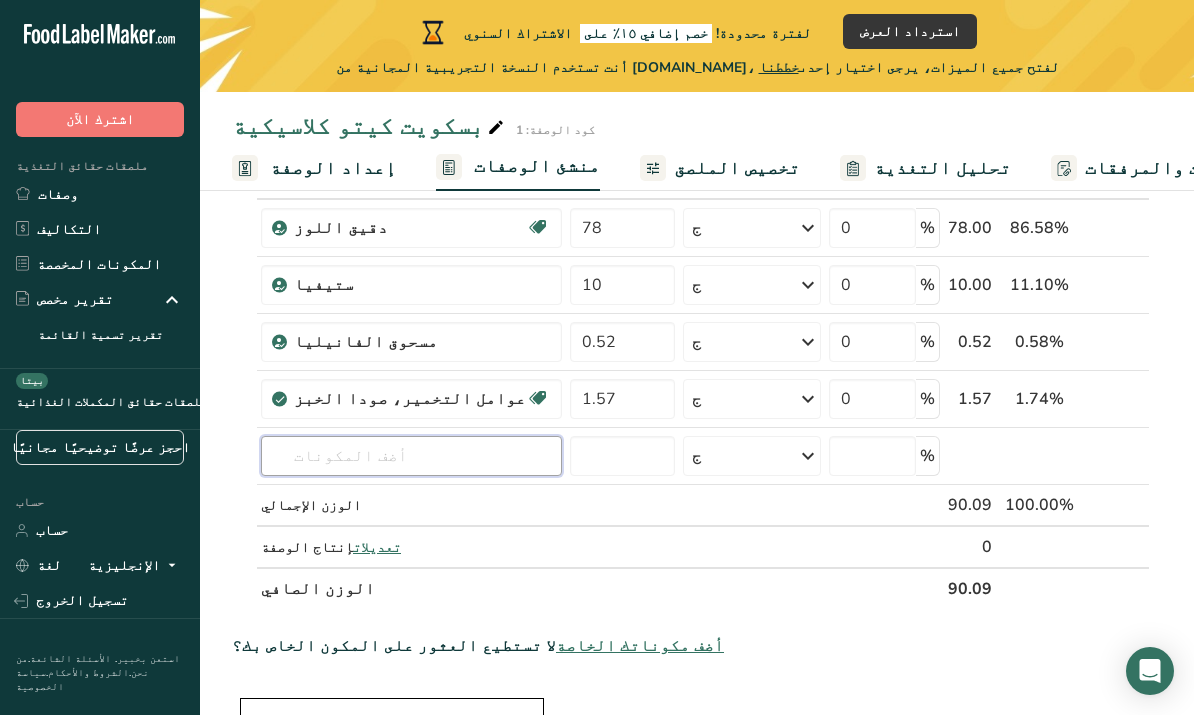 click at bounding box center [411, 456] 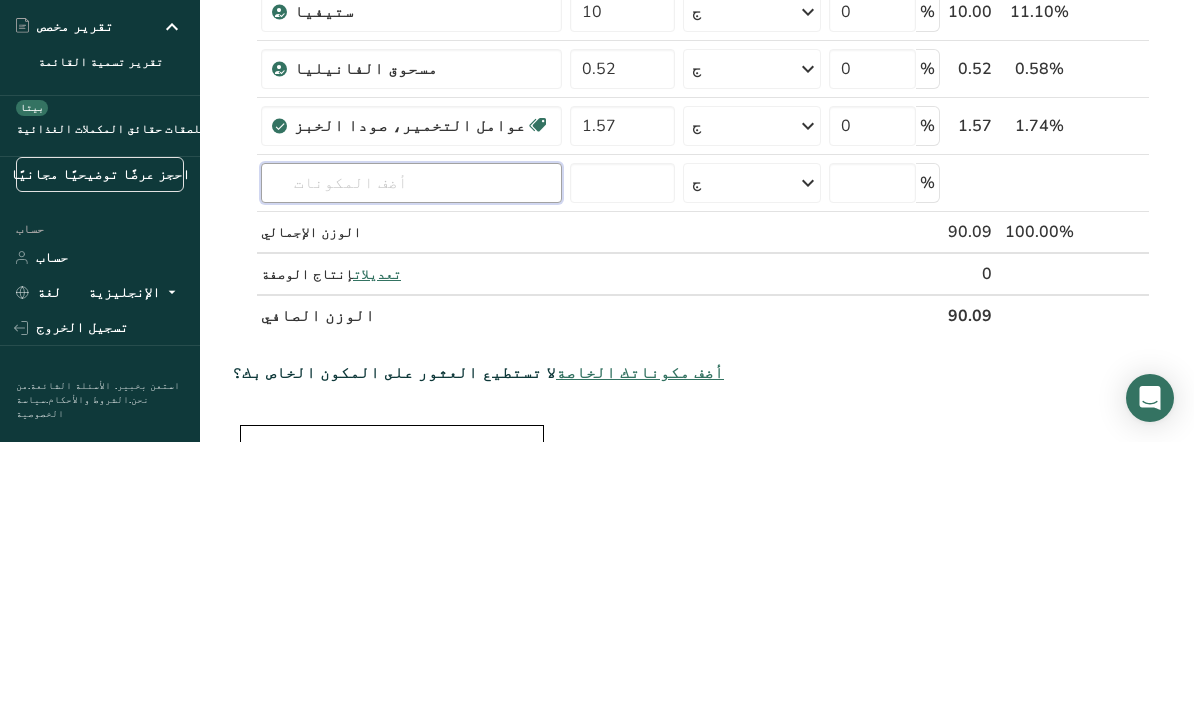 click at bounding box center [411, 456] 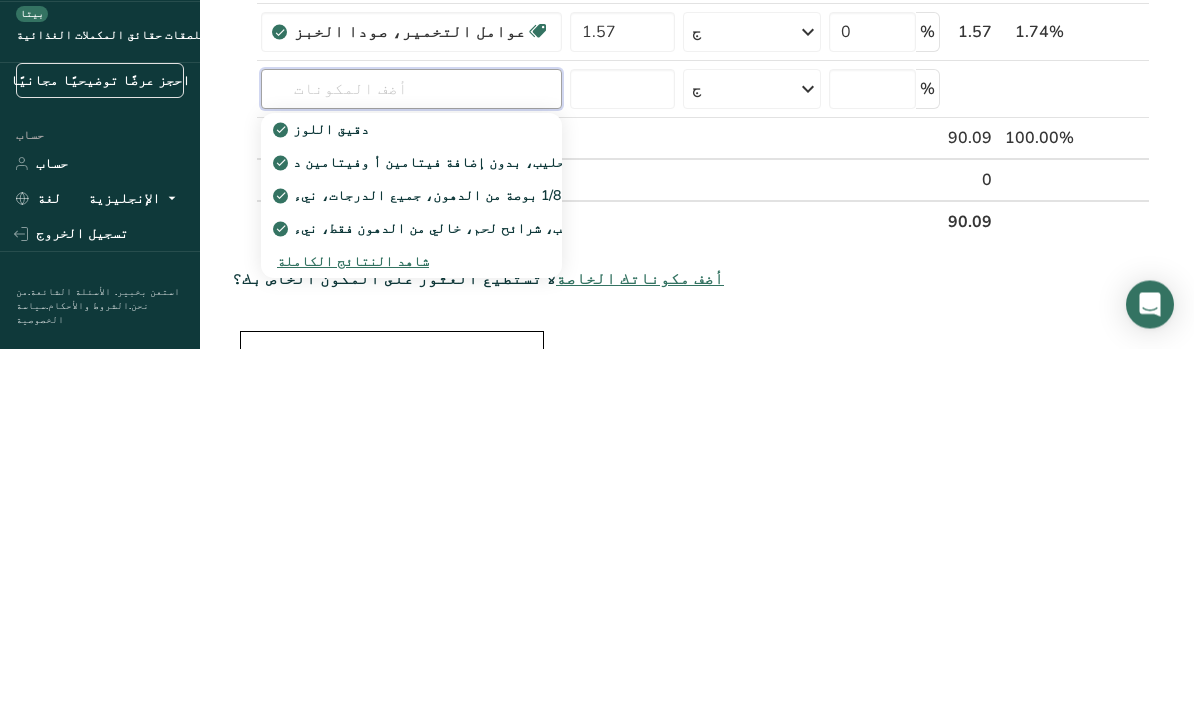scroll, scrollTop: 485, scrollLeft: 0, axis: vertical 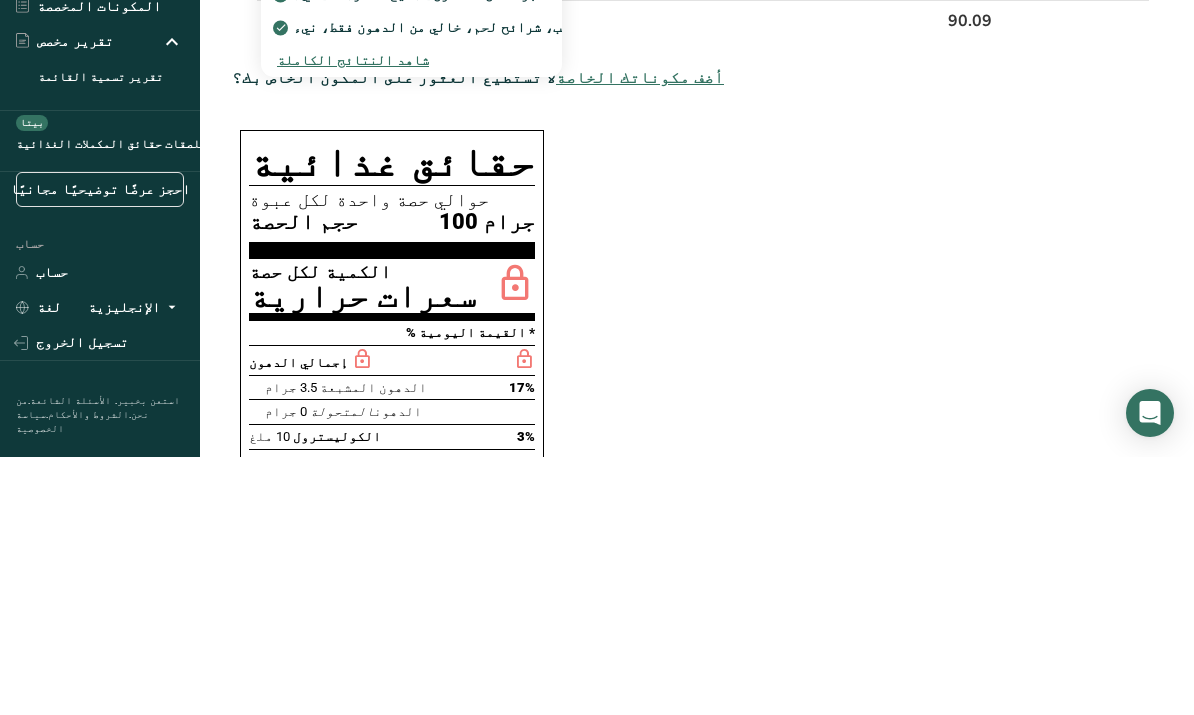 click on "المكونات  *
كمية  *
وحدة  *
يضيع *   .a-a{fill:#347362;}.b-a{fill:#fff;}         غرام
نسبة مئوية
دقيق اللوز
نباتي
نباتي
عضوي
[PERSON_NAME] عضويًا
غير معدل وراثيًا
كوشير باريف
منتجات ألبان كوشير
حلال
ملصق نظيف
الهندسة الحيوية
صديق الكيتو
78
ج
وحدات الوزن
ج
كجم
ملغ
شاهد المزيد
وحدات الحجم
ل
رطل/قدم مكعب
جم/سم3" at bounding box center [691, 793] 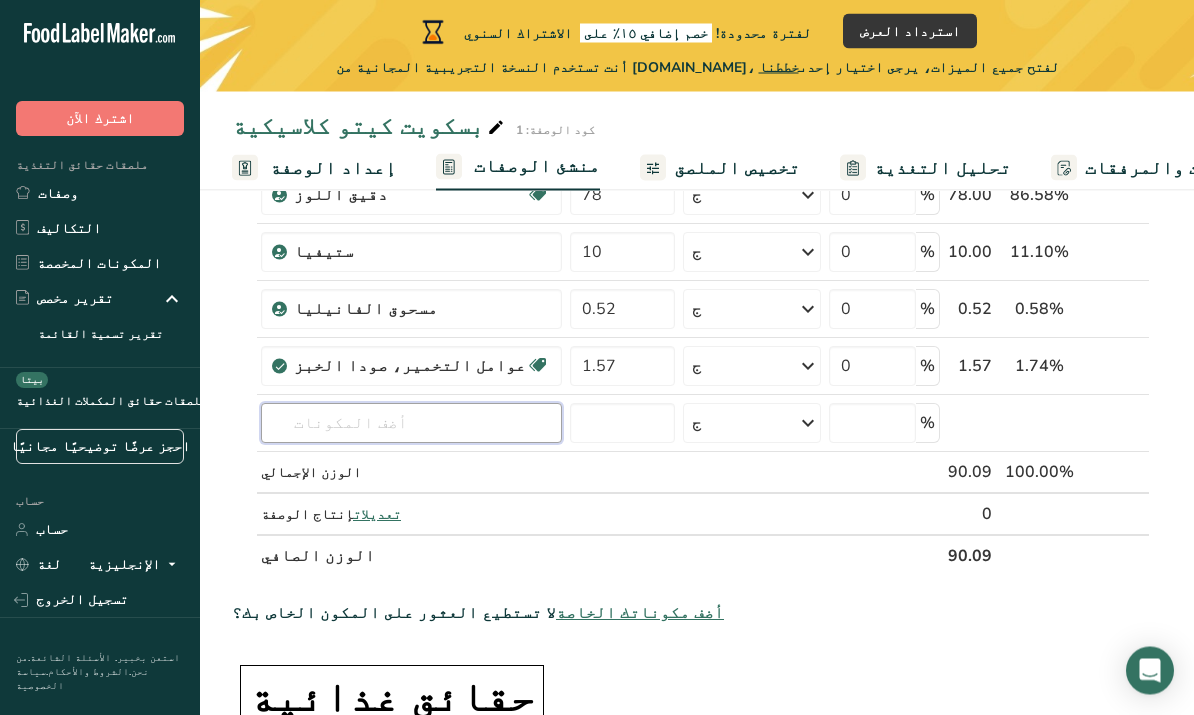 click at bounding box center [411, 424] 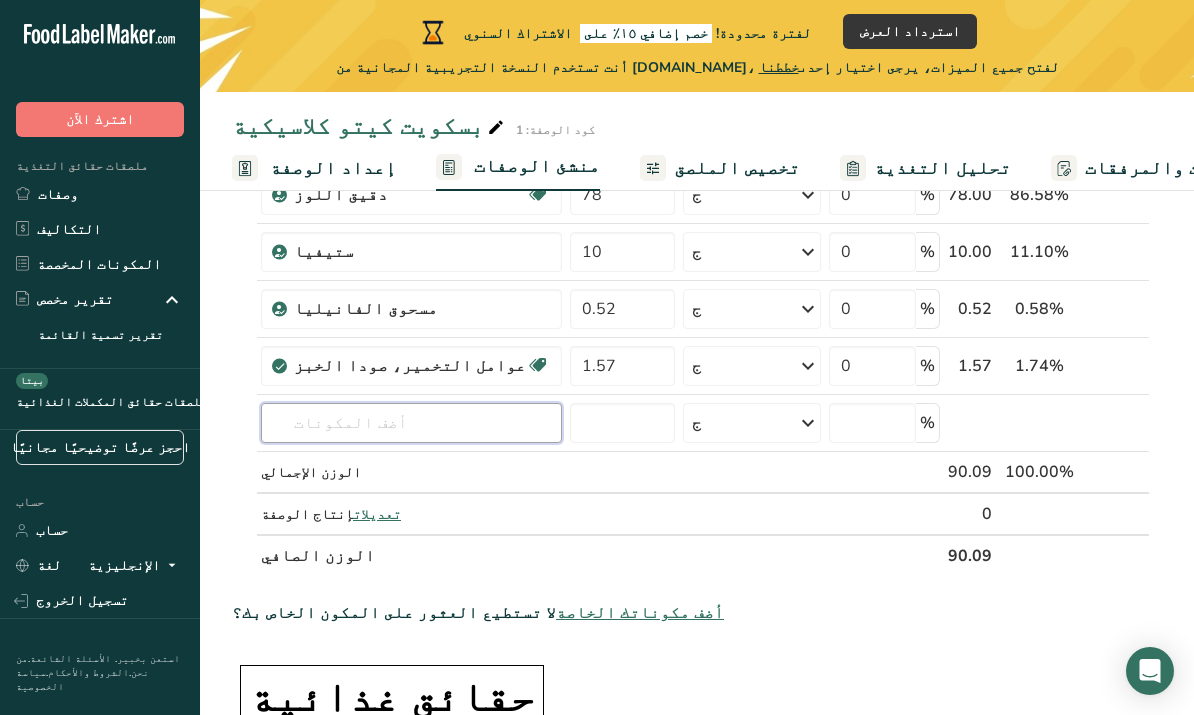scroll, scrollTop: 207, scrollLeft: 0, axis: vertical 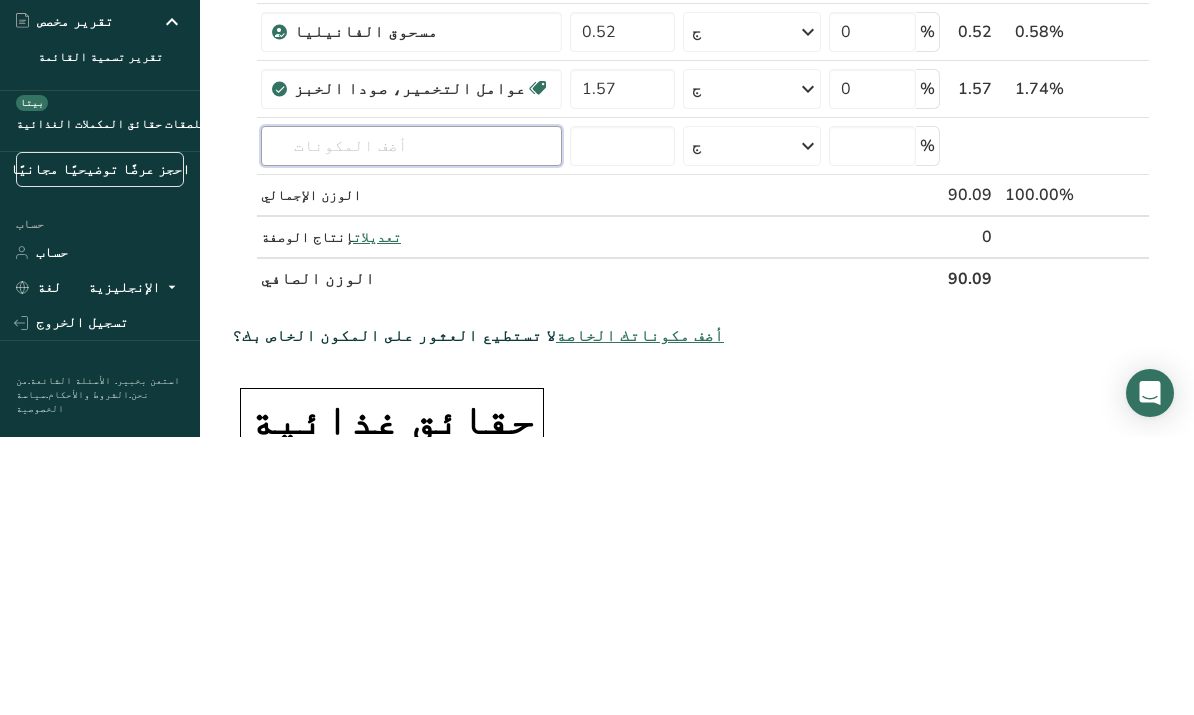 click at bounding box center [411, 424] 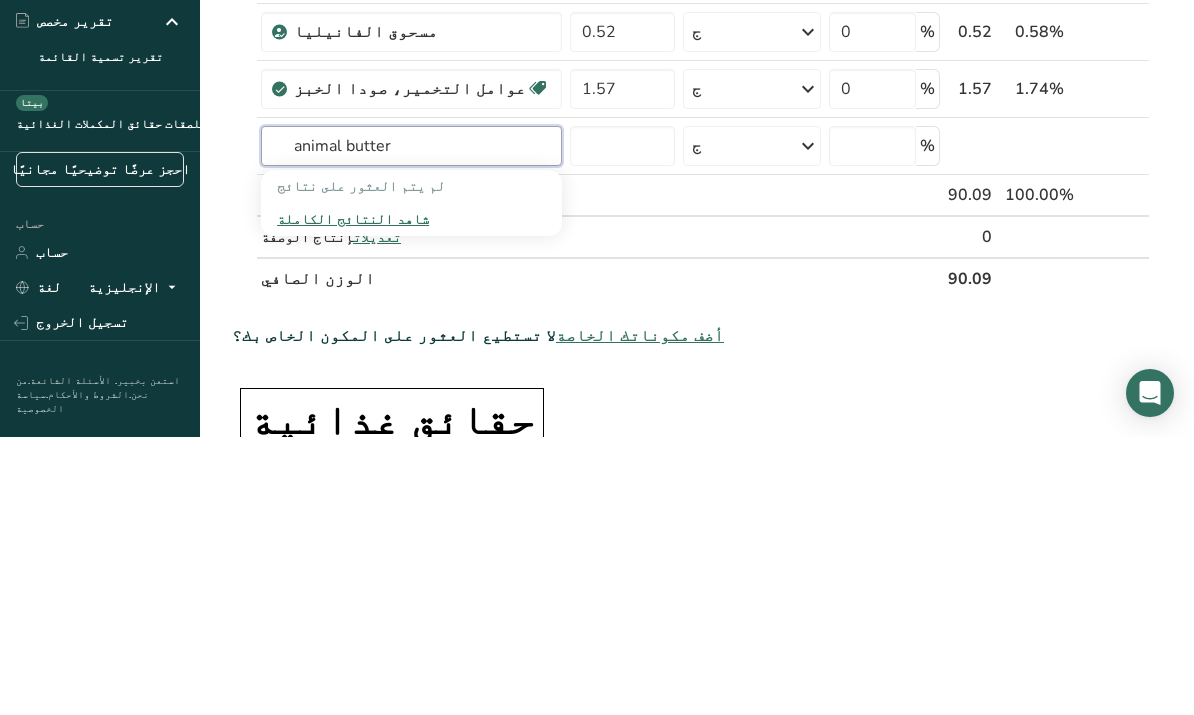 click on "animal butter" at bounding box center [411, 424] 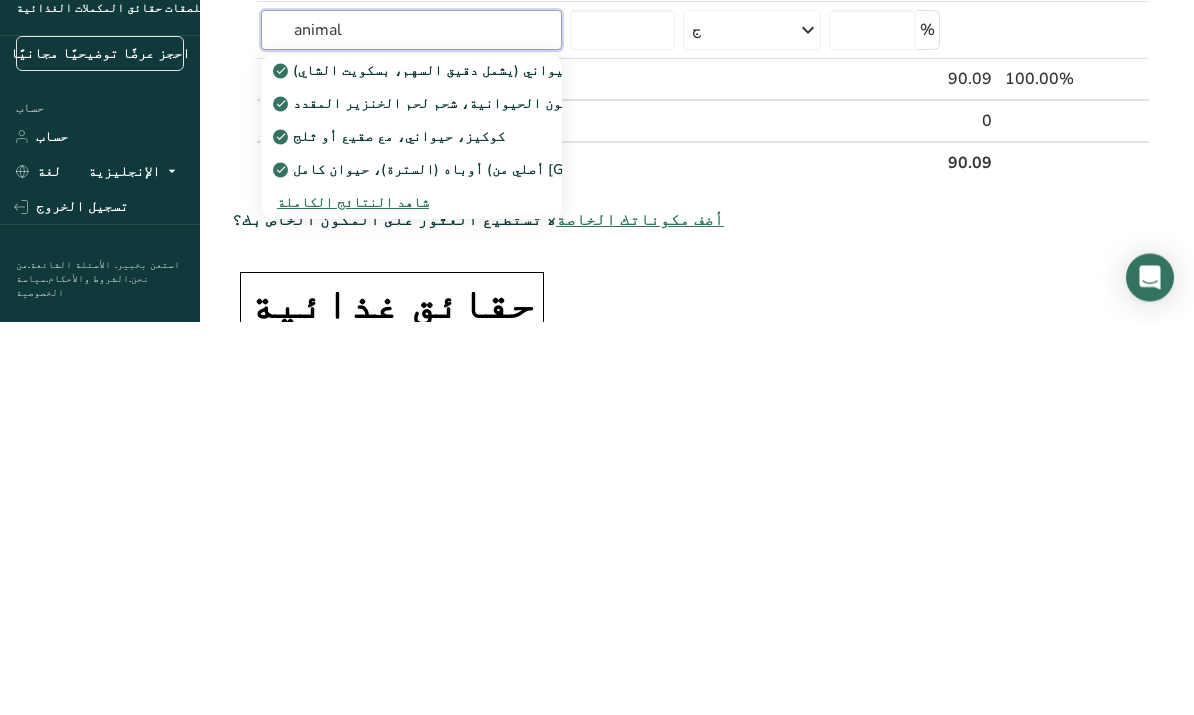 type on "animal" 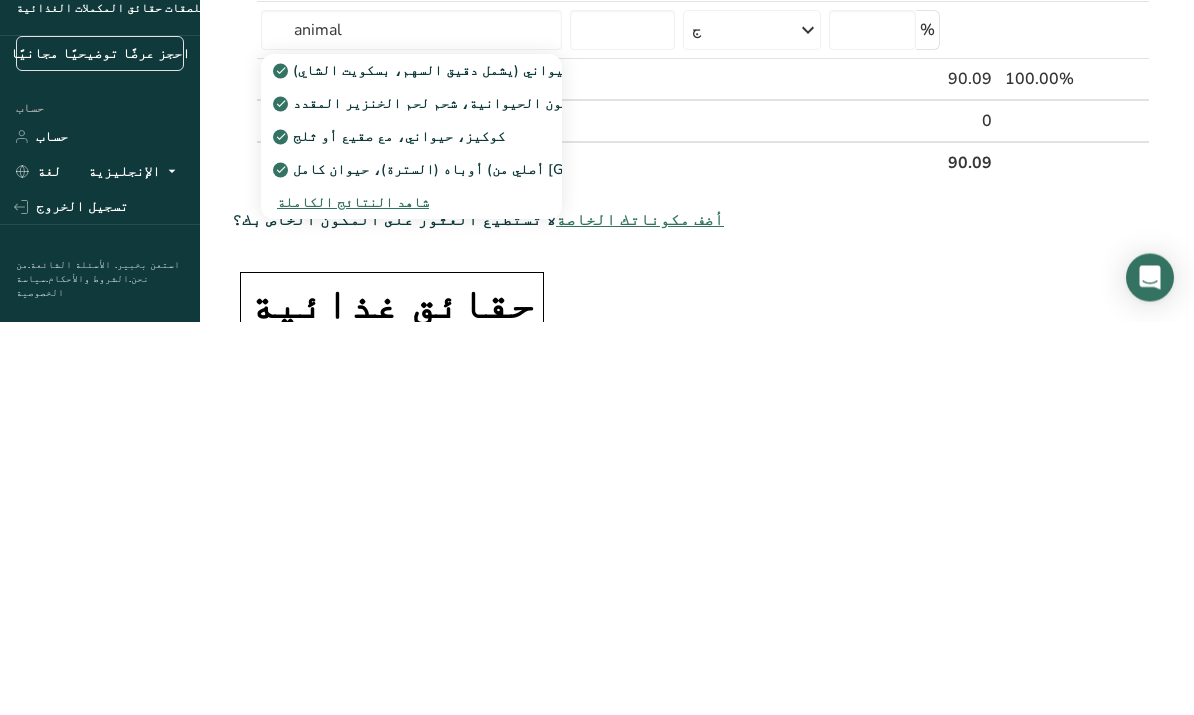 click on "شاهد النتائج الكاملة" at bounding box center (353, 596) 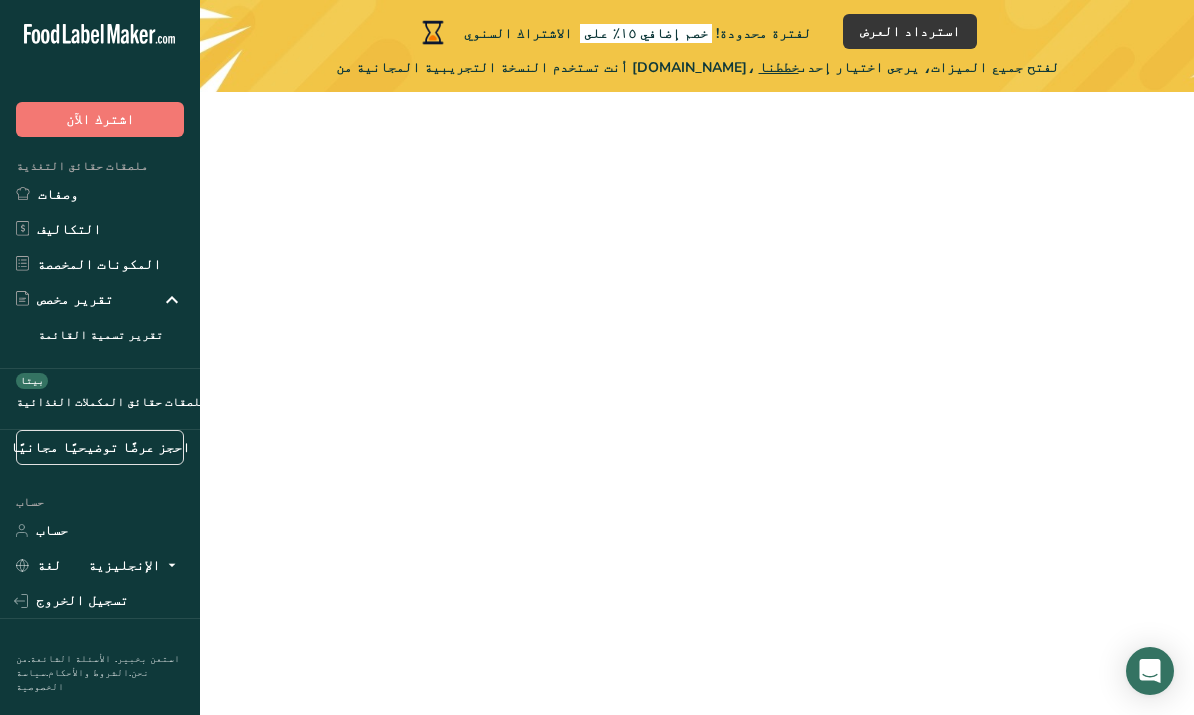 scroll, scrollTop: 0, scrollLeft: 0, axis: both 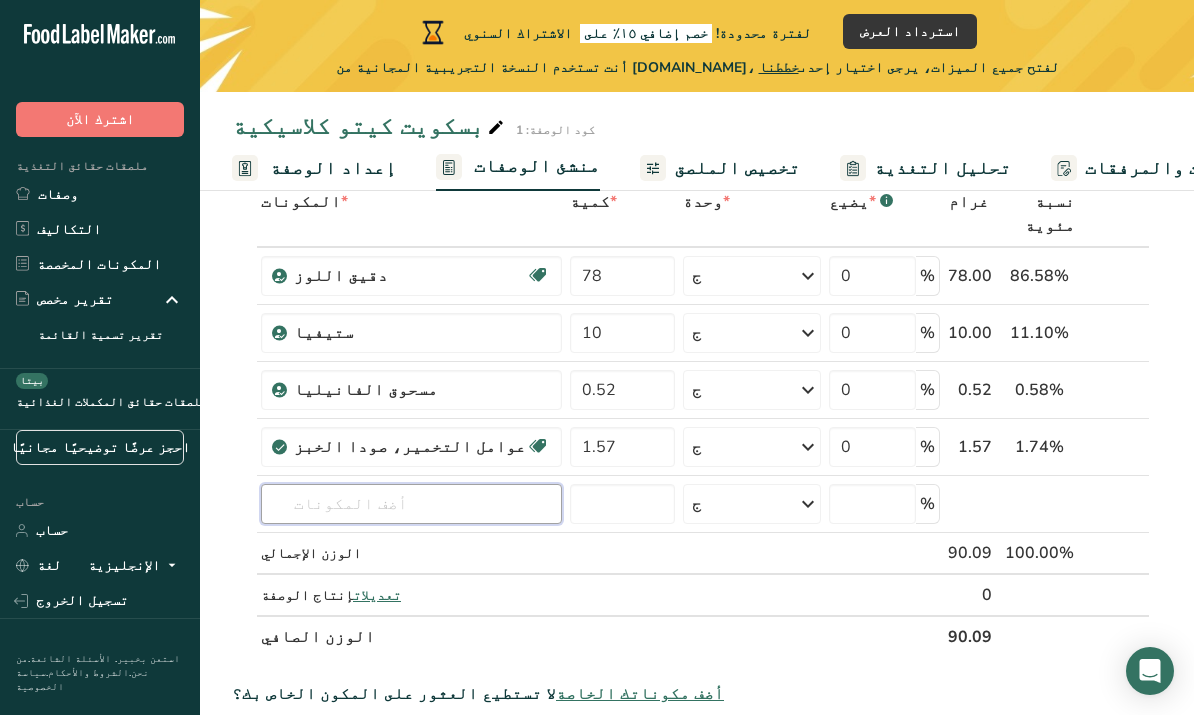 click at bounding box center (411, 504) 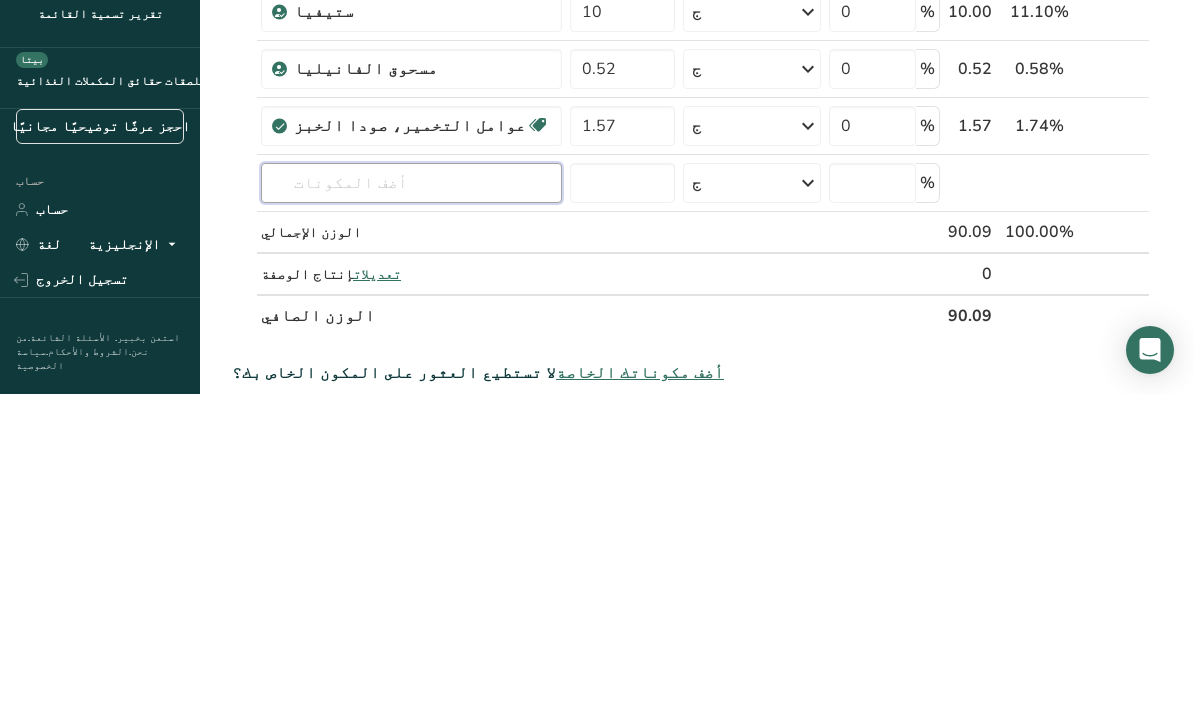 click at bounding box center (411, 504) 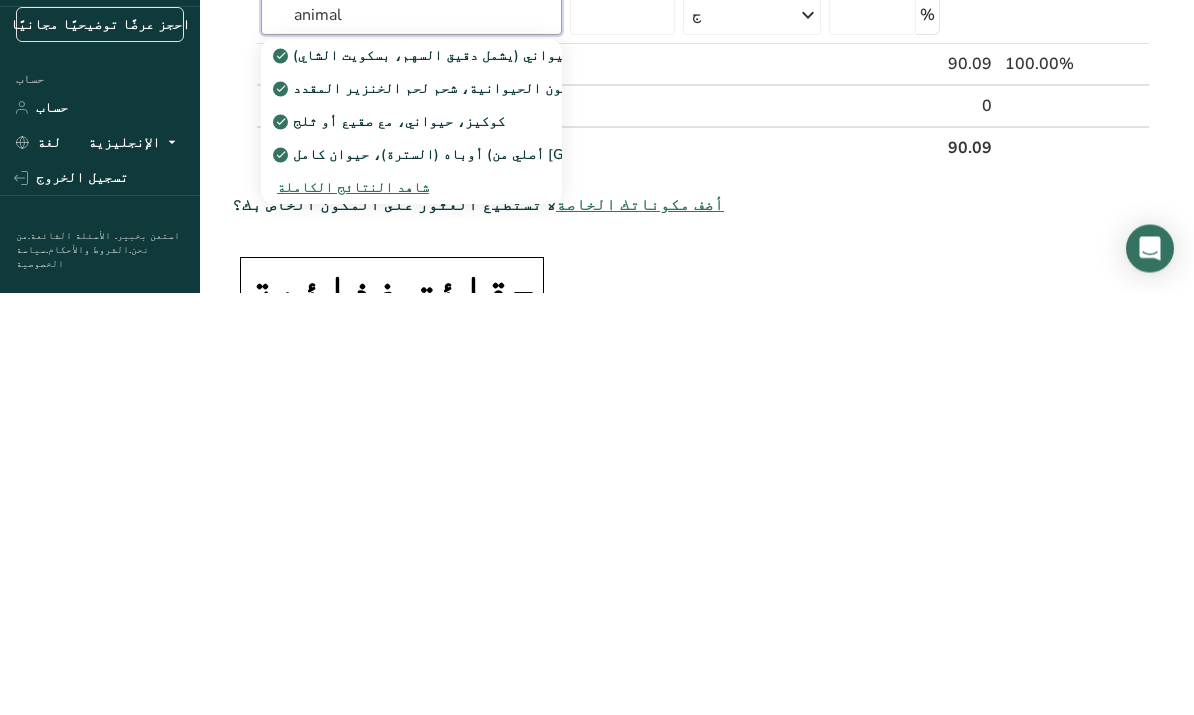 scroll, scrollTop: 143, scrollLeft: 0, axis: vertical 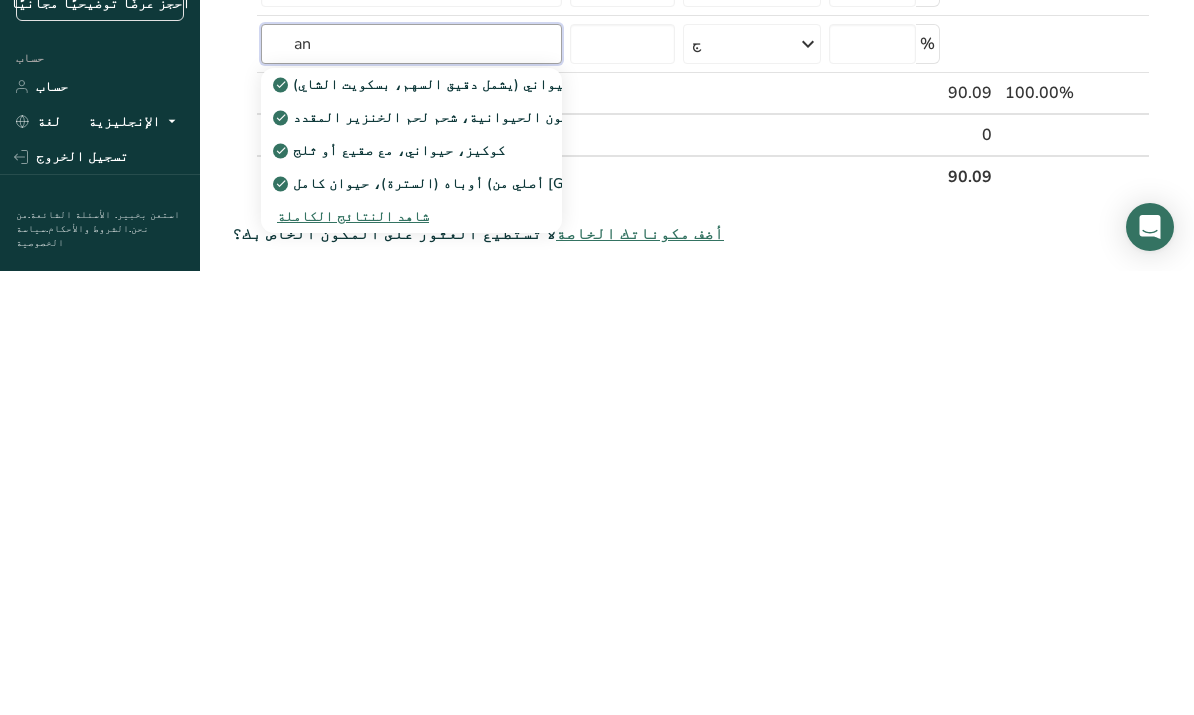 type on "a" 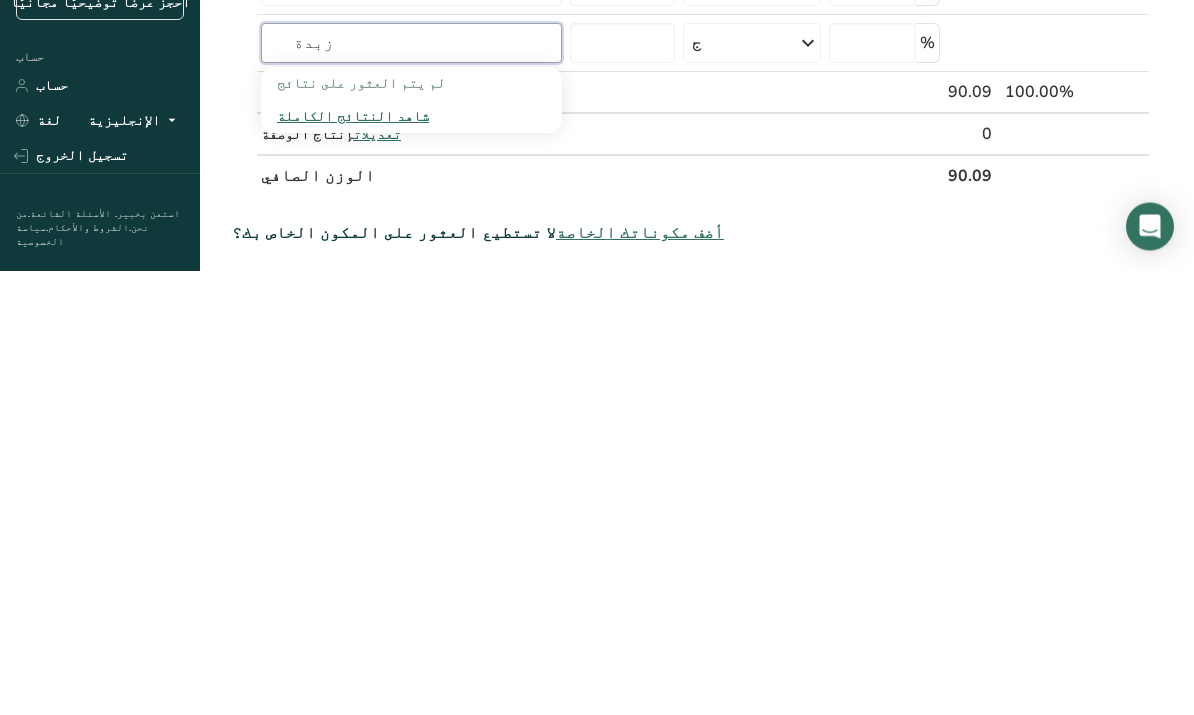 type on "زبدة" 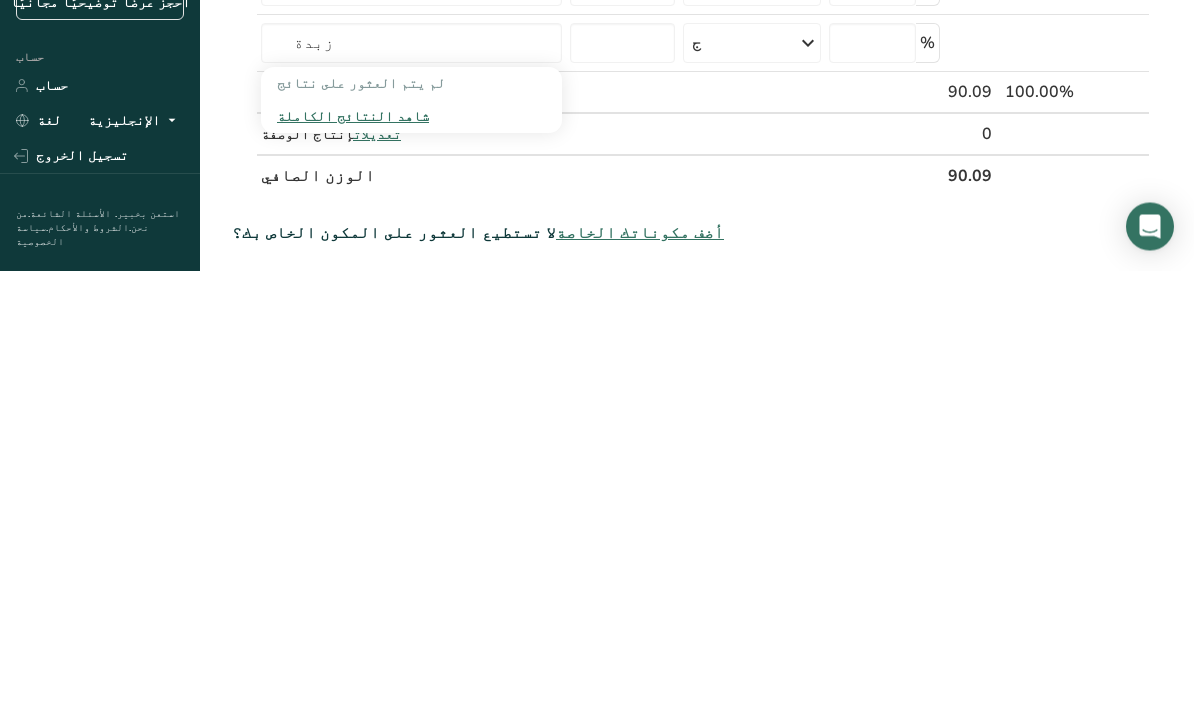 click on "شاهد النتائج الكاملة" at bounding box center [353, 561] 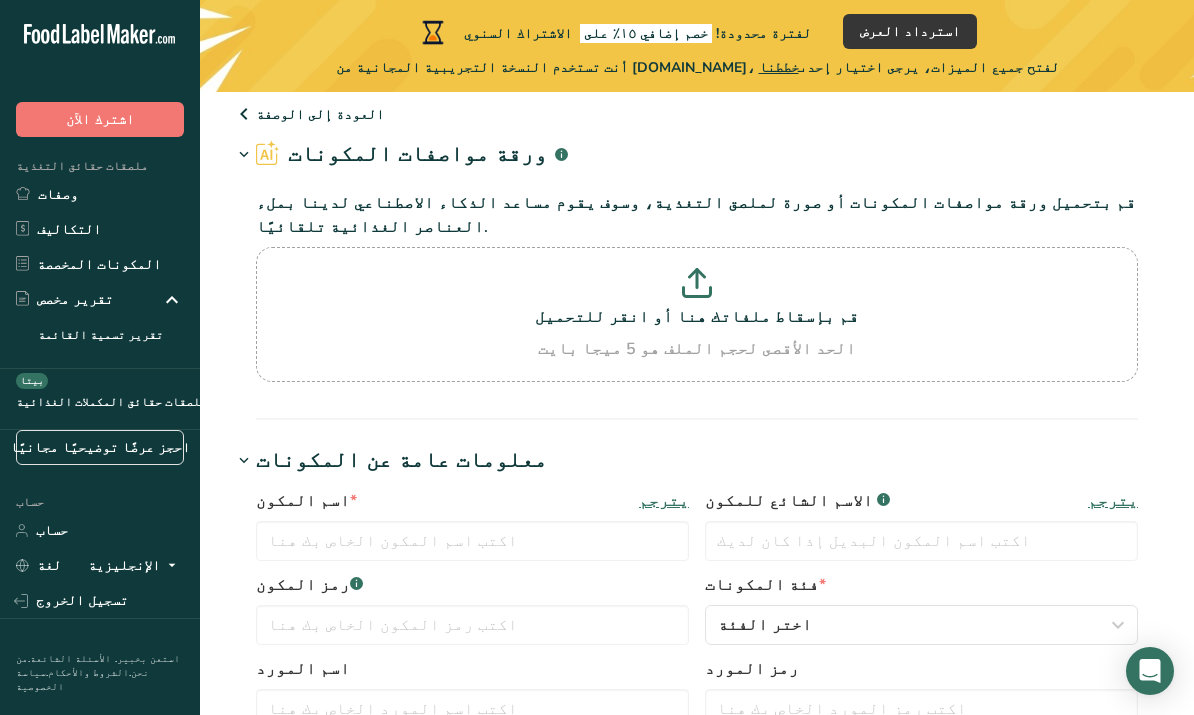 scroll, scrollTop: 0, scrollLeft: 0, axis: both 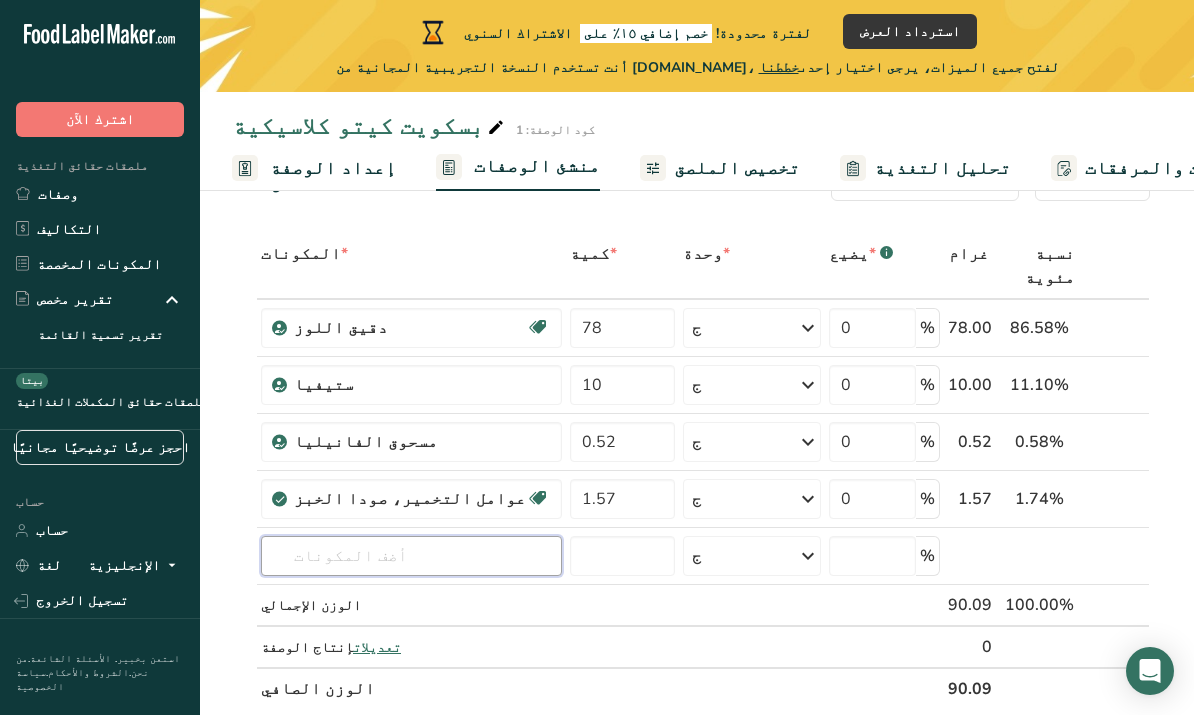 click at bounding box center (411, 556) 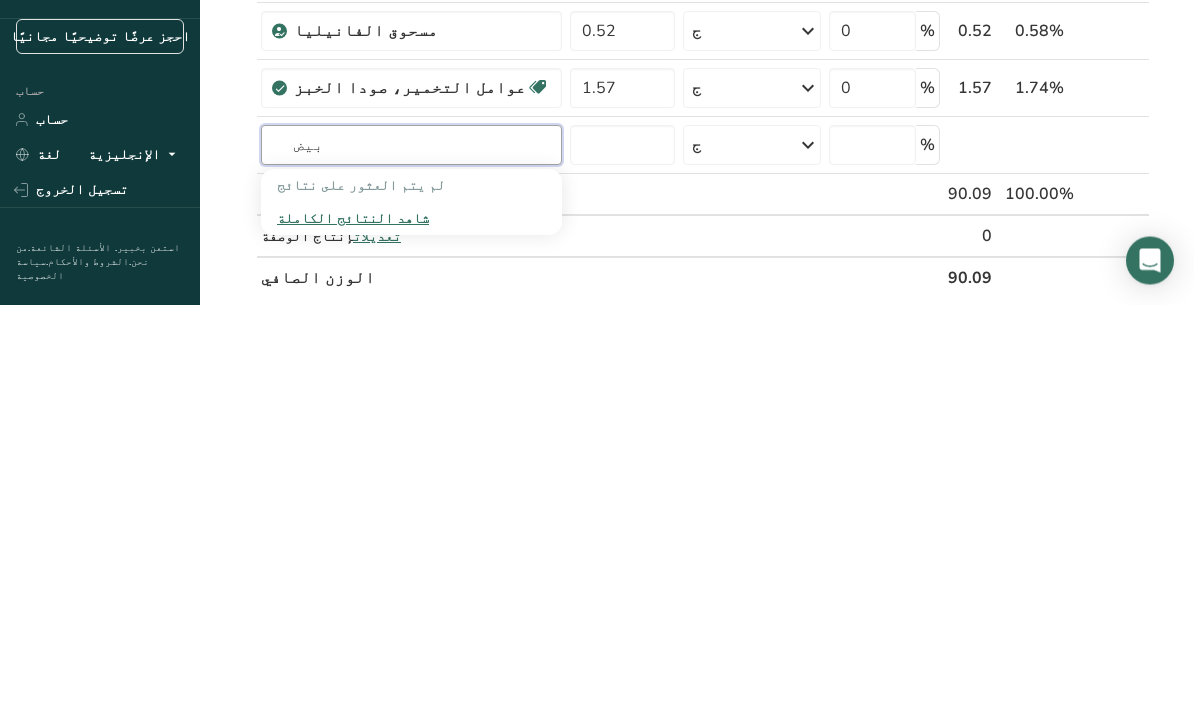 click on "بيض" at bounding box center (411, 556) 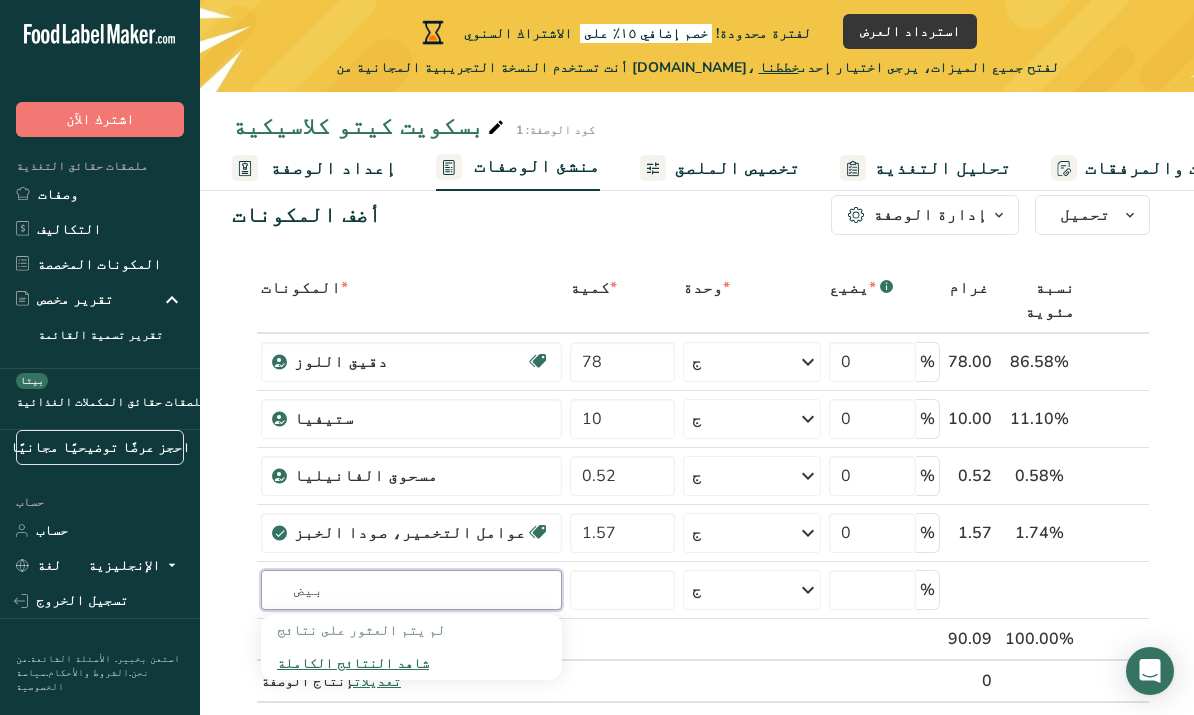 scroll, scrollTop: 33, scrollLeft: 0, axis: vertical 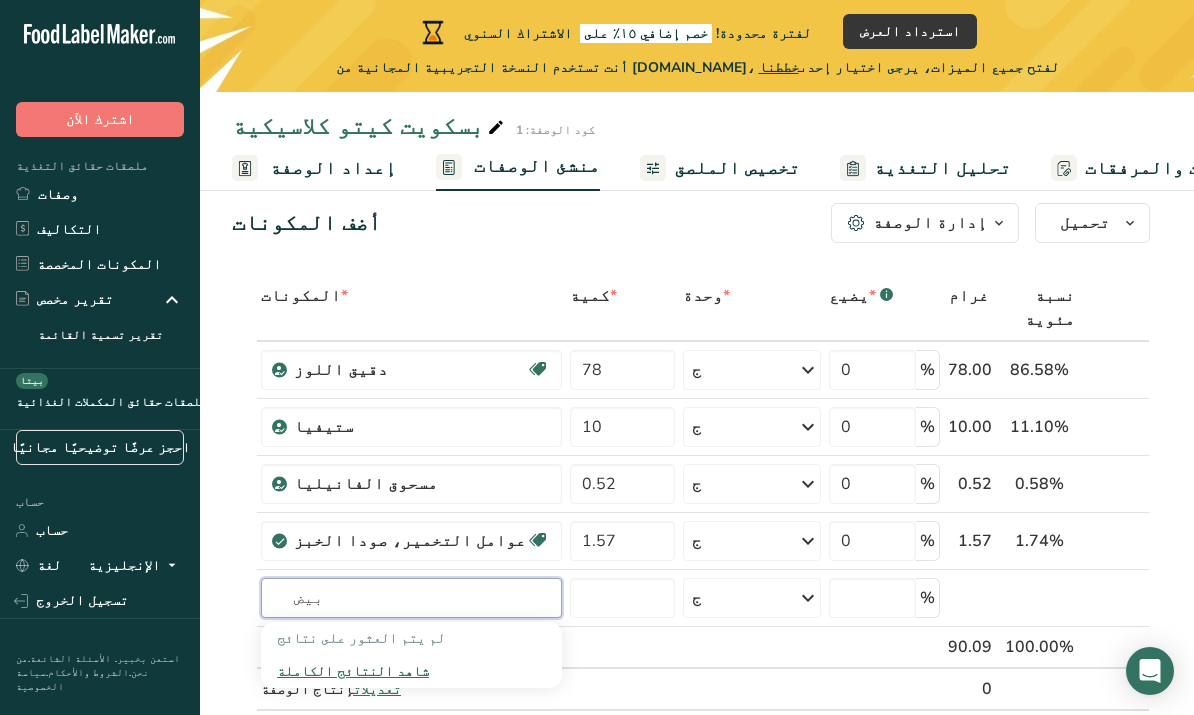 click on "بيض" at bounding box center [411, 598] 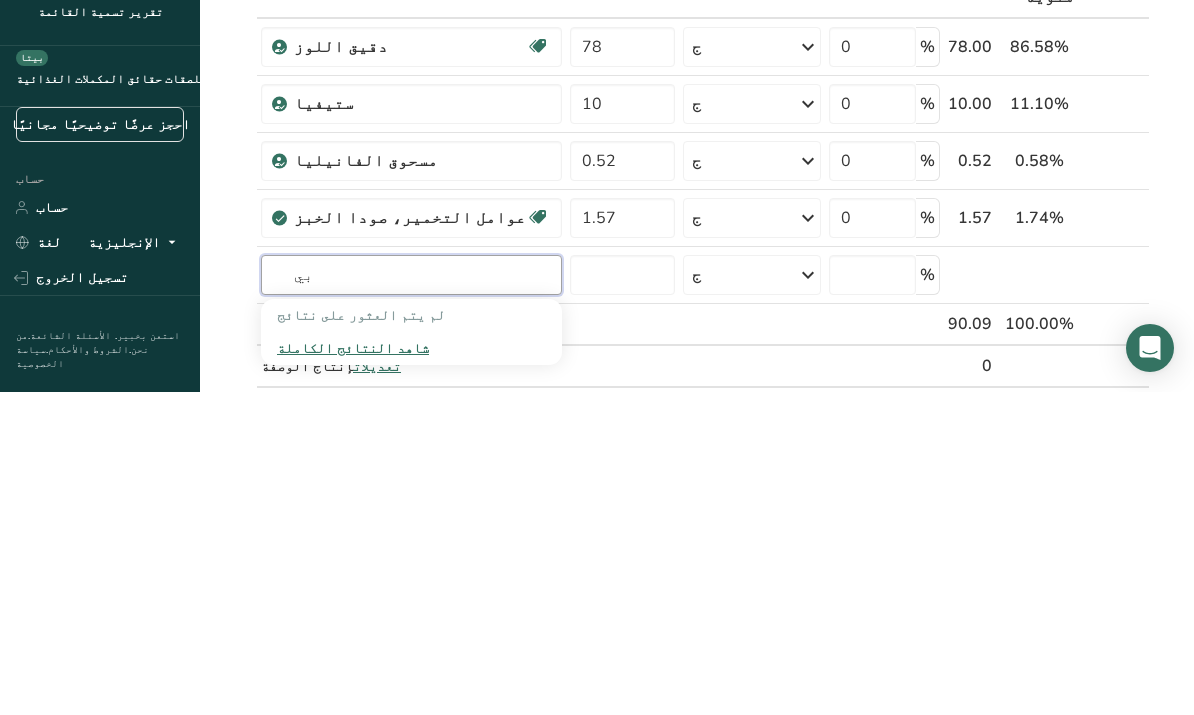 type on "ب" 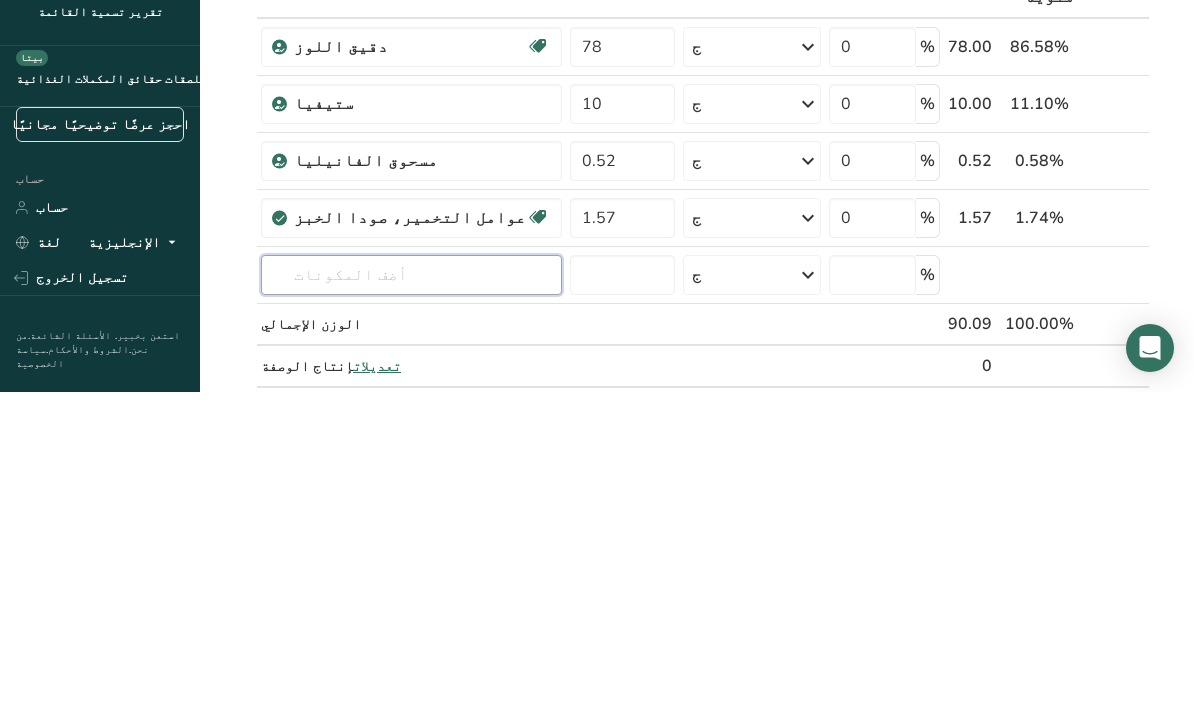 click at bounding box center (411, 598) 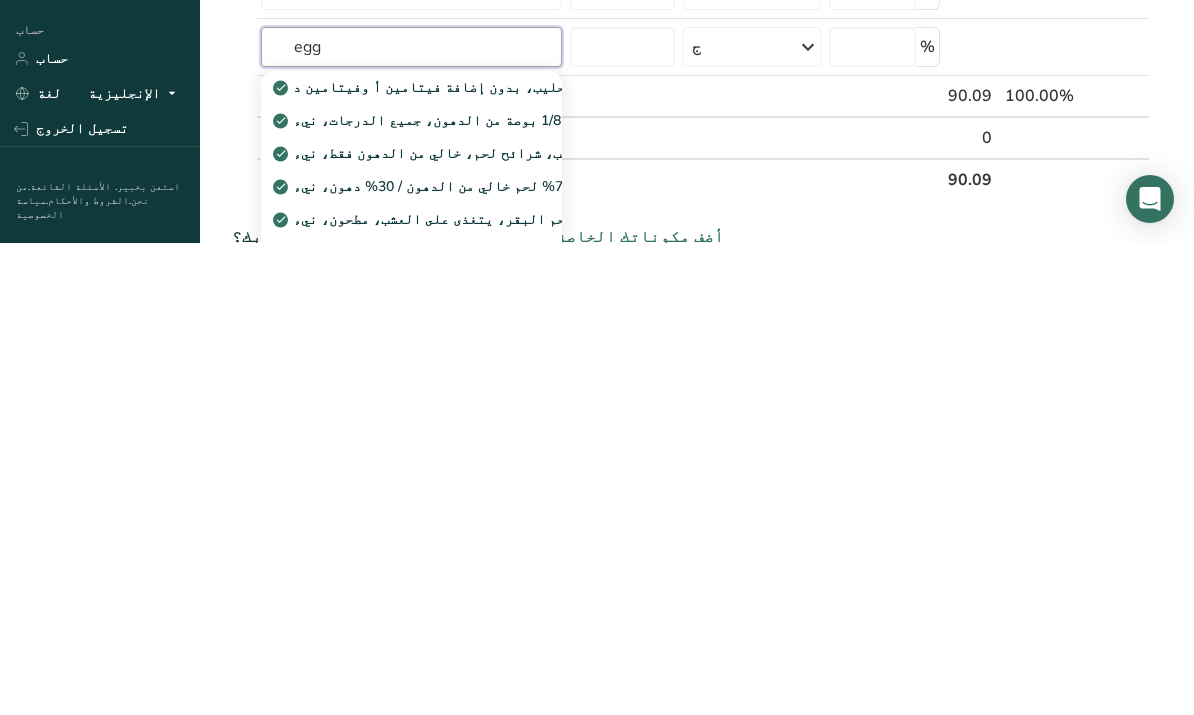 type on "egg" 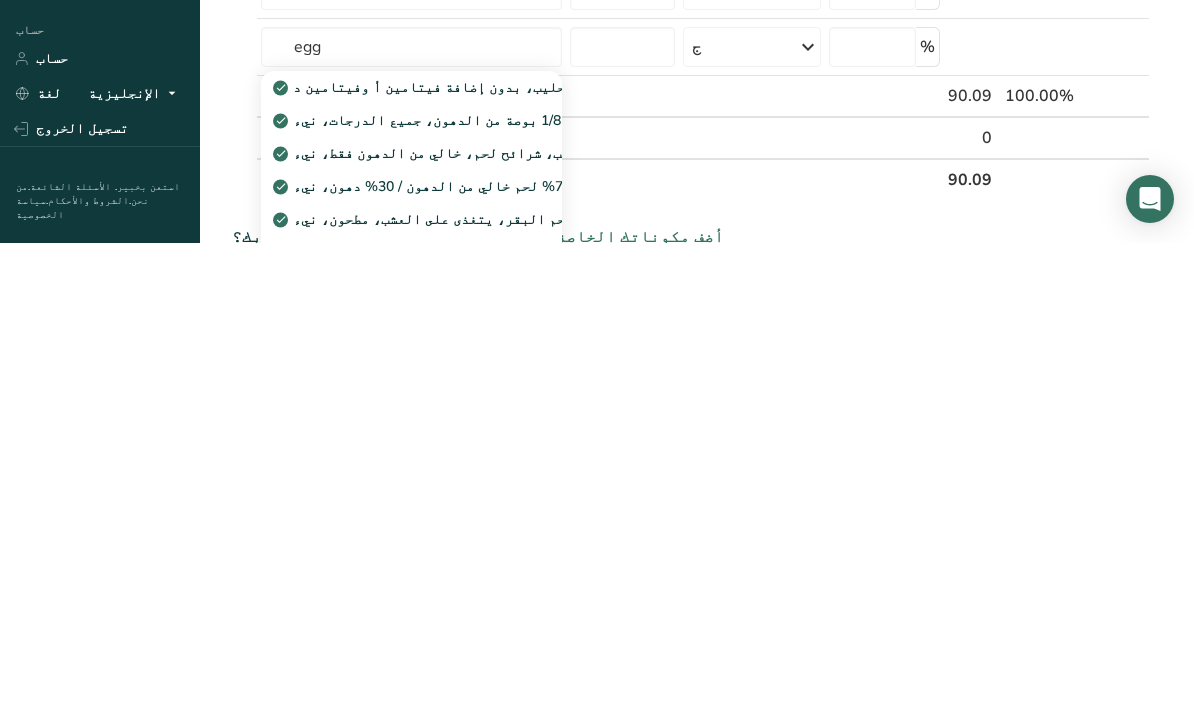 click on "شاهد النتائج الكاملة" at bounding box center [412, 724] 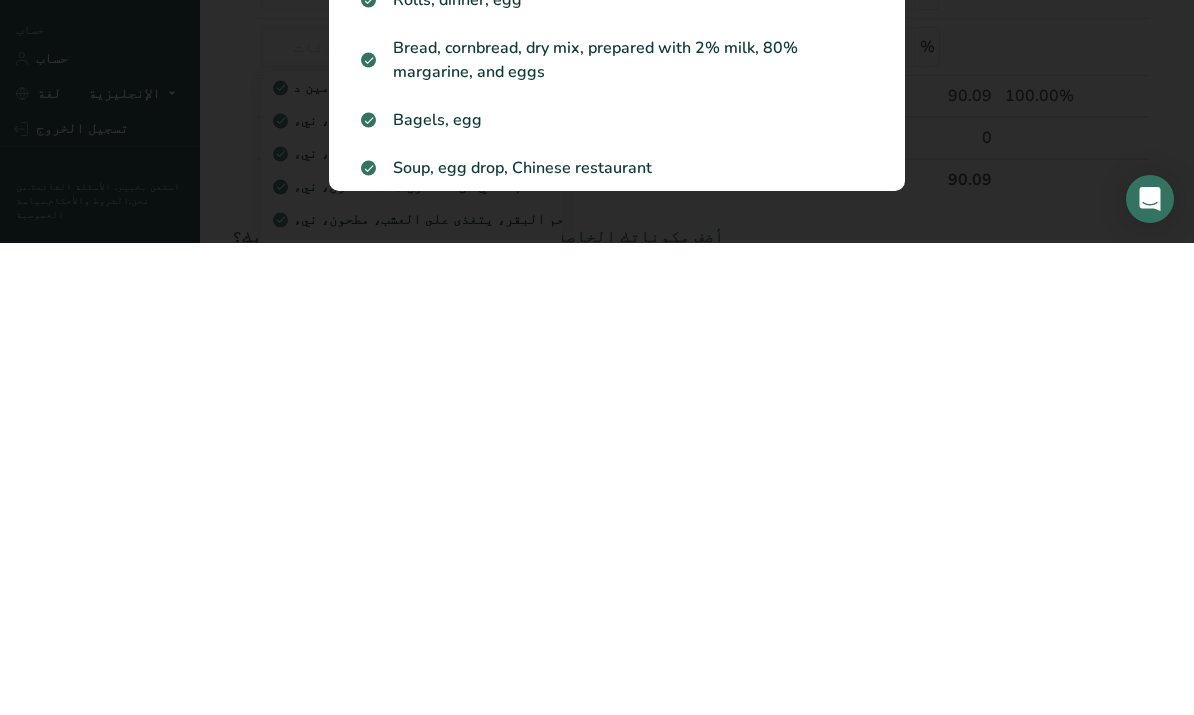 scroll, scrollTop: 585, scrollLeft: 0, axis: vertical 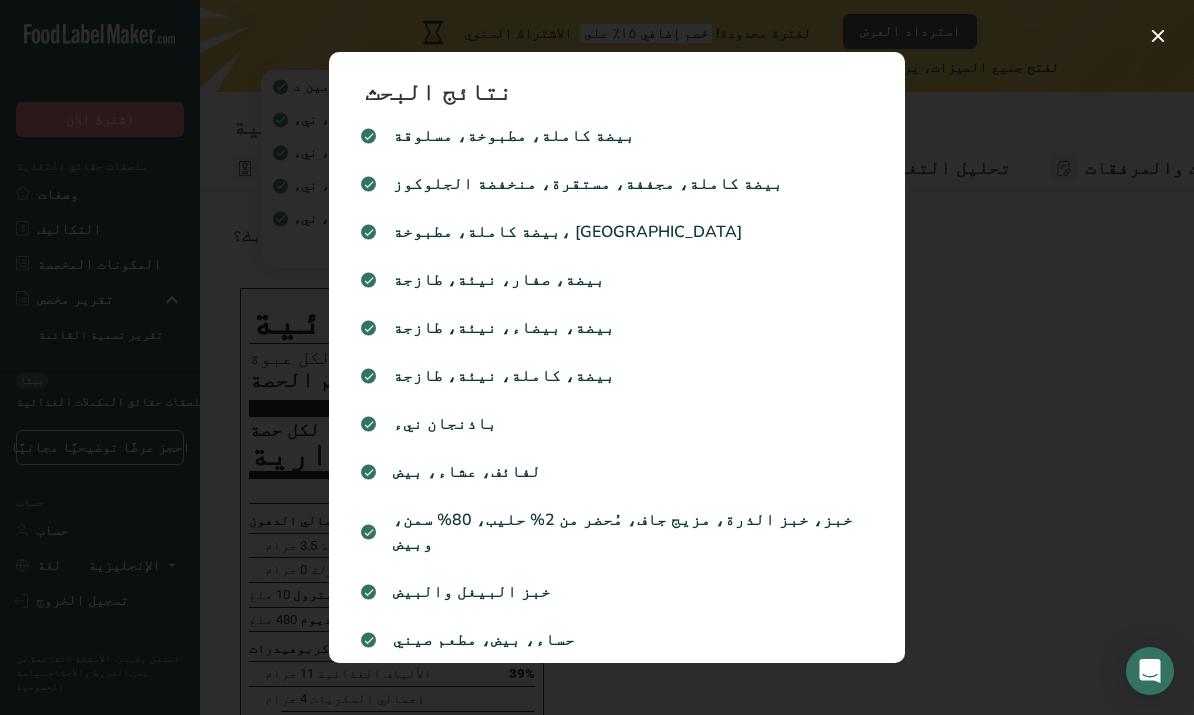 click on "بيضة، كاملة، نيئة، طازجة" at bounding box center (617, 376) 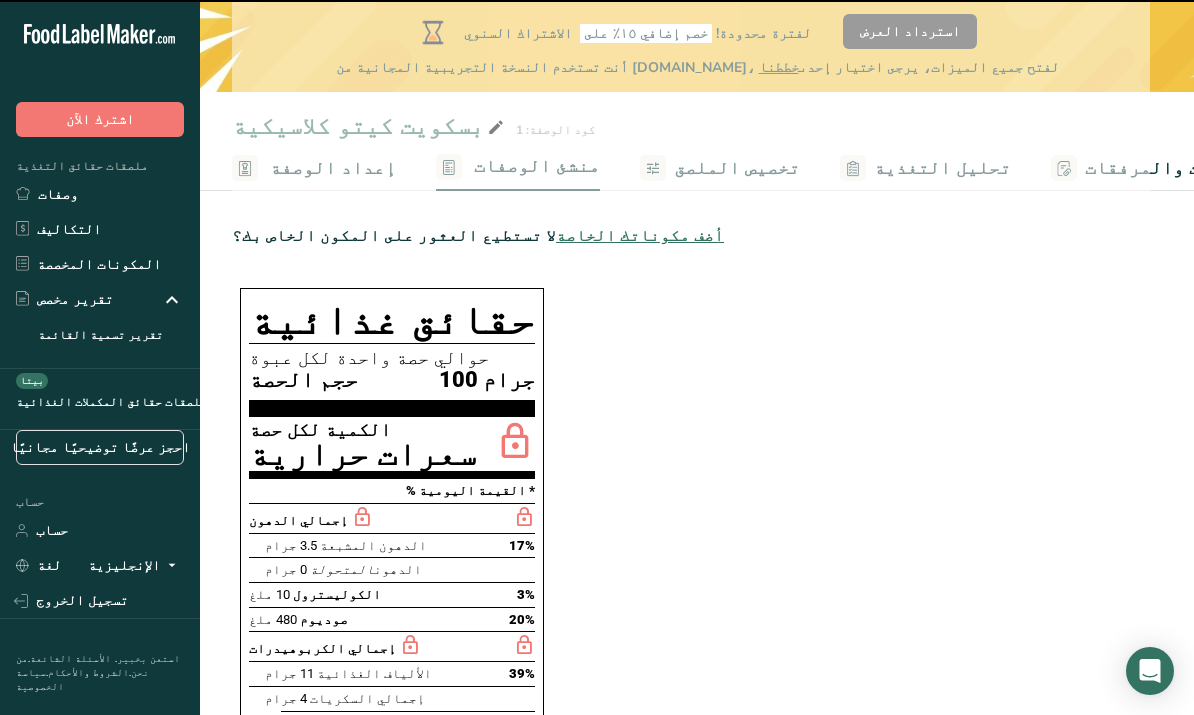 type on "0" 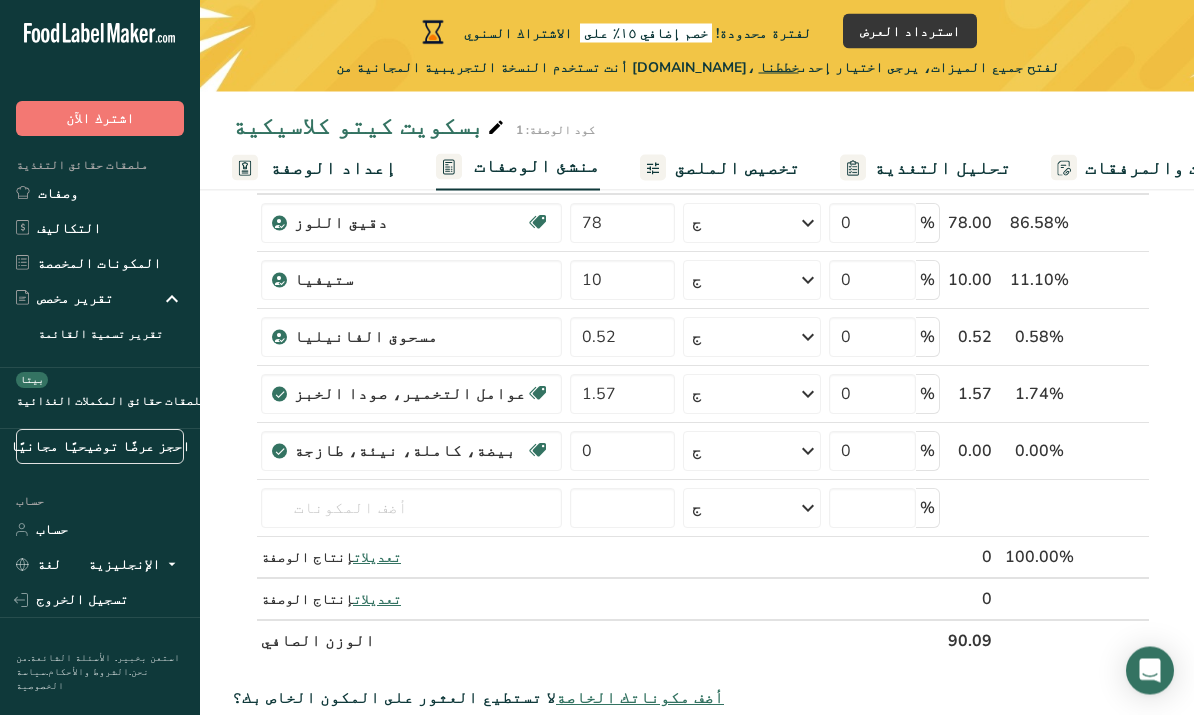 scroll, scrollTop: 167, scrollLeft: 0, axis: vertical 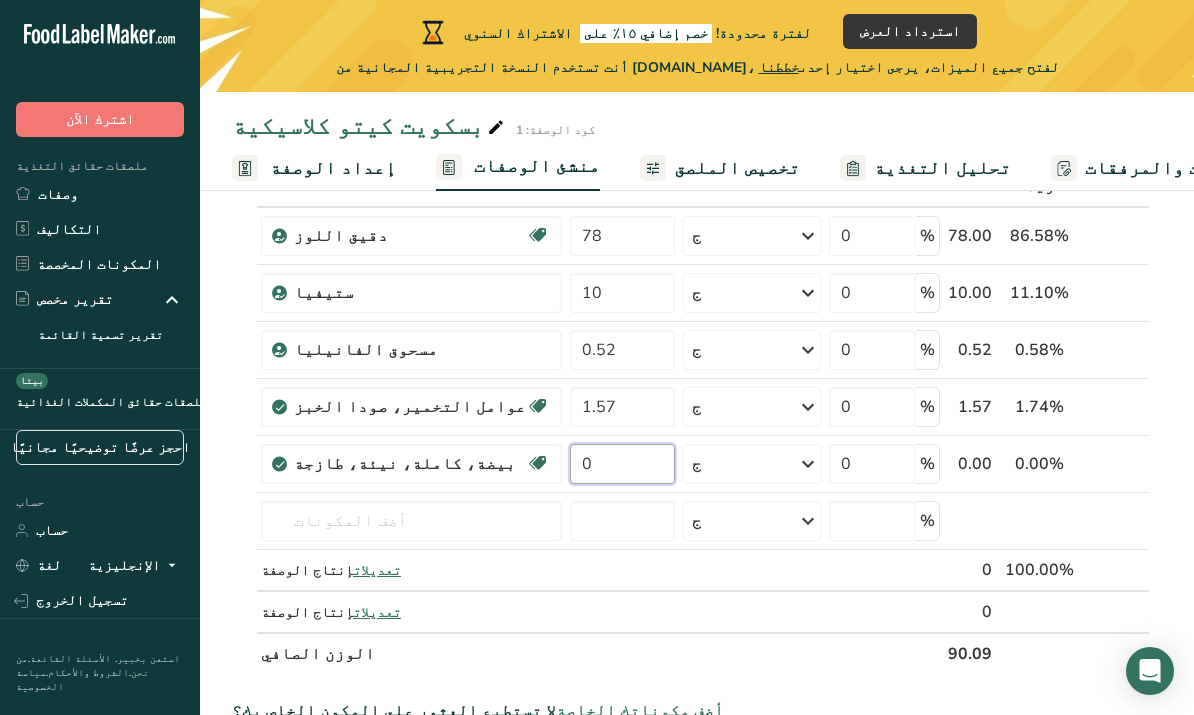 click on "0" at bounding box center [622, 464] 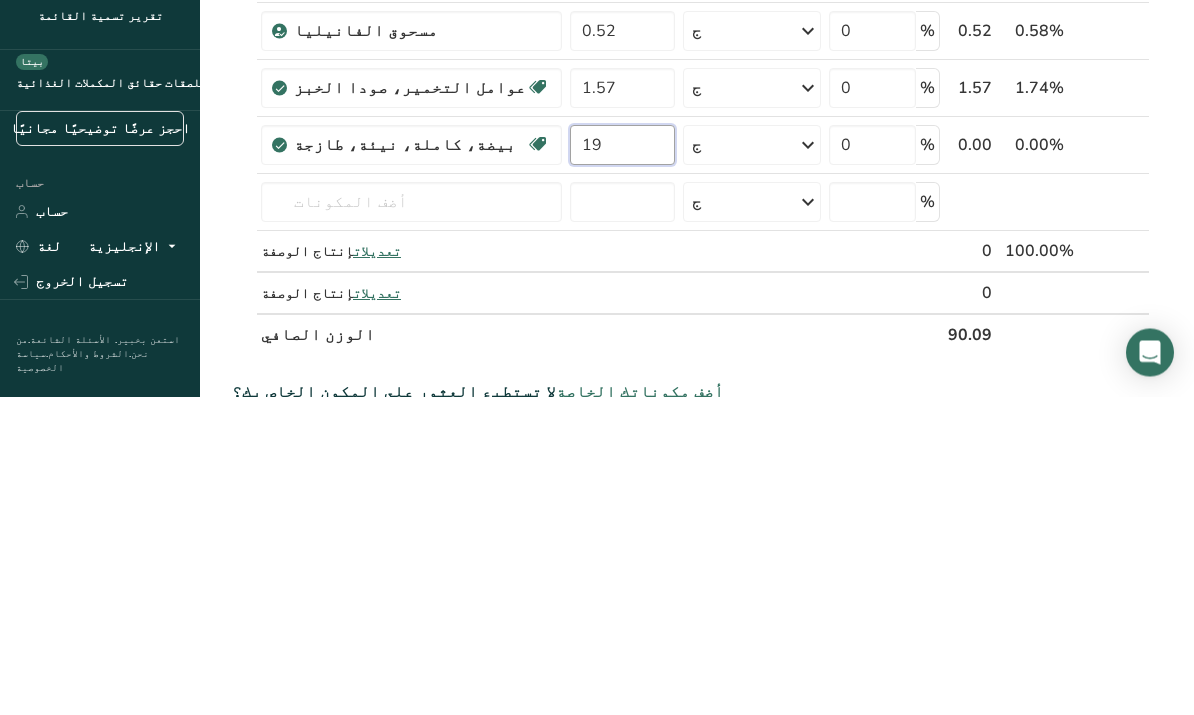 type on "19" 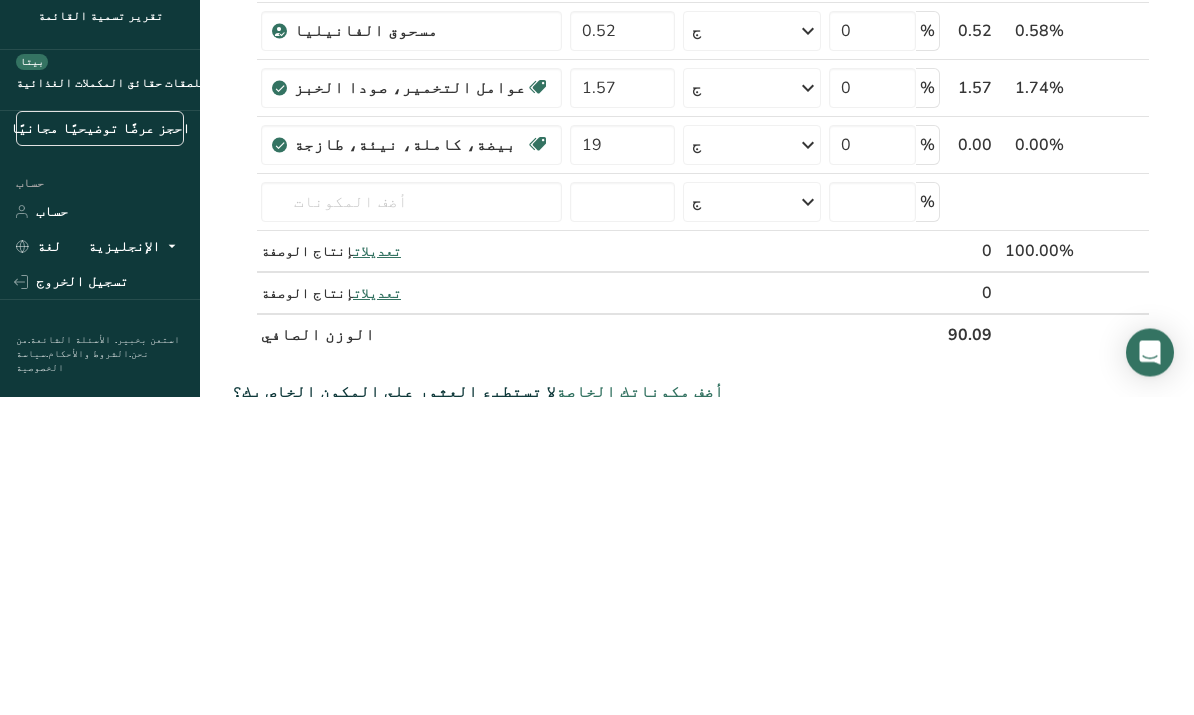 click on "المكونات  *
كمية  *
وحدة  *
يضيع *   .a-a{fill:#347362;}.b-a{fill:#fff;}         غرام
نسبة مئوية
دقيق اللوز
نباتي
نباتي
عضوي
[PERSON_NAME] عضويًا
غير معدل وراثيًا
كوشير باريف
منتجات ألبان كوشير
حلال
ملصق نظيف
الهندسة الحيوية
صديق الكيتو
78
ج
وحدات الوزن
ج
كجم
ملغ
شاهد المزيد
وحدات الحجم
ل
رطل/قدم مكعب
جم/سم3
مل" at bounding box center (691, 408) 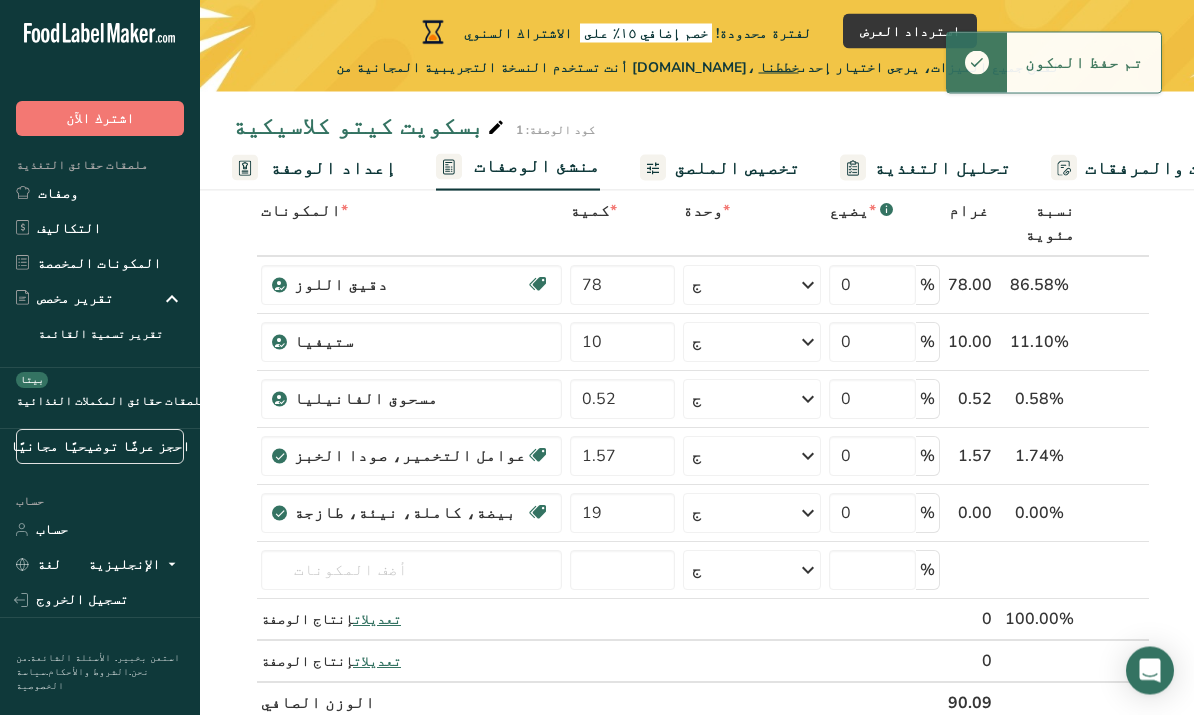 scroll, scrollTop: 117, scrollLeft: 0, axis: vertical 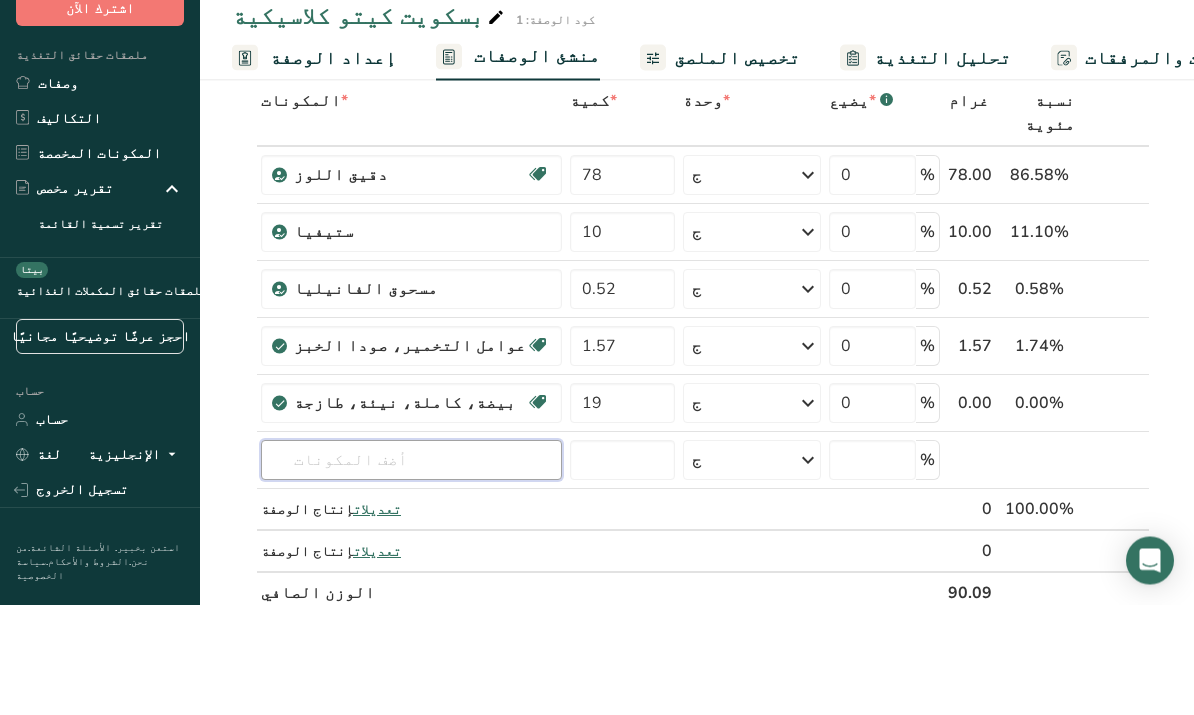 click at bounding box center (411, 571) 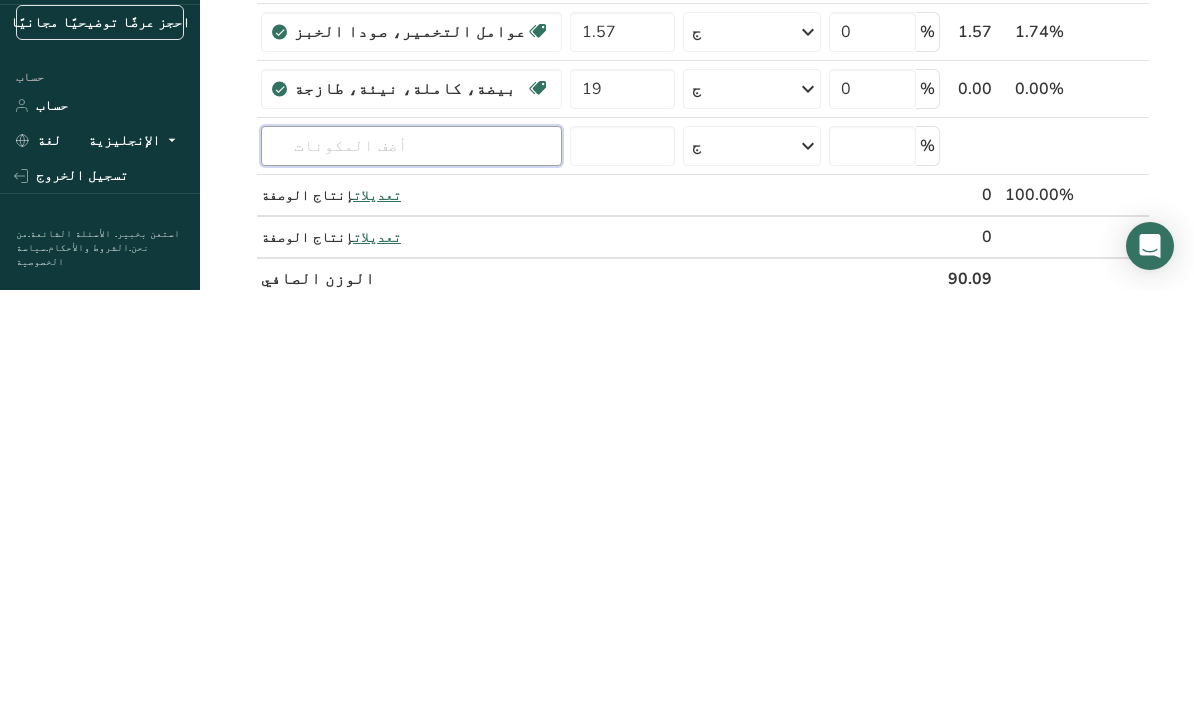 type on "ز" 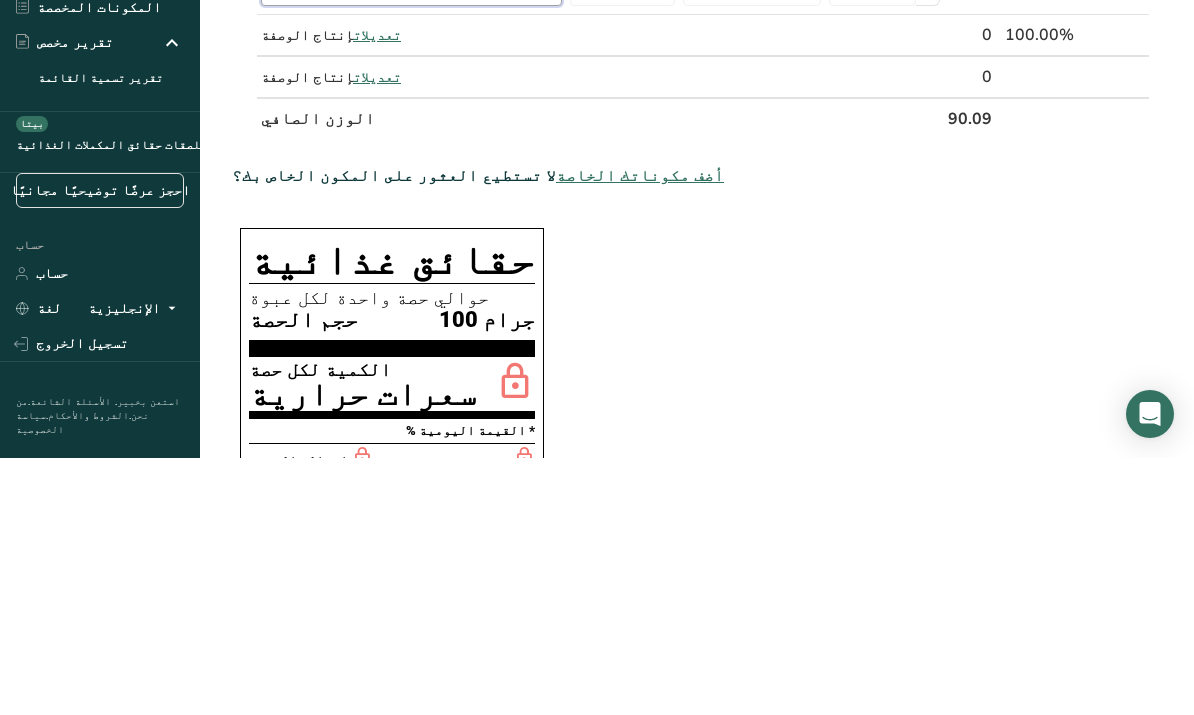 scroll, scrollTop: 444, scrollLeft: 0, axis: vertical 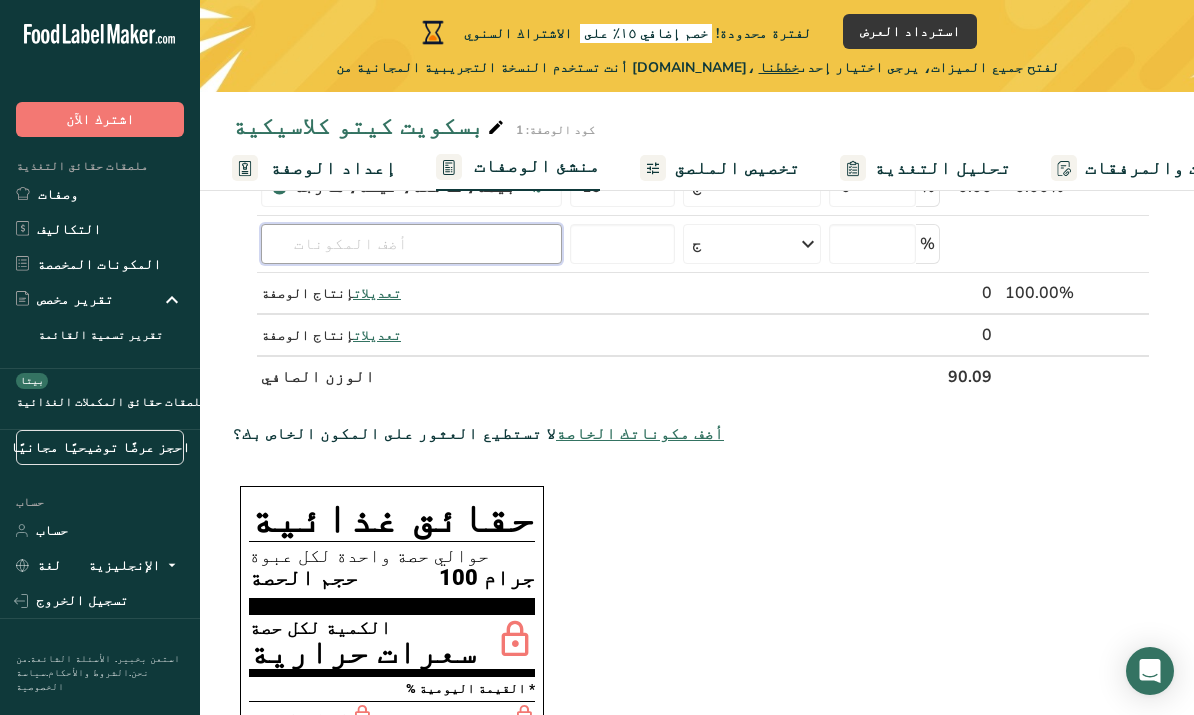 click at bounding box center (411, 244) 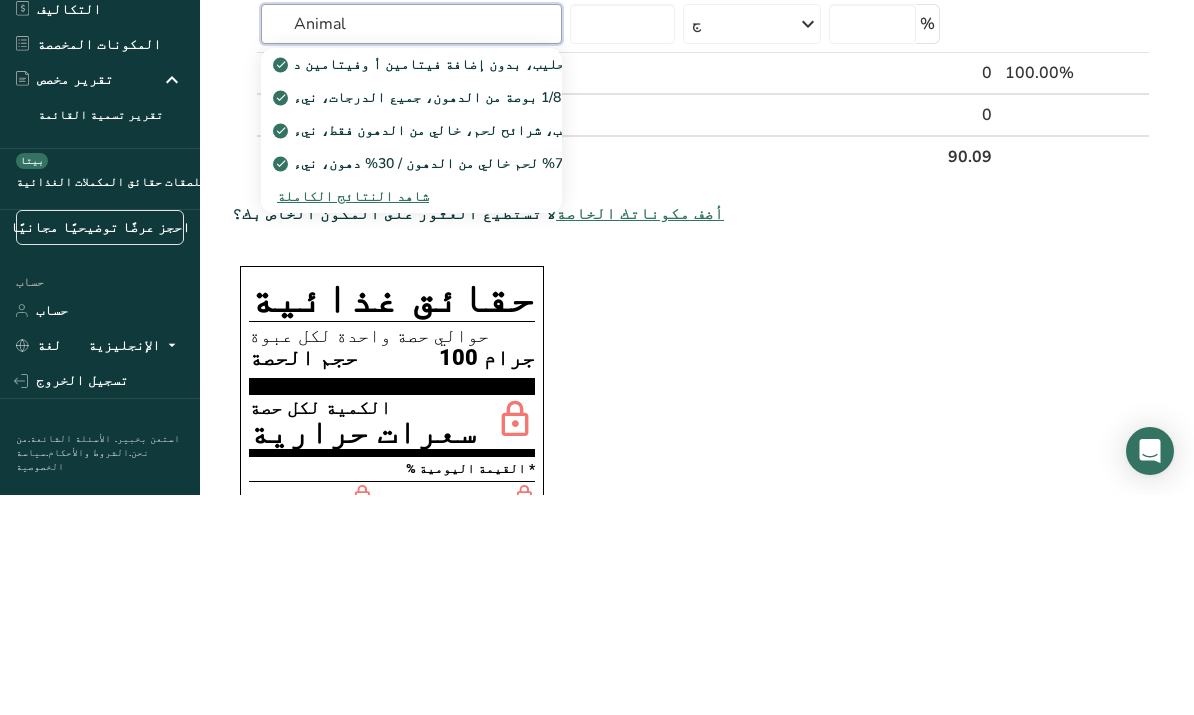 type on "Animal" 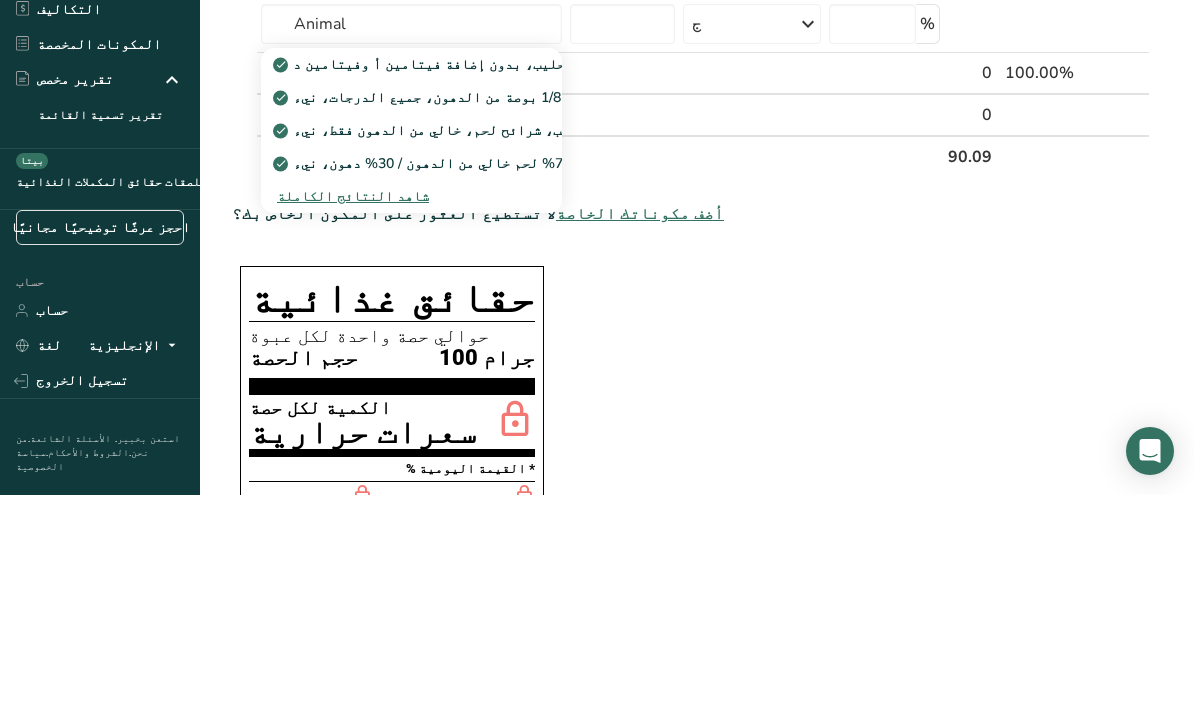 click on "شاهد النتائج الكاملة" at bounding box center [353, 416] 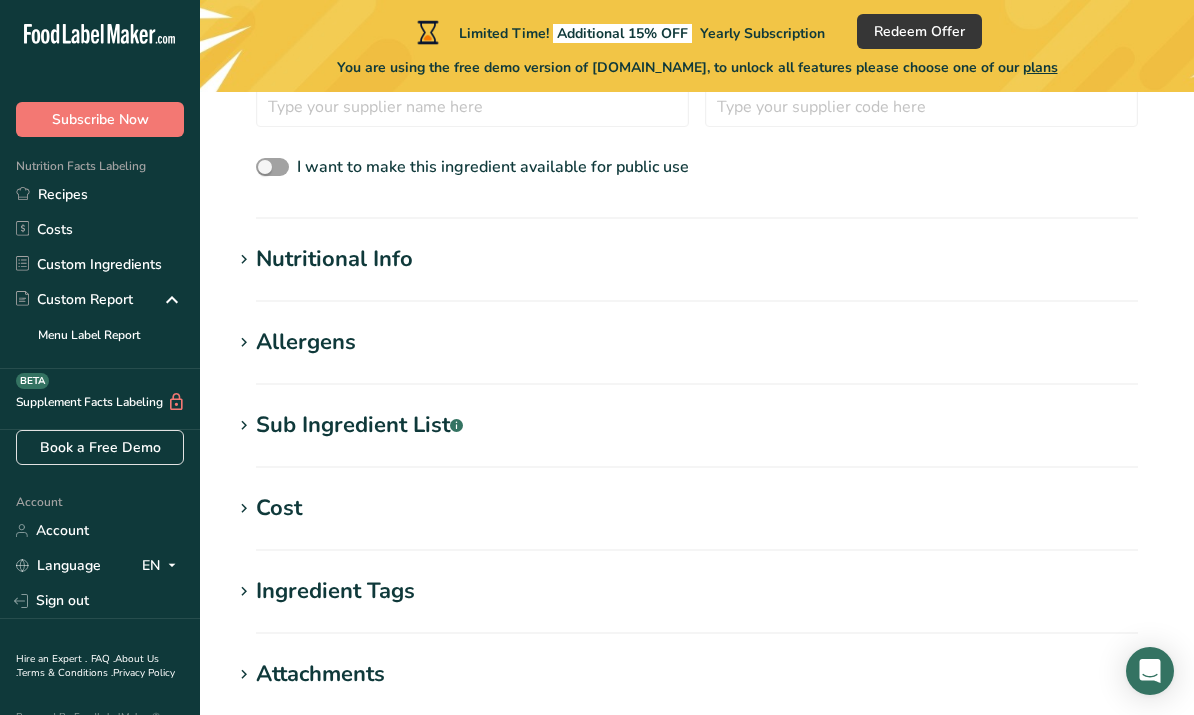 scroll, scrollTop: 0, scrollLeft: 0, axis: both 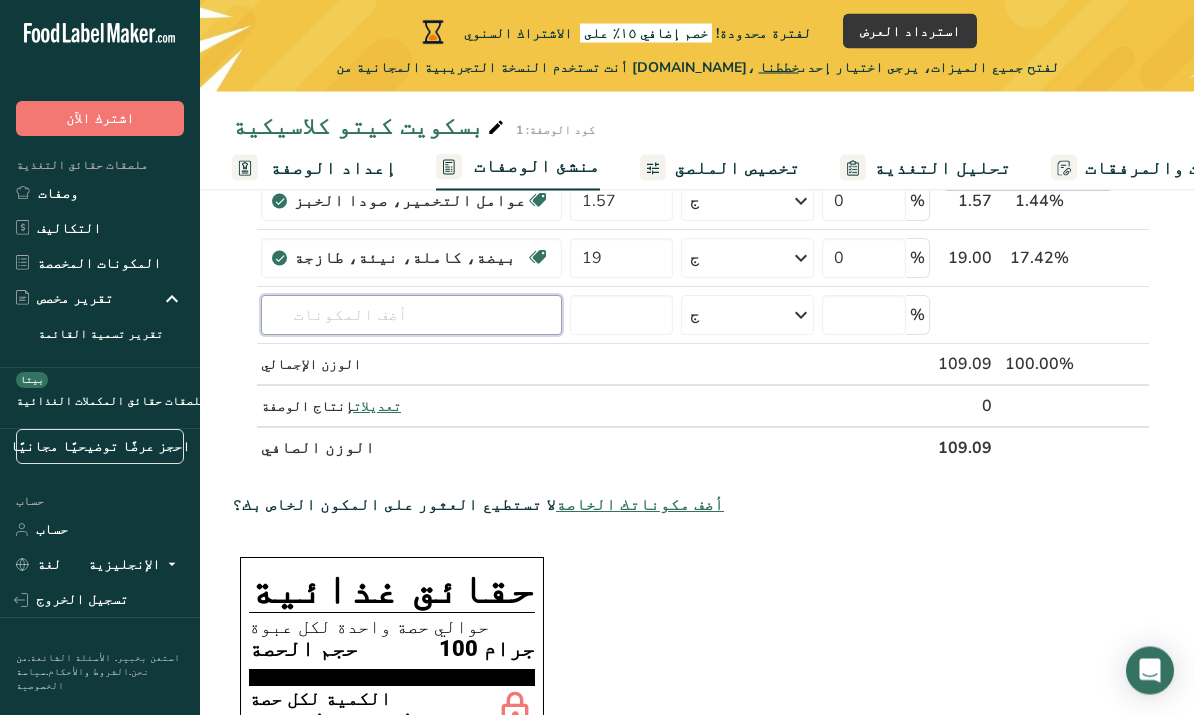 click at bounding box center [411, 316] 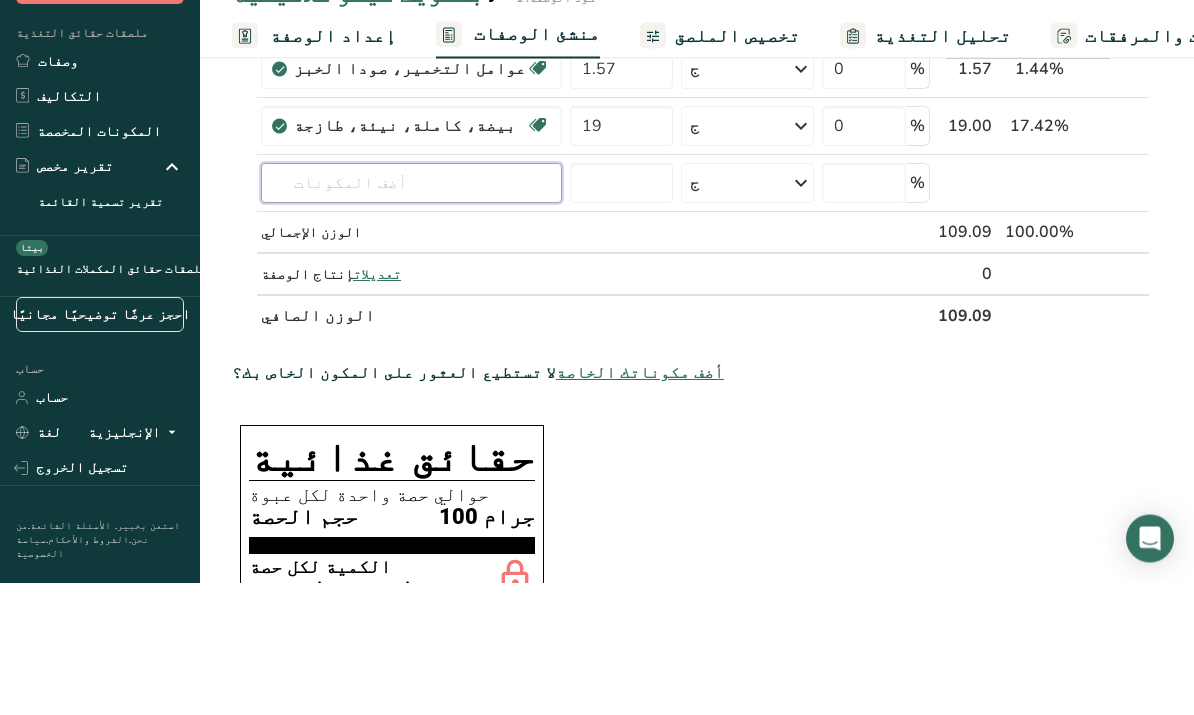 click at bounding box center (411, 316) 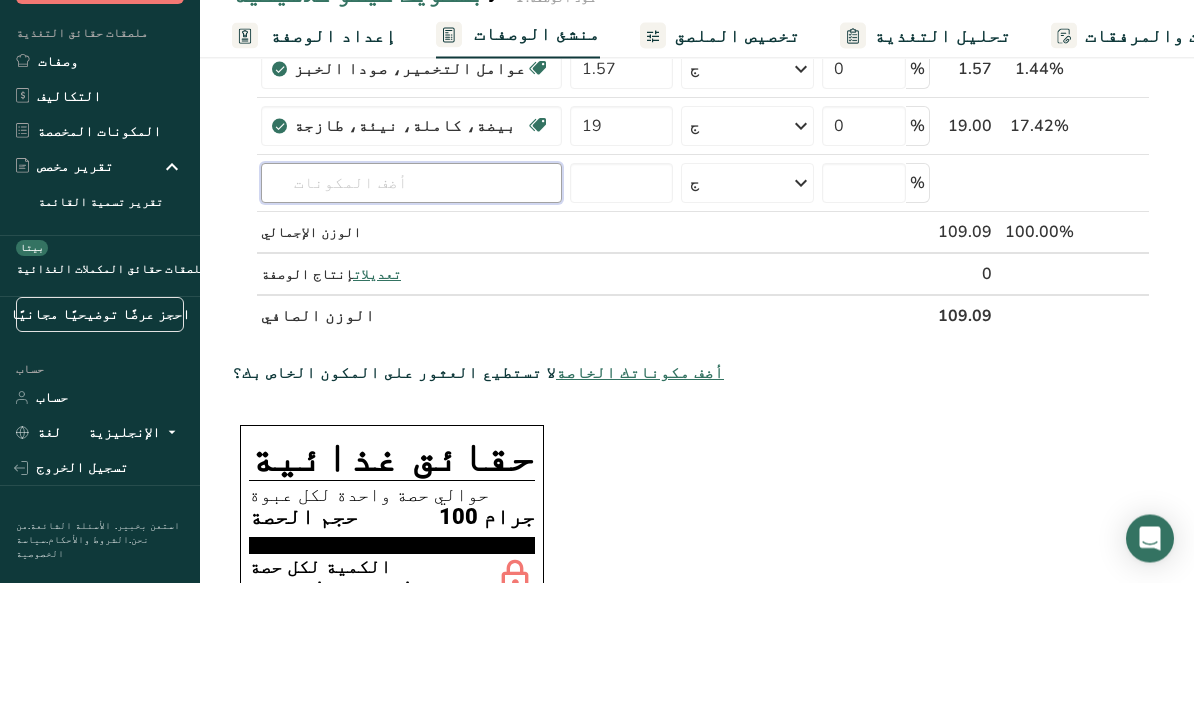 paste on "Animal" 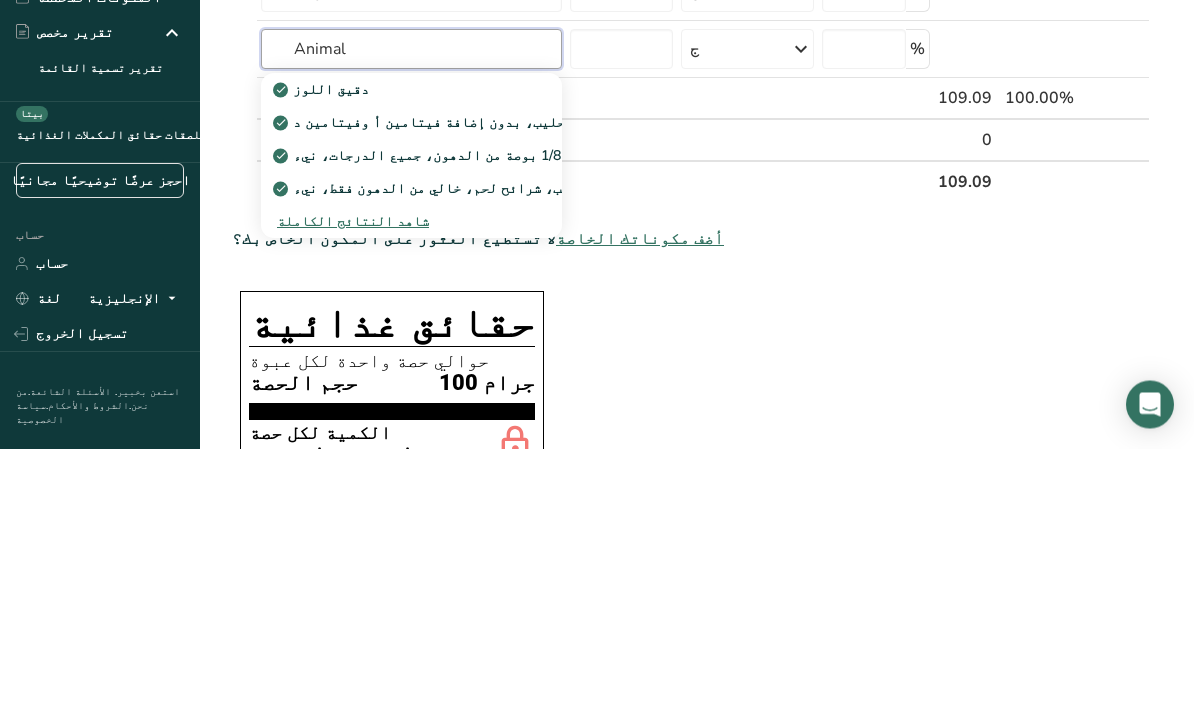 type on "Animal" 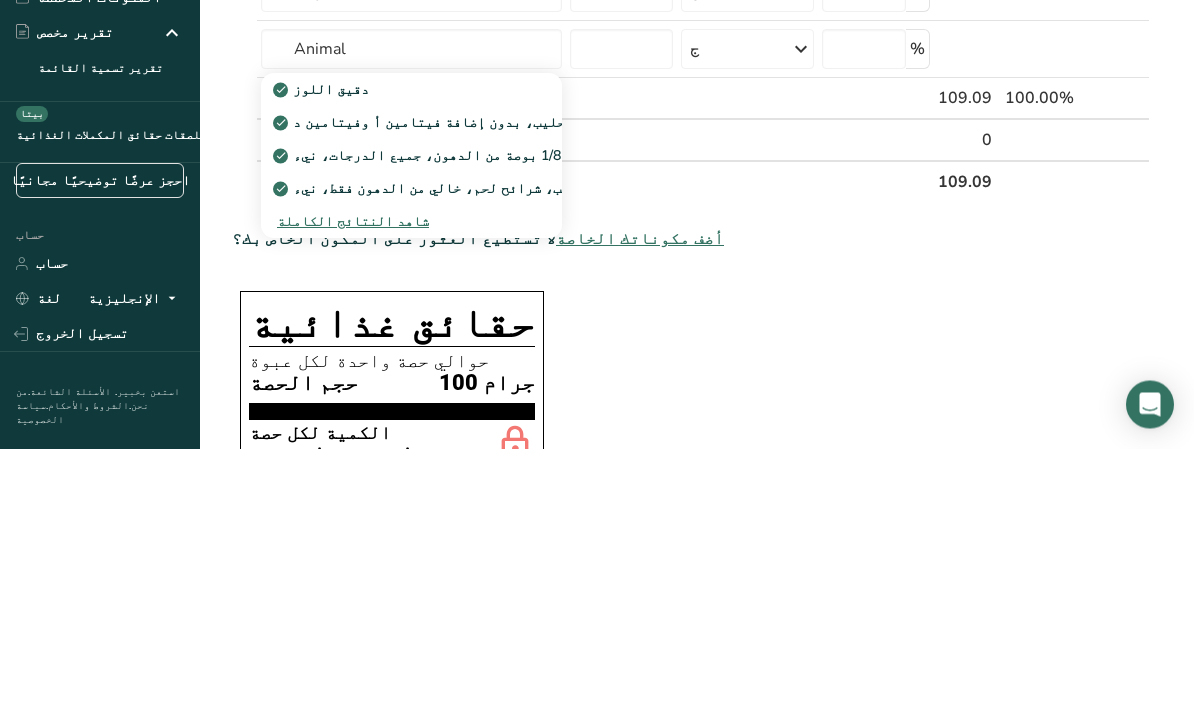 click on "شاهد النتائج الكاملة" at bounding box center (353, 488) 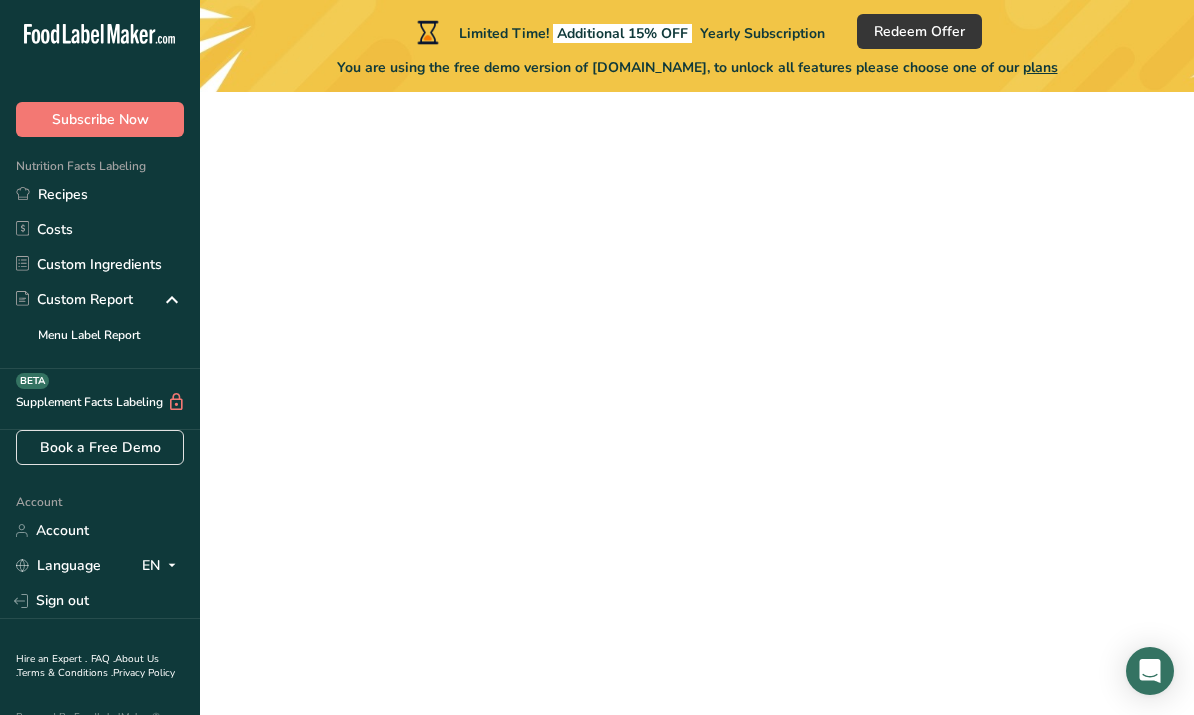 scroll, scrollTop: 0, scrollLeft: 0, axis: both 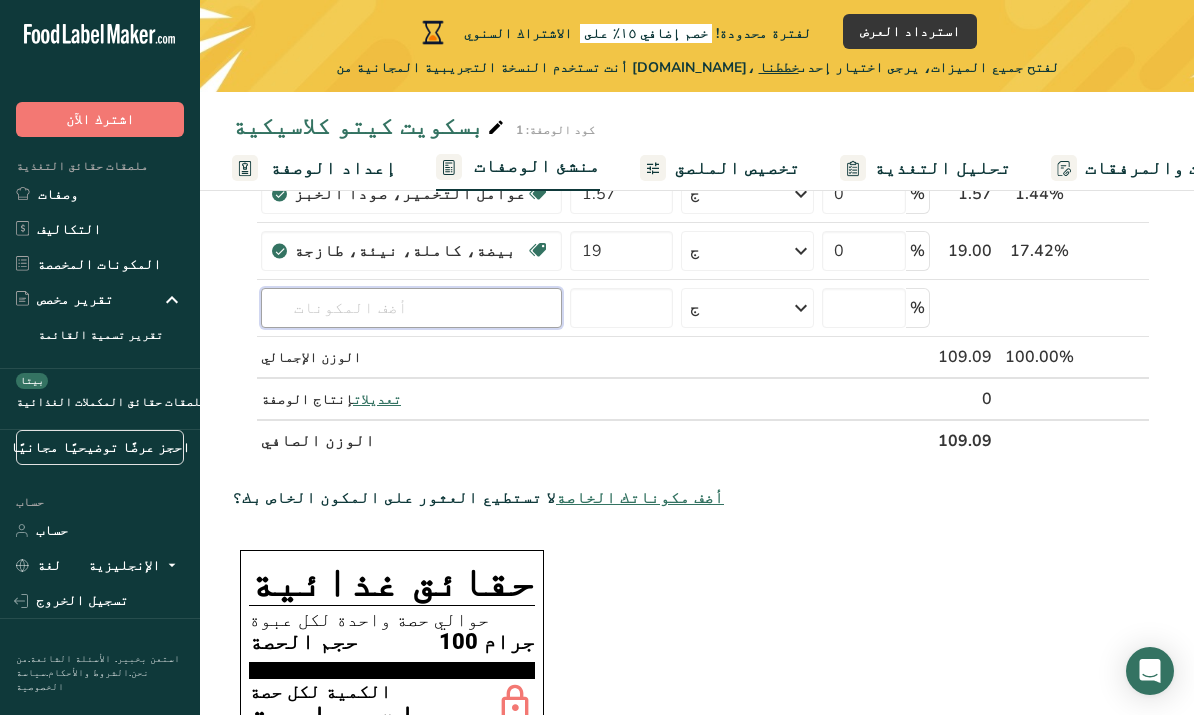 click at bounding box center (411, 308) 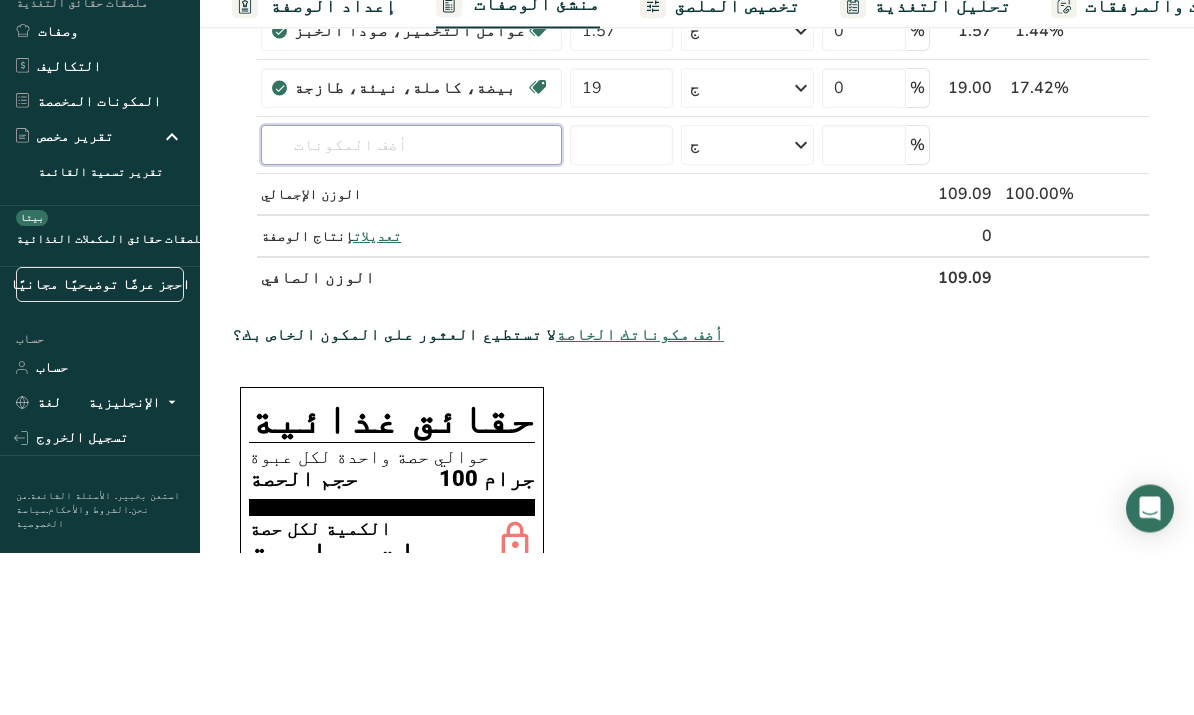 click at bounding box center (411, 308) 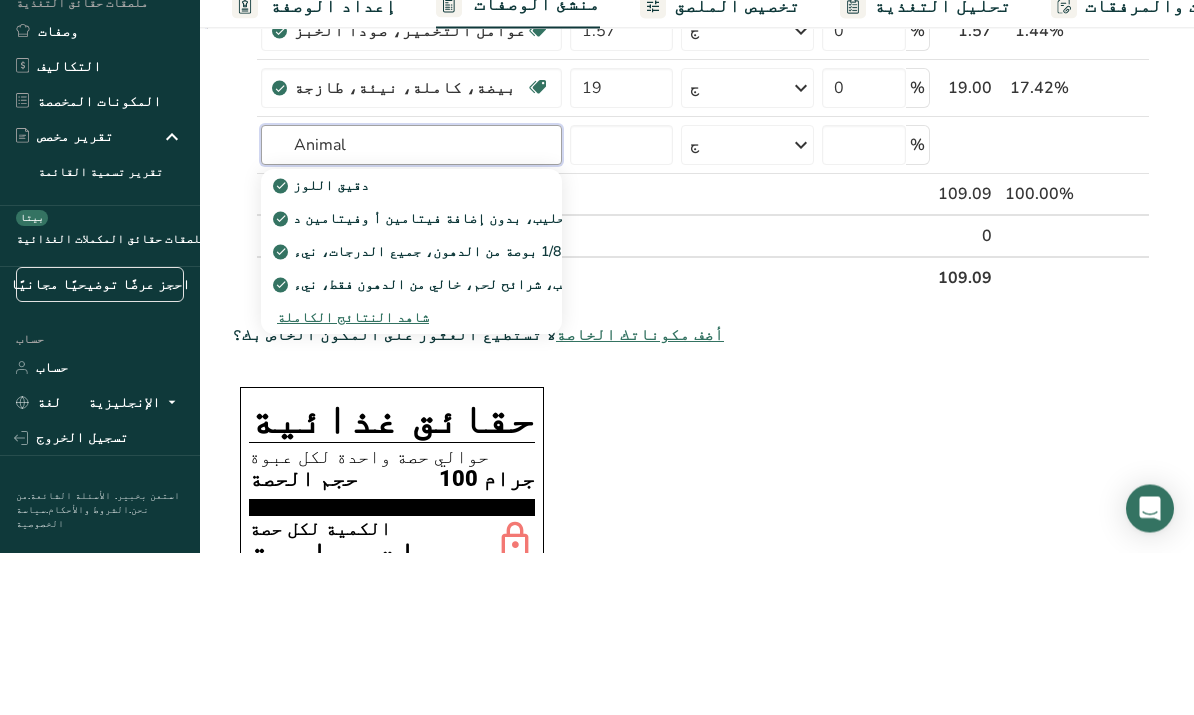 type on "Animal" 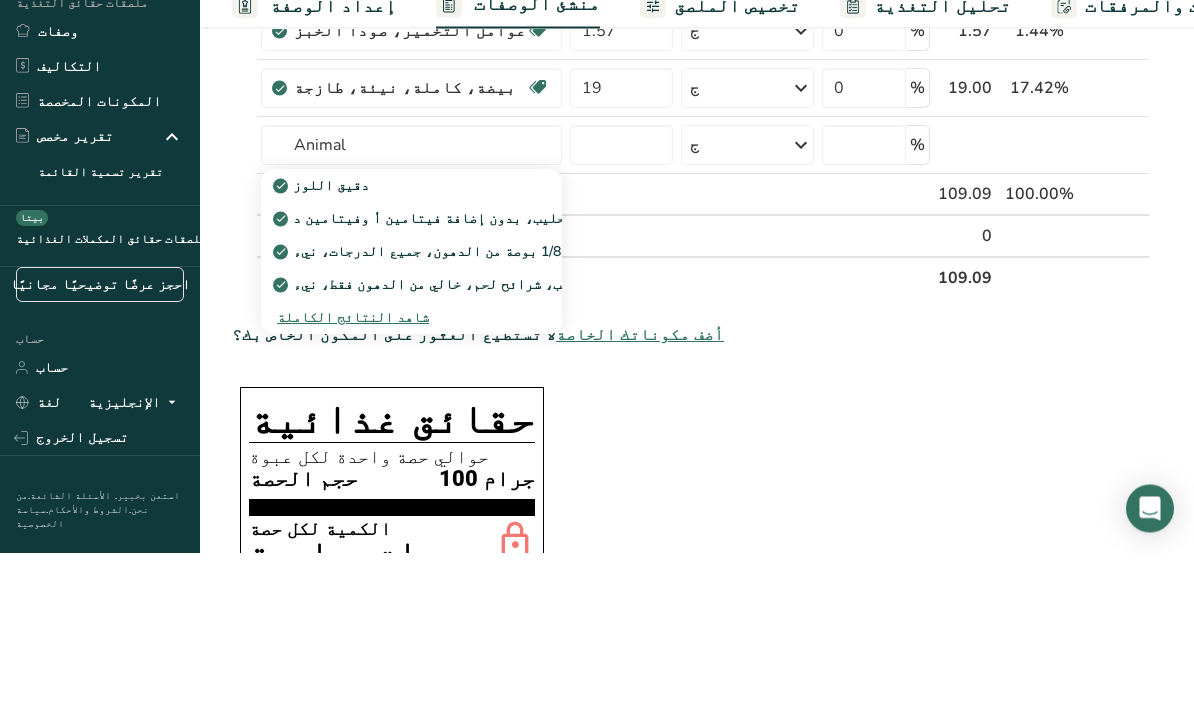click at bounding box center (621, 308) 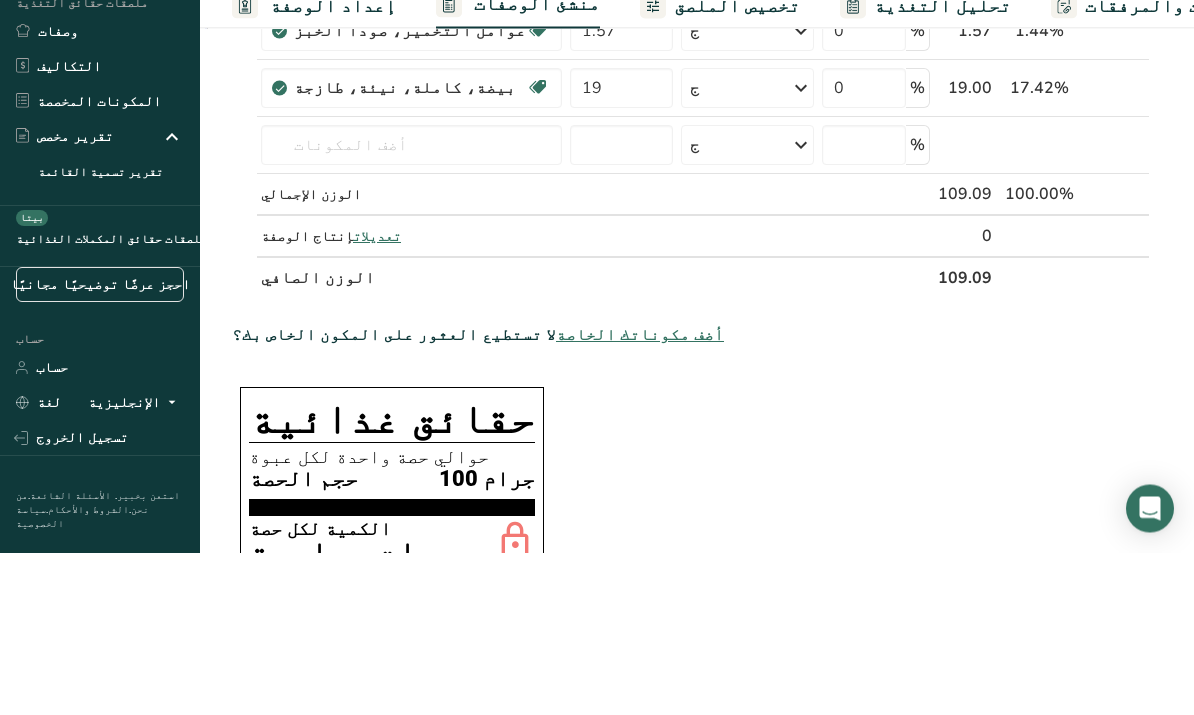 click at bounding box center [411, 308] 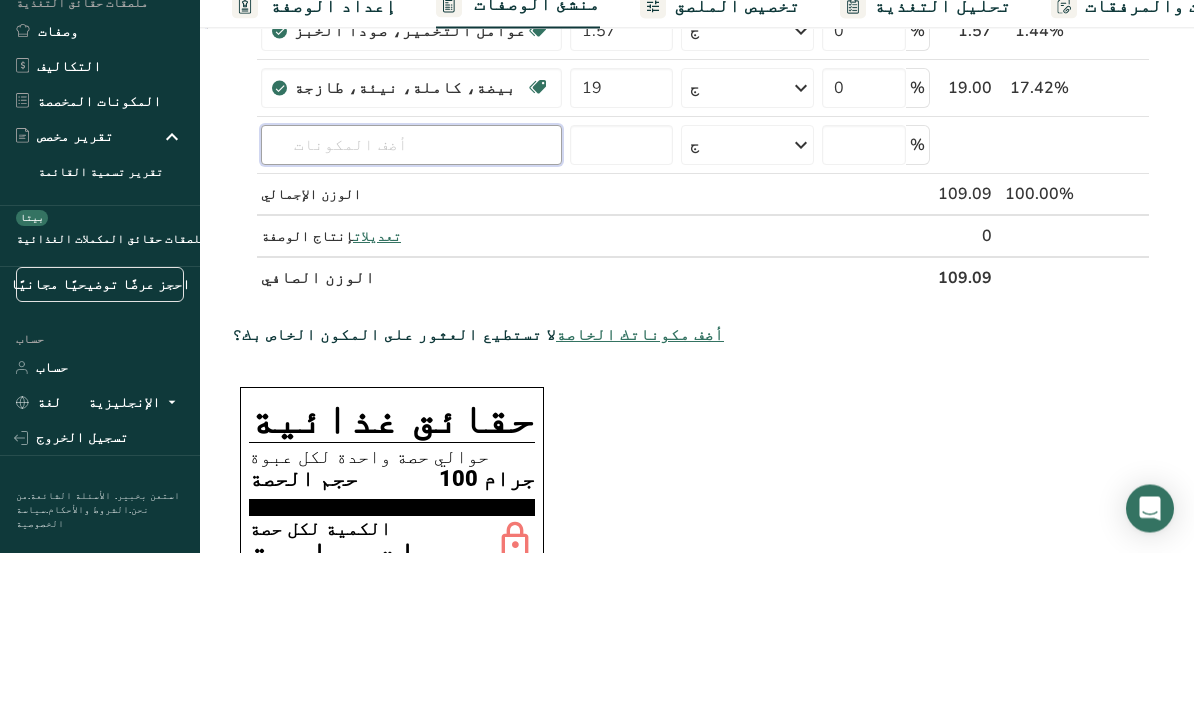 click at bounding box center [411, 308] 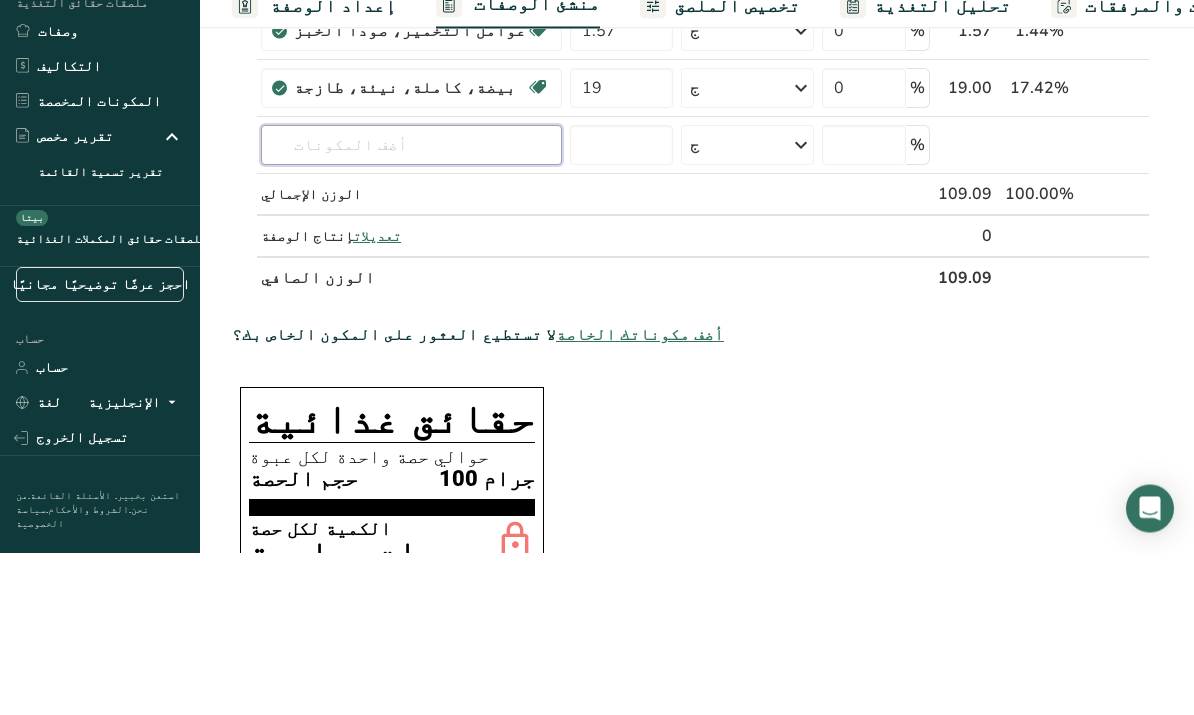 click at bounding box center (411, 308) 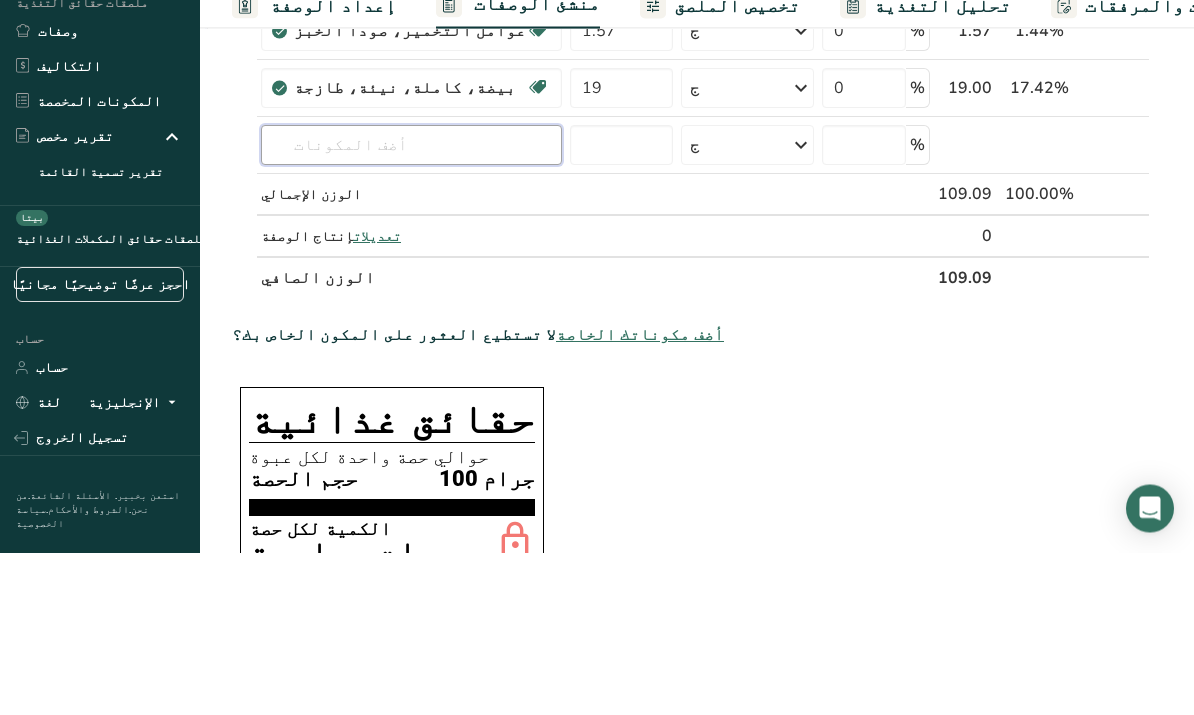 paste on "Animal" 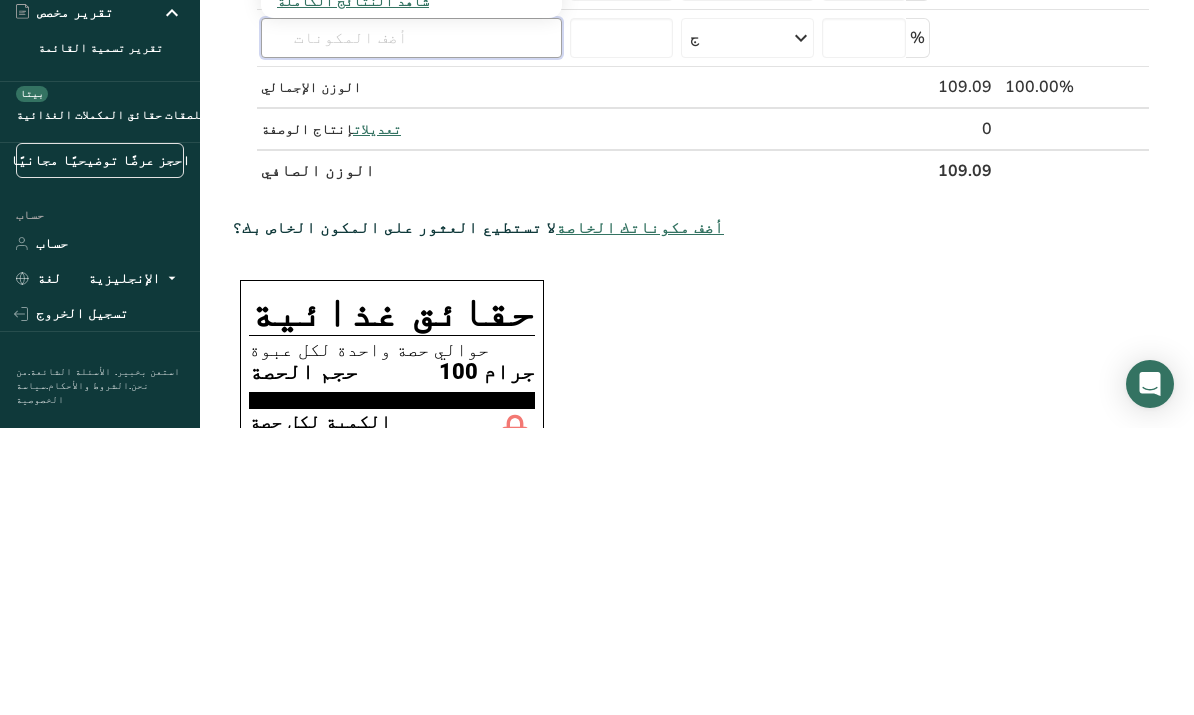 scroll, scrollTop: 332, scrollLeft: 0, axis: vertical 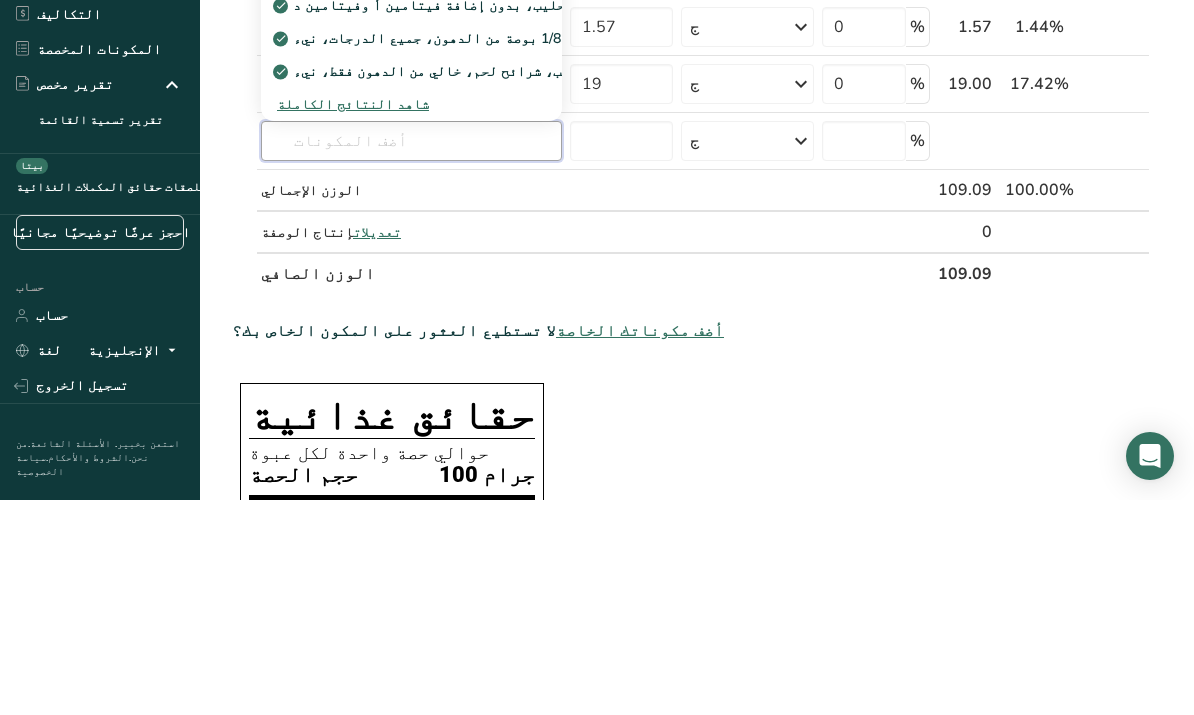 click at bounding box center [411, 356] 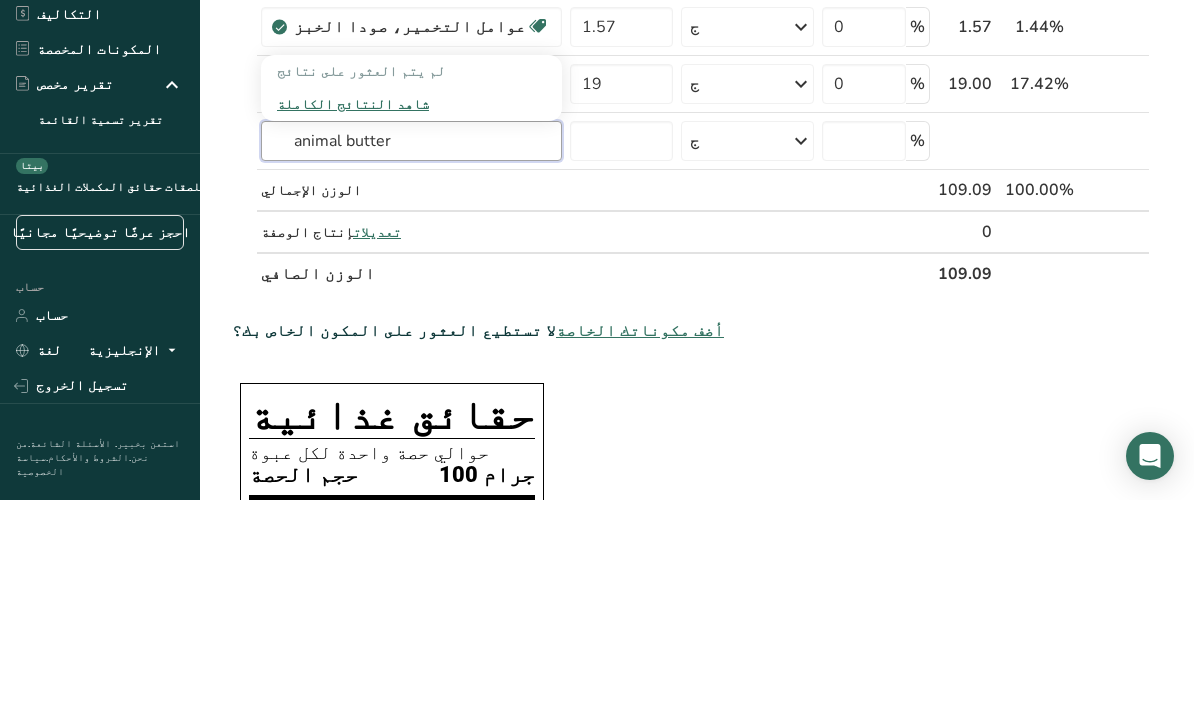 click on "animal butter" at bounding box center [411, 356] 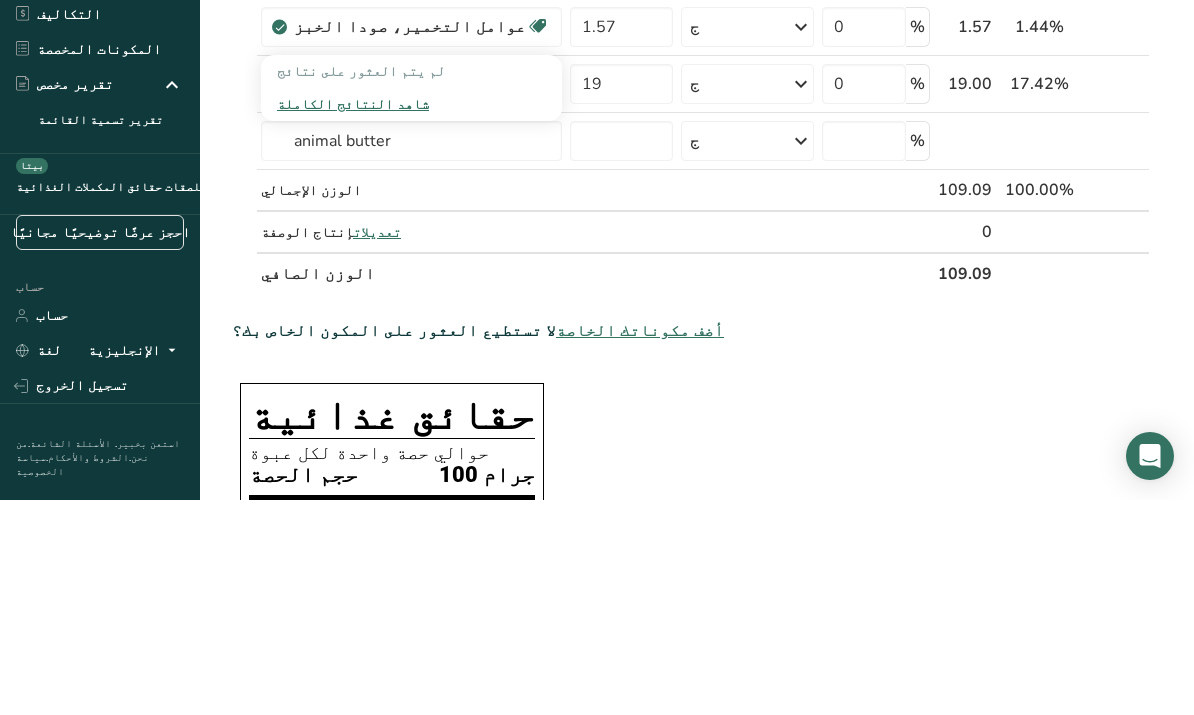 click on "الوزن الإجمالي" at bounding box center [411, 406] 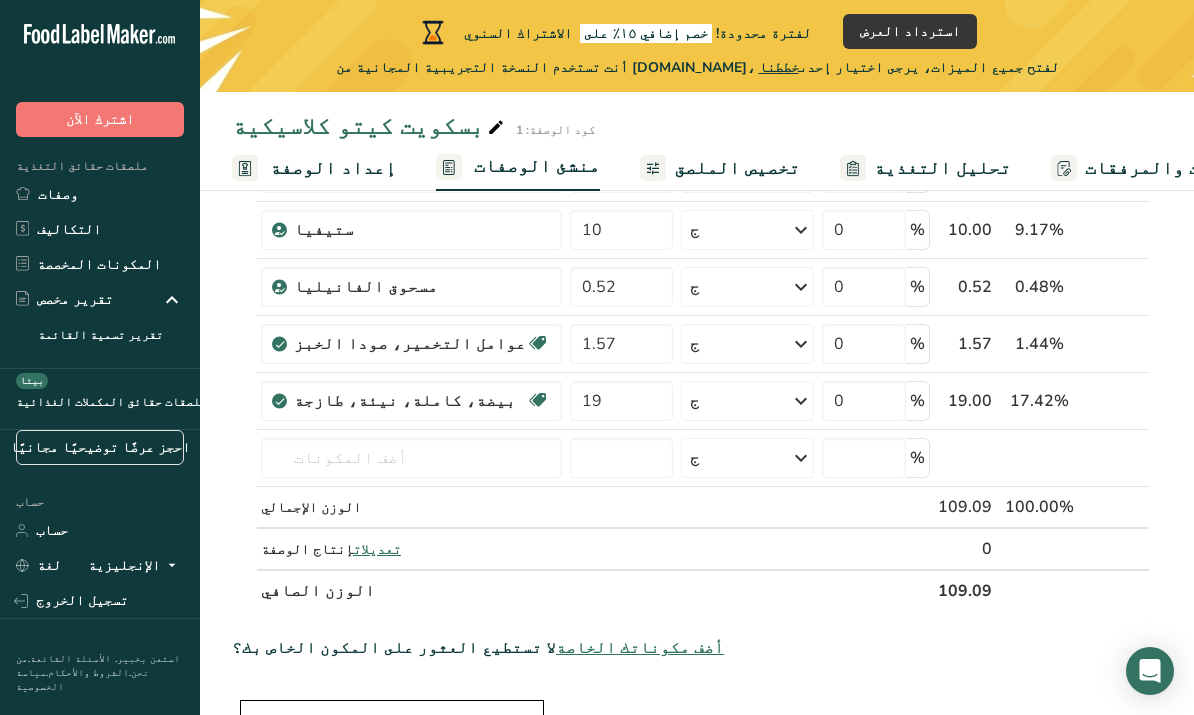 click at bounding box center [411, 458] 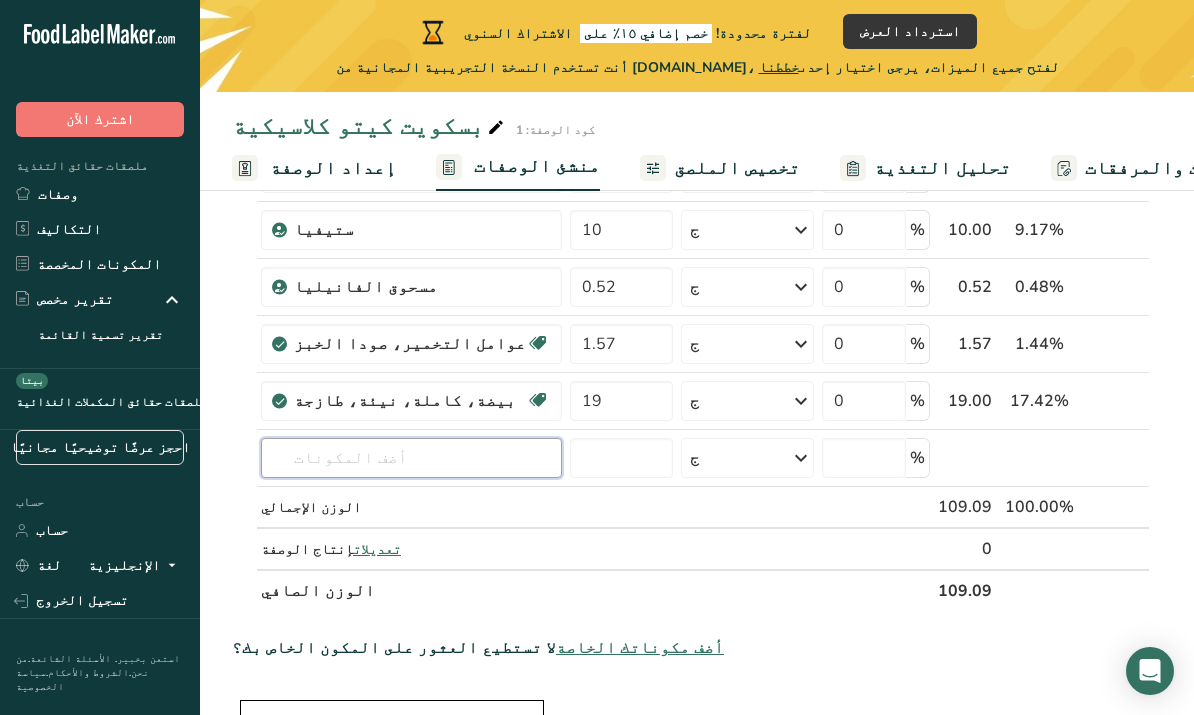 scroll, scrollTop: 229, scrollLeft: 0, axis: vertical 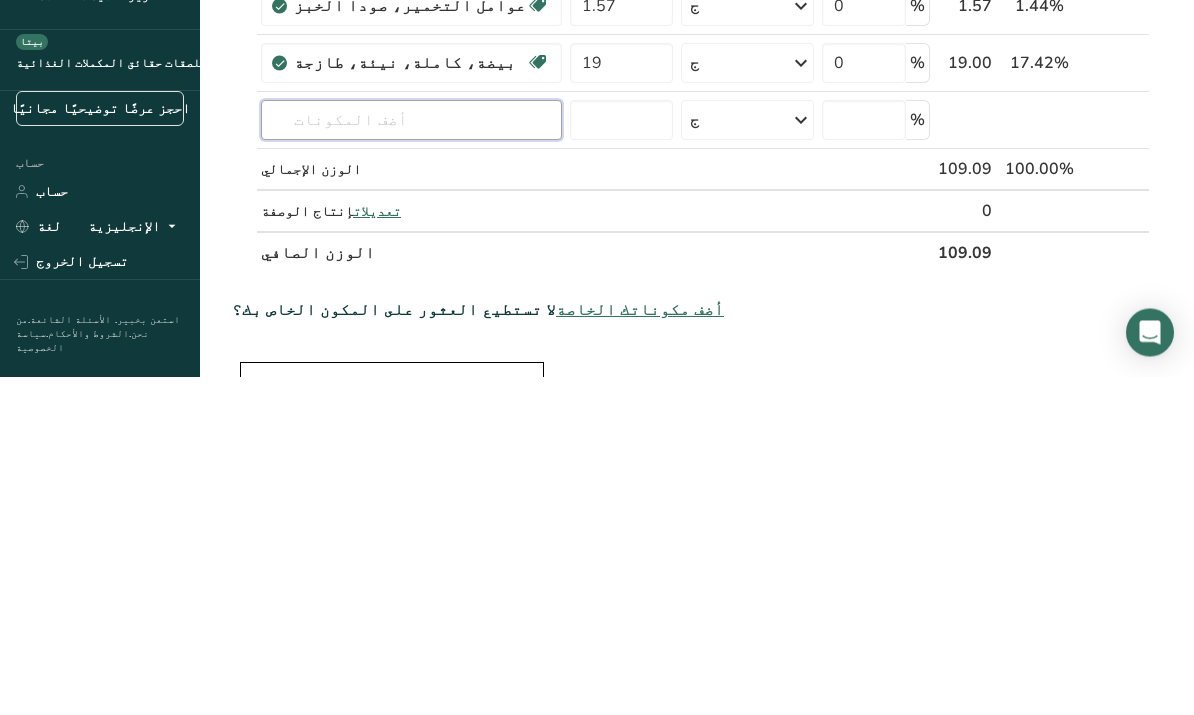 click at bounding box center [411, 459] 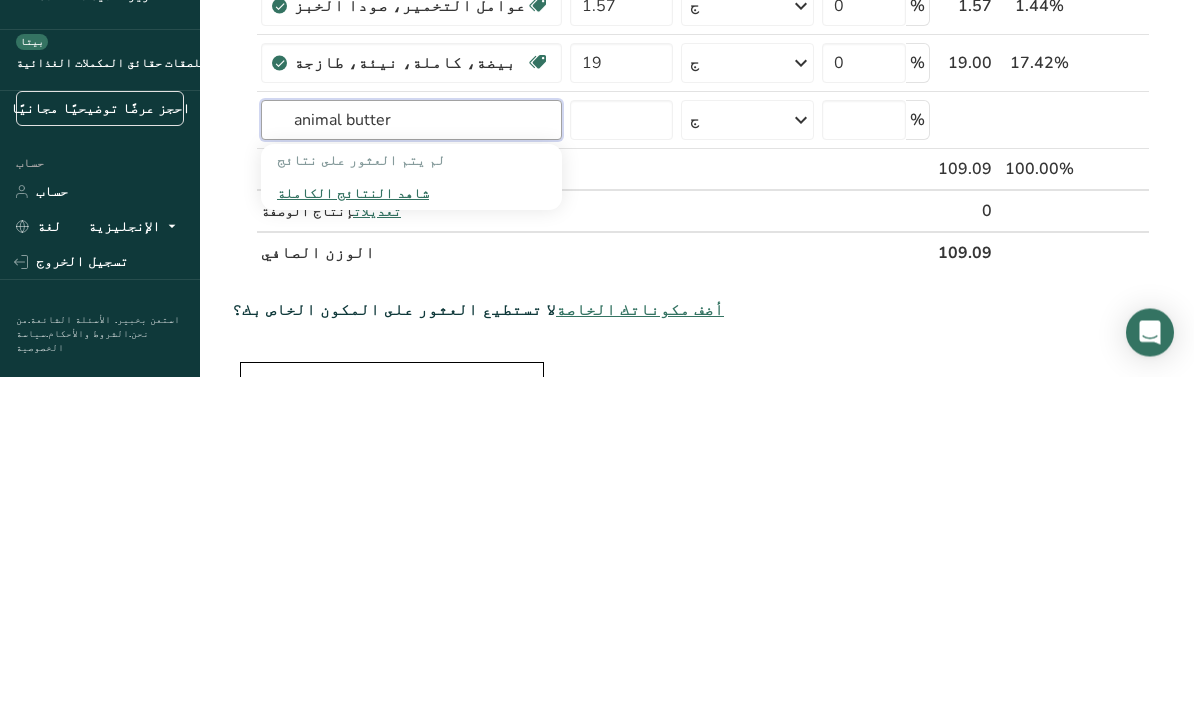click on "animal butter" at bounding box center [411, 459] 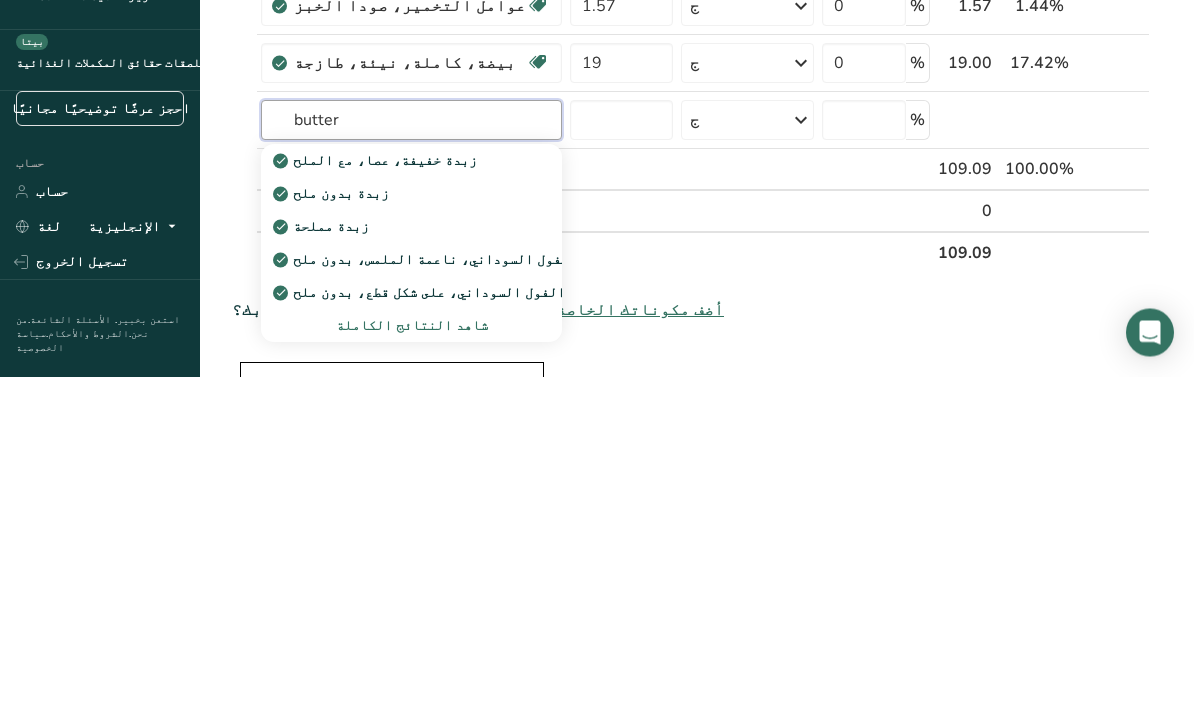 type on "butter" 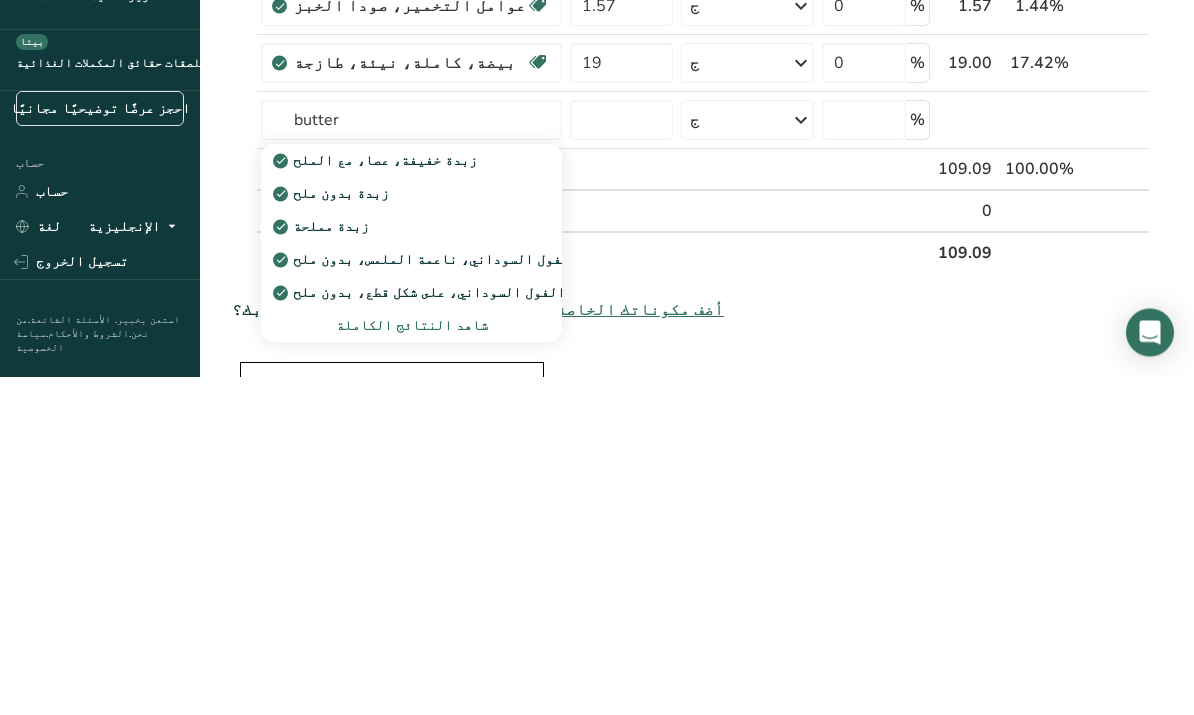click on "شاهد النتائج الكاملة" at bounding box center [412, 664] 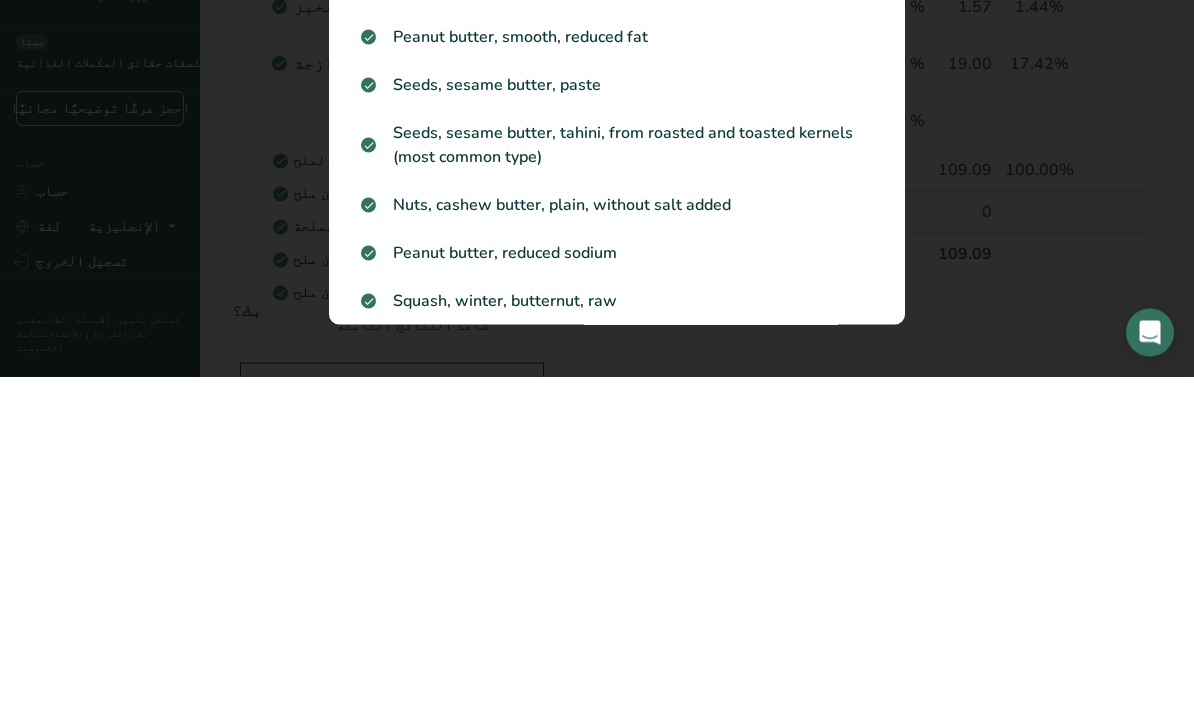scroll, scrollTop: 568, scrollLeft: 0, axis: vertical 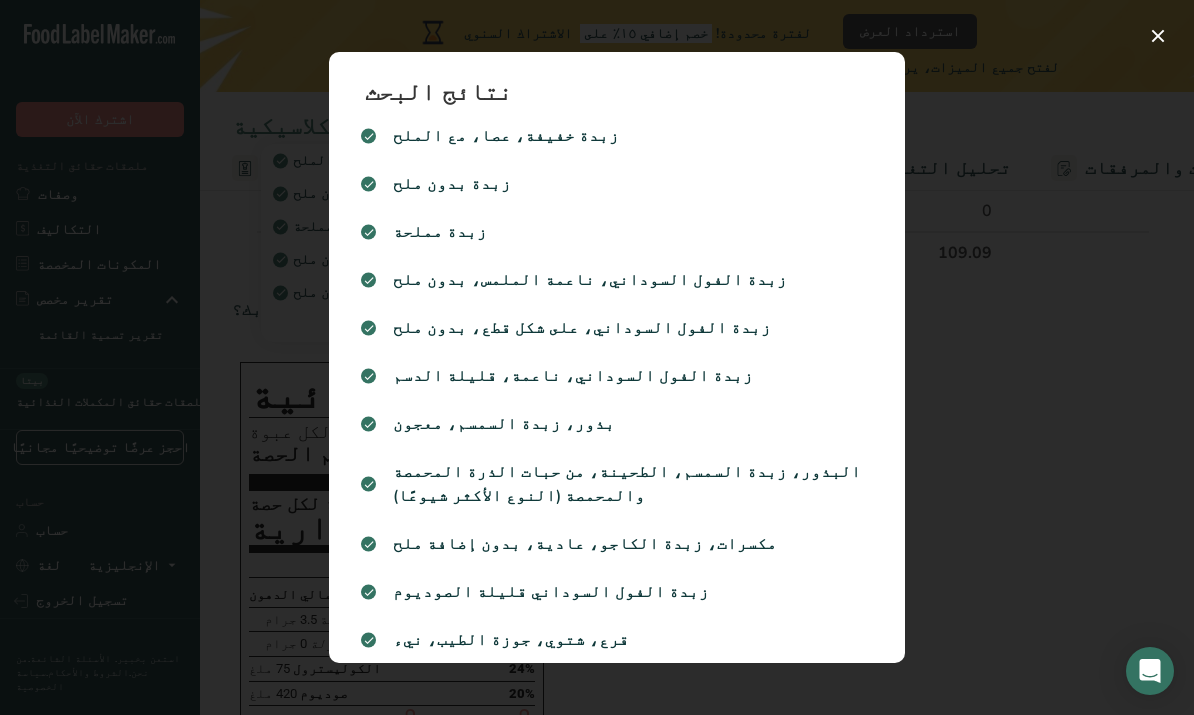 click at bounding box center [597, 357] 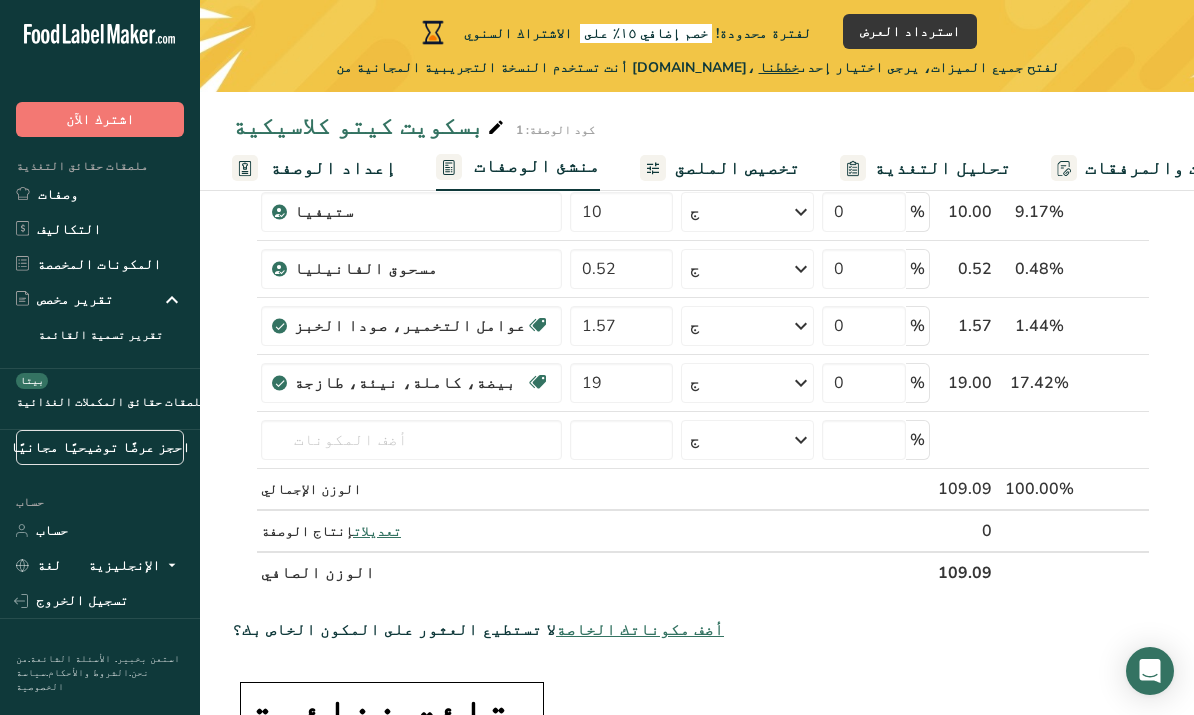 scroll, scrollTop: 246, scrollLeft: 0, axis: vertical 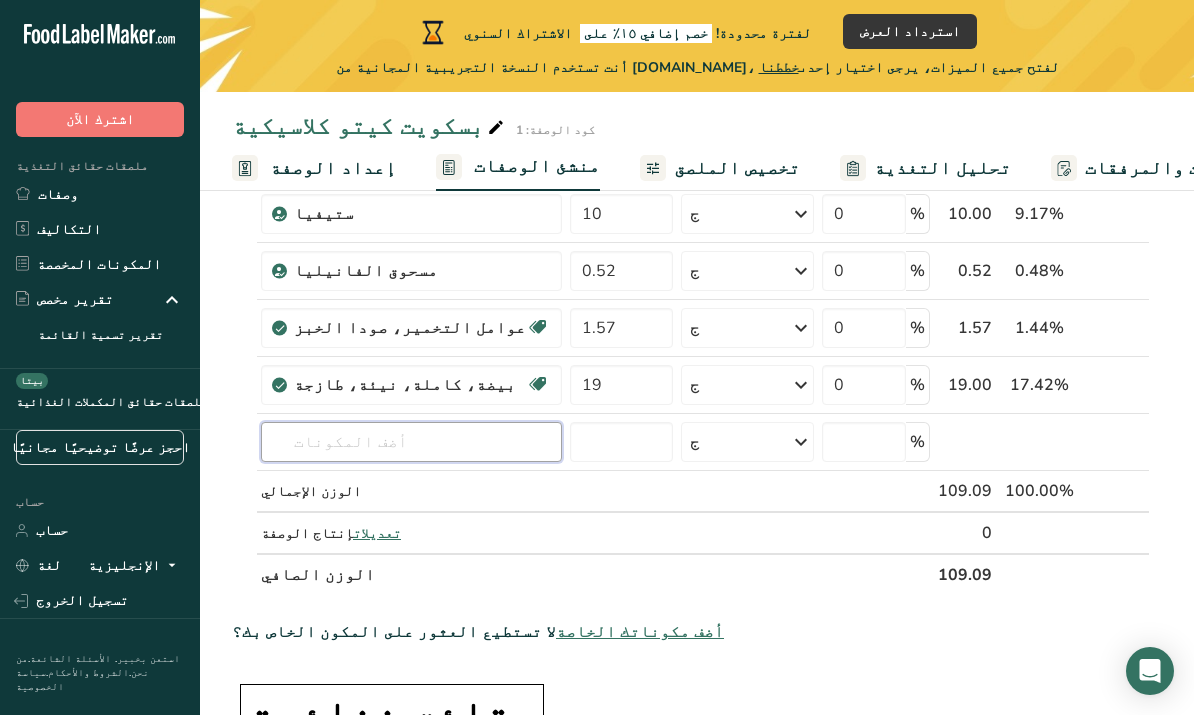 click at bounding box center (411, 442) 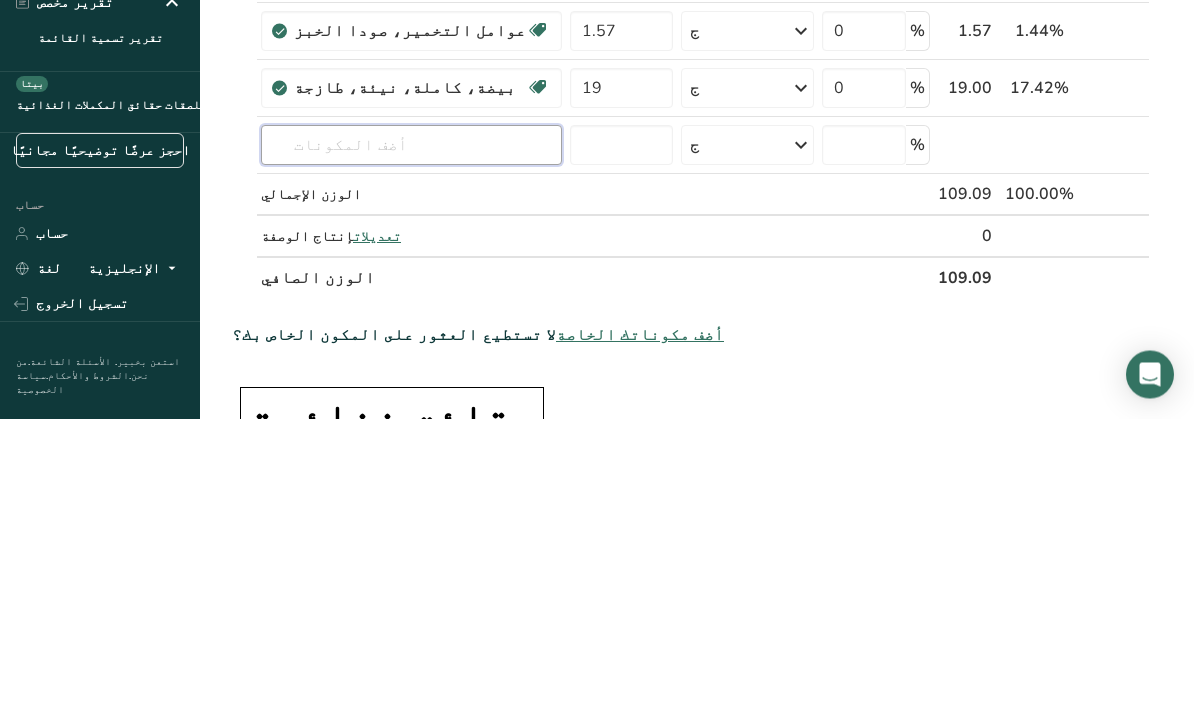 scroll, scrollTop: 542, scrollLeft: 0, axis: vertical 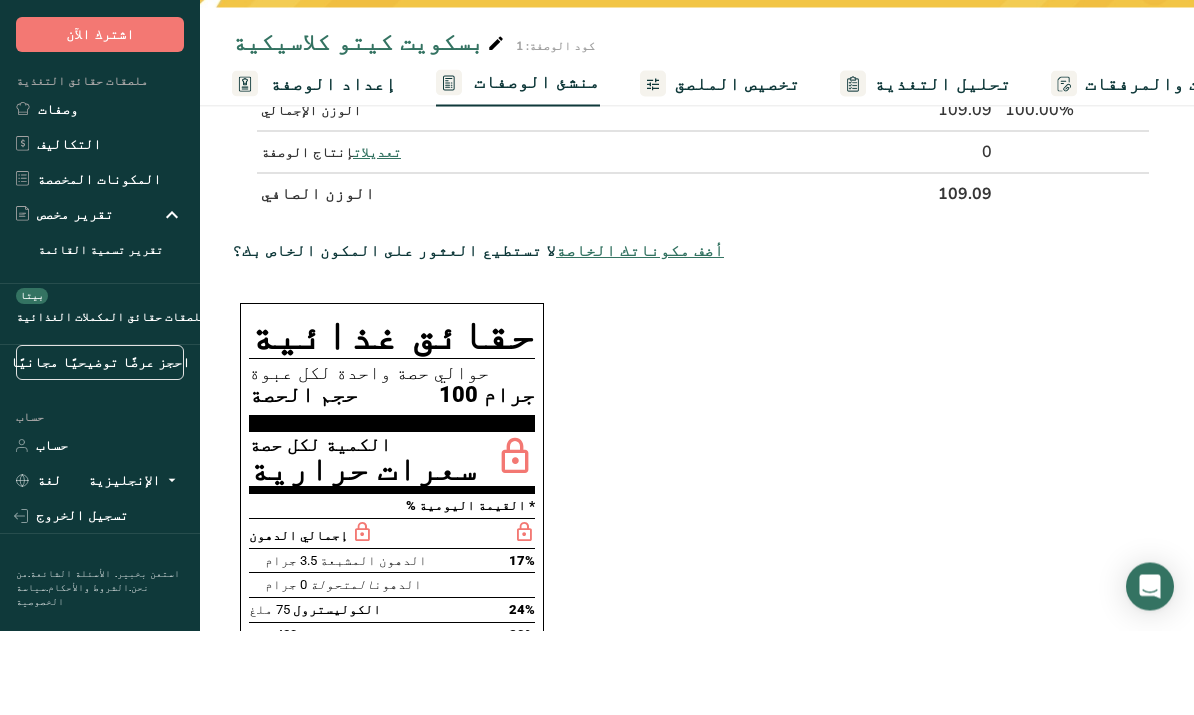 click on "لا تستطيع العثور على المكون الخاص بك؟
أضف مكوناتك الخاصة" at bounding box center [691, 336] 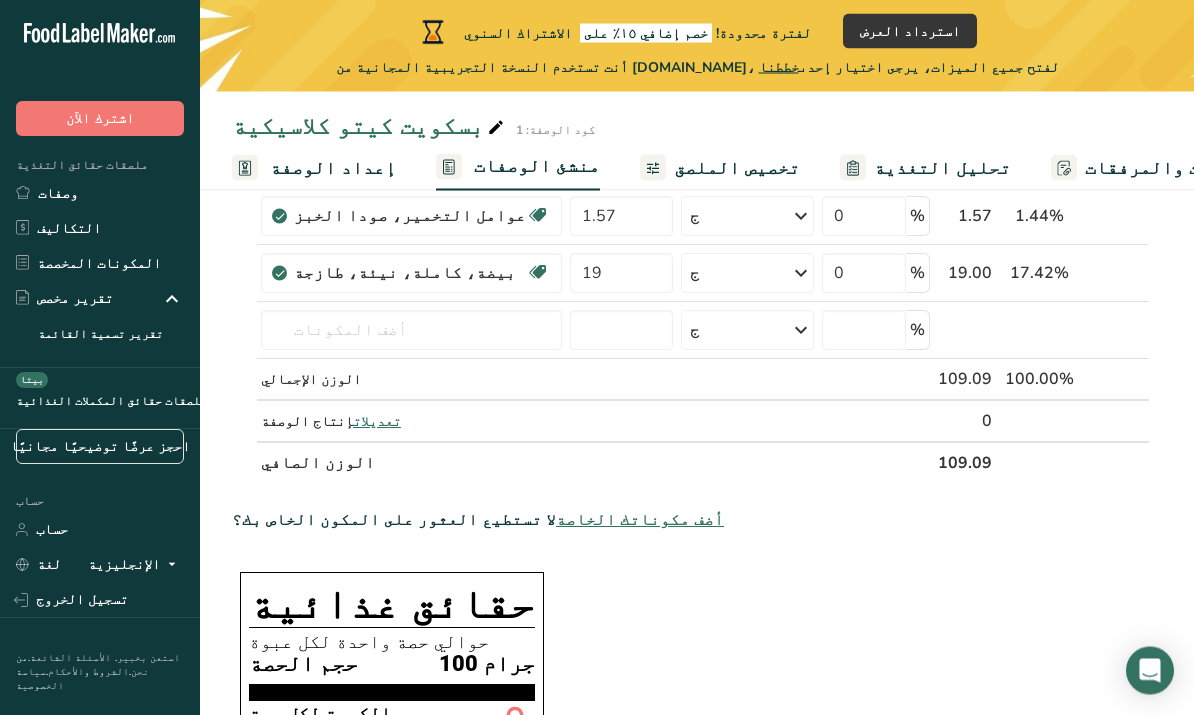 scroll, scrollTop: 357, scrollLeft: 0, axis: vertical 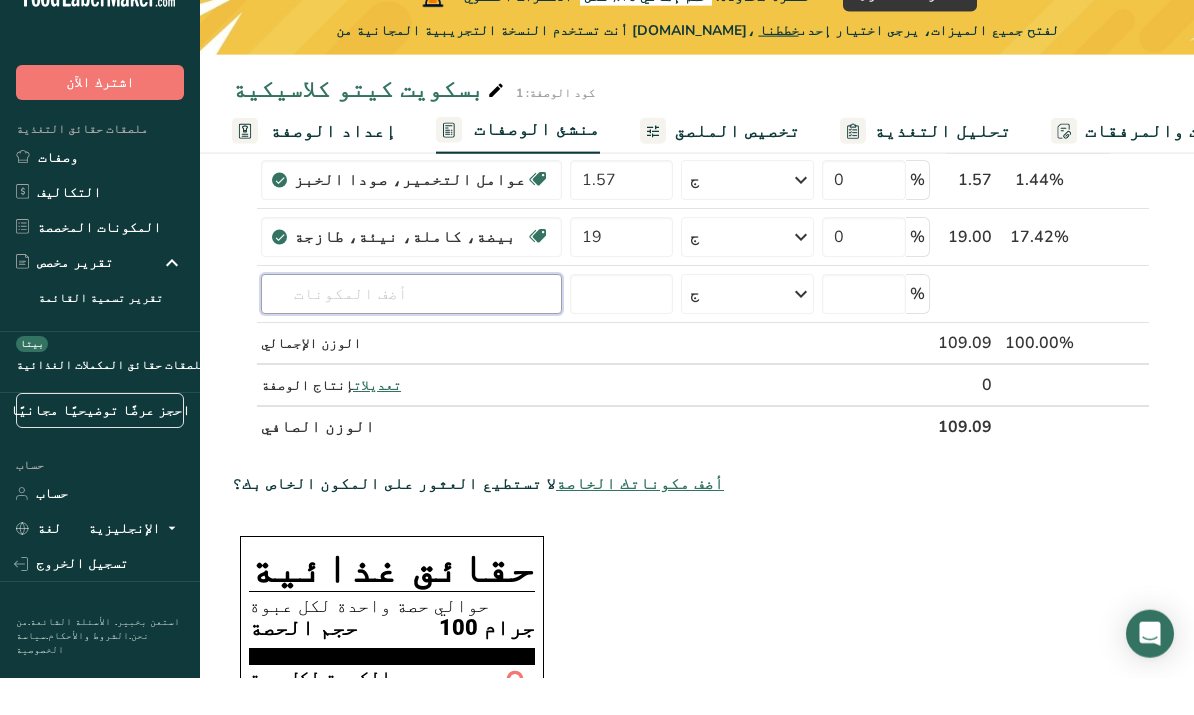 click at bounding box center (411, 331) 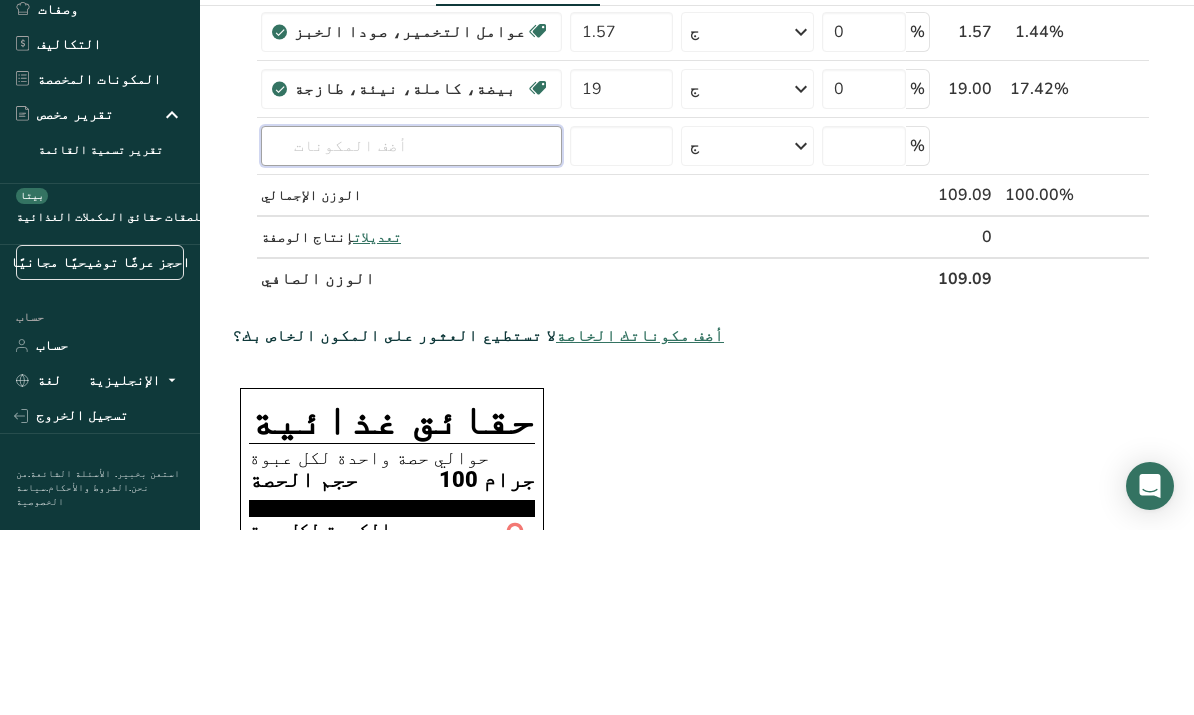 click at bounding box center [411, 331] 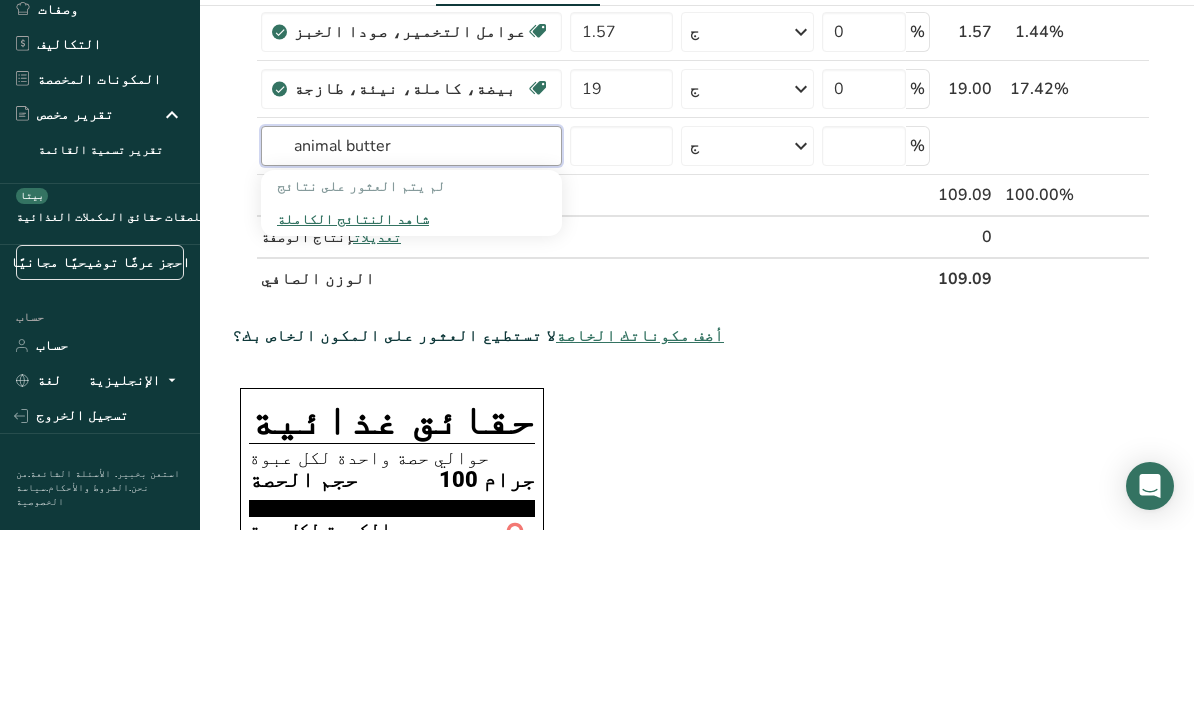 type on "animal butter" 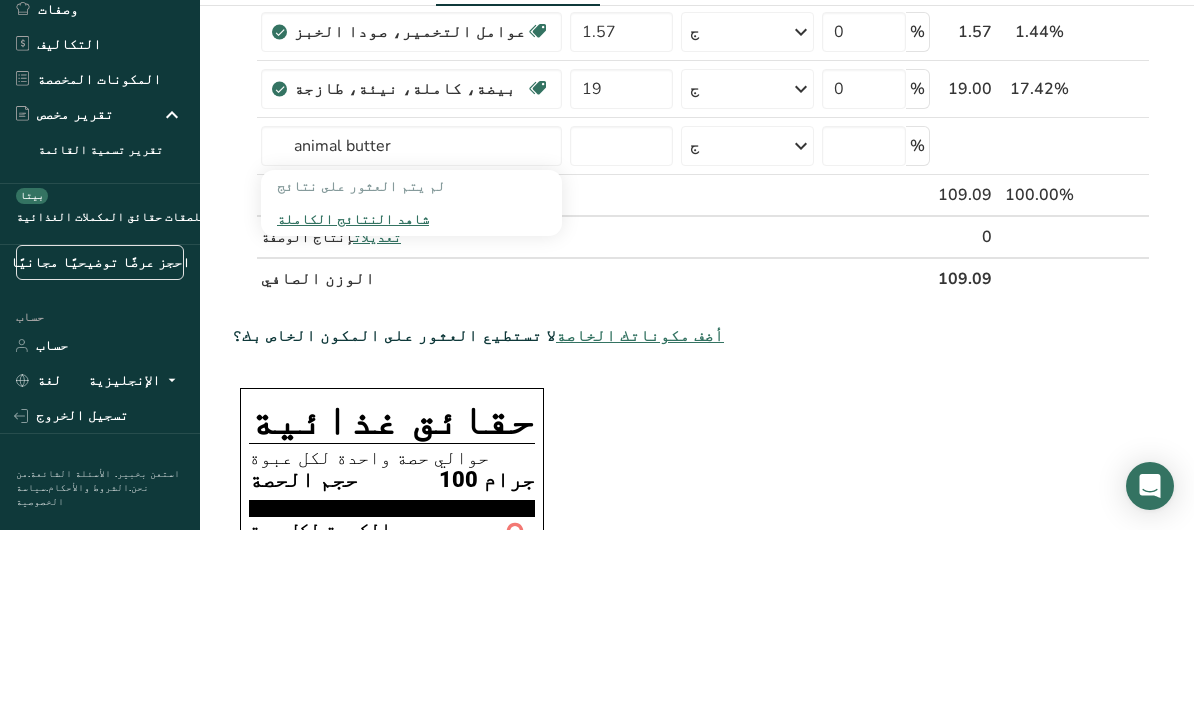 click on "شاهد النتائج الكاملة" at bounding box center [353, 404] 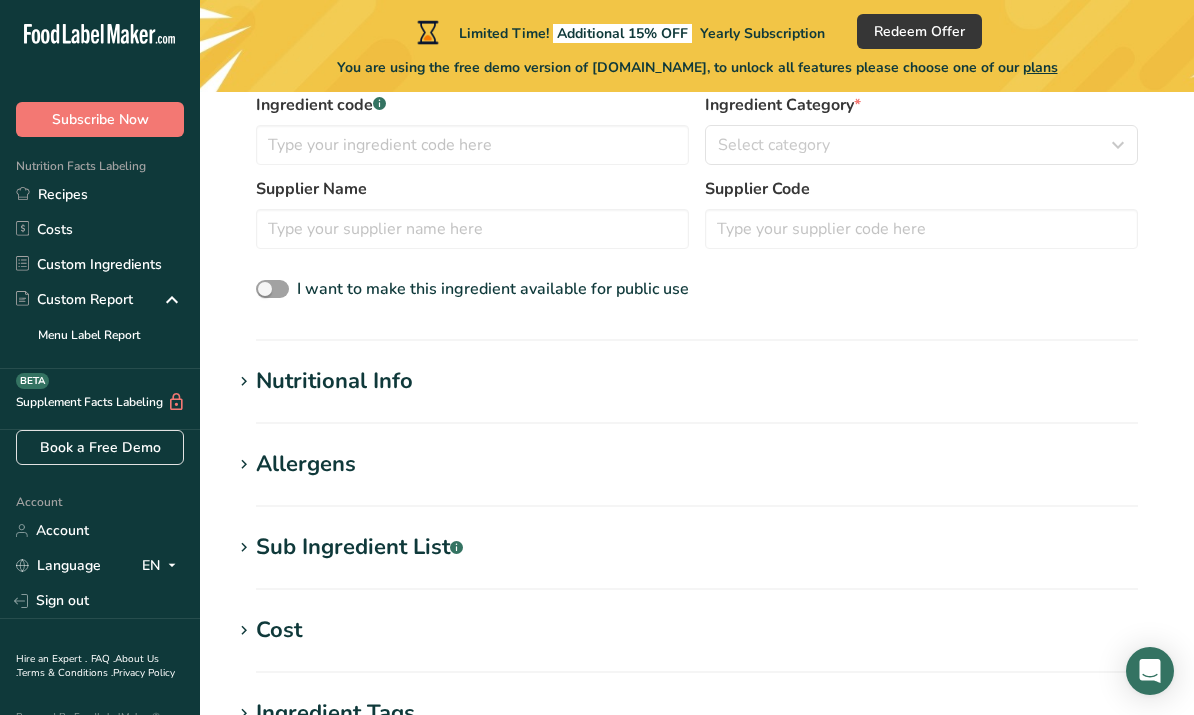 scroll, scrollTop: 0, scrollLeft: 0, axis: both 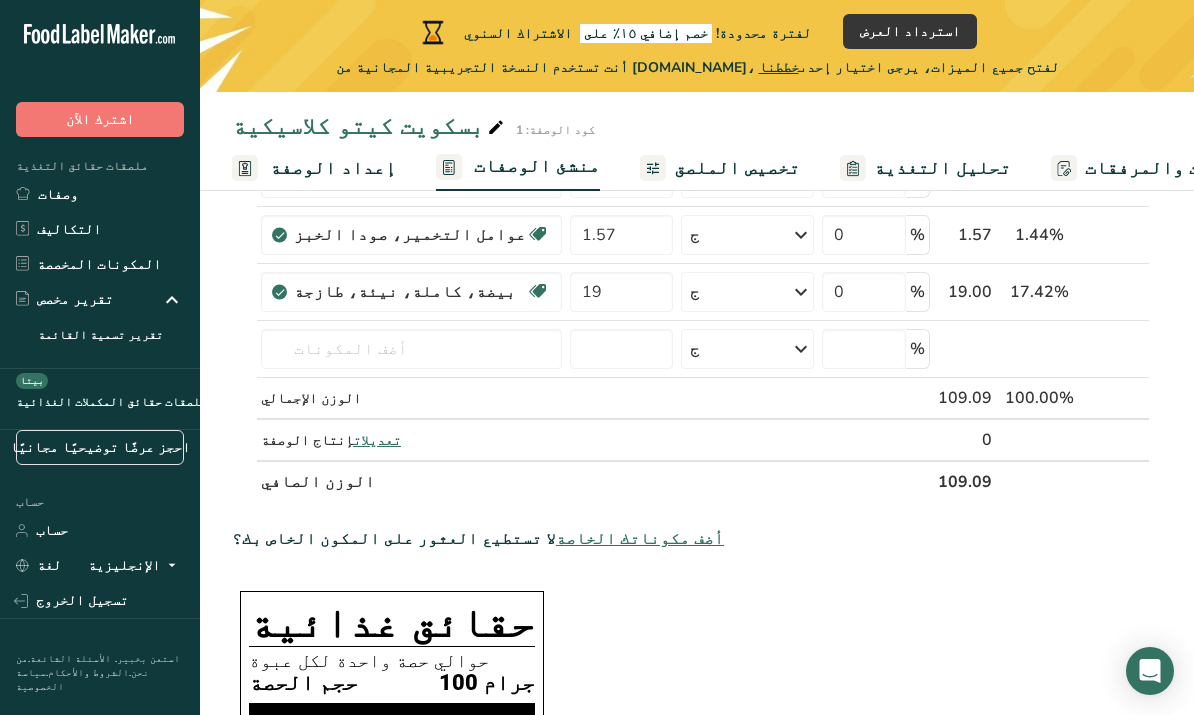 click on "أضف مكوناتك الخاصة" at bounding box center (640, 539) 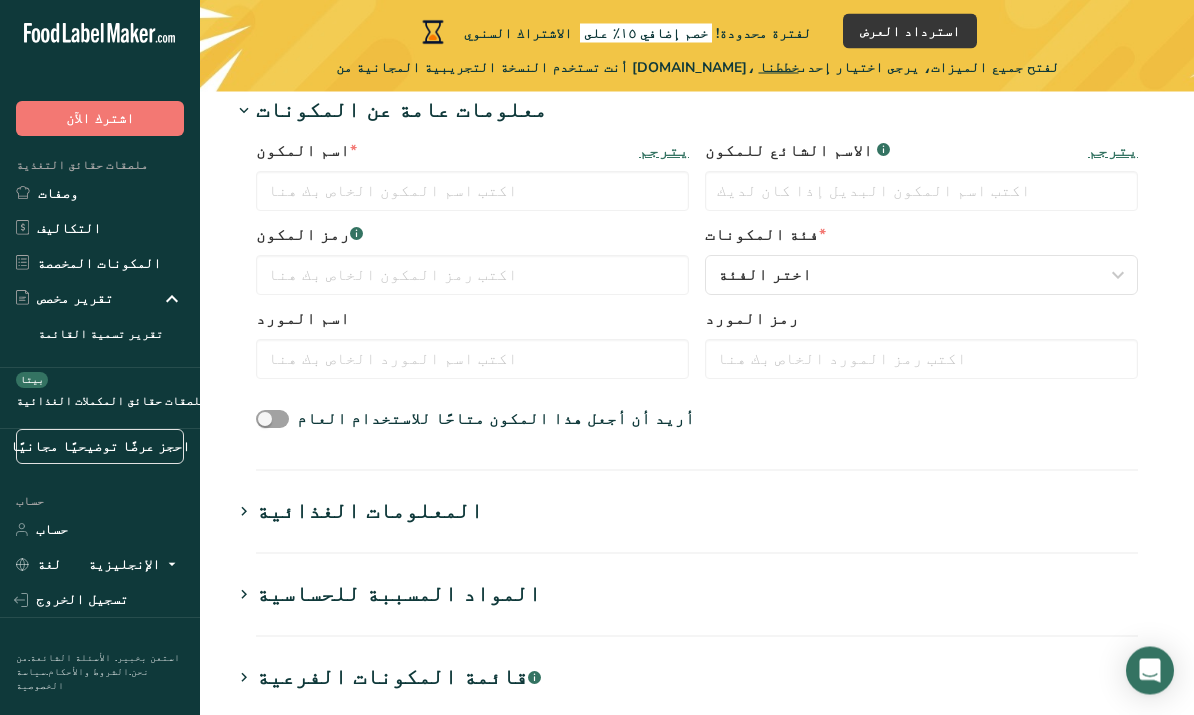 scroll, scrollTop: 415, scrollLeft: 0, axis: vertical 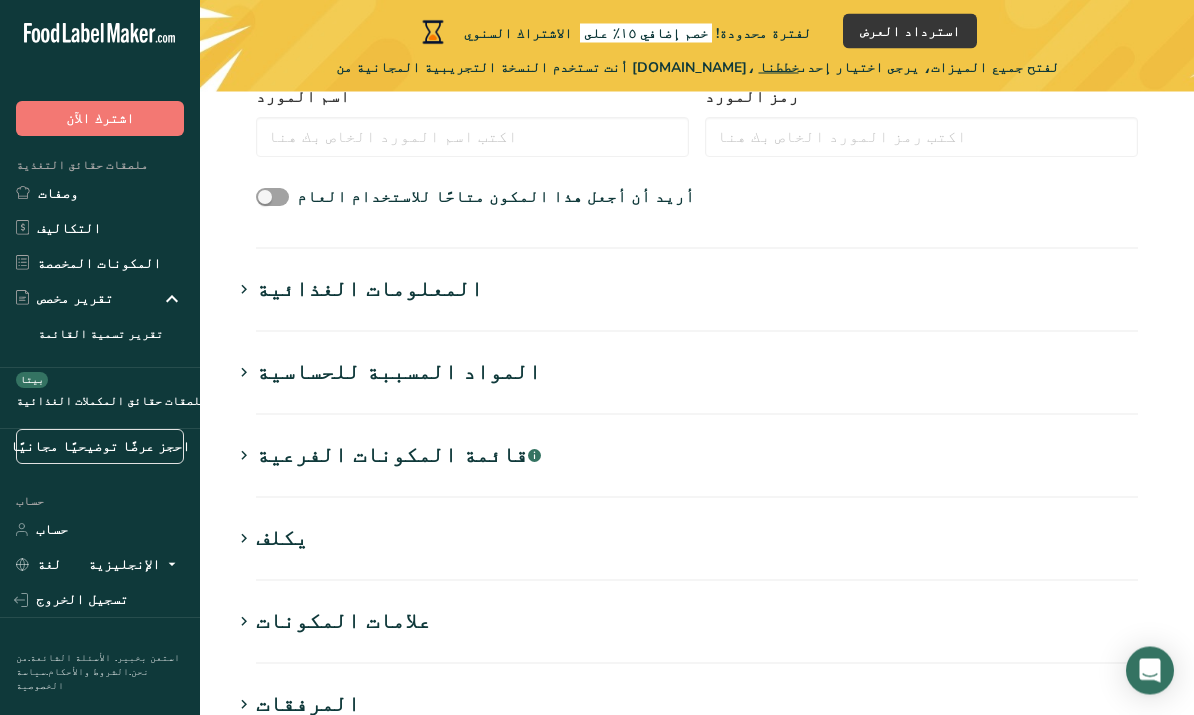 click on "المعلومات الغذائية" at bounding box center (697, 290) 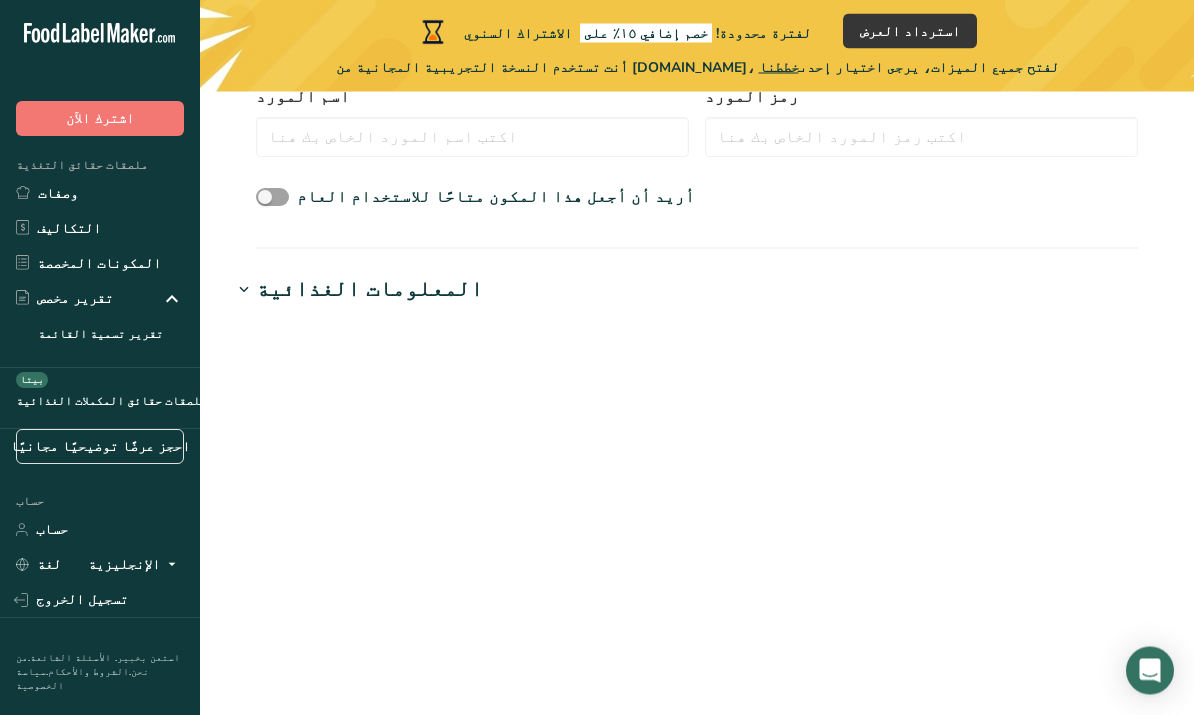 scroll, scrollTop: 635, scrollLeft: 0, axis: vertical 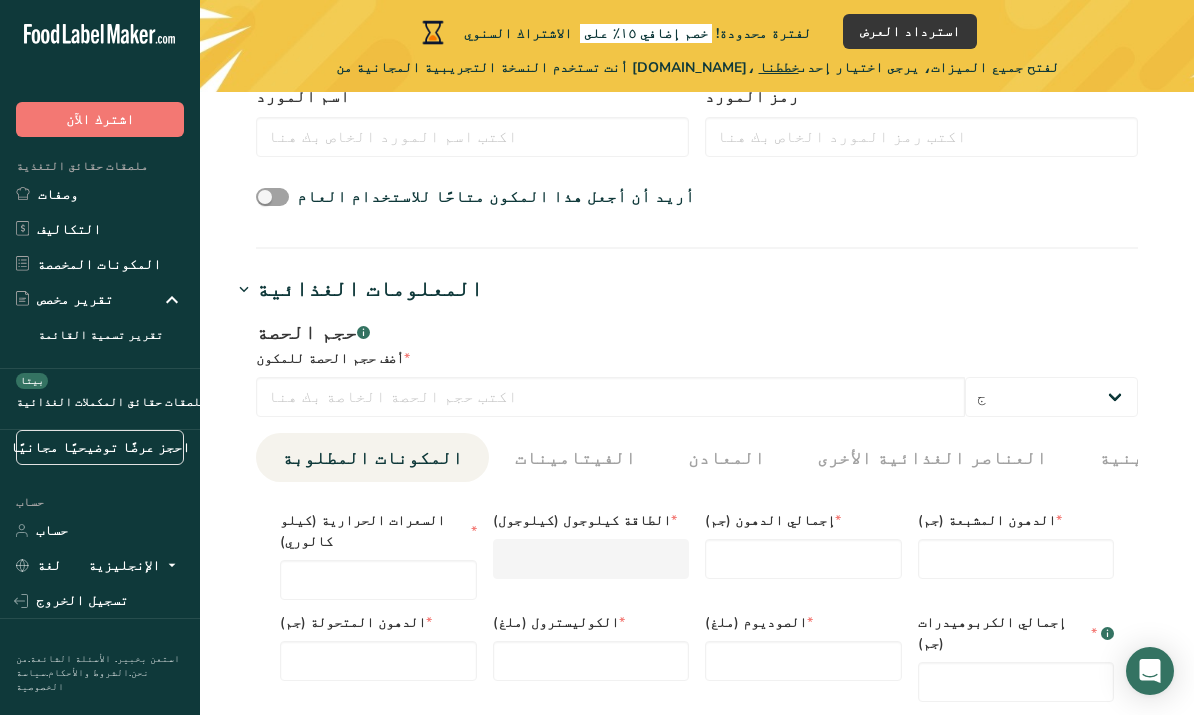 click on "المعلومات الغذائية" at bounding box center (697, 289) 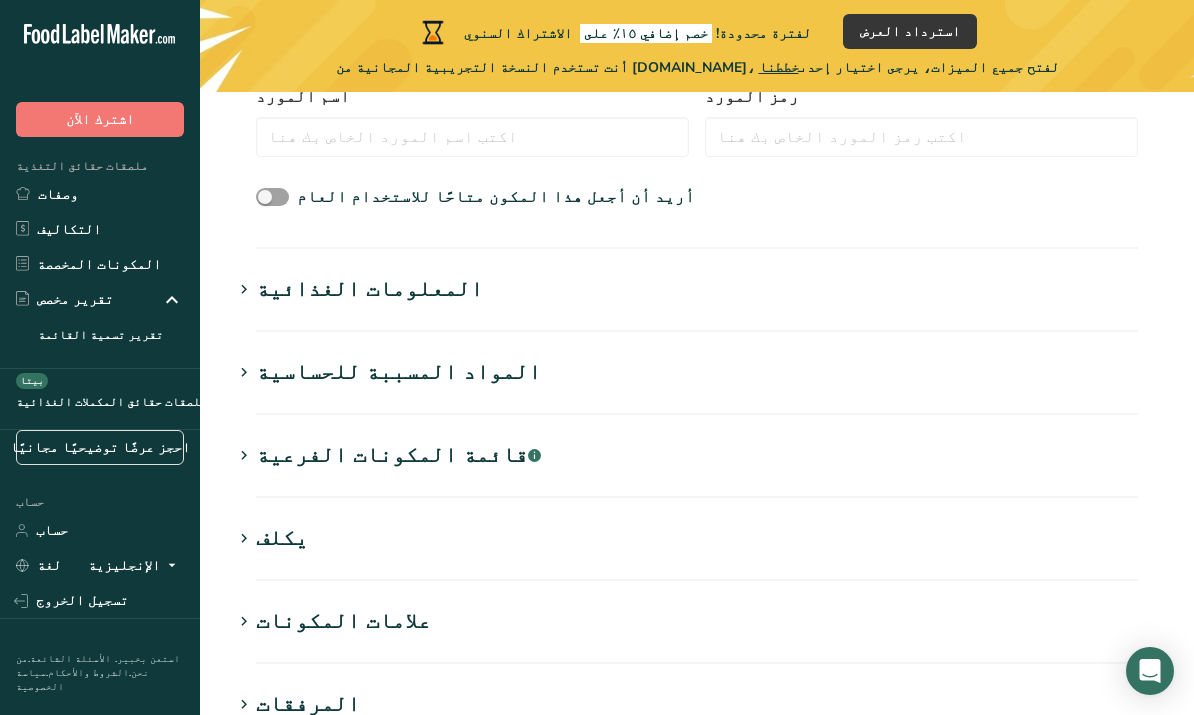 click on "المعلومات الغذائية" at bounding box center (697, 289) 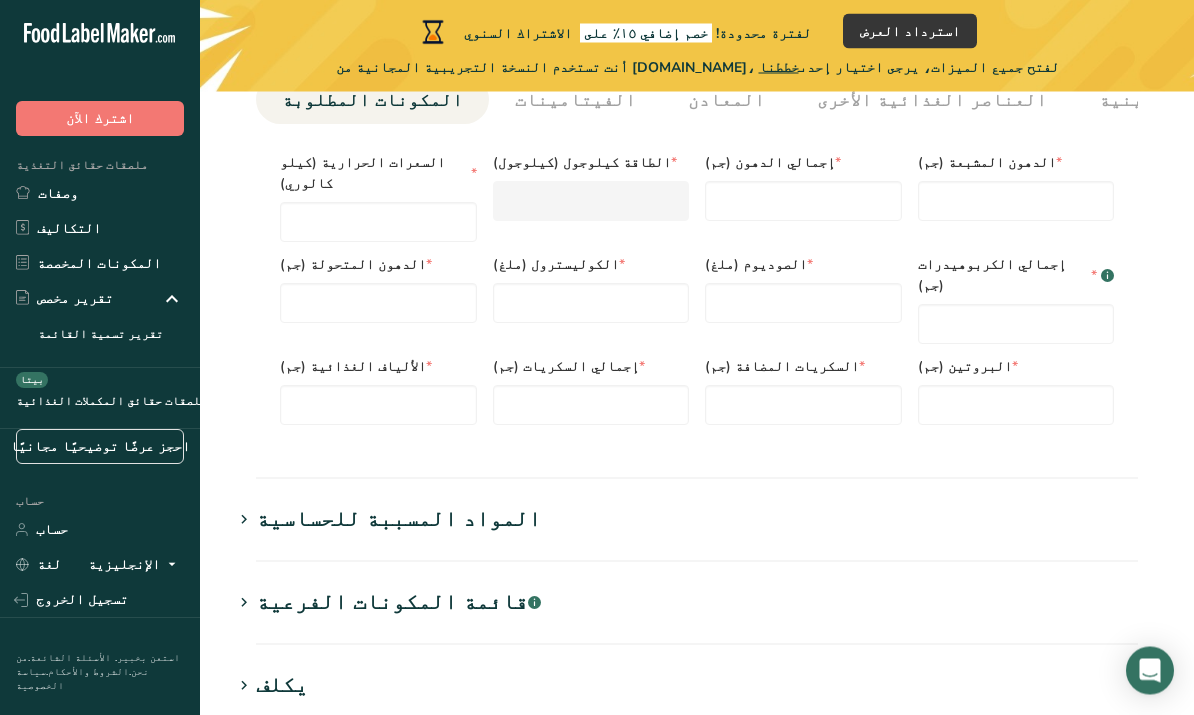 click on "المواد المسببة للحساسية" at bounding box center (697, 520) 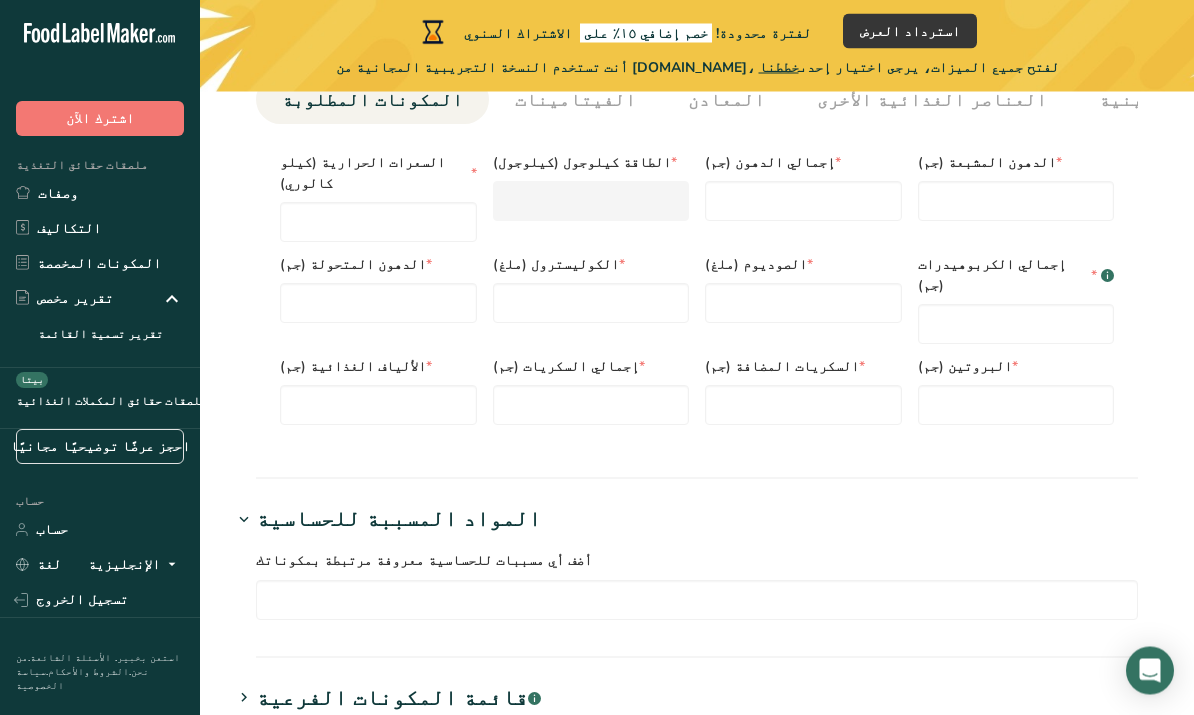 scroll, scrollTop: 993, scrollLeft: 0, axis: vertical 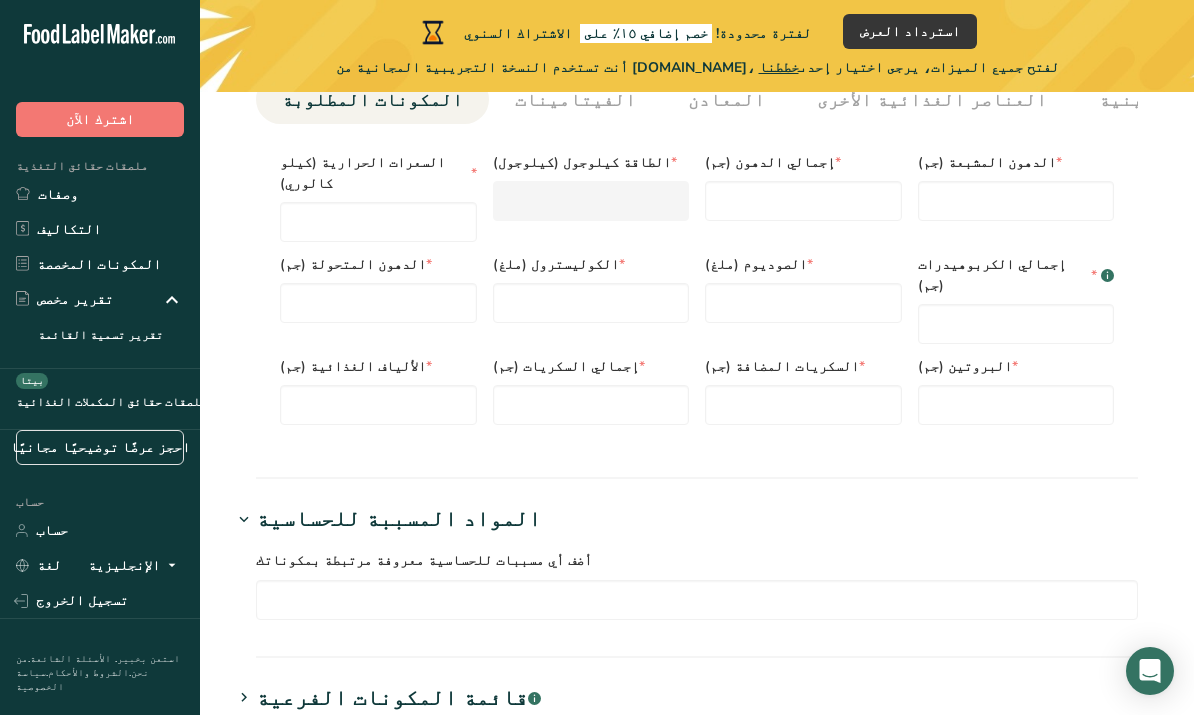 click on "المواد المسببة للحساسية" at bounding box center (697, 519) 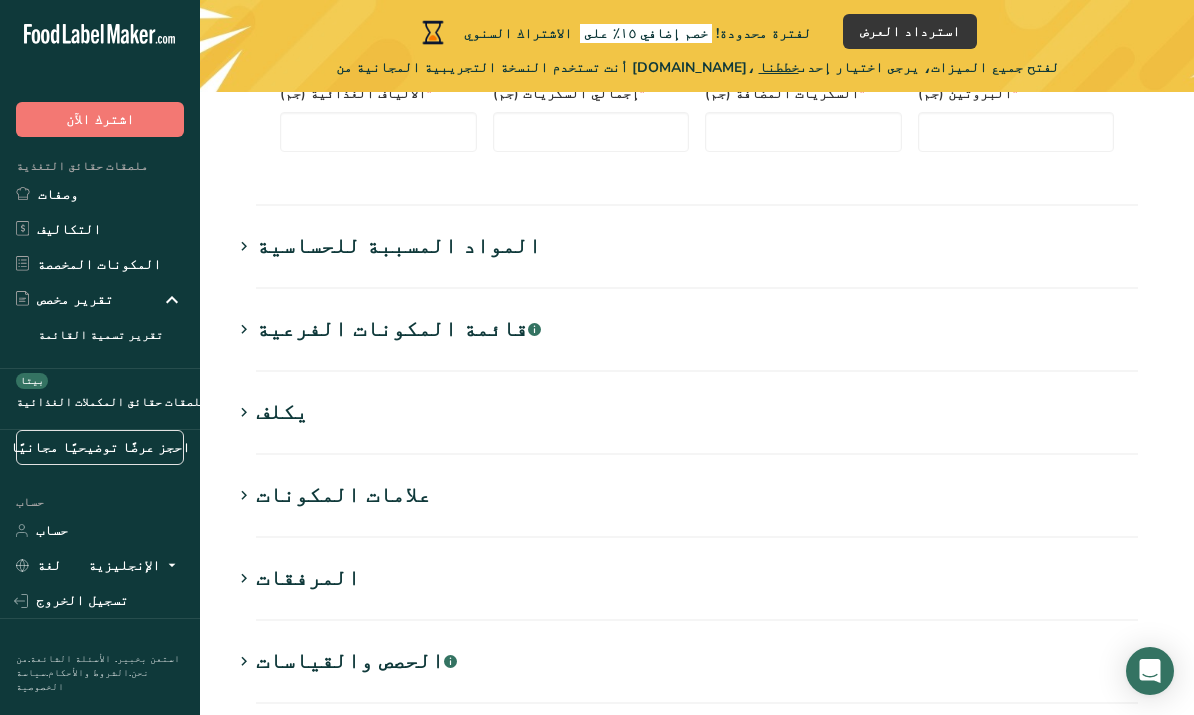 scroll, scrollTop: 1273, scrollLeft: 0, axis: vertical 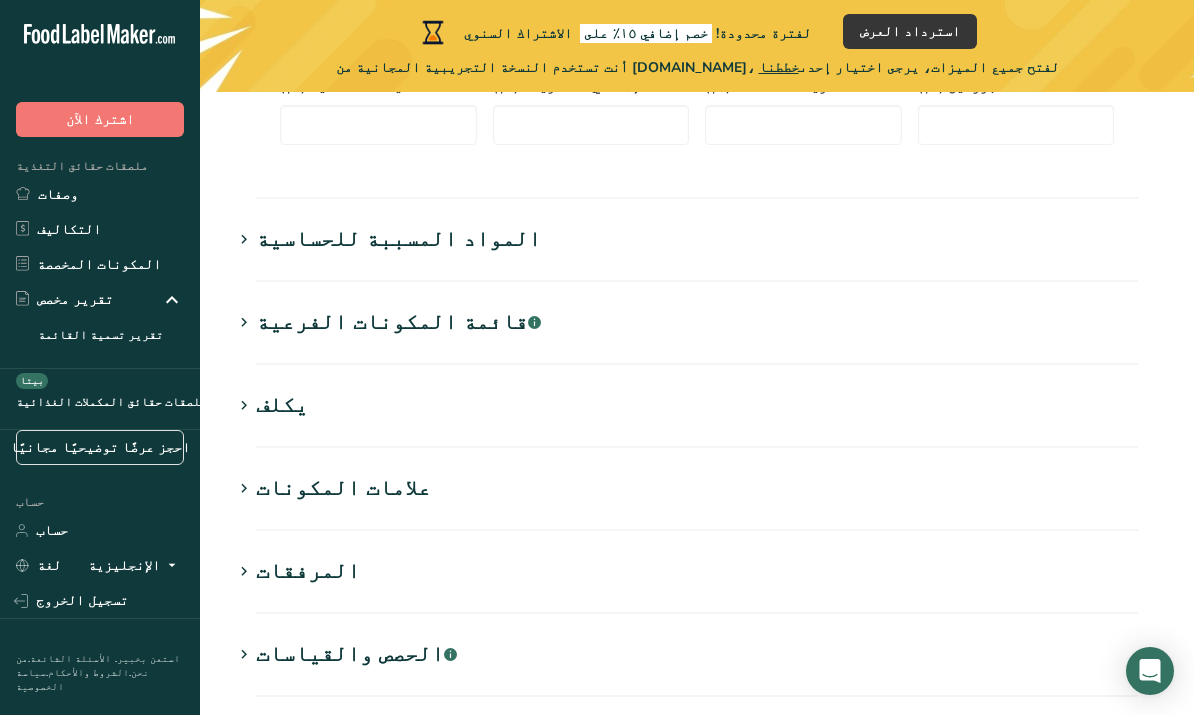 click on "يكلف" at bounding box center [697, 405] 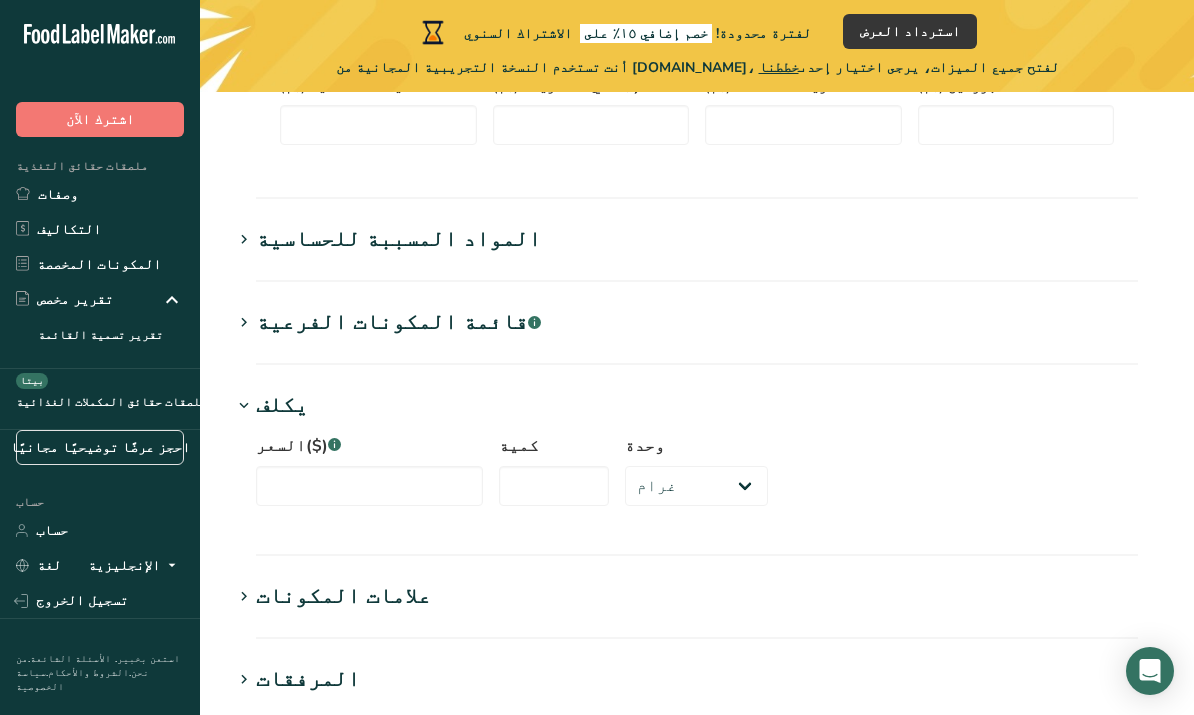 click on "يكلف" at bounding box center [697, 405] 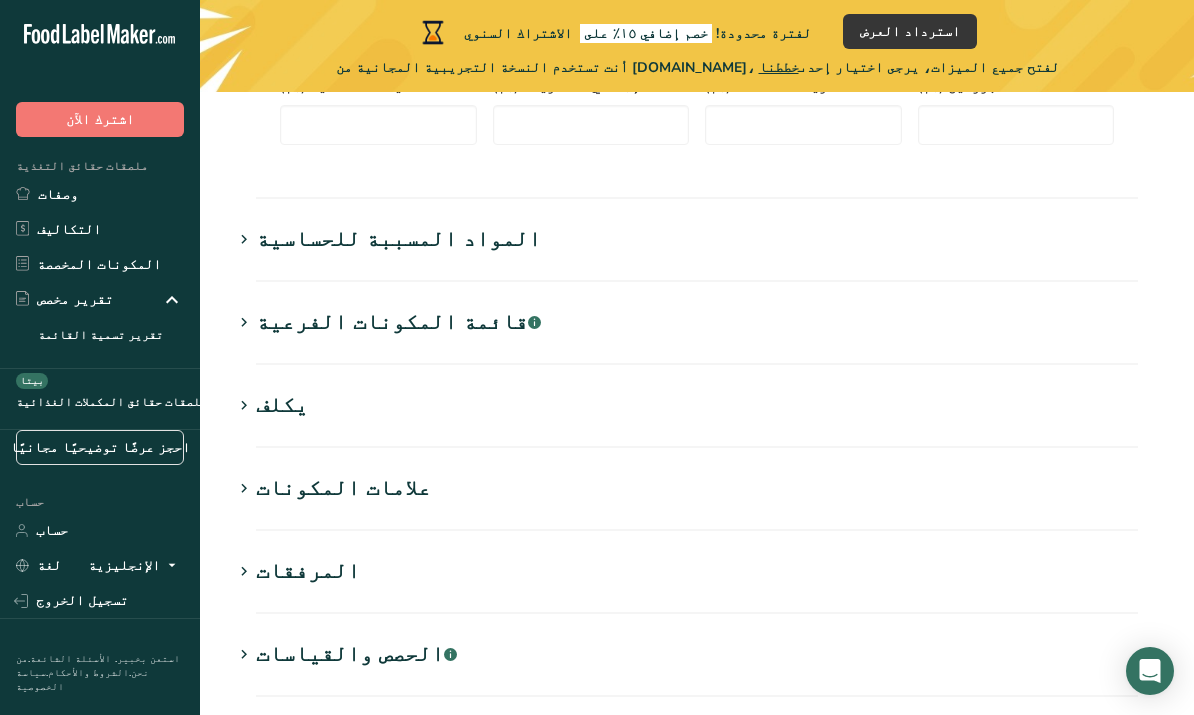 click on "يكلف" at bounding box center [697, 405] 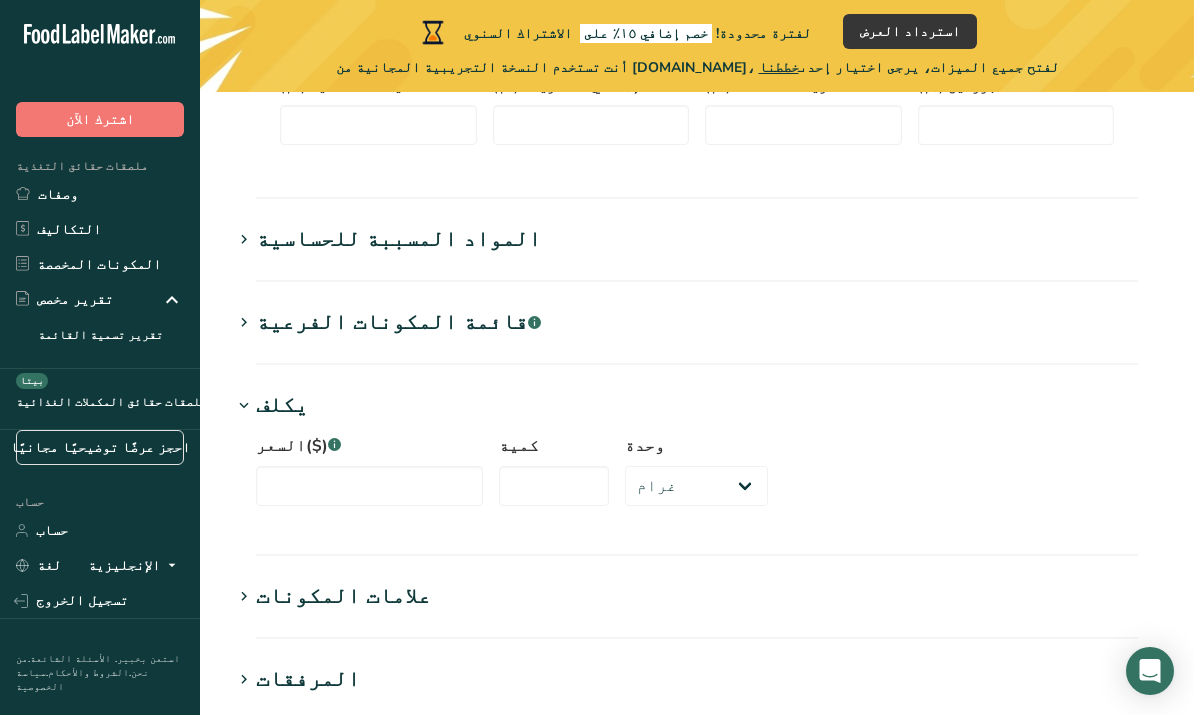 click on "يكلف" at bounding box center (697, 405) 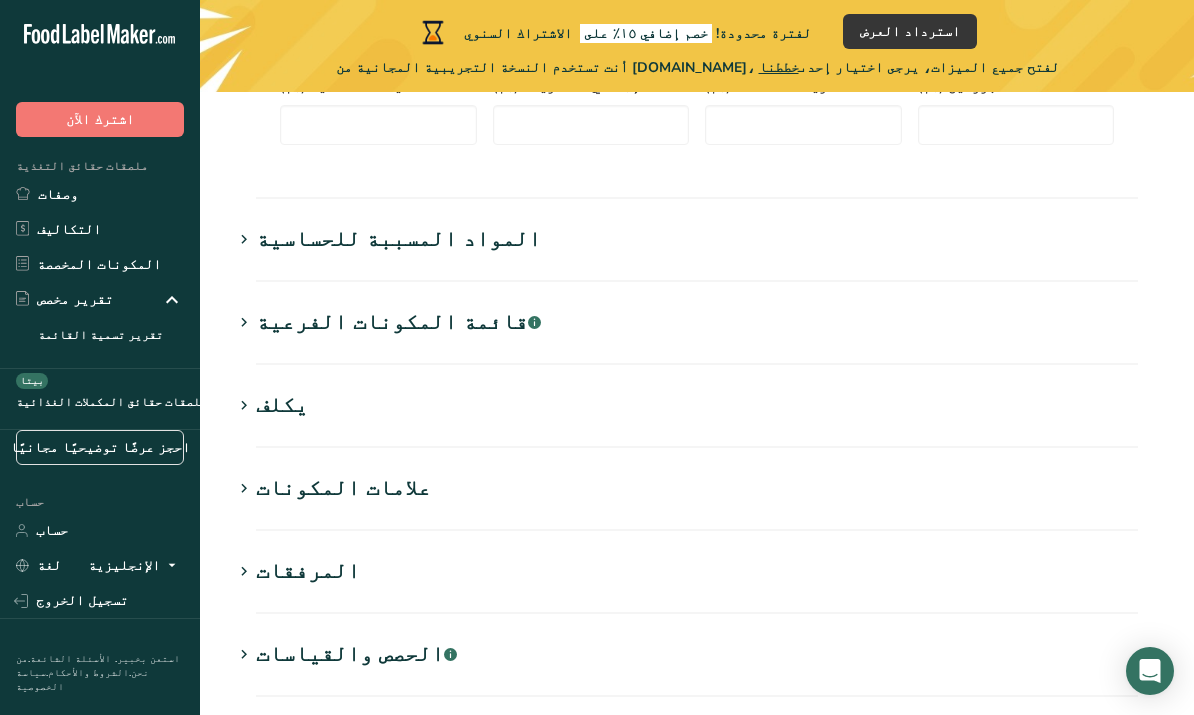 click on "علامات المكونات" at bounding box center (697, 488) 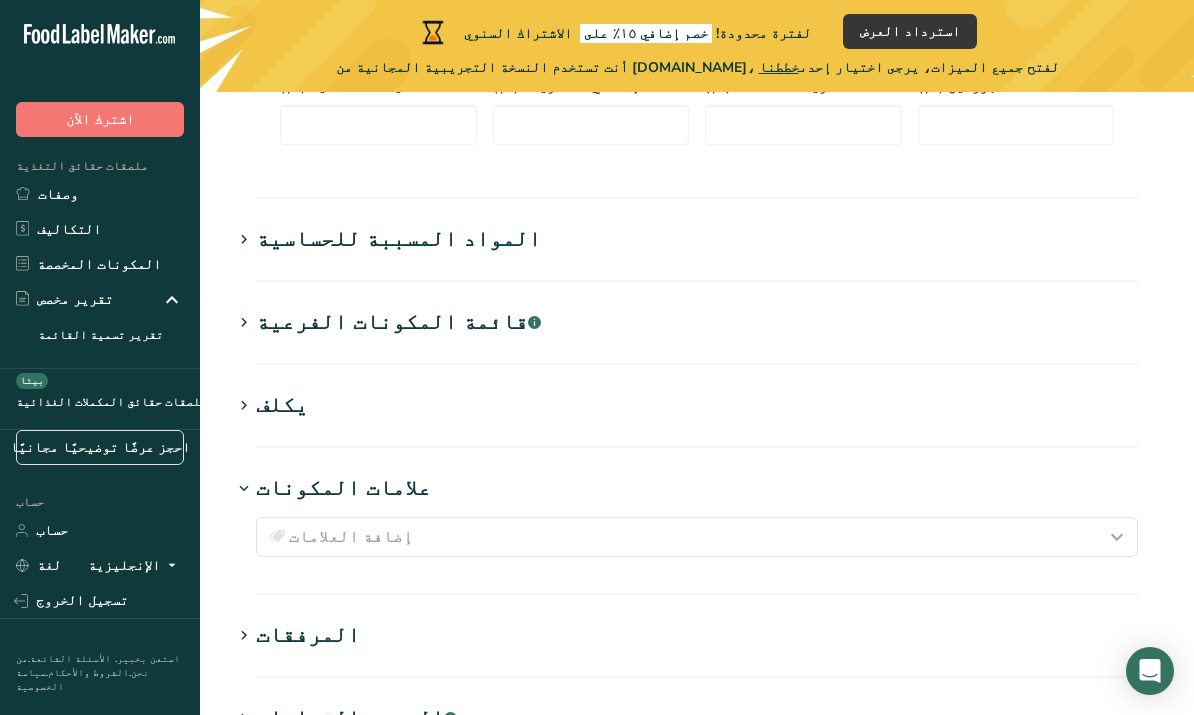 click on "علامات المكونات" at bounding box center (697, 488) 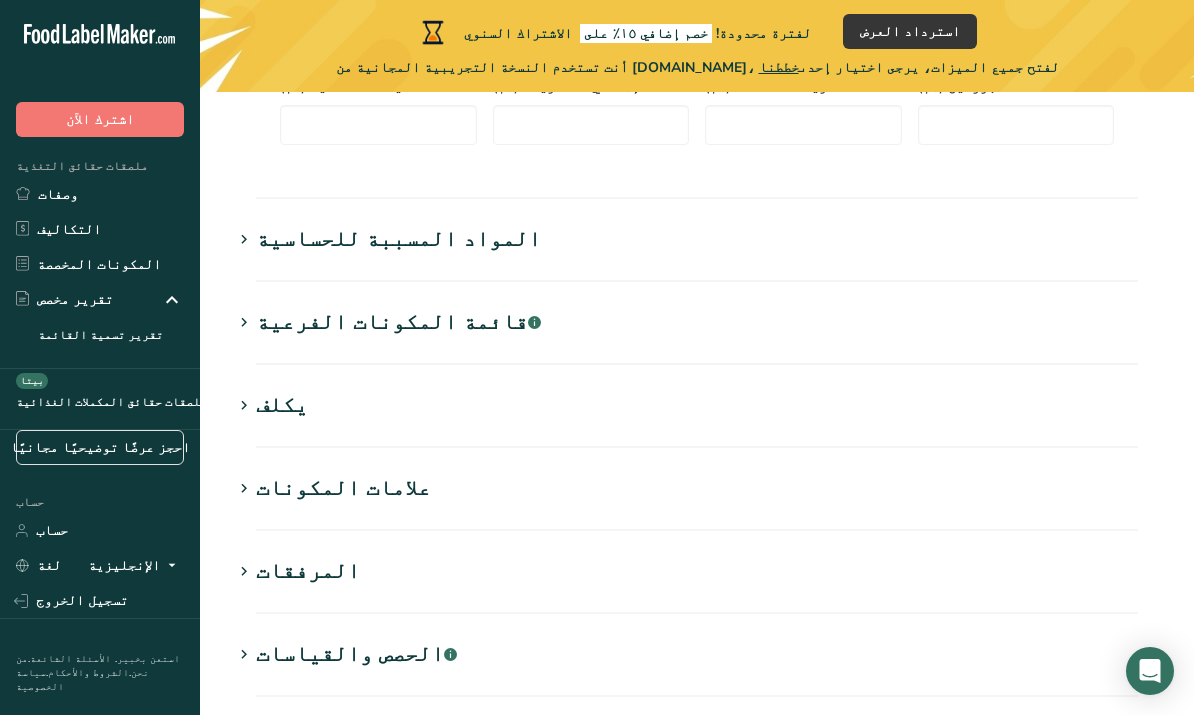 click on "الحصص والقياسات
.a-a{fill:#347362;}.b-a{fill:#fff;}" at bounding box center (697, 654) 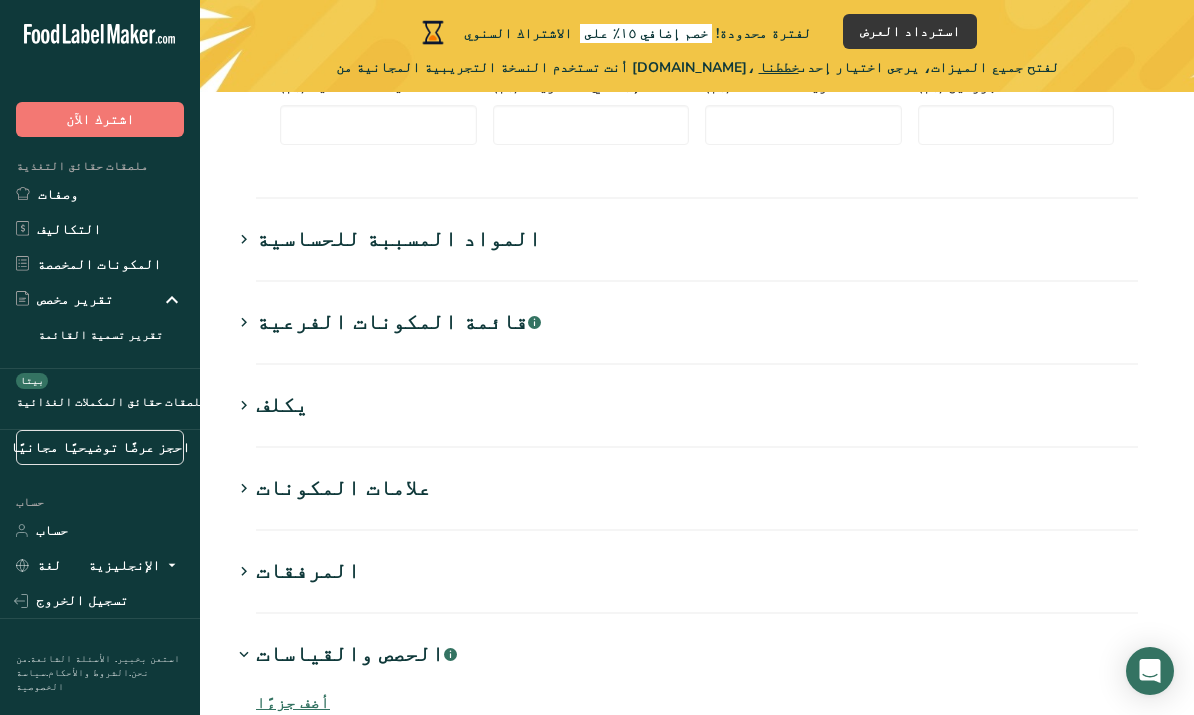 click on "المرفقات" at bounding box center [697, 571] 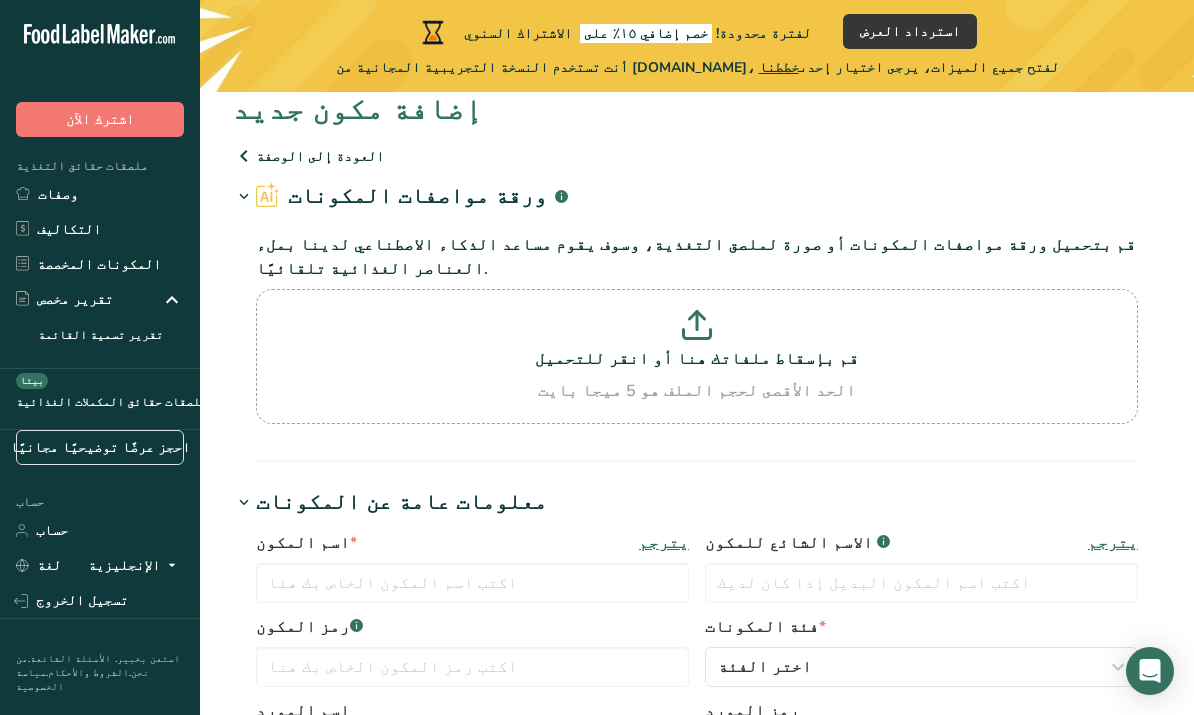 scroll, scrollTop: 0, scrollLeft: 0, axis: both 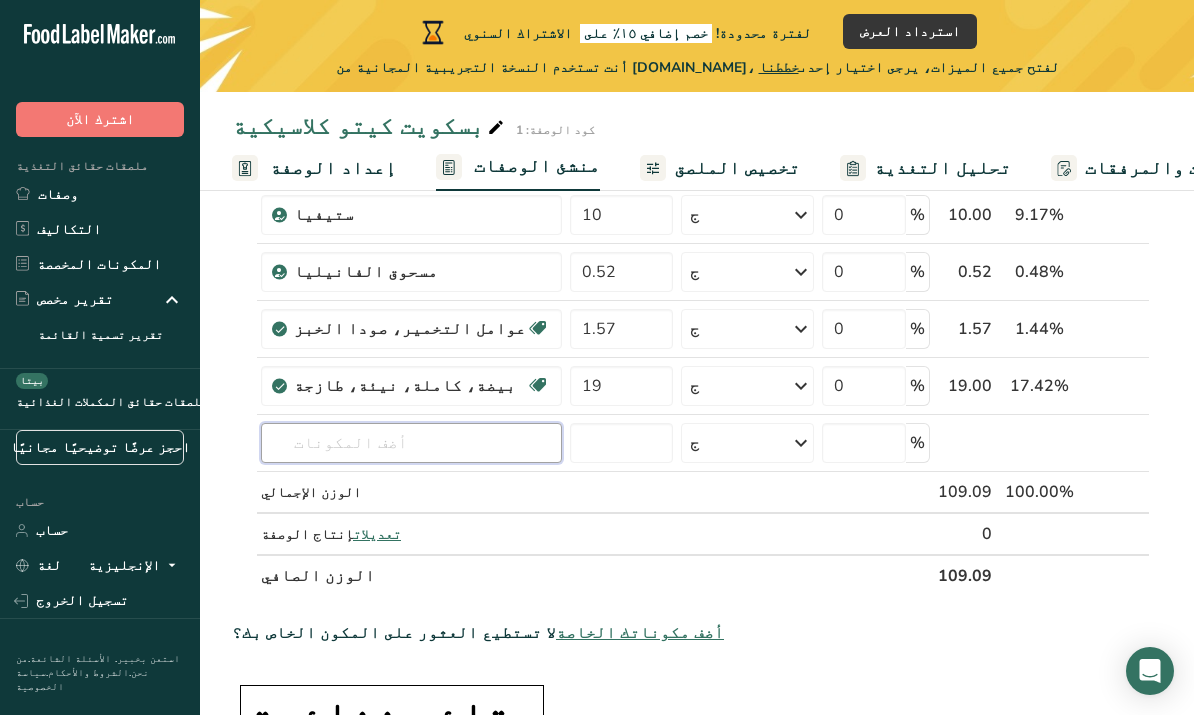 click at bounding box center [411, 443] 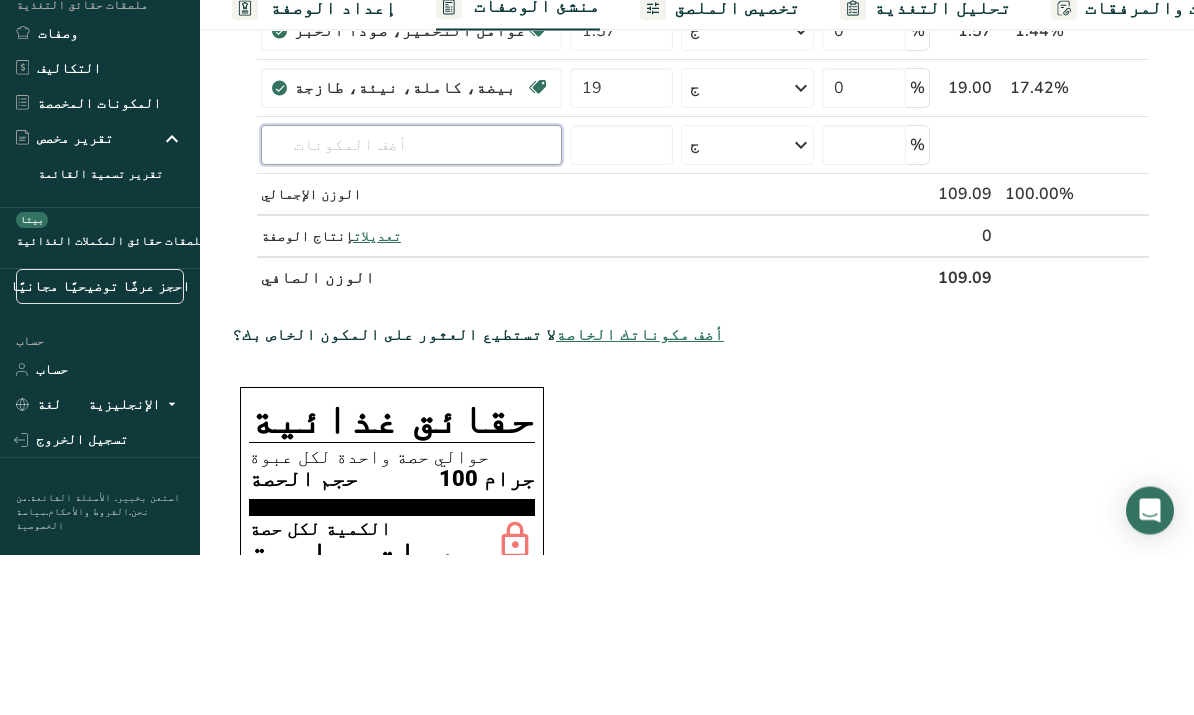 scroll, scrollTop: 305, scrollLeft: 0, axis: vertical 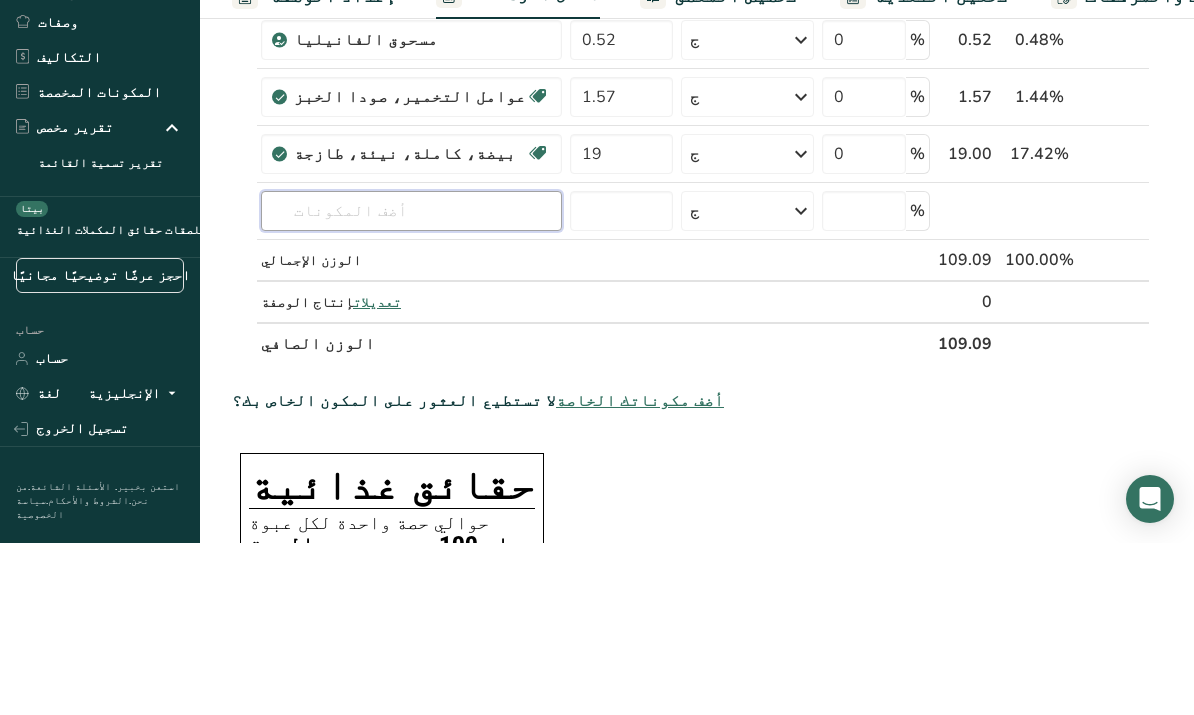 click at bounding box center (411, 383) 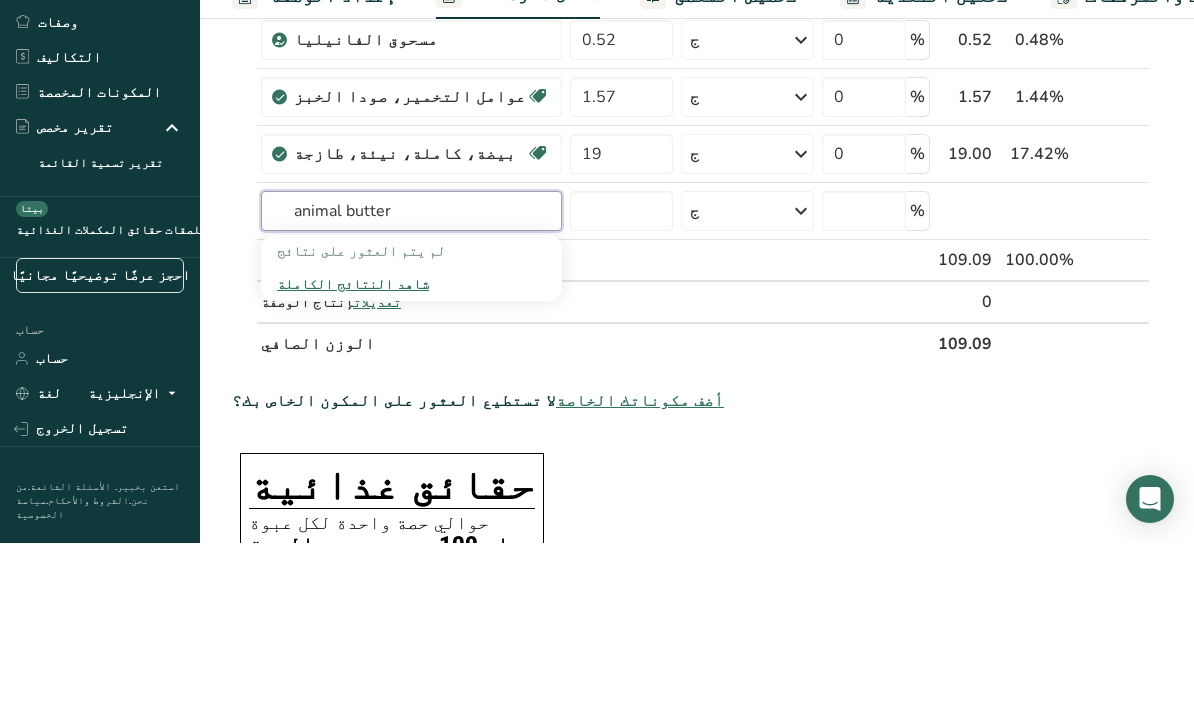 type on "animal butter" 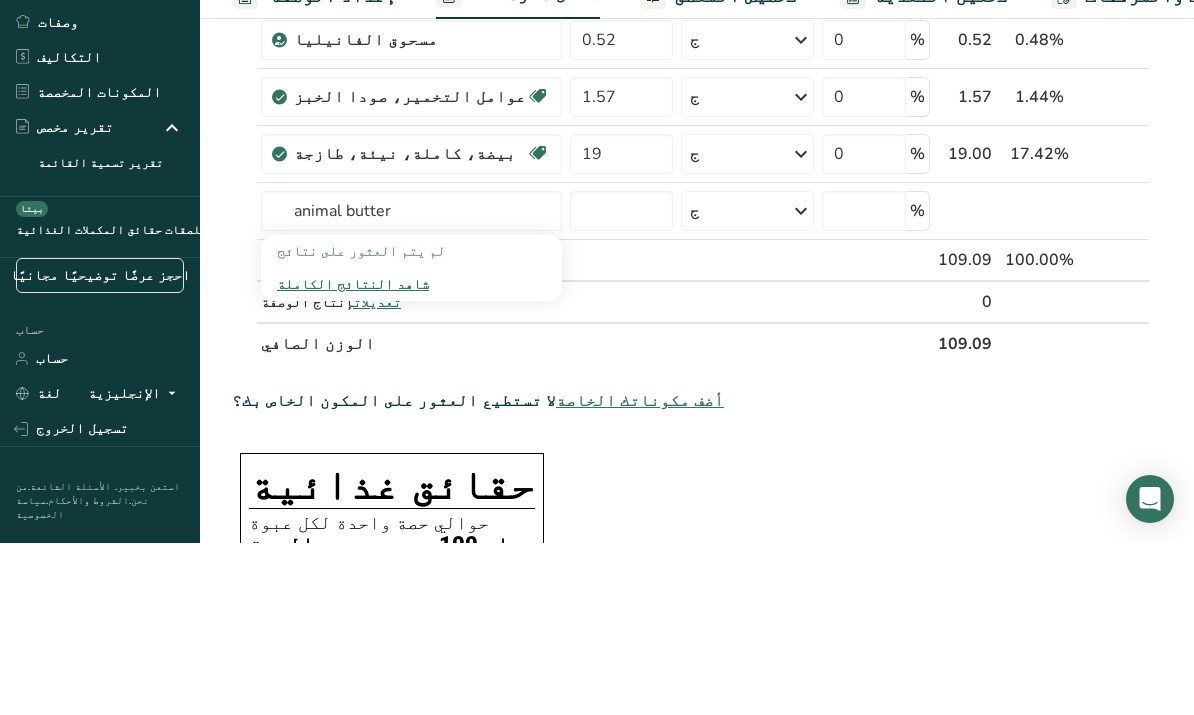 click on "شاهد النتائج الكاملة" at bounding box center [353, 456] 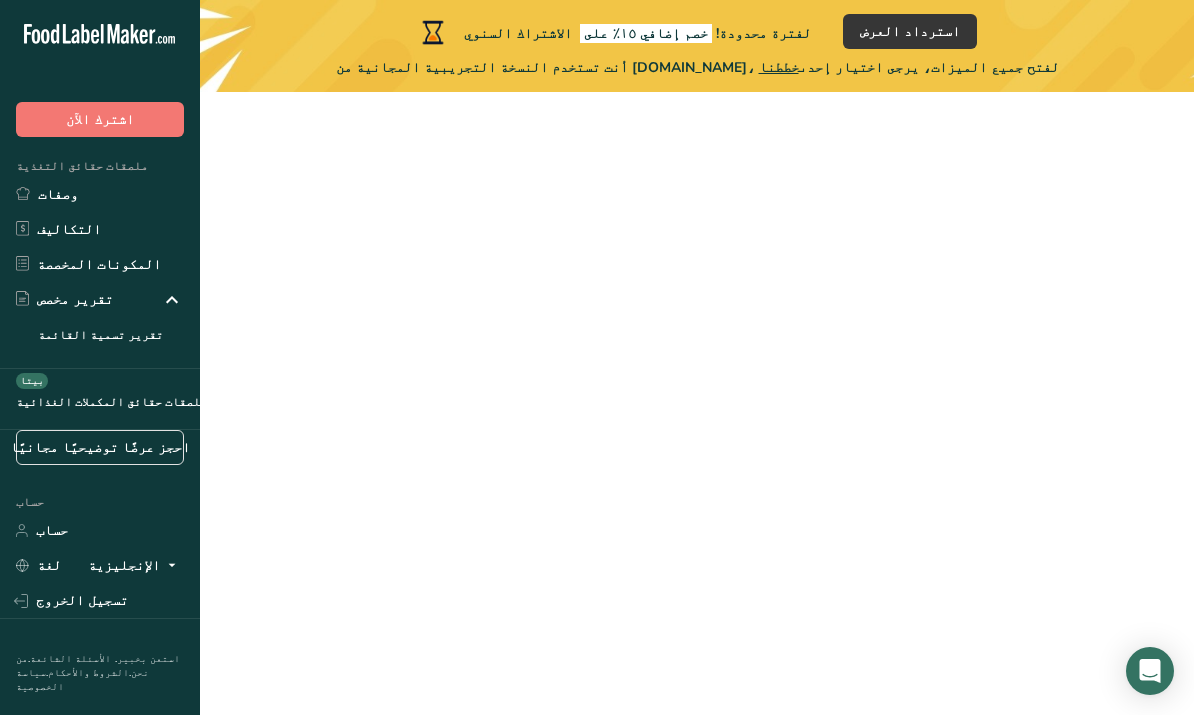 scroll, scrollTop: 0, scrollLeft: 0, axis: both 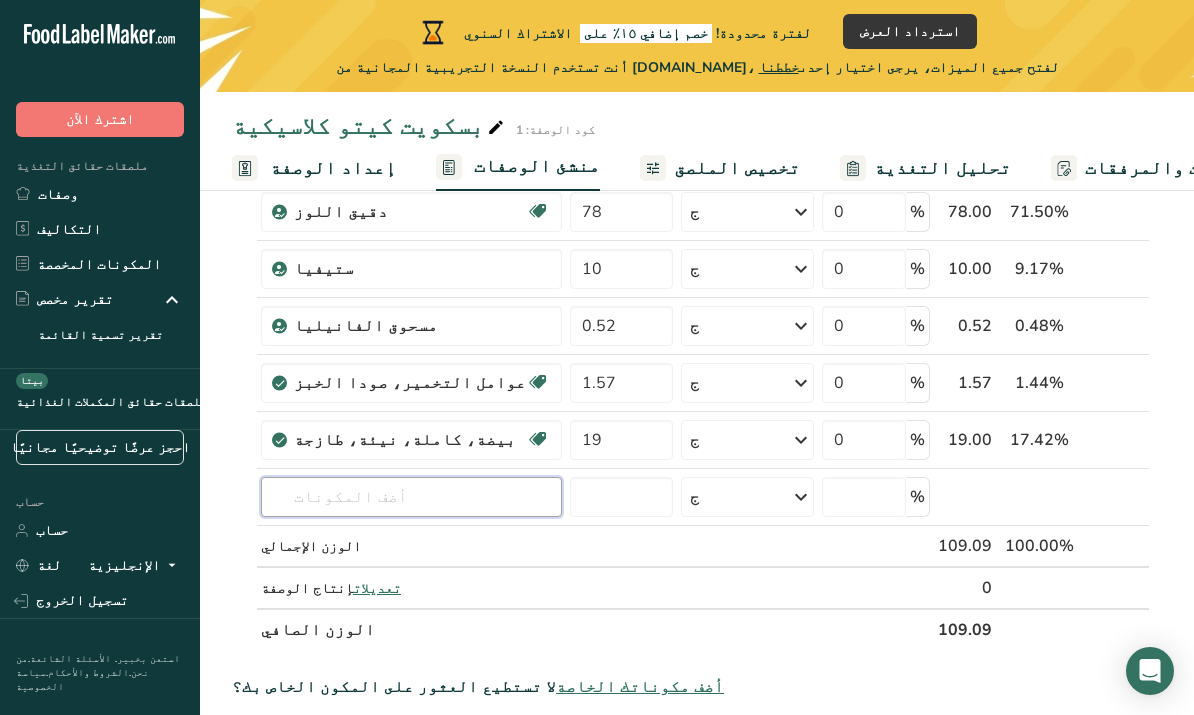 click at bounding box center (411, 497) 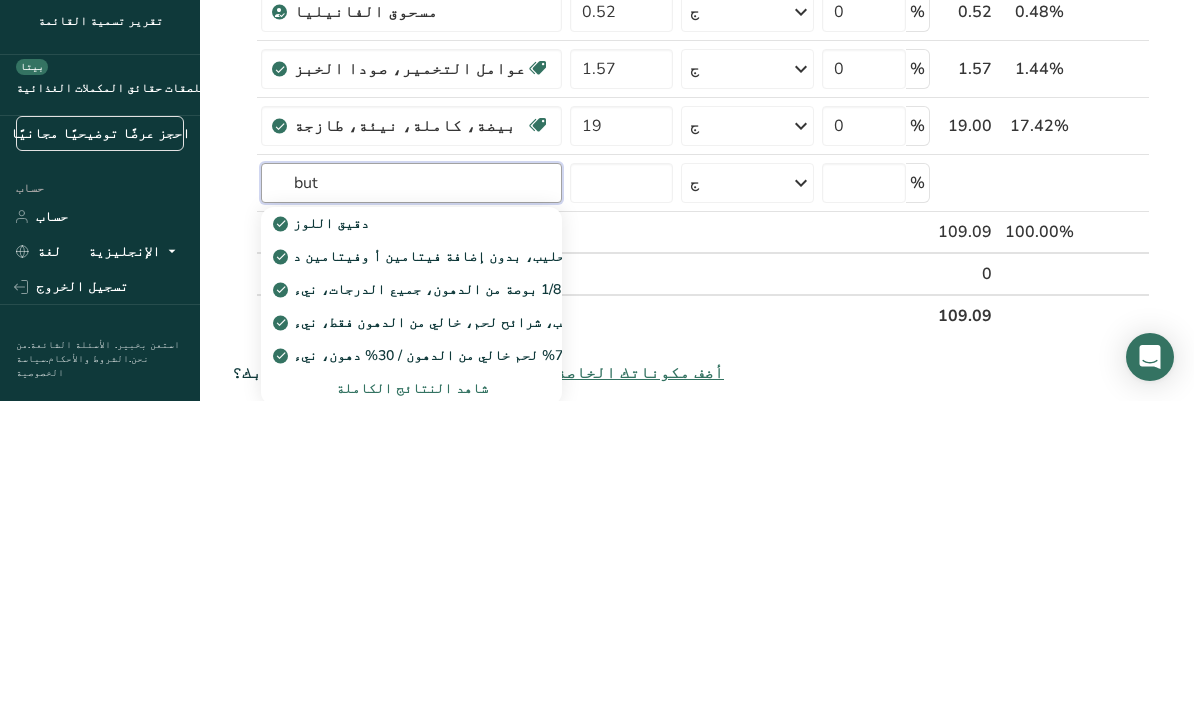type on "butt" 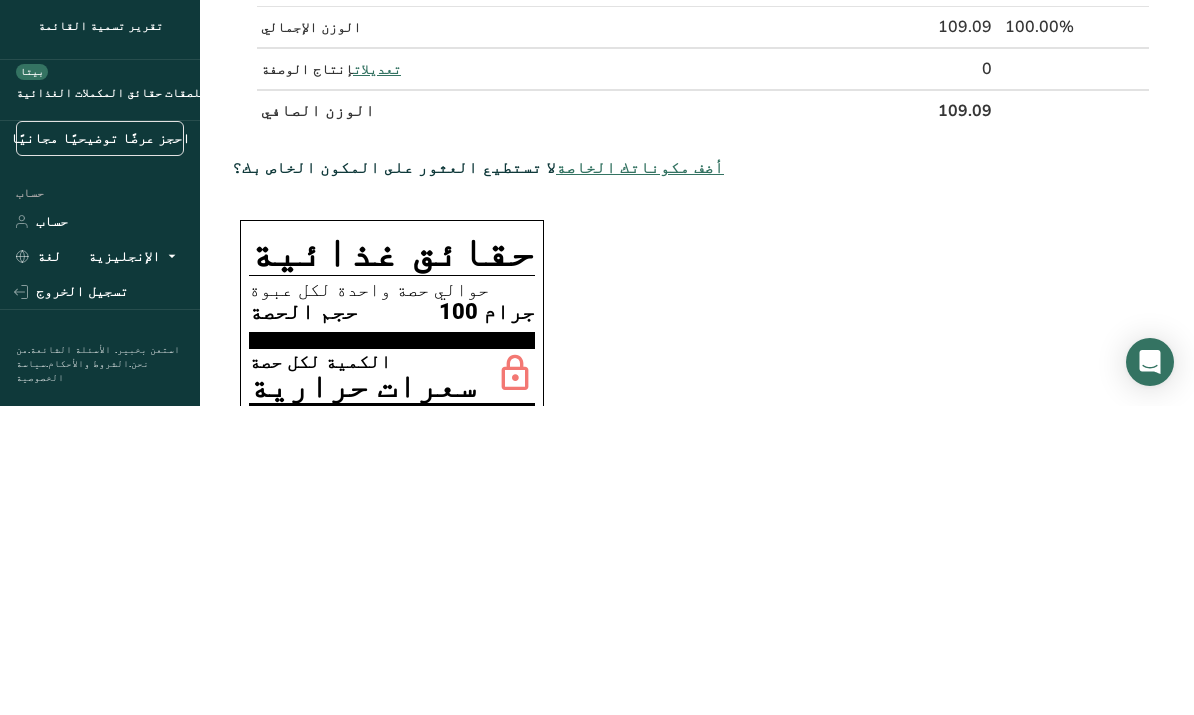 scroll, scrollTop: 390, scrollLeft: 0, axis: vertical 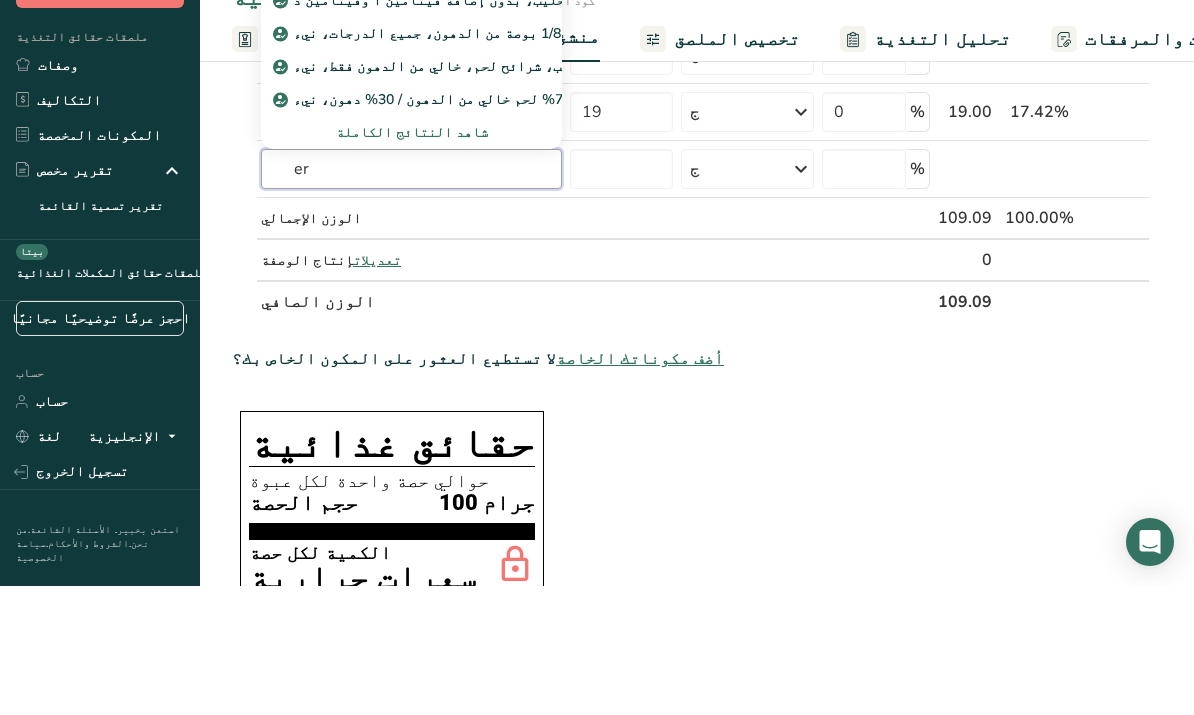 type on "er" 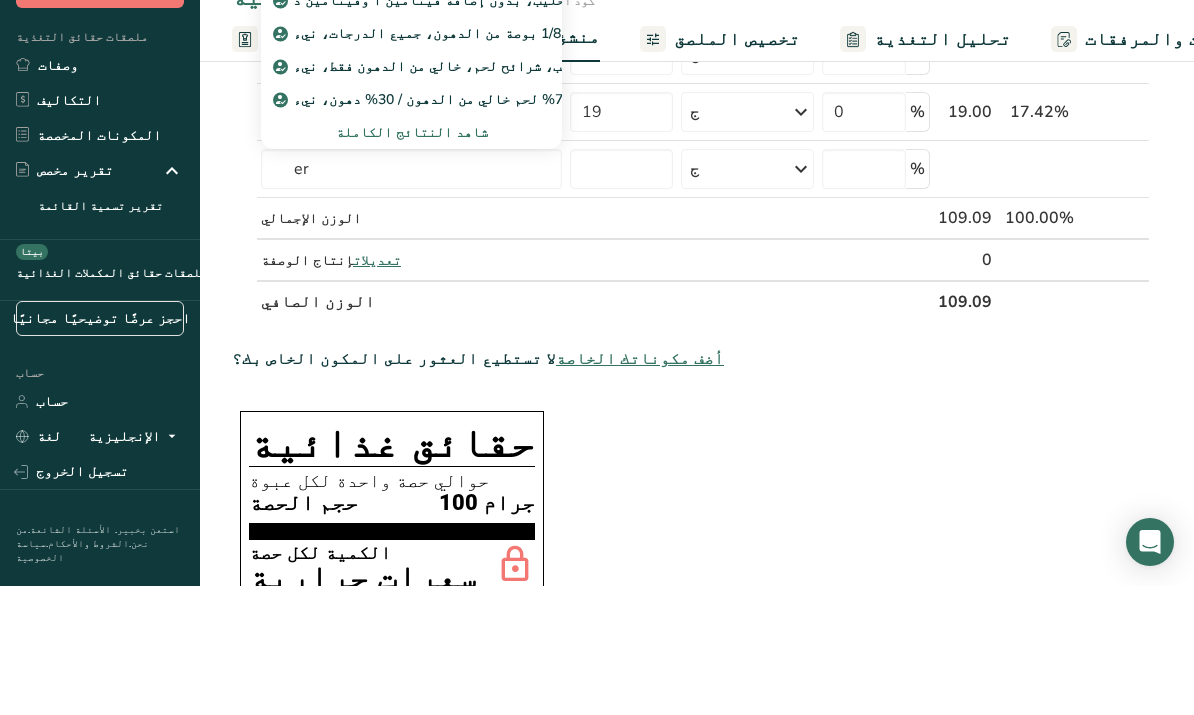 click on "شاهد النتائج الكاملة" at bounding box center [412, 261] 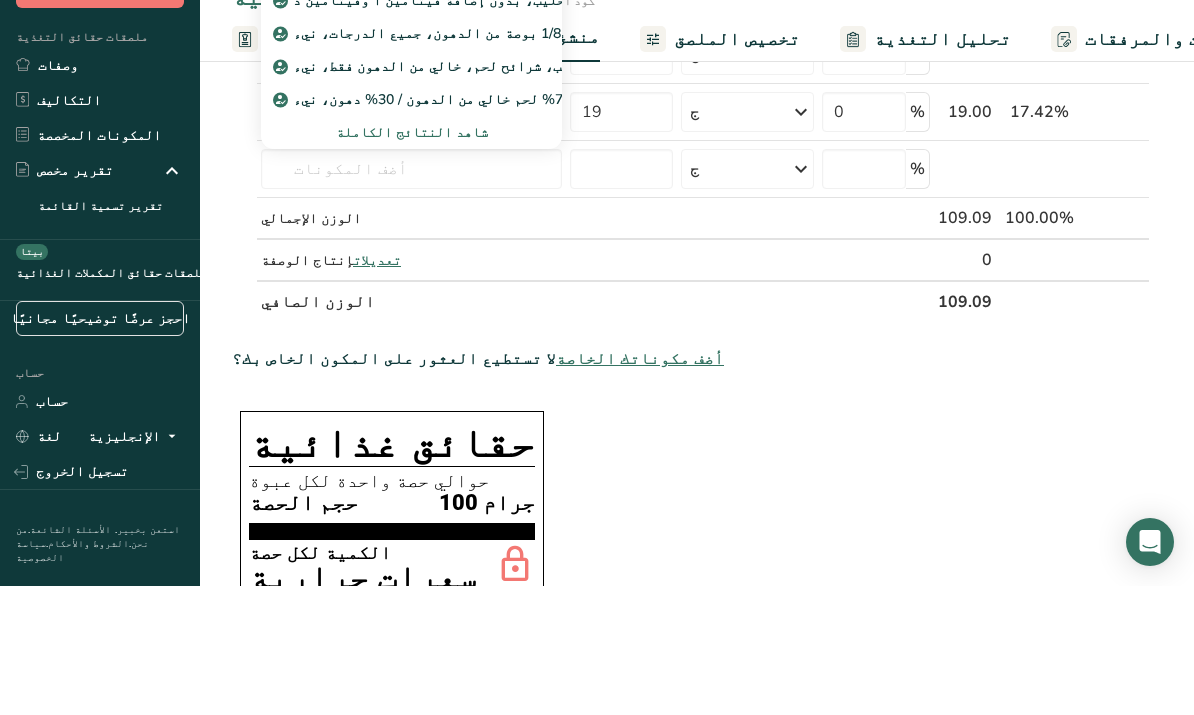 scroll, scrollTop: 519, scrollLeft: 0, axis: vertical 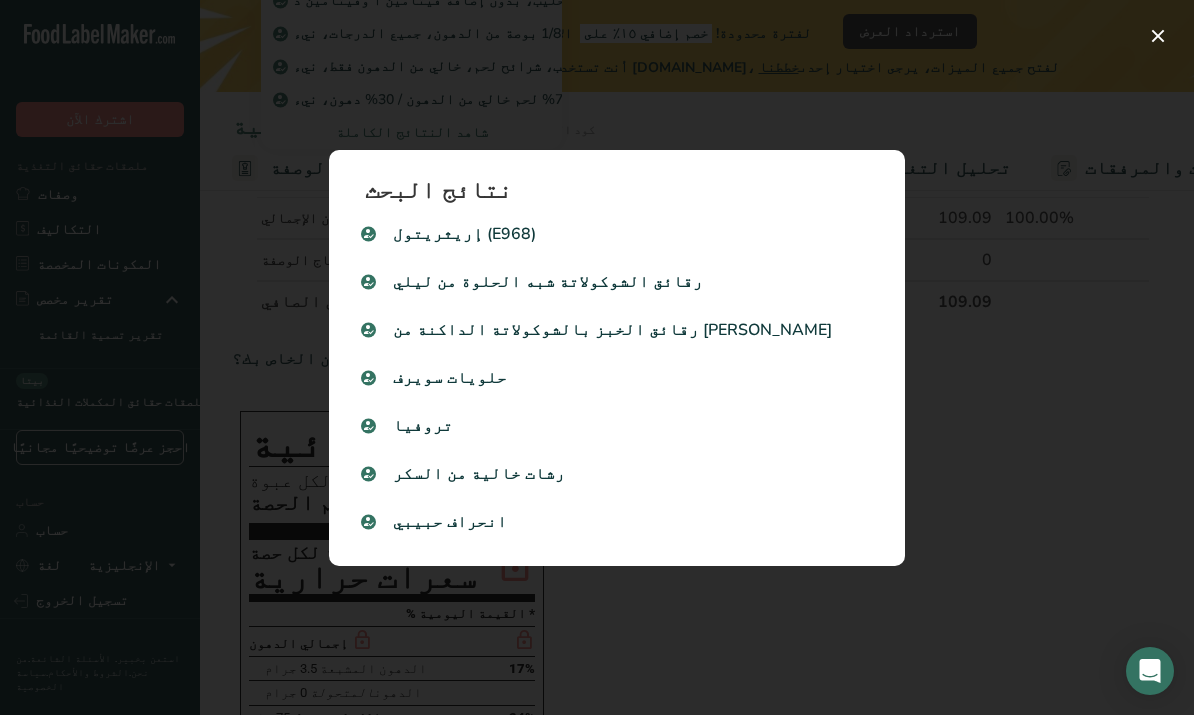 click at bounding box center [597, 357] 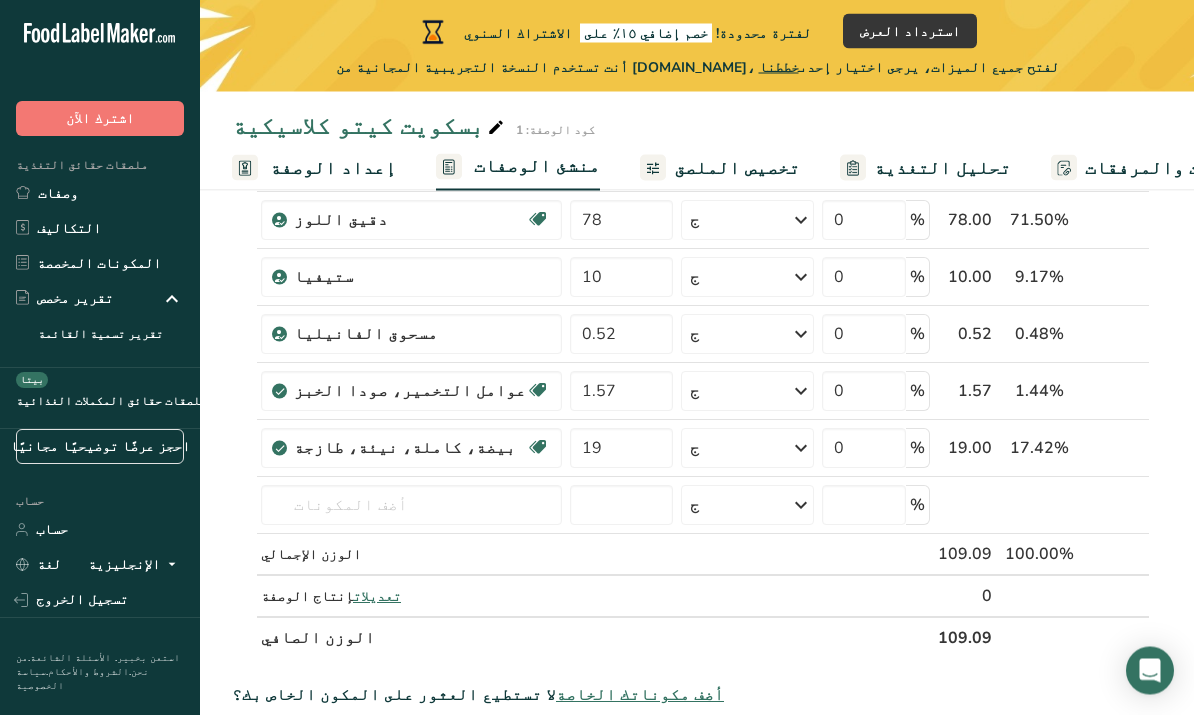scroll, scrollTop: 185, scrollLeft: 0, axis: vertical 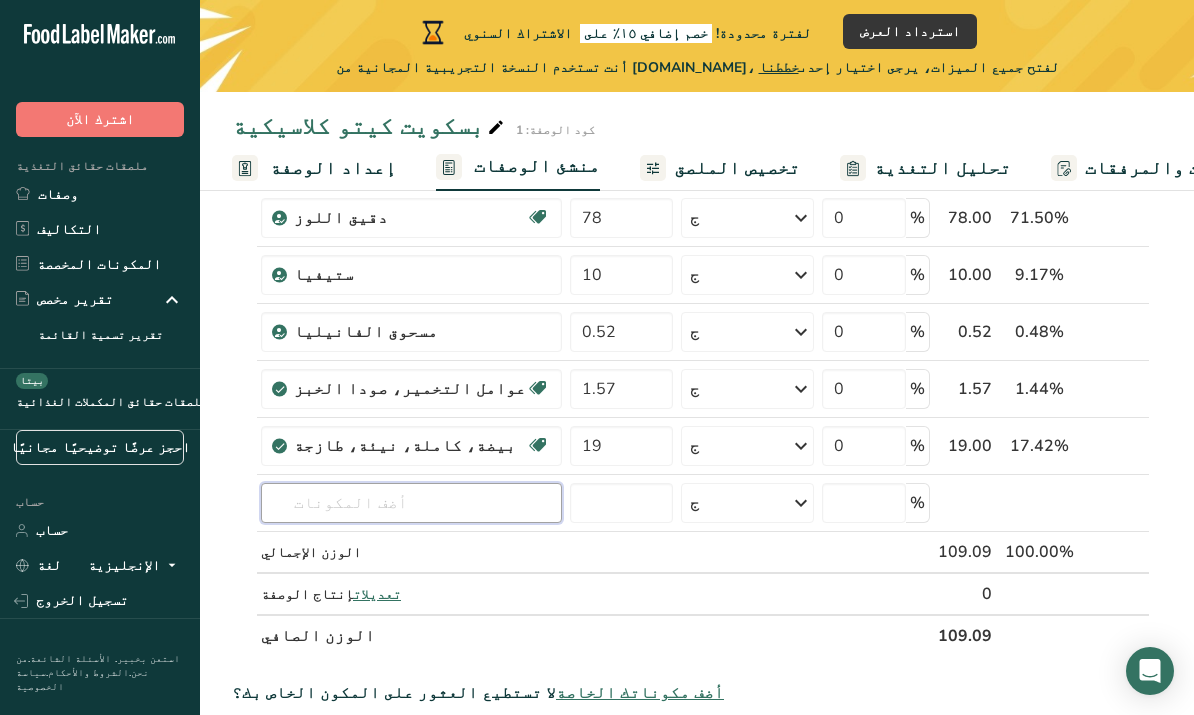 click at bounding box center [411, 503] 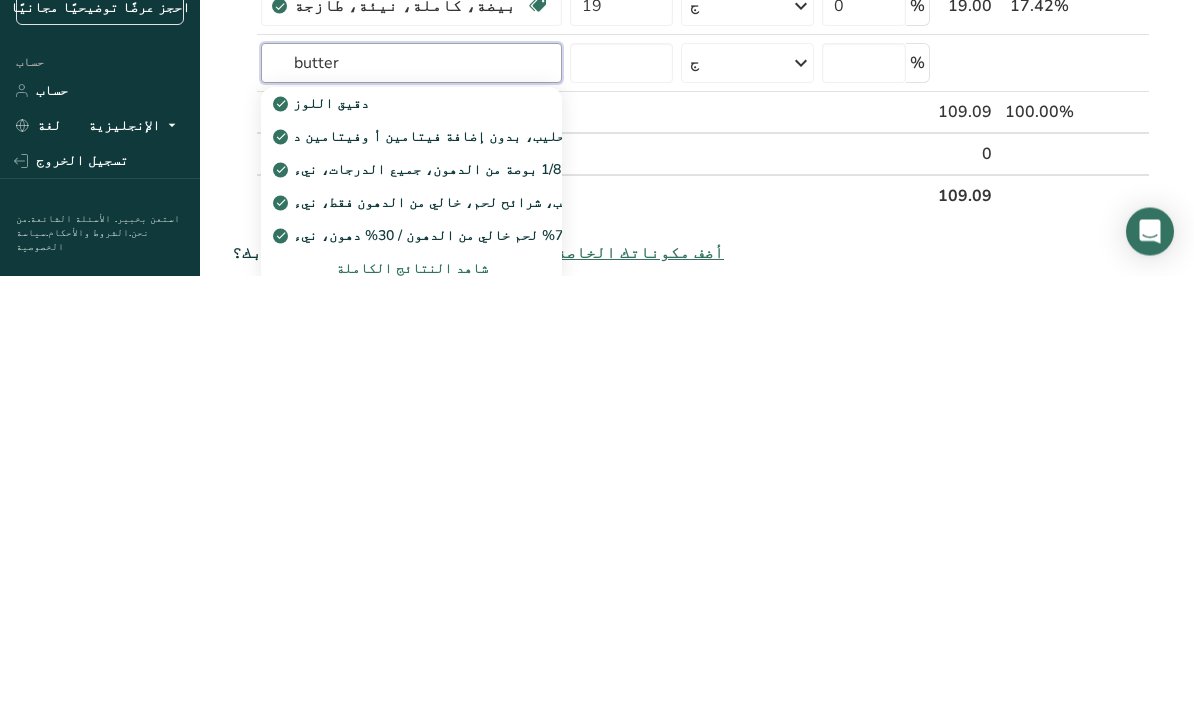 type on "butter" 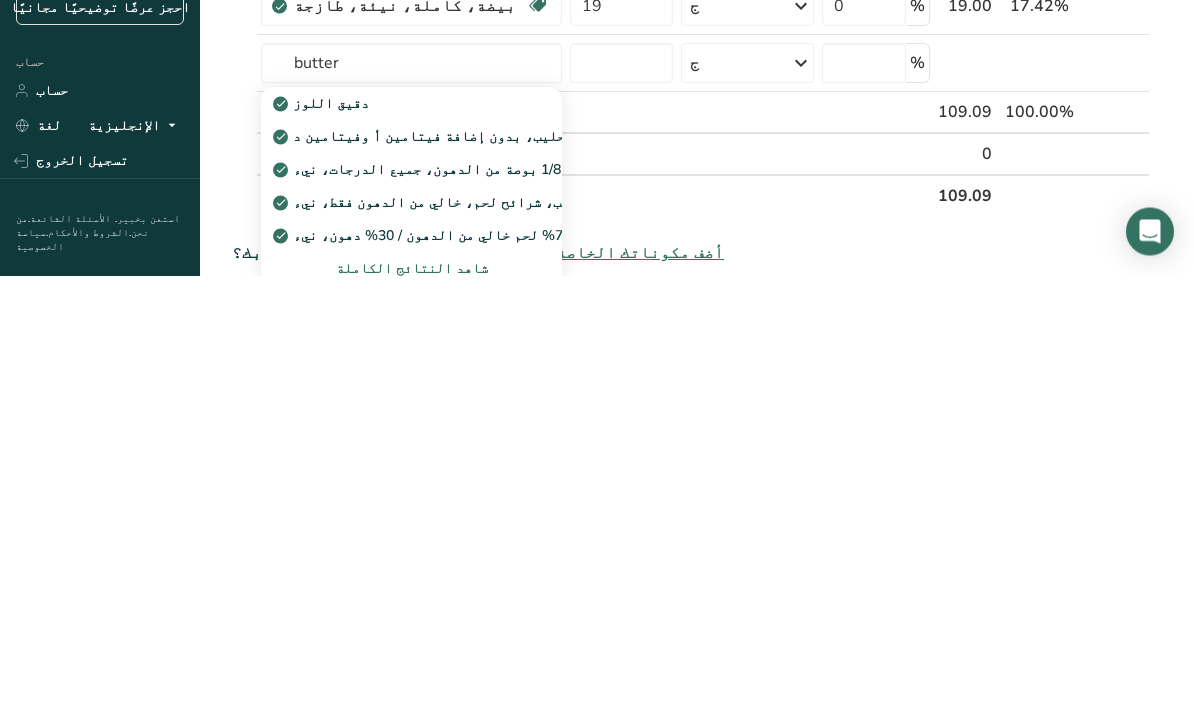 click on "شاهد النتائج الكاملة" at bounding box center (412, 708) 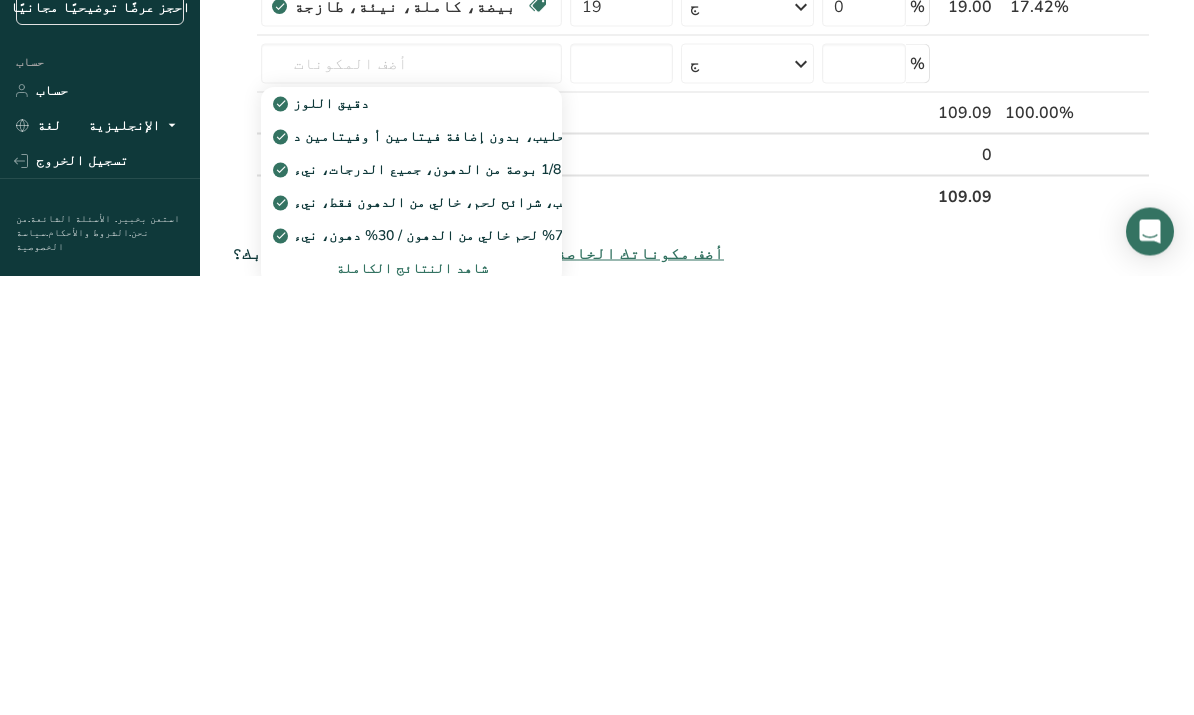 scroll, scrollTop: 625, scrollLeft: 0, axis: vertical 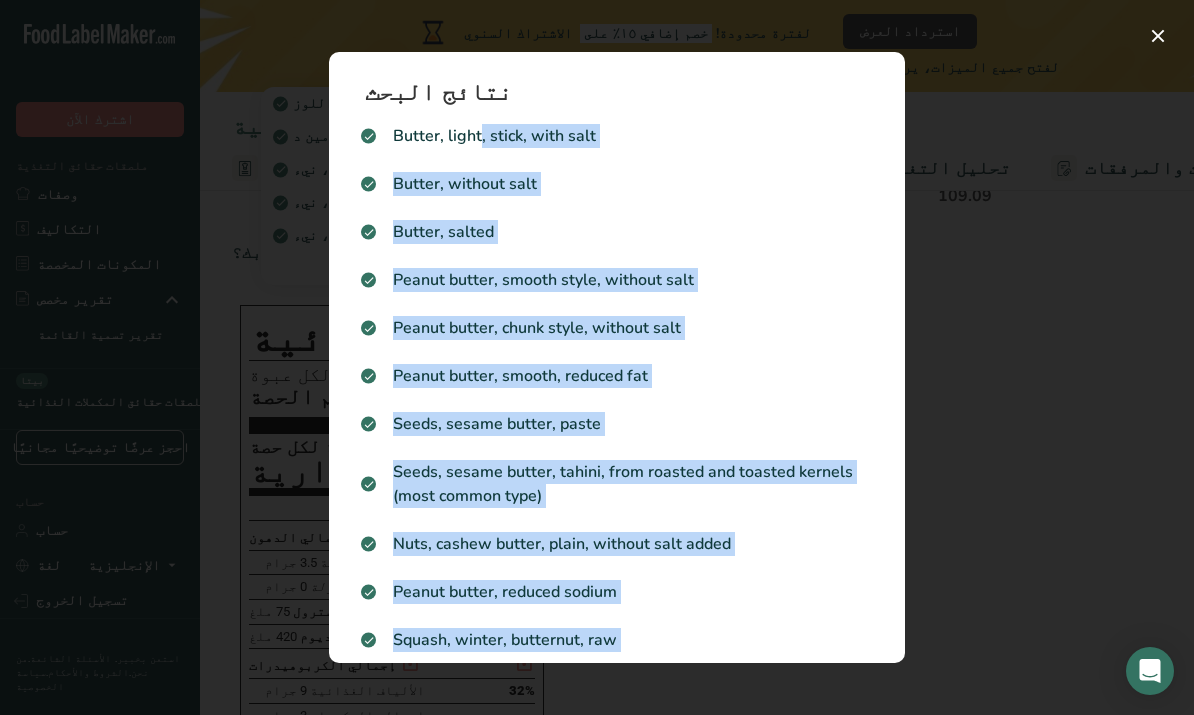click at bounding box center (597, 357) 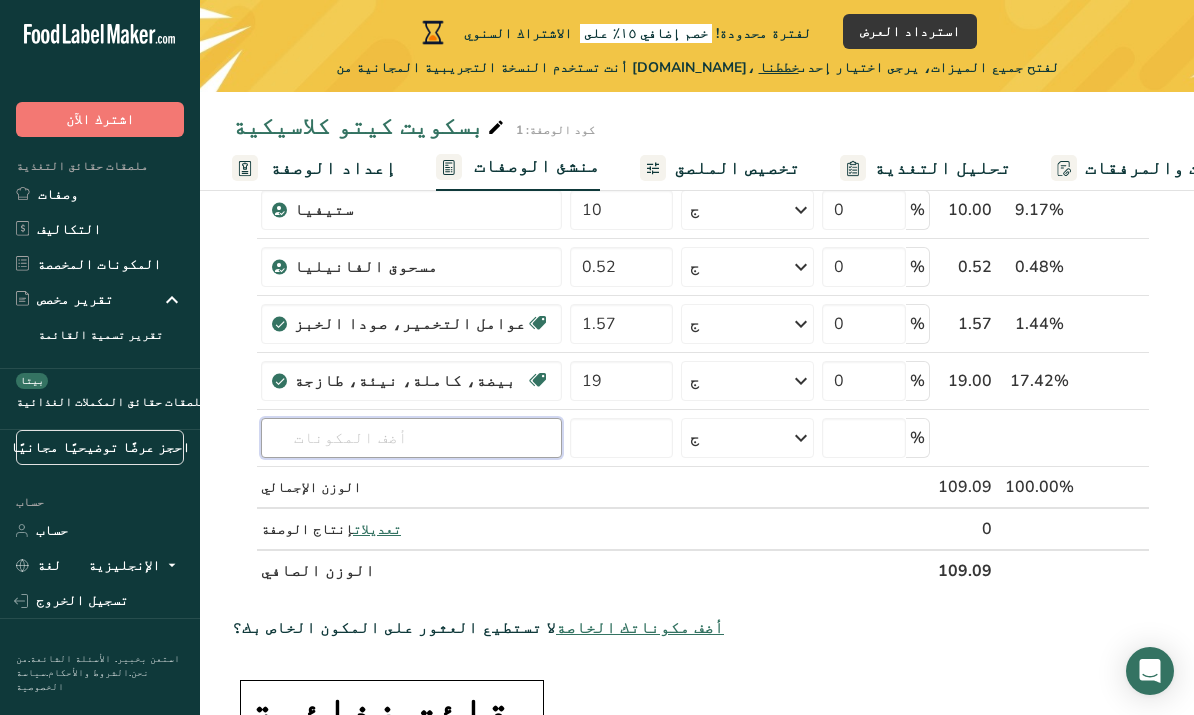 click at bounding box center (411, 438) 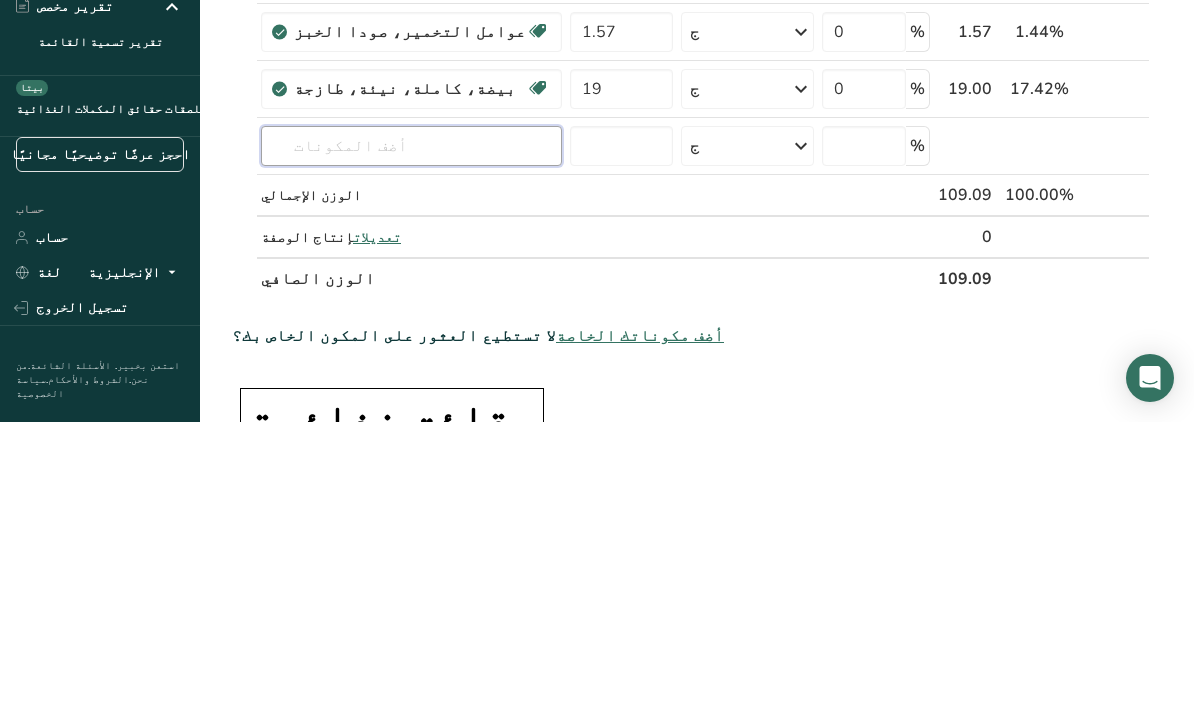 scroll, scrollTop: 543, scrollLeft: 0, axis: vertical 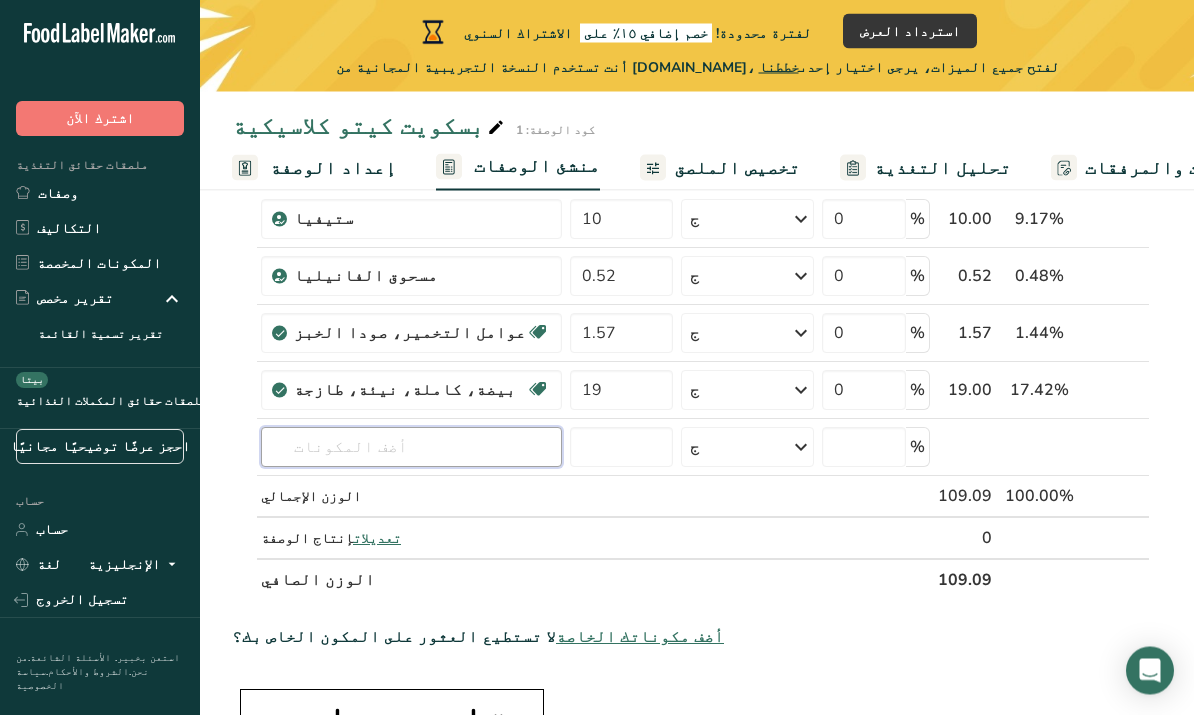 click at bounding box center (411, 448) 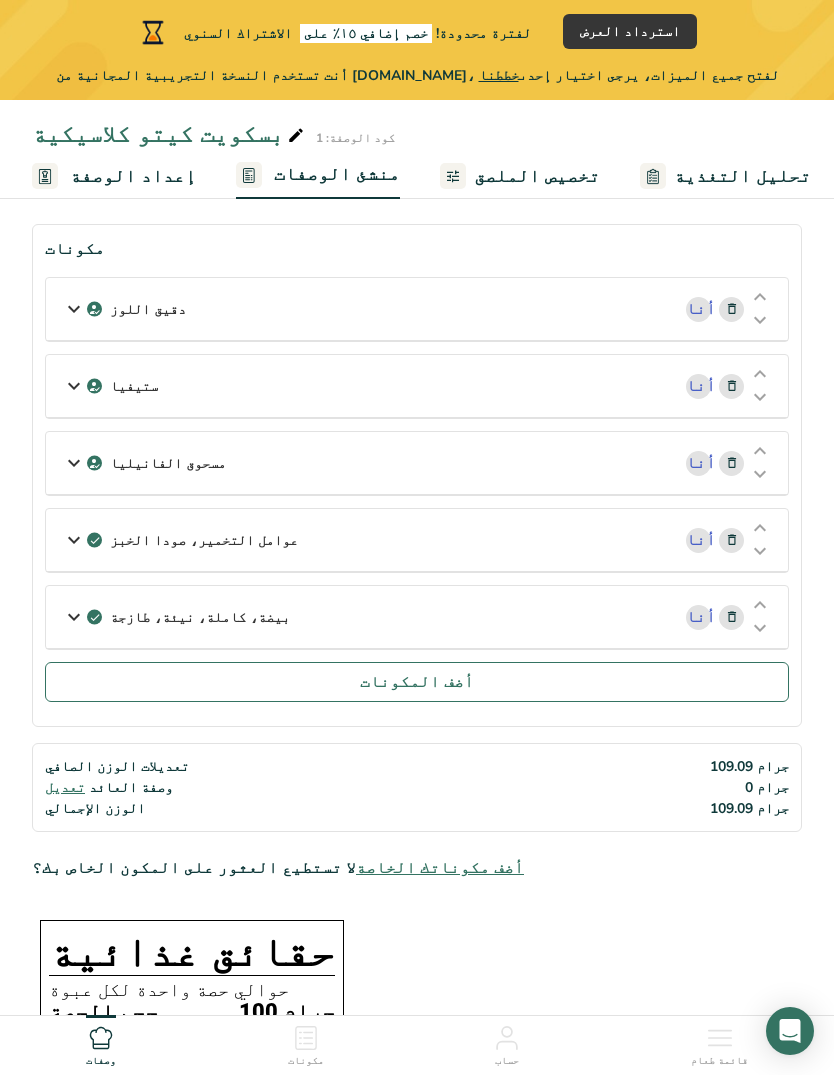 scroll, scrollTop: 90, scrollLeft: 0, axis: vertical 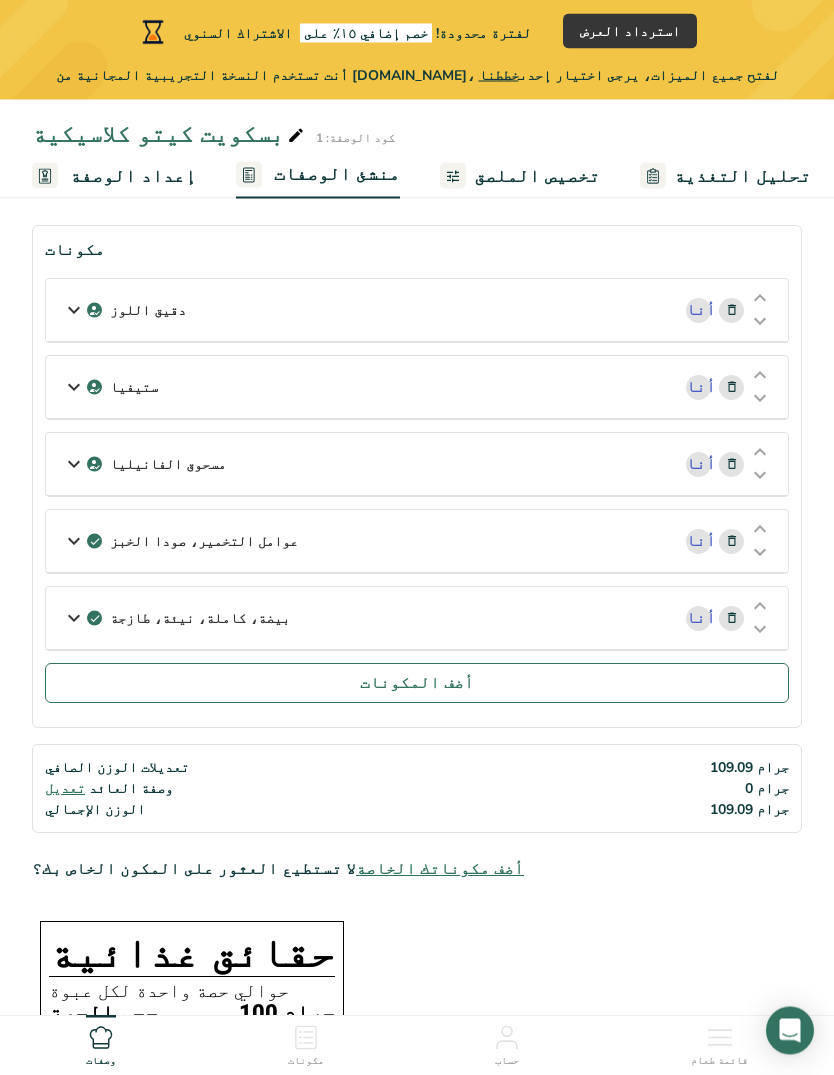 click on "أضف المكونات" at bounding box center (417, 684) 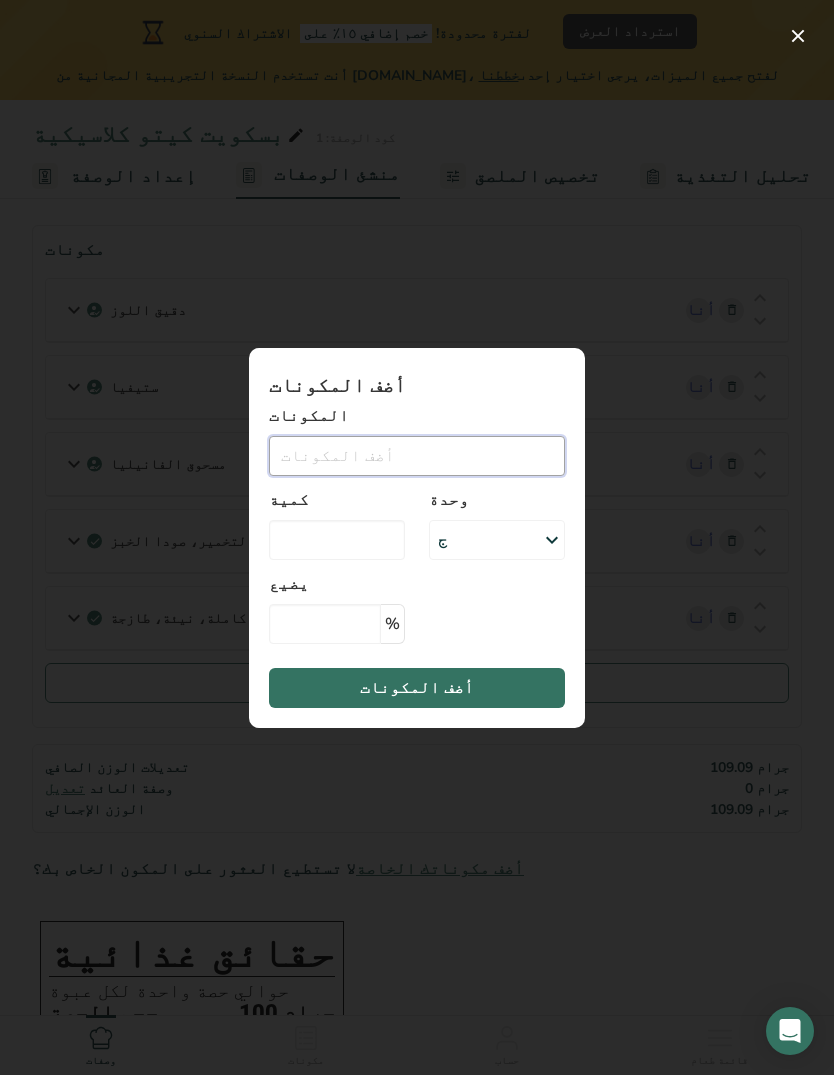 click at bounding box center (417, 456) 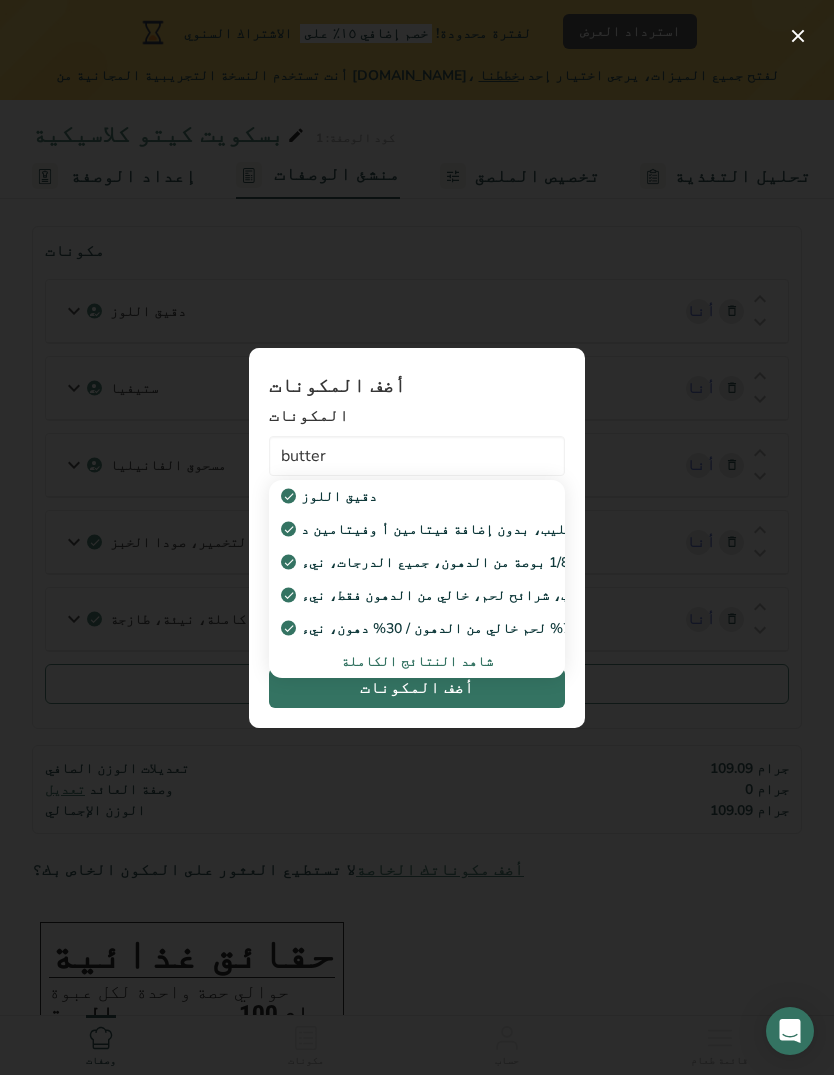 click on "شاهد النتائج الكاملة" at bounding box center [417, 661] 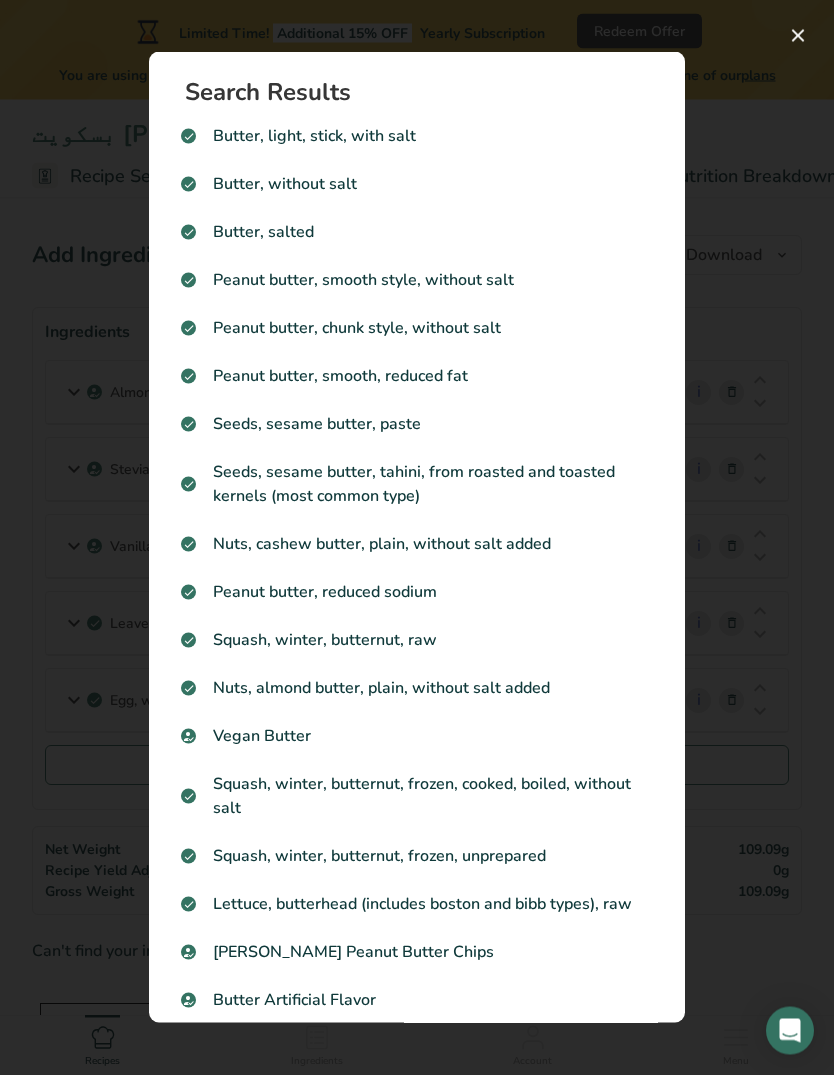 scroll, scrollTop: 9, scrollLeft: 0, axis: vertical 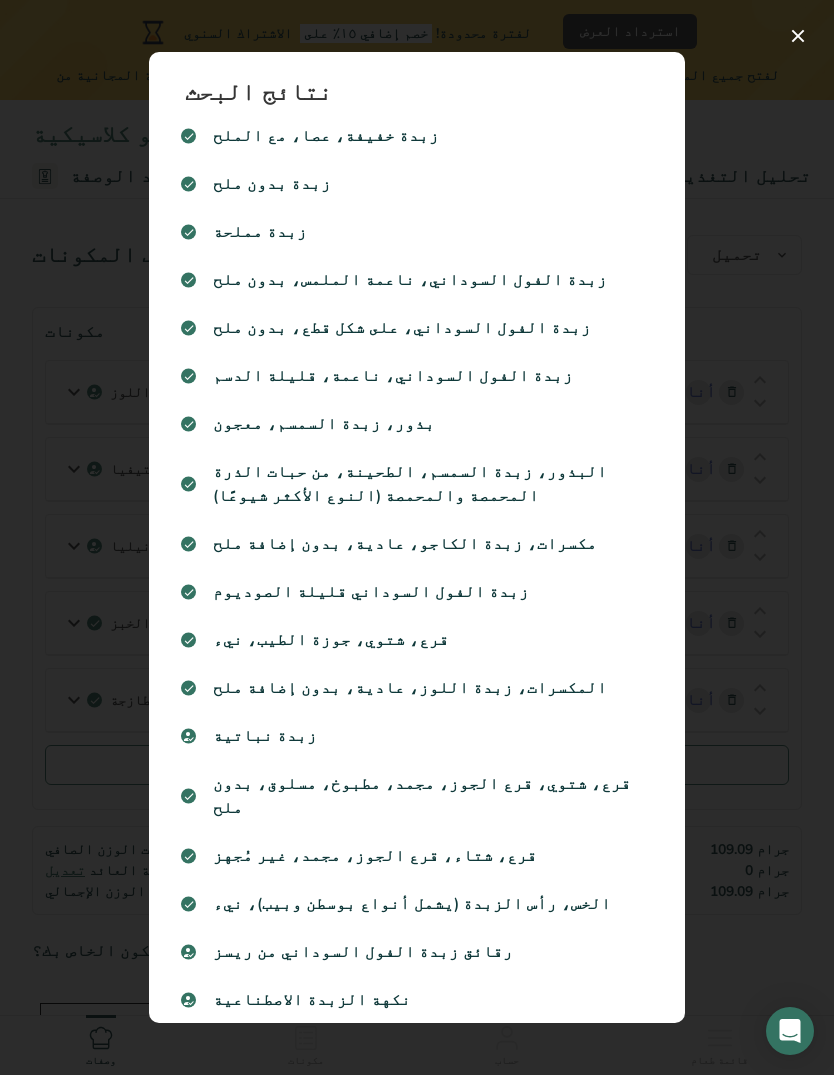 click on "زبدة بدون ملح" at bounding box center (417, 184) 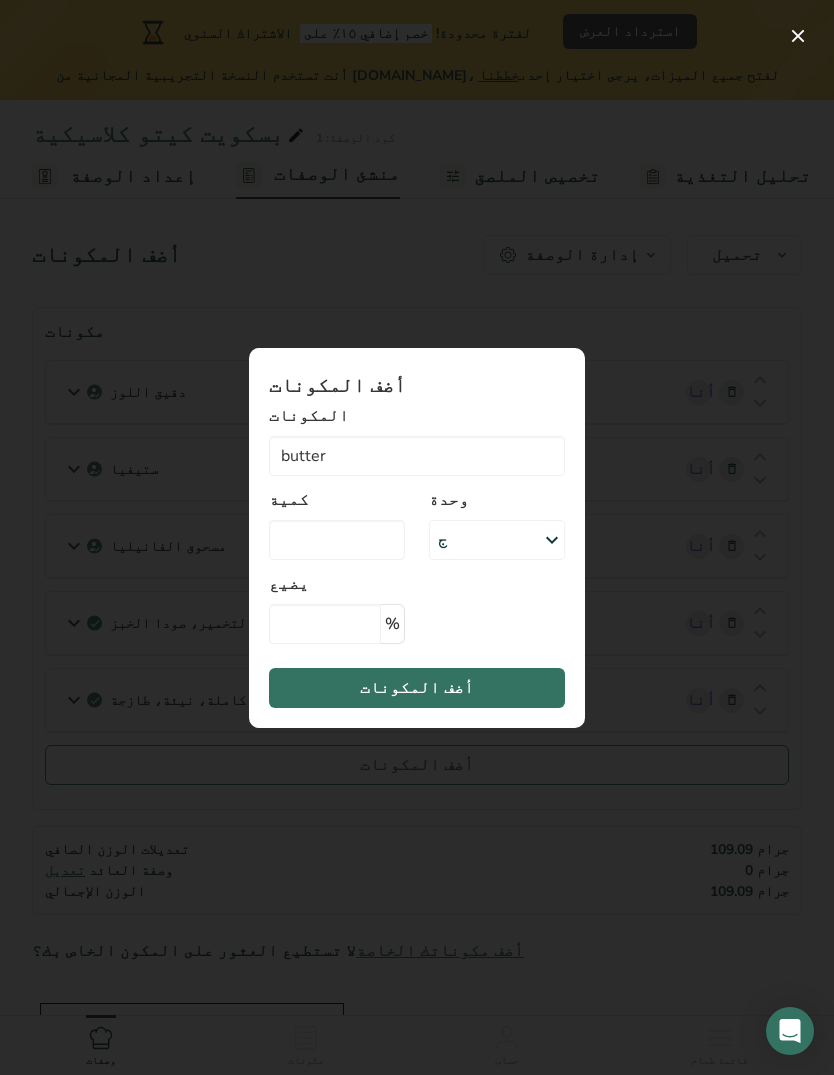 type on "Butter, without salt" 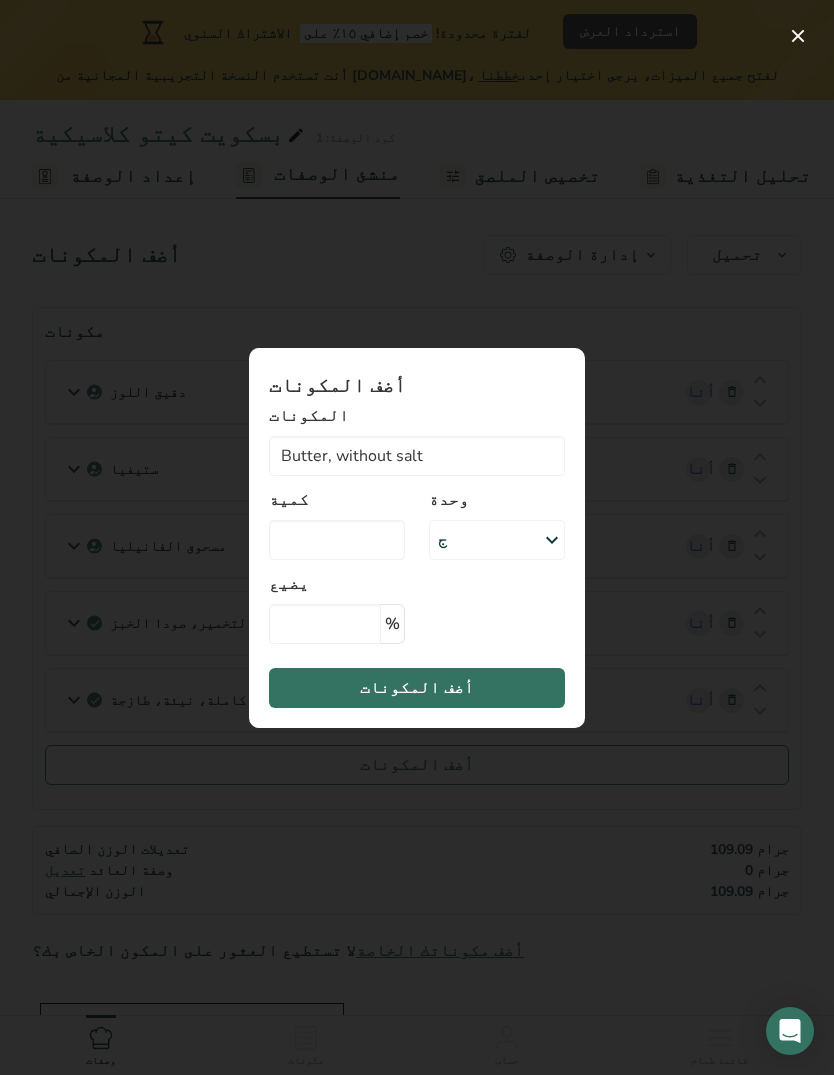 click at bounding box center (337, 540) 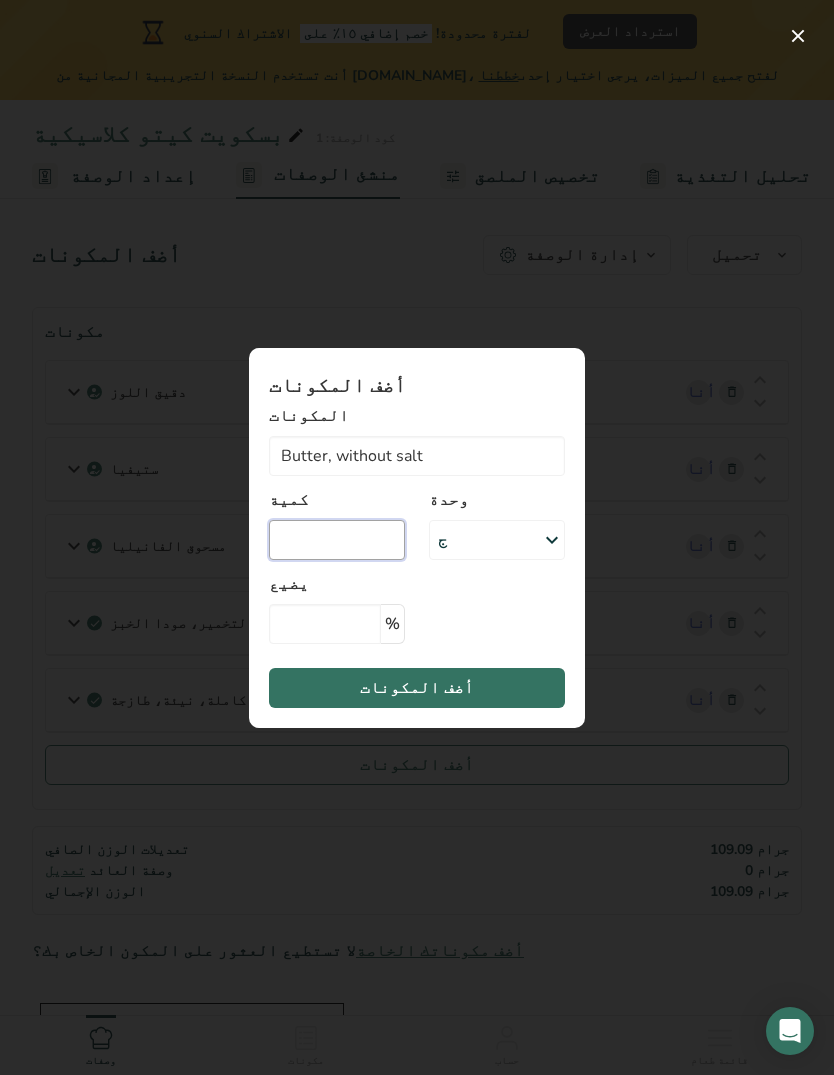 scroll, scrollTop: 8, scrollLeft: 0, axis: vertical 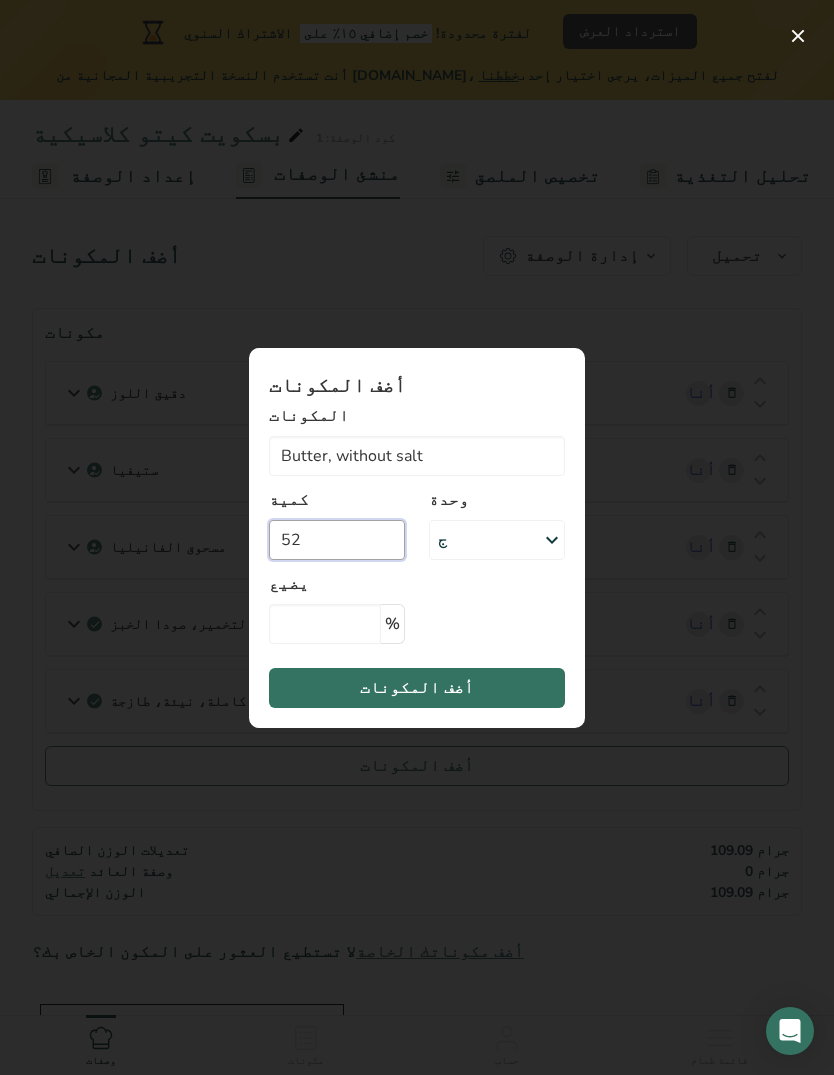type on "52" 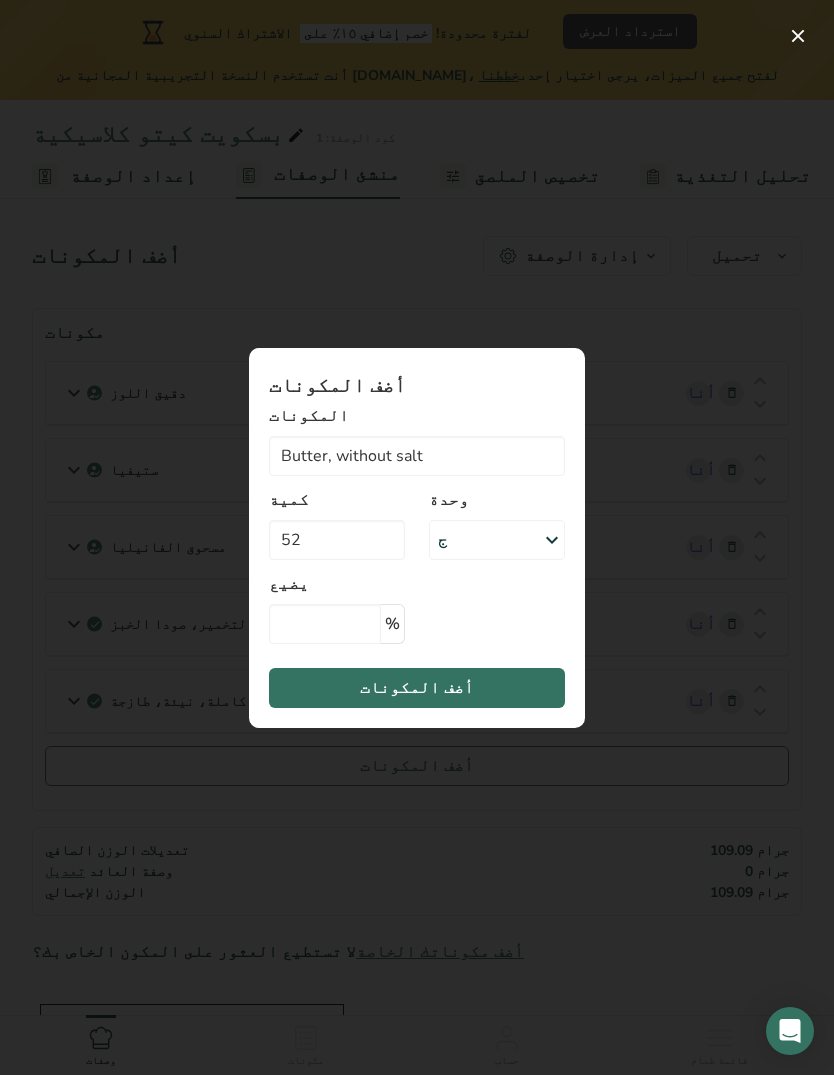 click on "أضف المكونات" at bounding box center (417, 688) 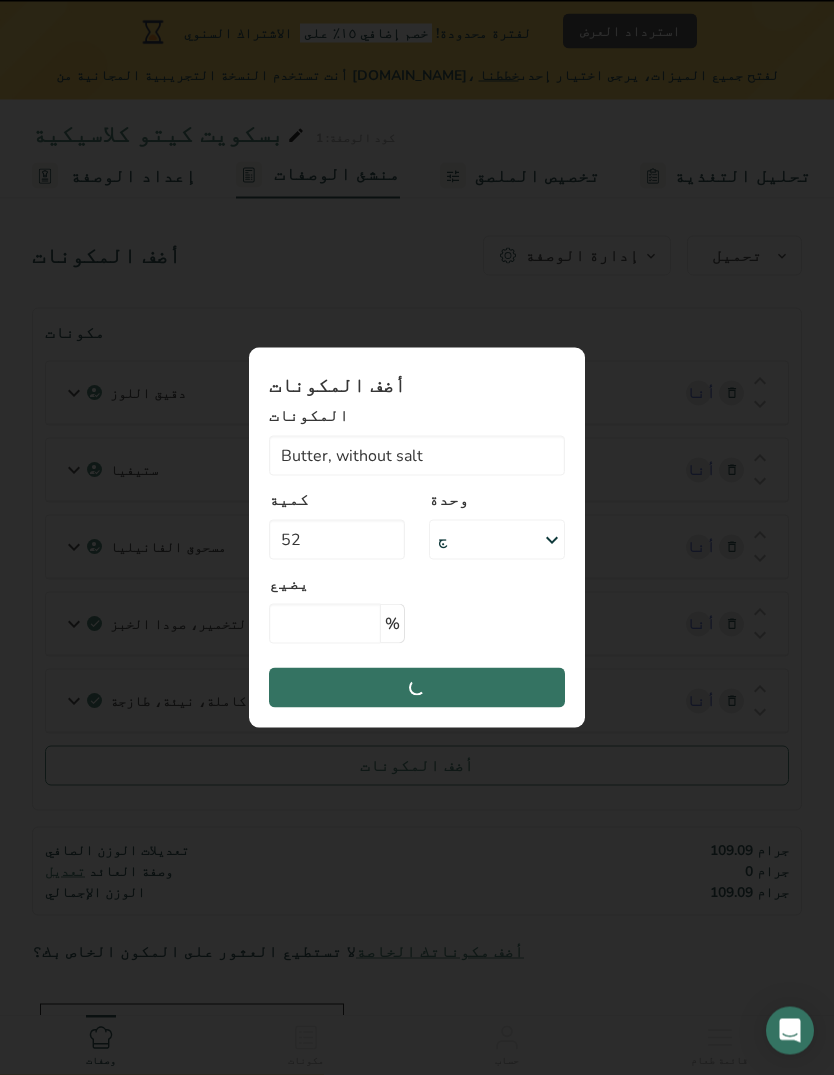 scroll, scrollTop: 9, scrollLeft: 0, axis: vertical 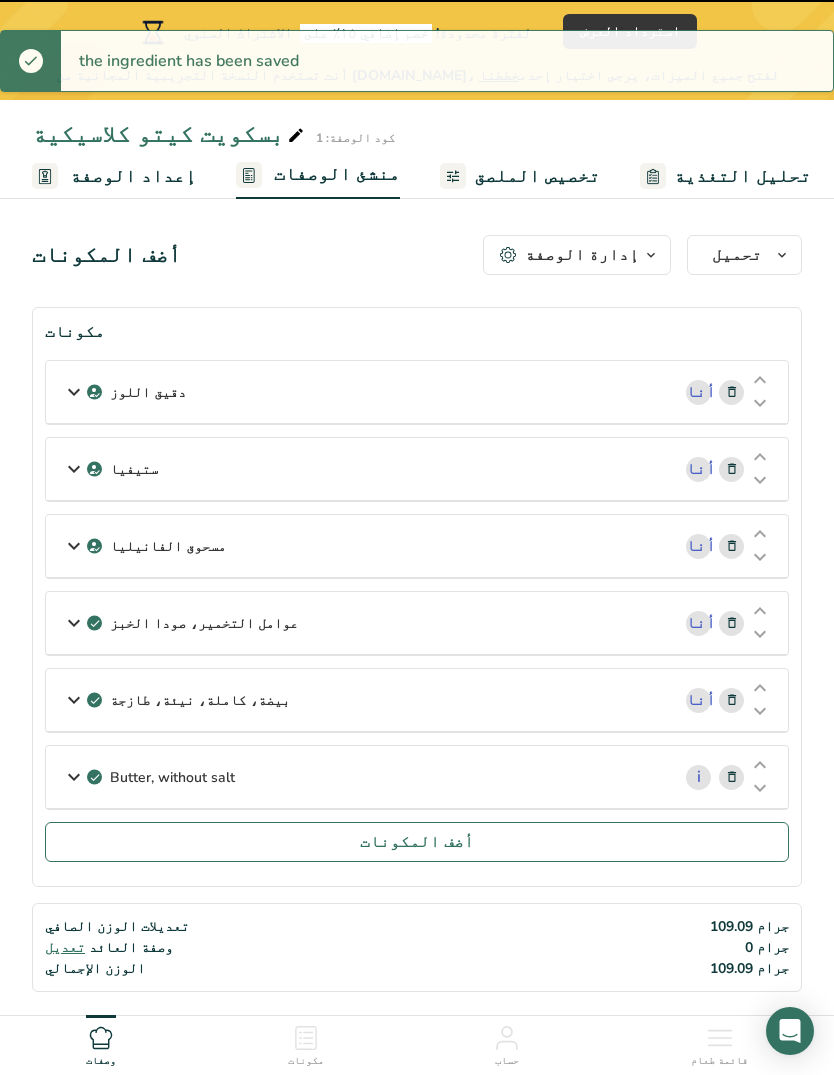 type 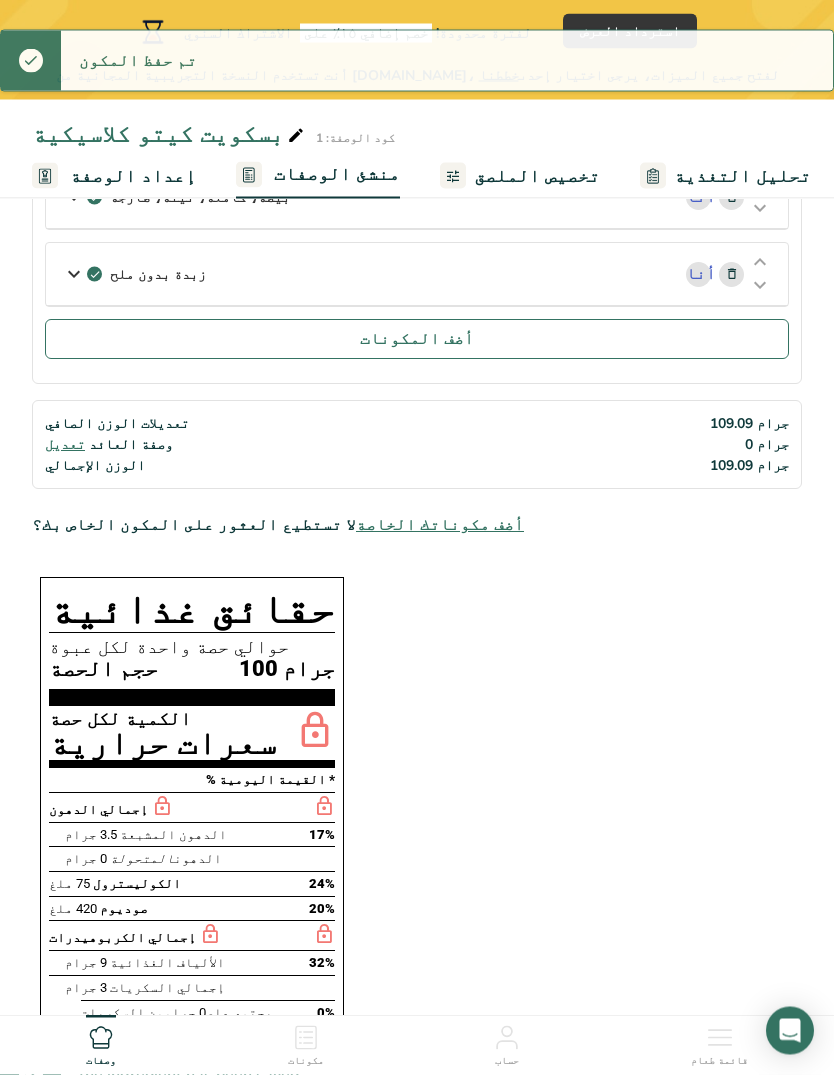scroll, scrollTop: 512, scrollLeft: 0, axis: vertical 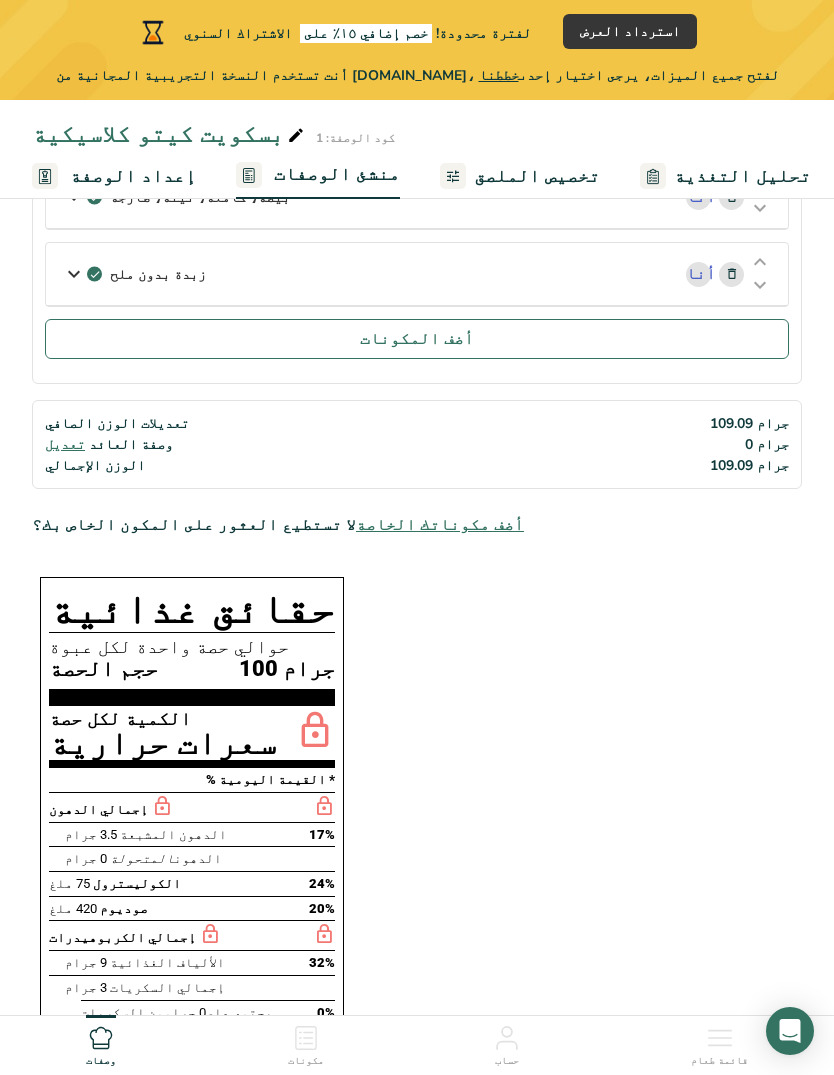 click on "تعديل" at bounding box center (65, 444) 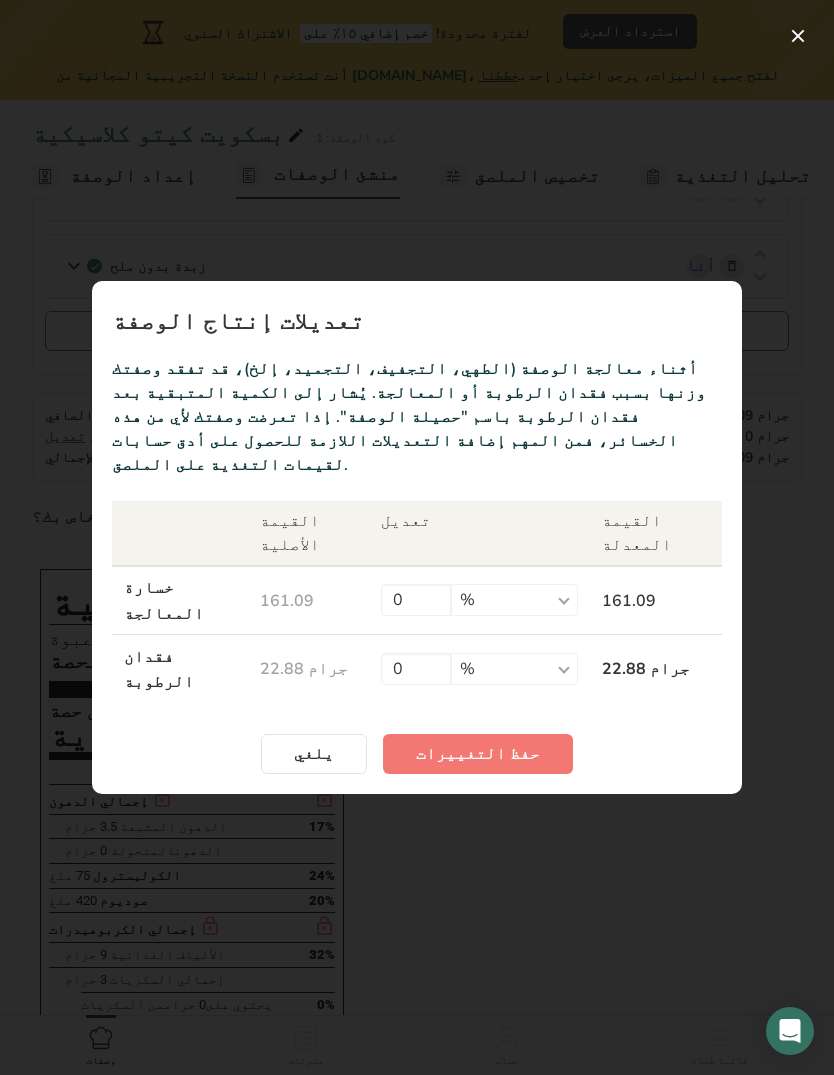 scroll, scrollTop: 519, scrollLeft: 0, axis: vertical 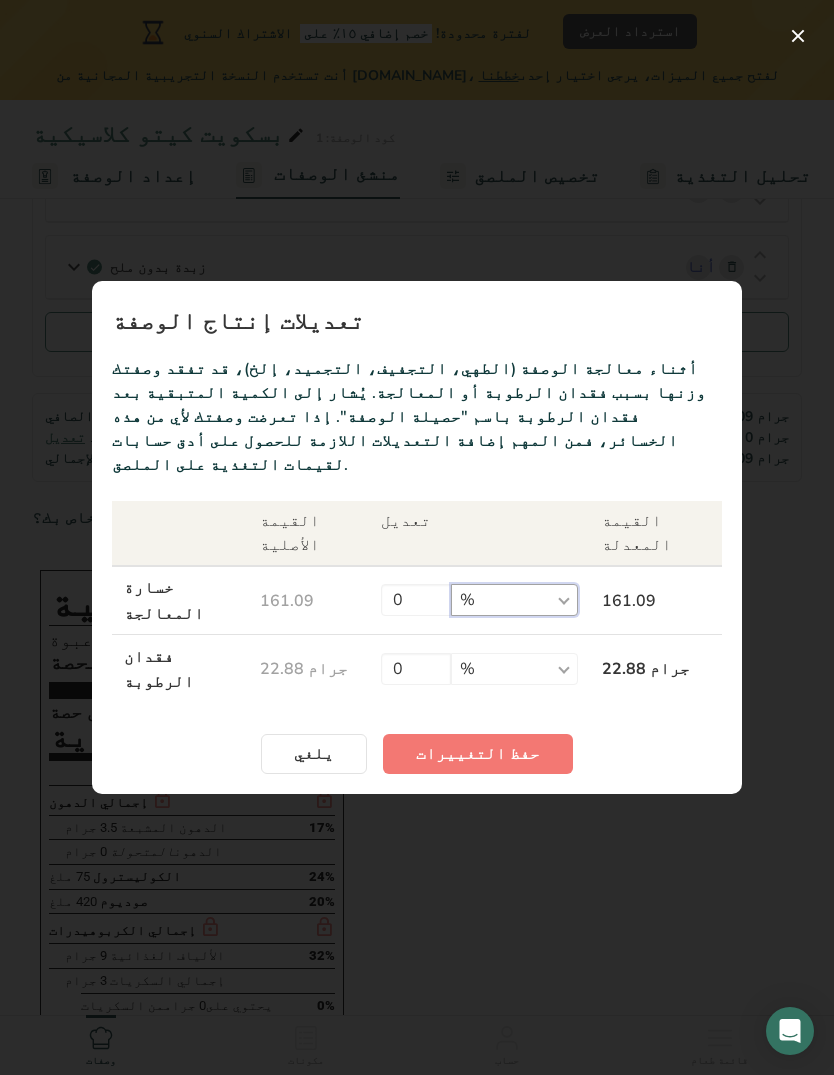 click on "%
ج
كجم
ملغ
ميكروغرام
رطل
[GEOGRAPHIC_DATA]" at bounding box center [514, 600] 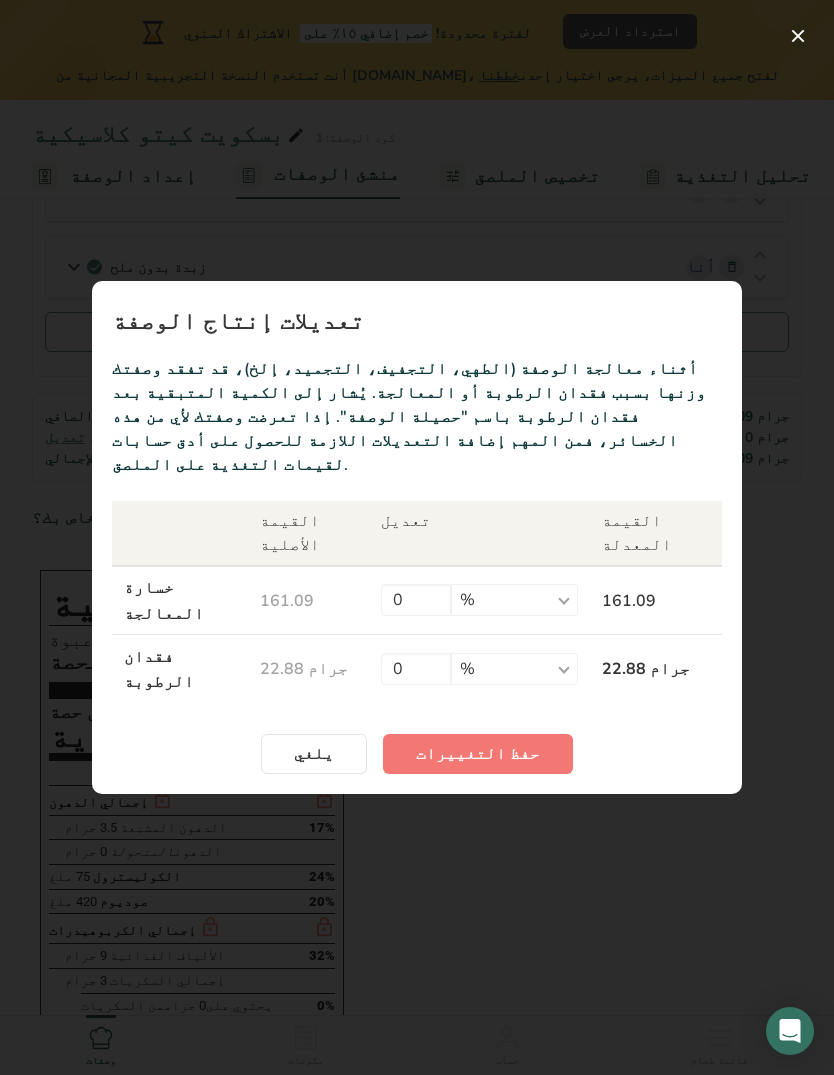 click on "حفظ التغييرات" at bounding box center (478, 754) 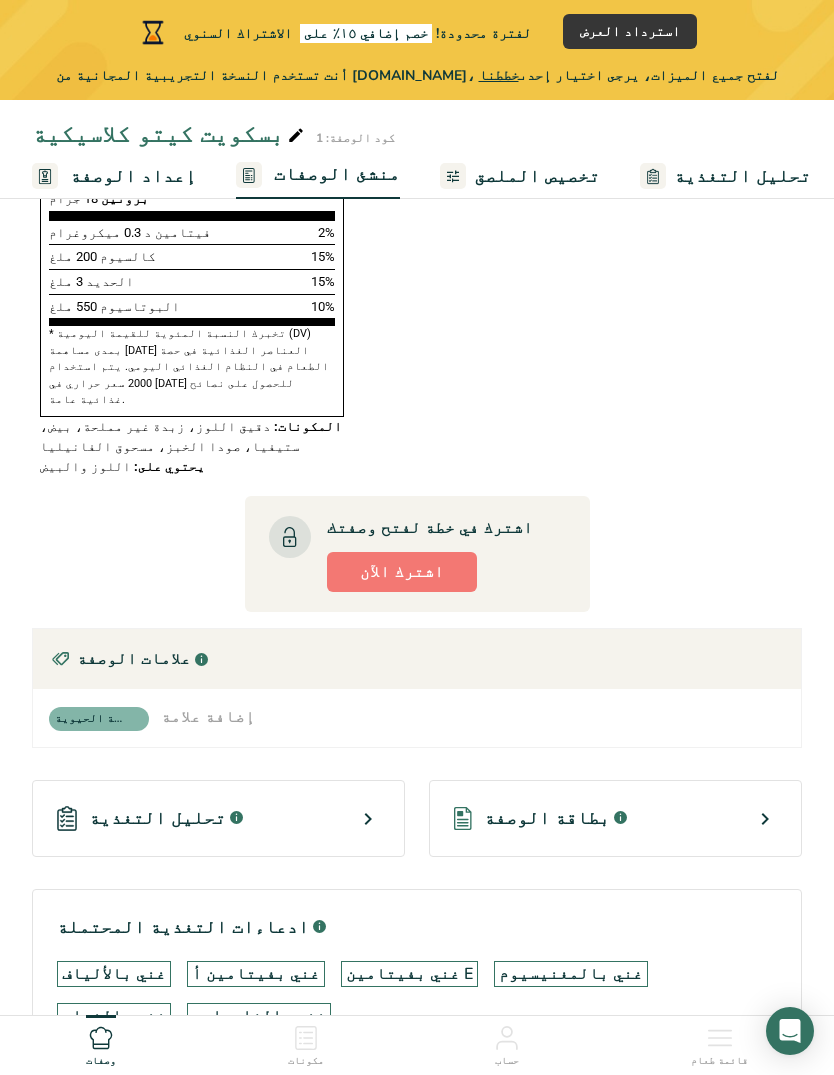 scroll, scrollTop: 1445, scrollLeft: 0, axis: vertical 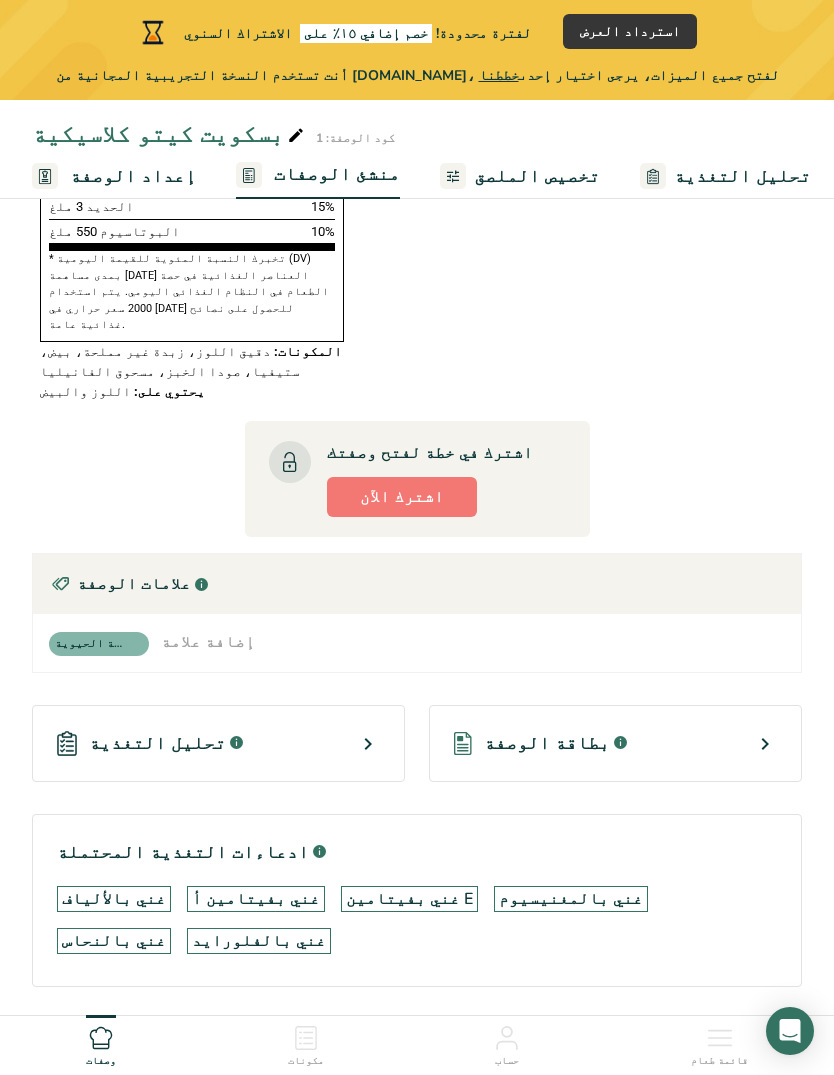 click on "تحليل التغذية
.a-a{fill:#347362;}.b-a{fill:#fff;}" at bounding box center (218, 743) 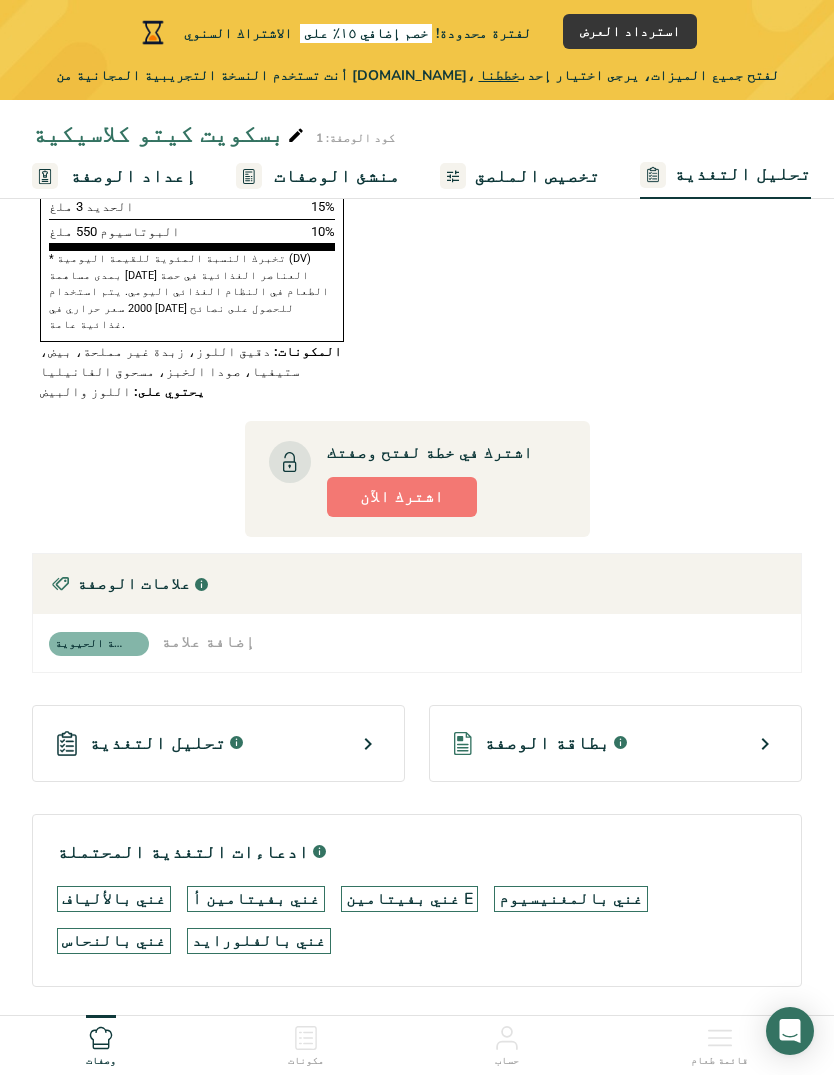 select on "Calories" 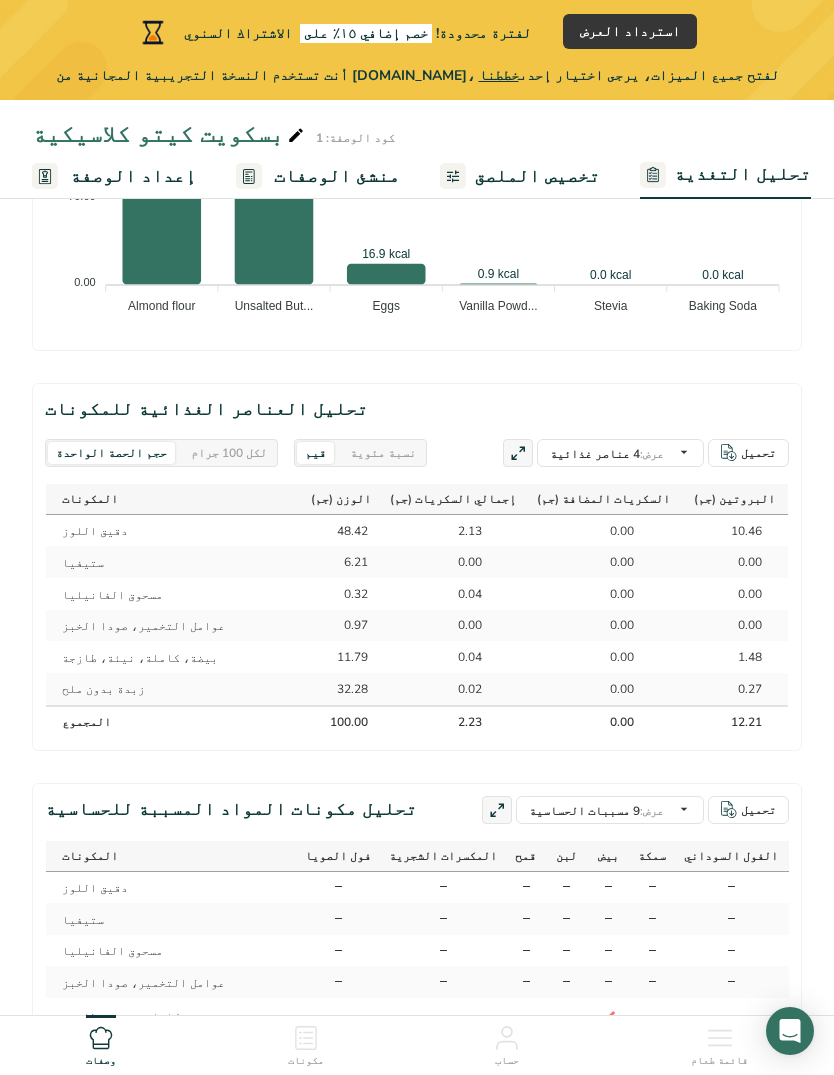 scroll, scrollTop: 1562, scrollLeft: 0, axis: vertical 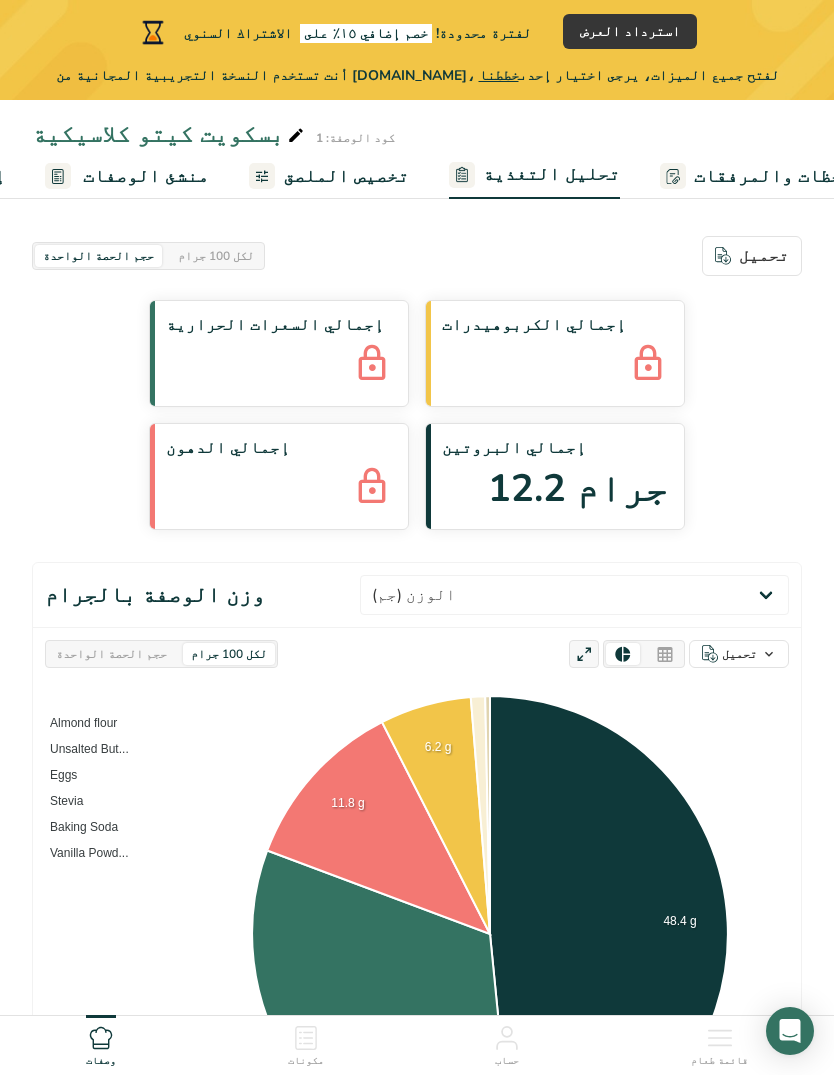 click on "الملاحظات والمرفقات" at bounding box center [790, 176] 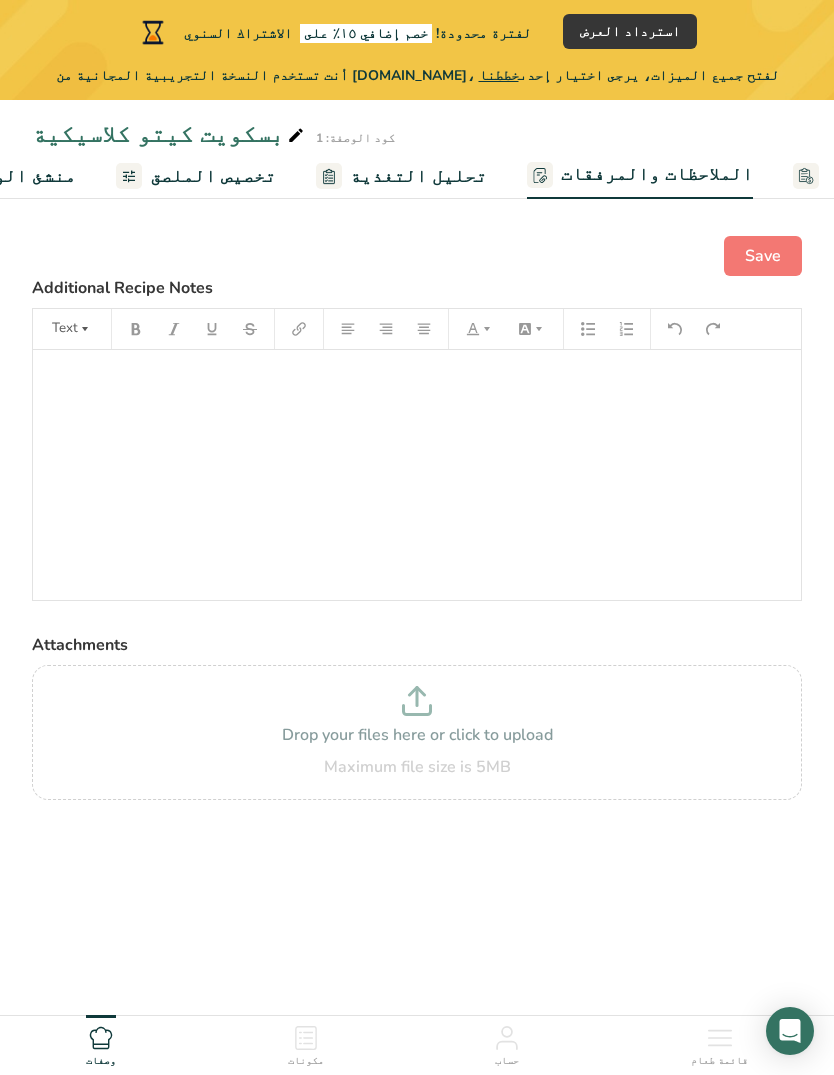 scroll, scrollTop: 0, scrollLeft: 325, axis: horizontal 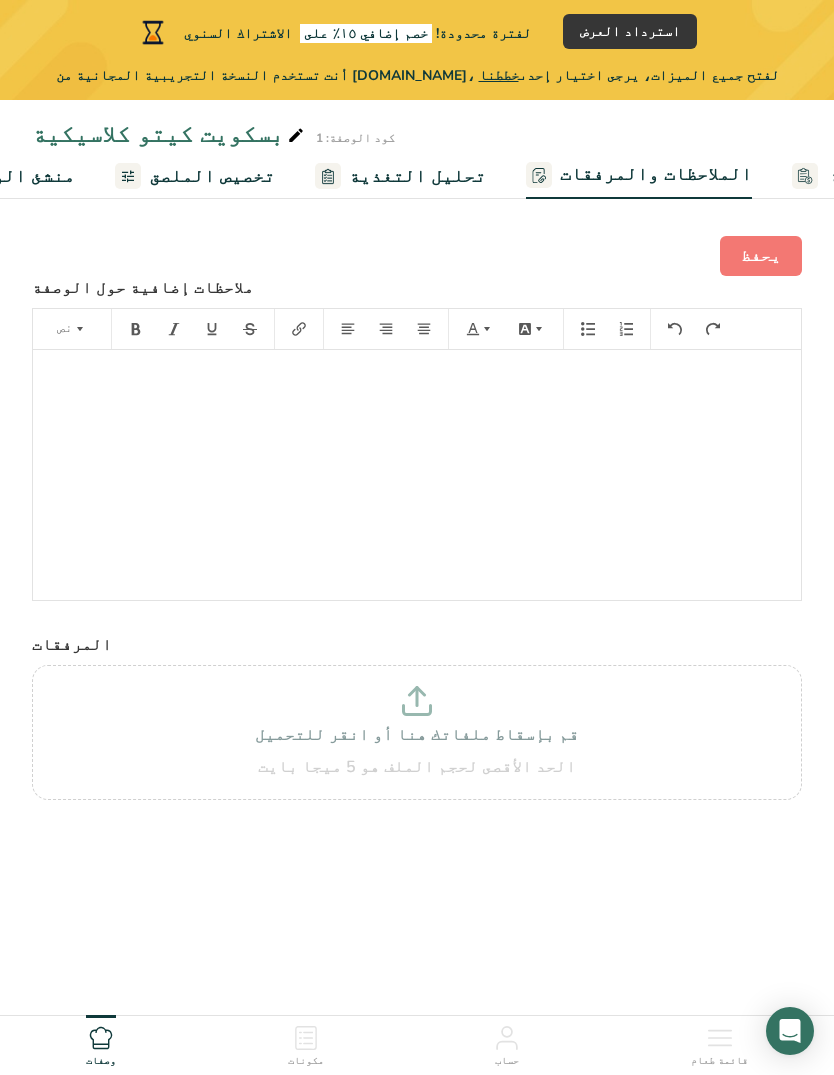 click on "تحليل التغذية" at bounding box center [417, 176] 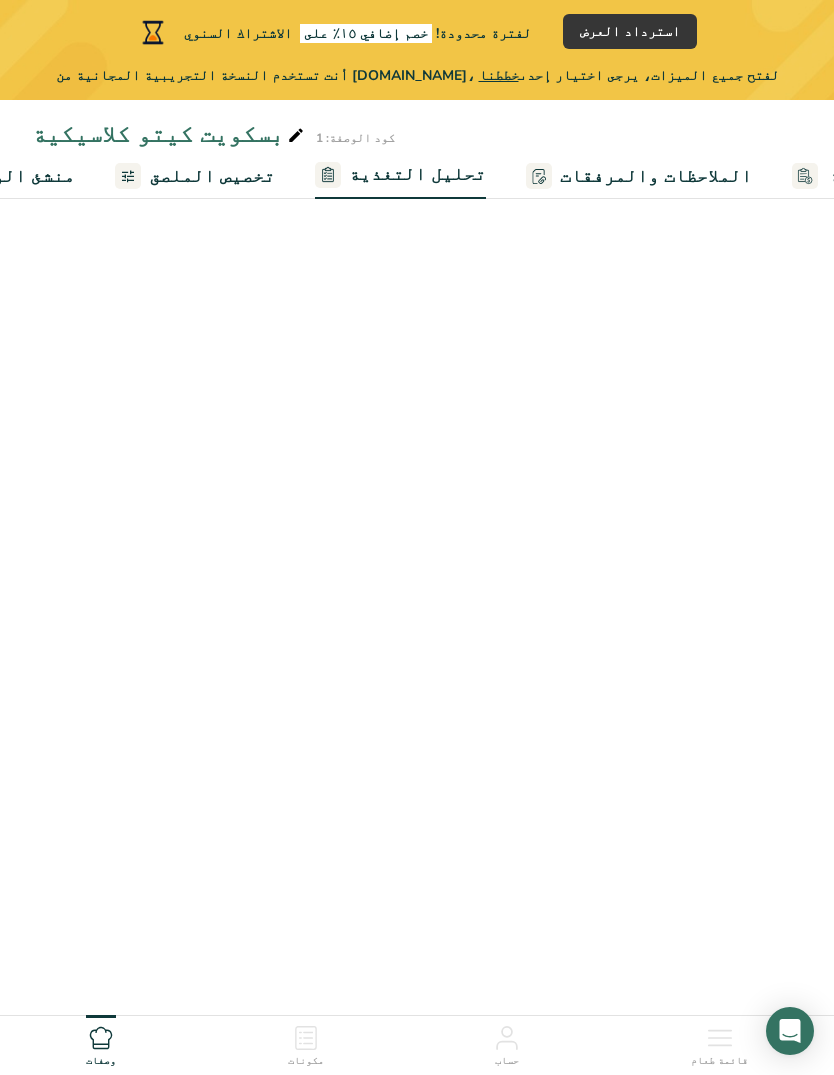 select on "Calories" 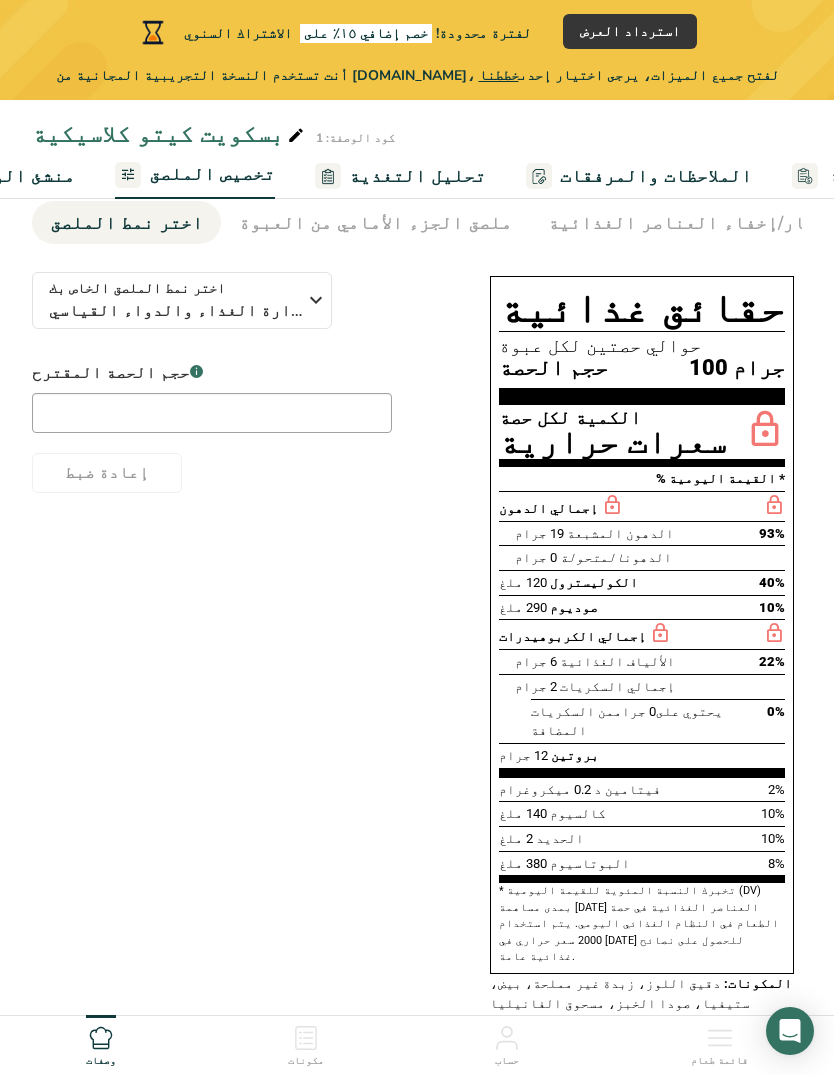 scroll, scrollTop: 110, scrollLeft: 0, axis: vertical 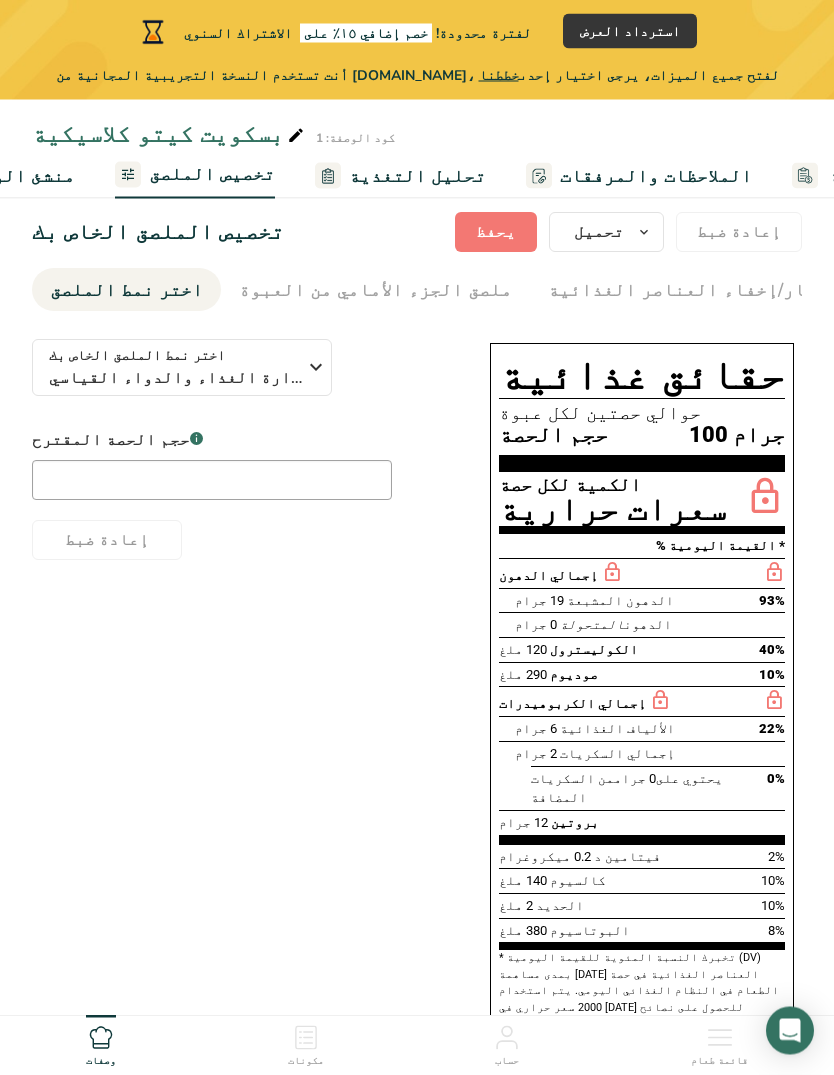 click on "اختر نمط الملصق الخاص بك" at bounding box center [137, 356] 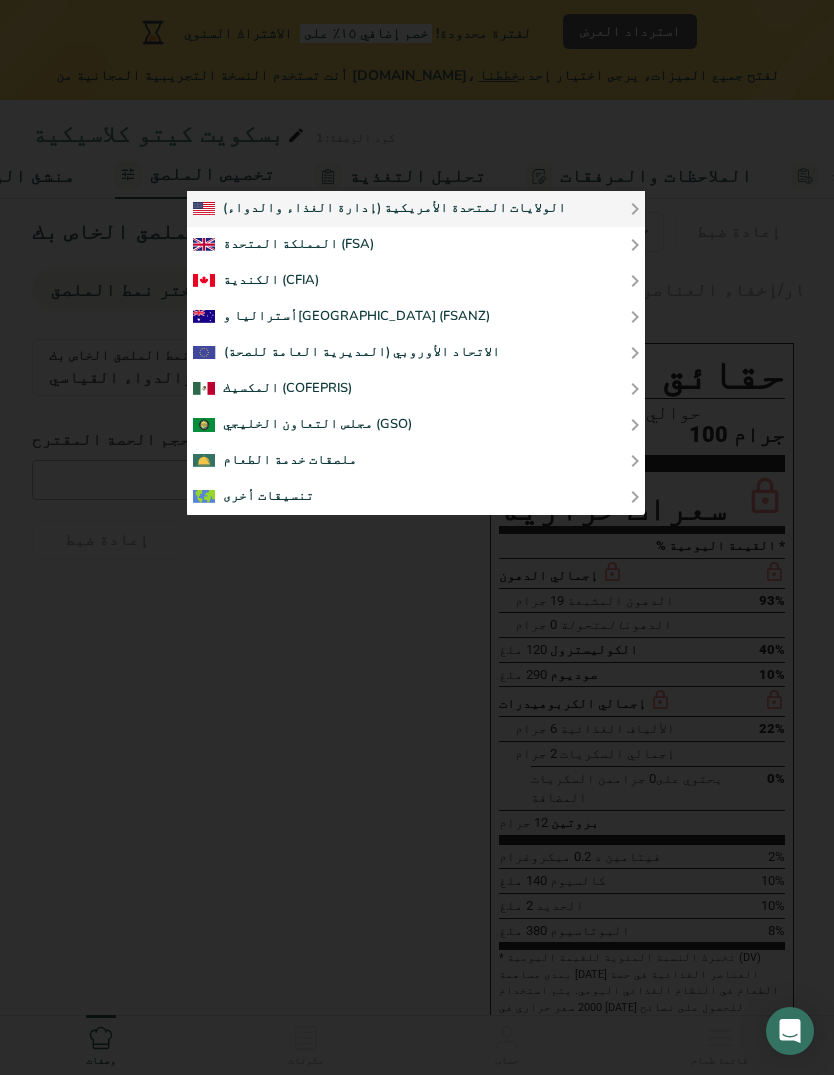 scroll, scrollTop: 0, scrollLeft: 2, axis: horizontal 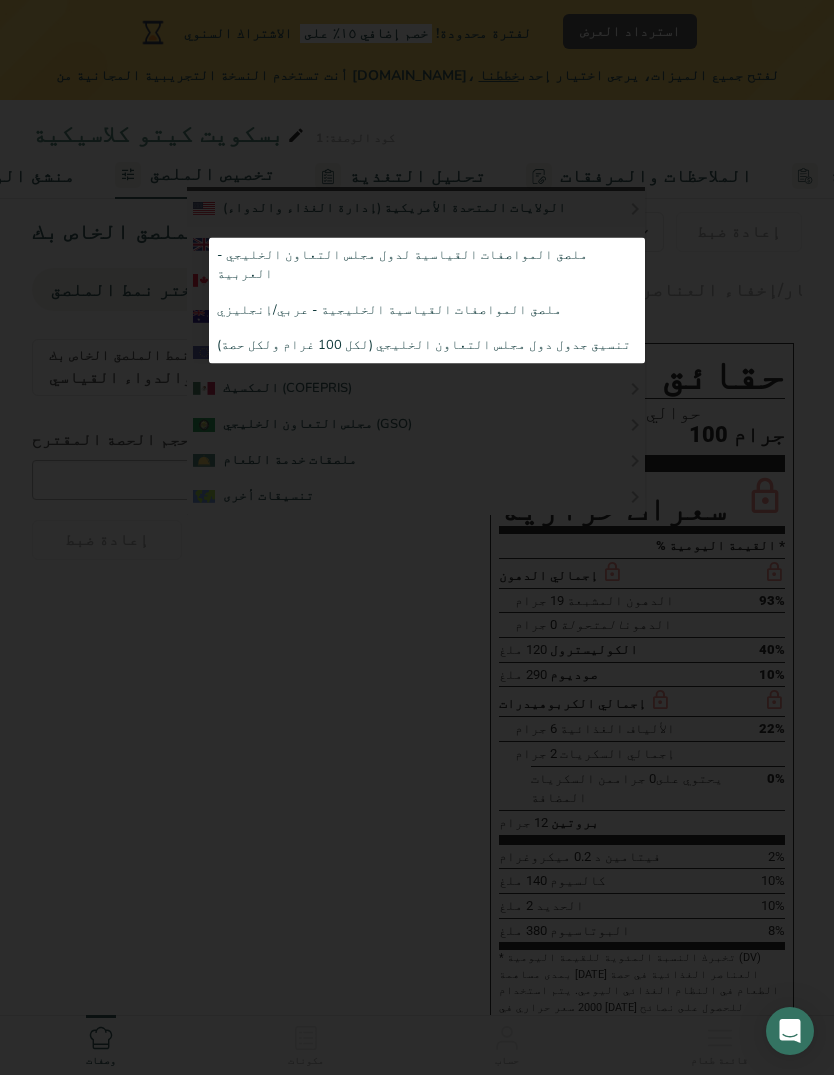 click on "تنسيق جدول دول مجلس التعاون الخليجي (لكل 100 غرام ولكل حصة)" at bounding box center [424, 345] 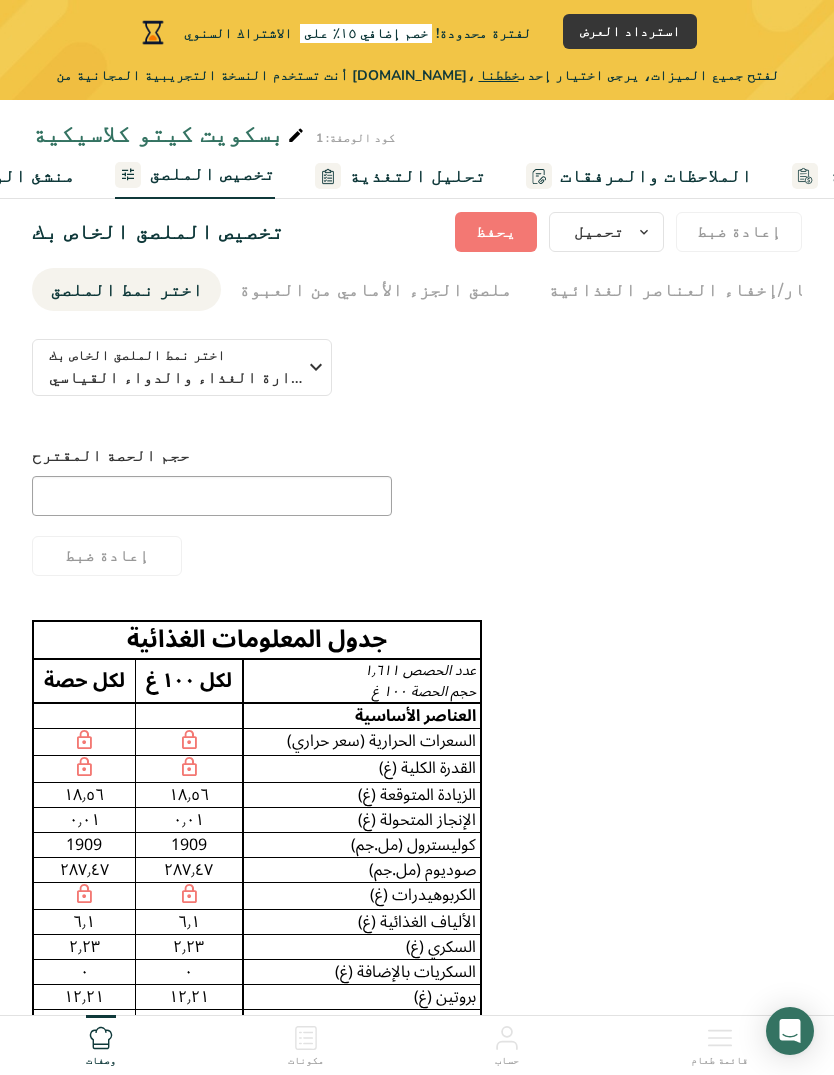 scroll, scrollTop: 0, scrollLeft: 0, axis: both 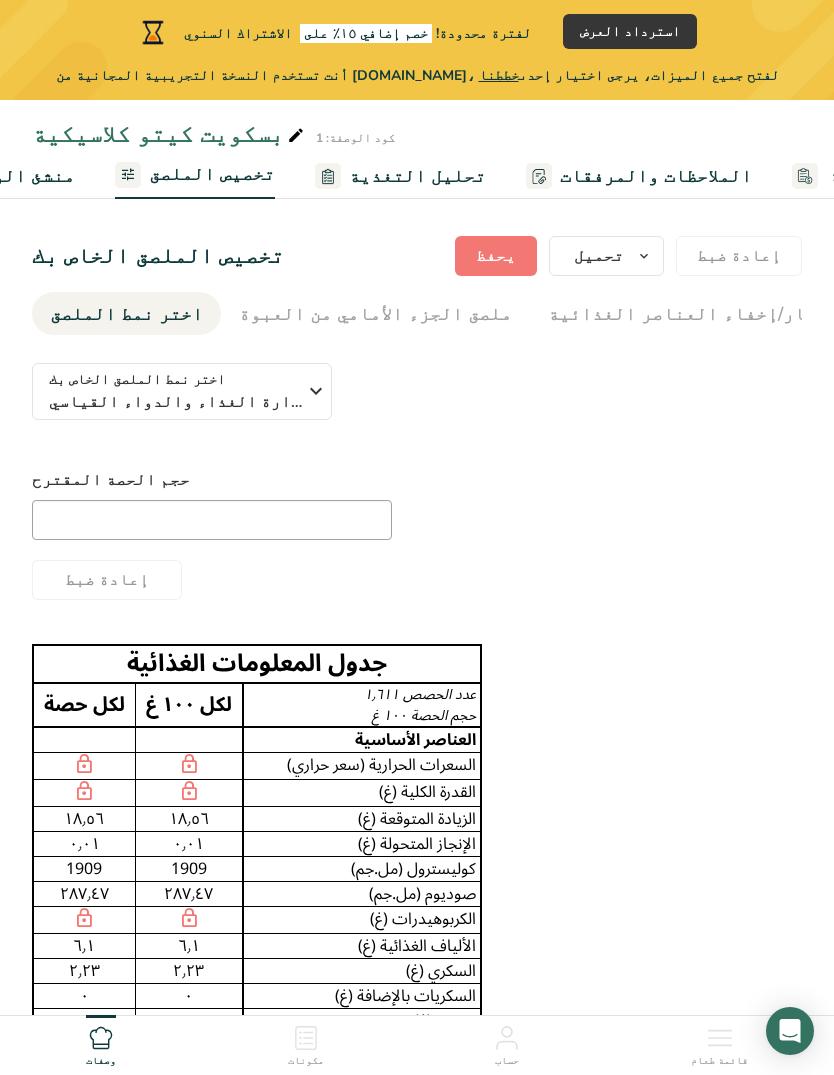 click on "ملصق إدارة الغذاء والدواء القياسي" at bounding box center (202, 402) 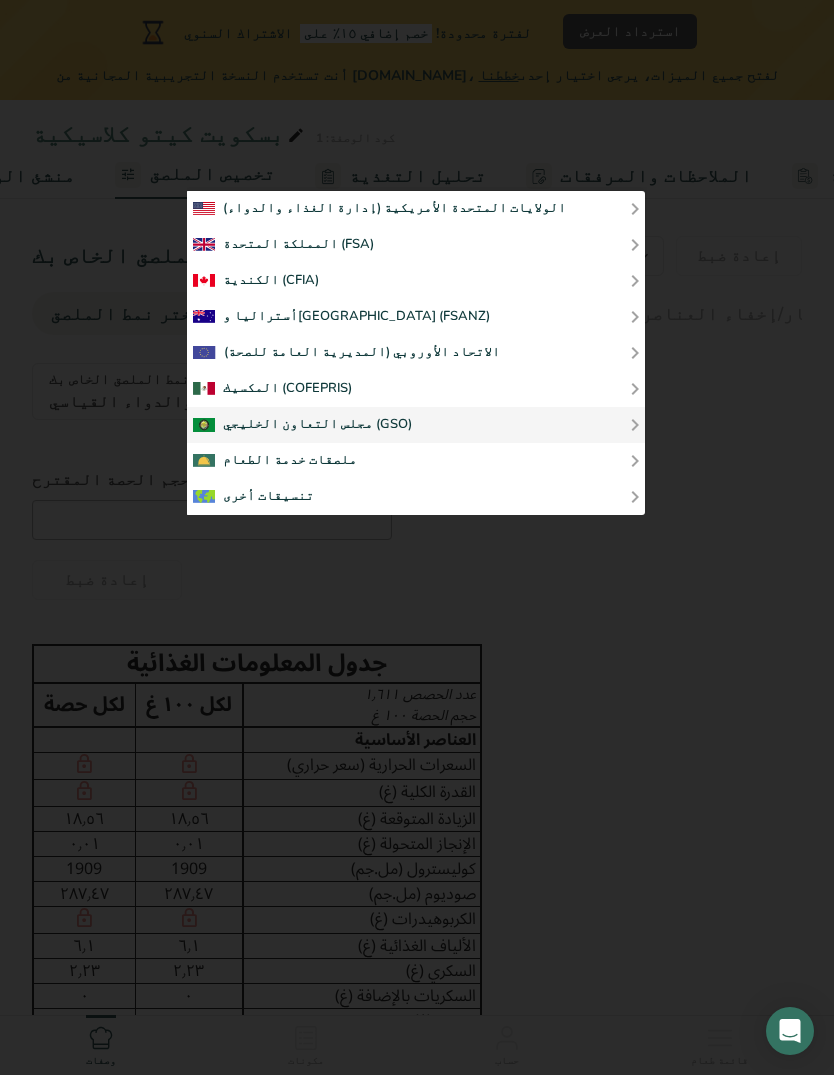 click on "مجلس التعاون الخليجي (GSO)" at bounding box center (317, 424) 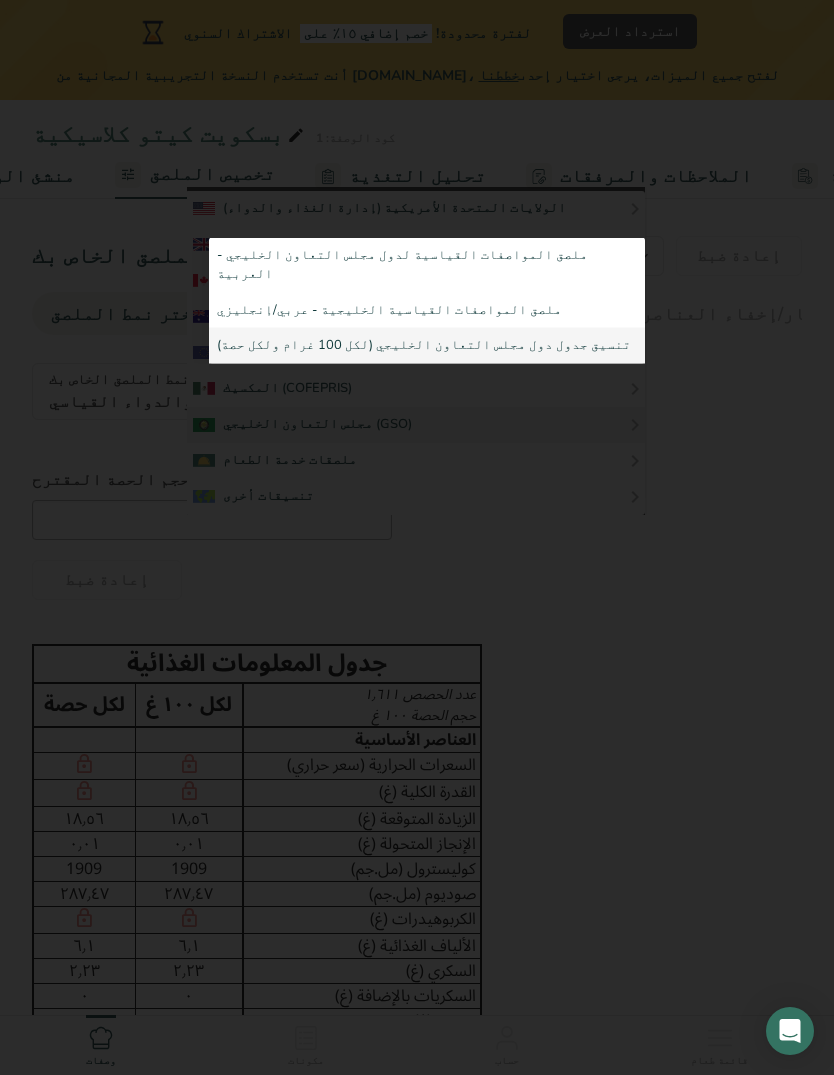 click on "ملصق المواصفات القياسية الخليجية - عربي/إنجليزي" at bounding box center [389, 309] 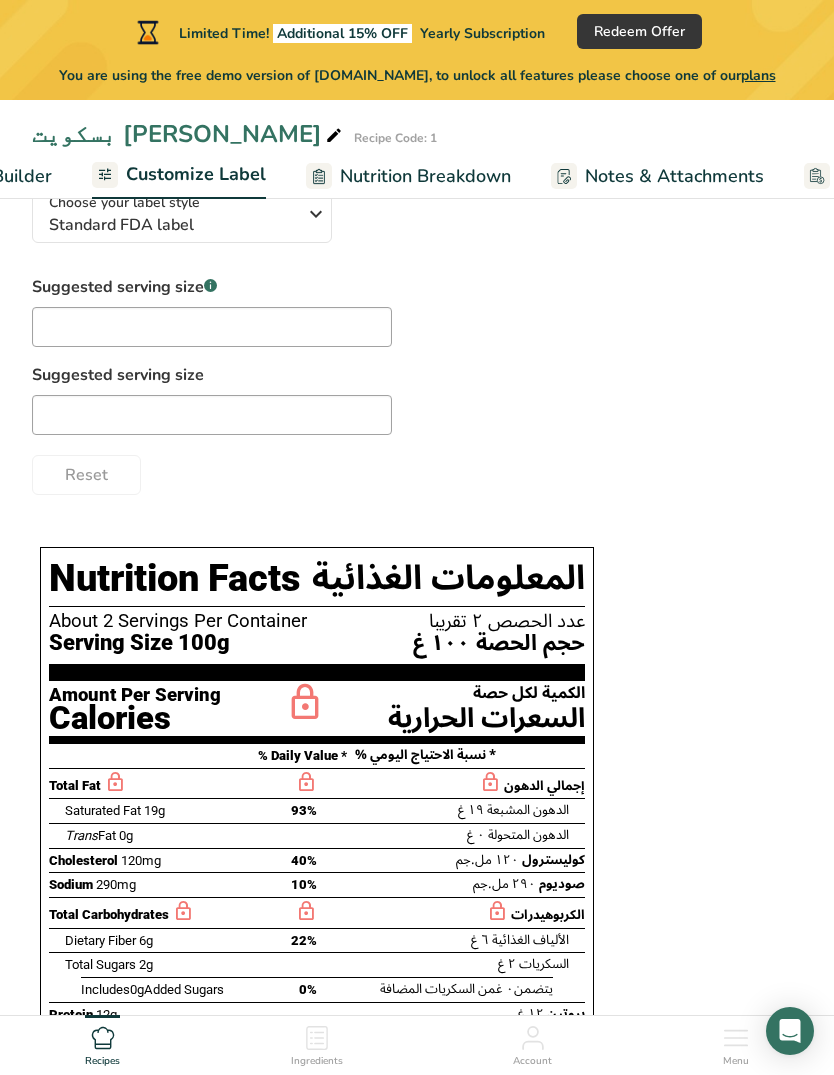 scroll, scrollTop: 0, scrollLeft: 0, axis: both 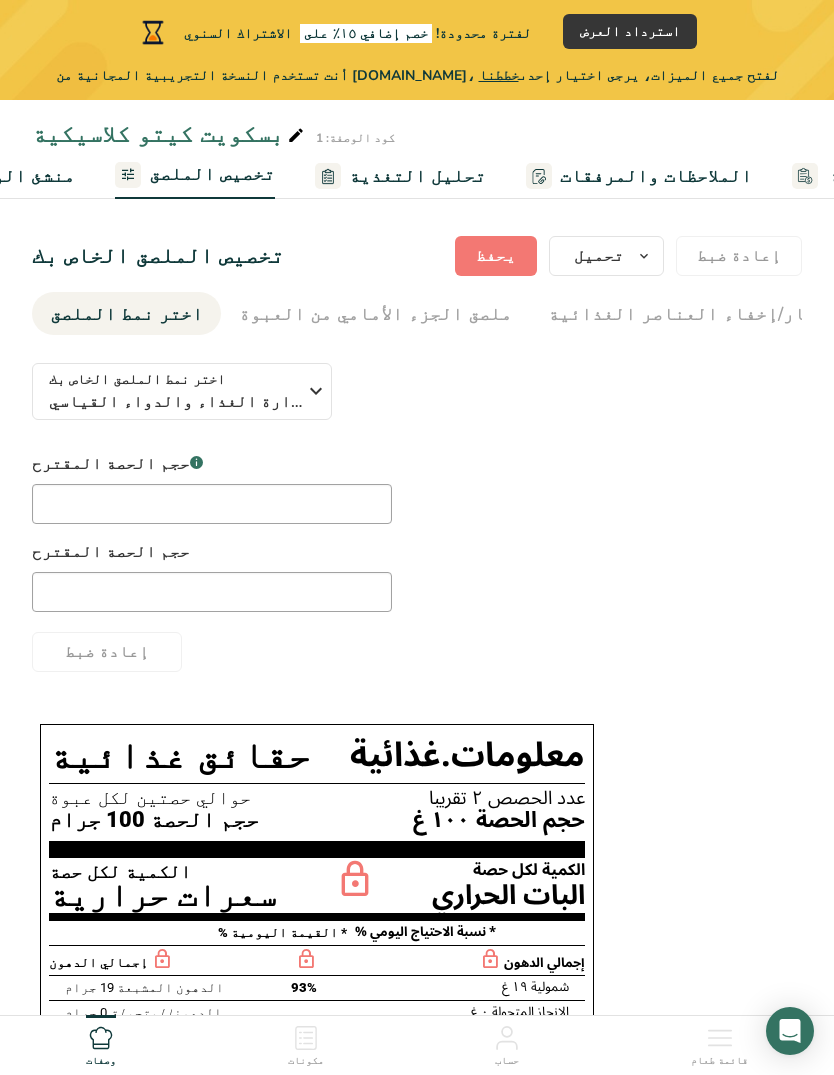 click on "تحميل" at bounding box center [606, 256] 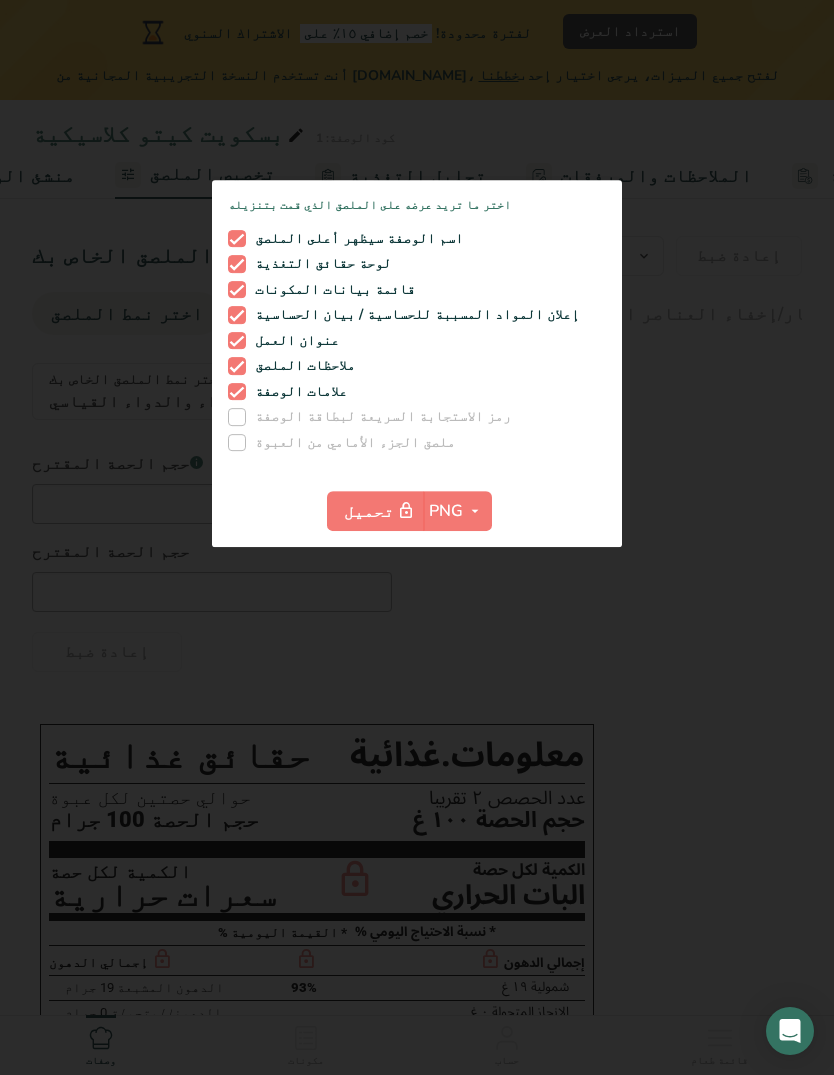 click on "رمز الاستجابة السريعة لبطاقة الوصفة" at bounding box center (383, 416) 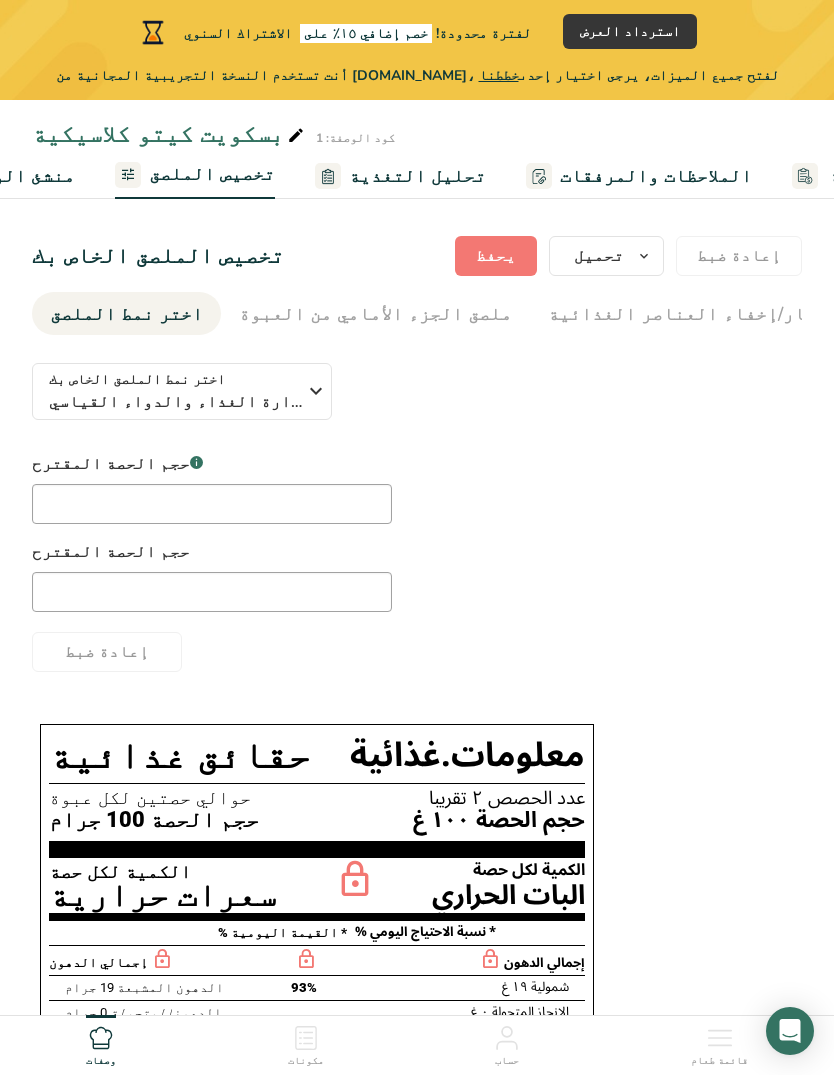 scroll, scrollTop: 0, scrollLeft: 325, axis: horizontal 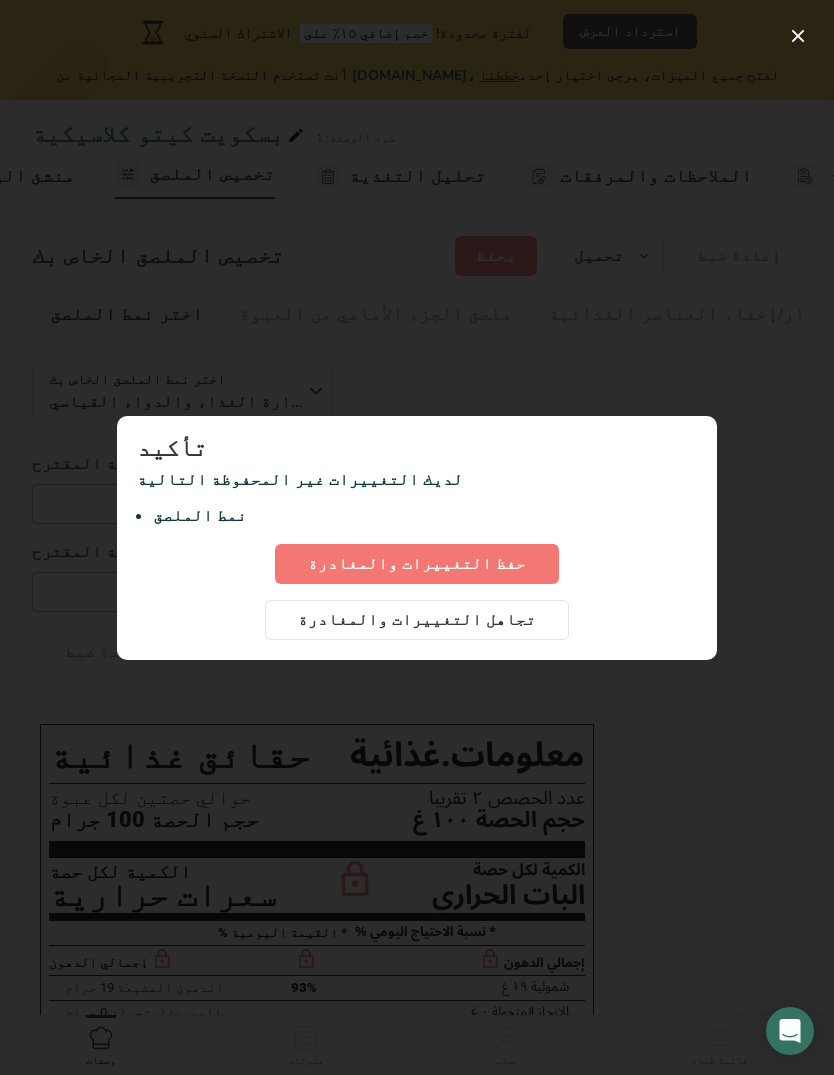 click on "تجاهل التغييرات والمغادرة" at bounding box center (417, 620) 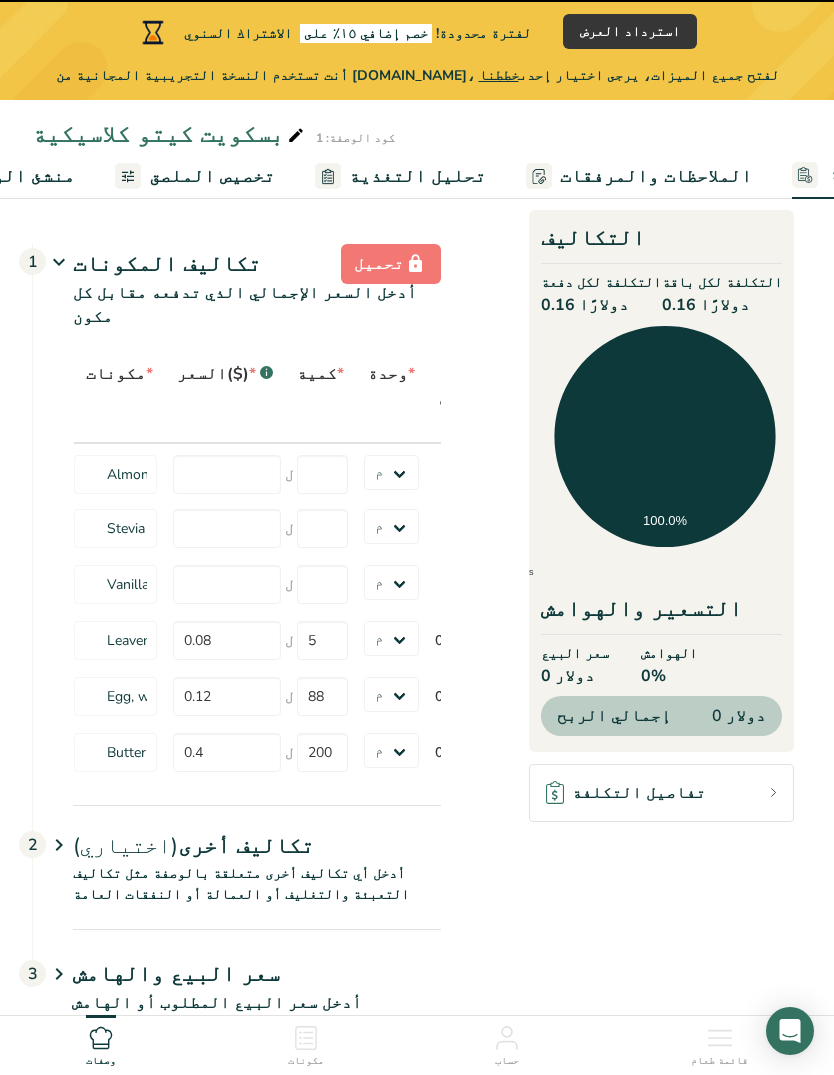 click on "تحليل التغذية" at bounding box center [417, 176] 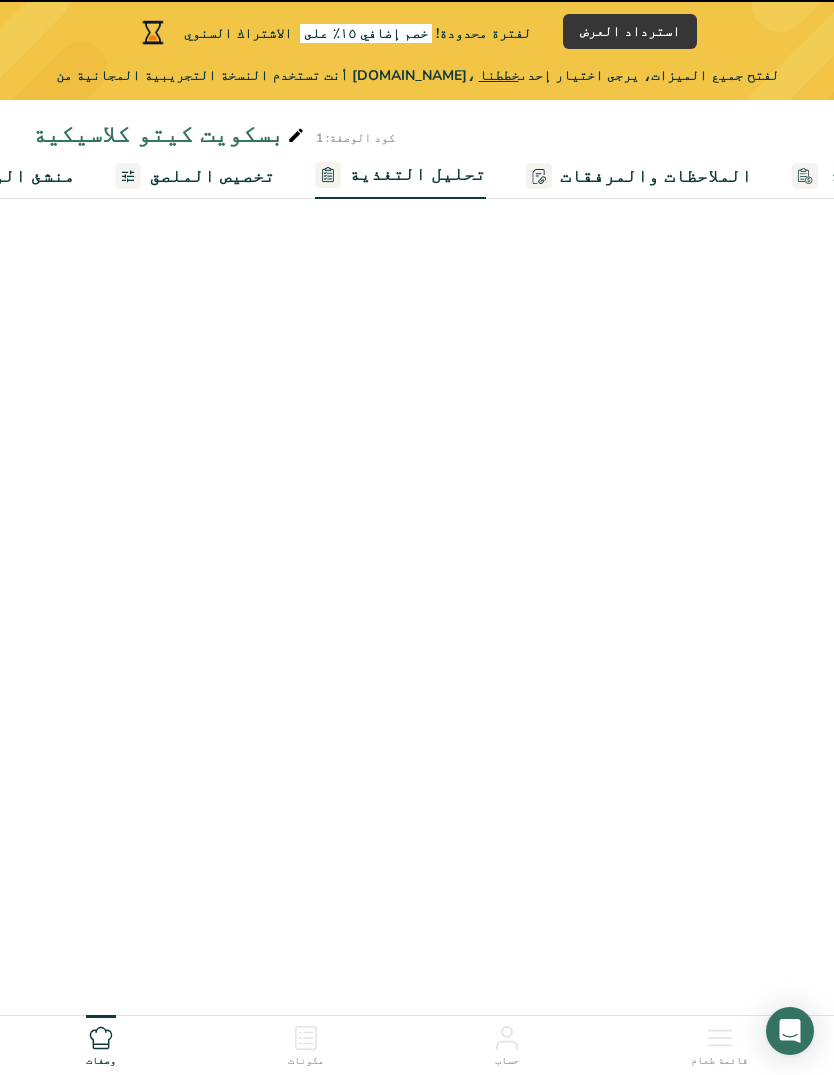 select on "Calories" 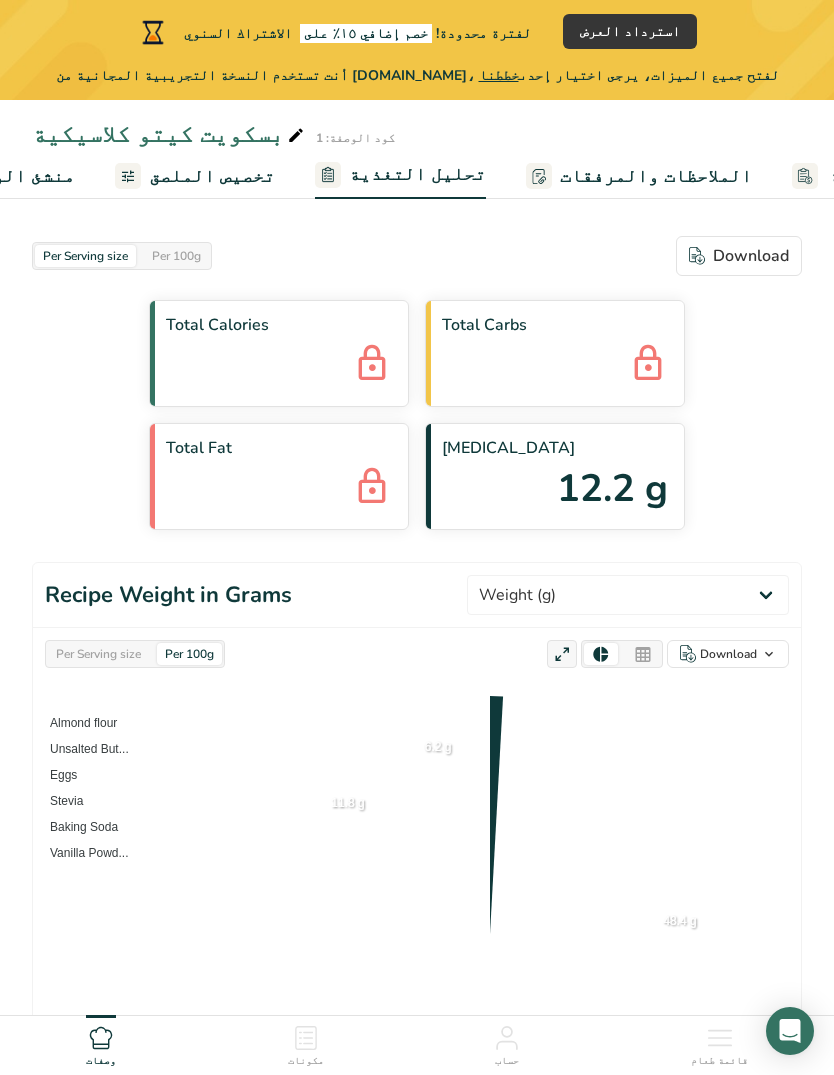 scroll, scrollTop: 0, scrollLeft: 325, axis: horizontal 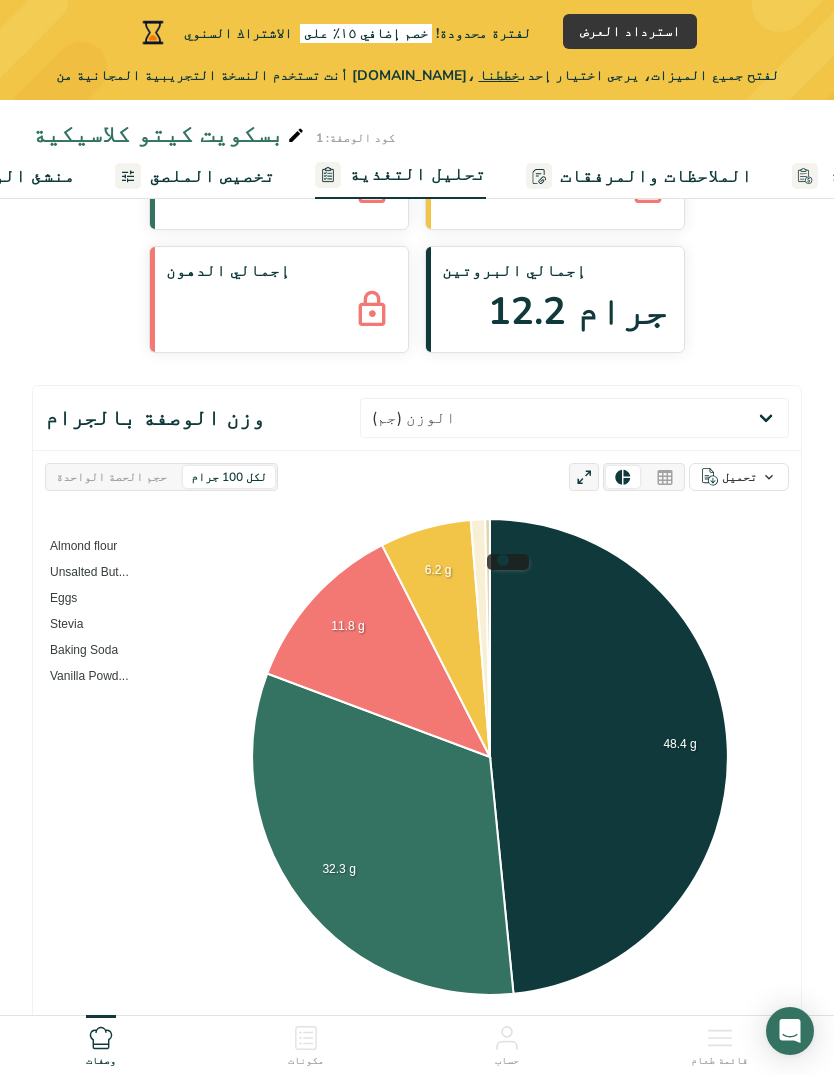 click on "حجم الحصة الواحدة" at bounding box center (111, 477) 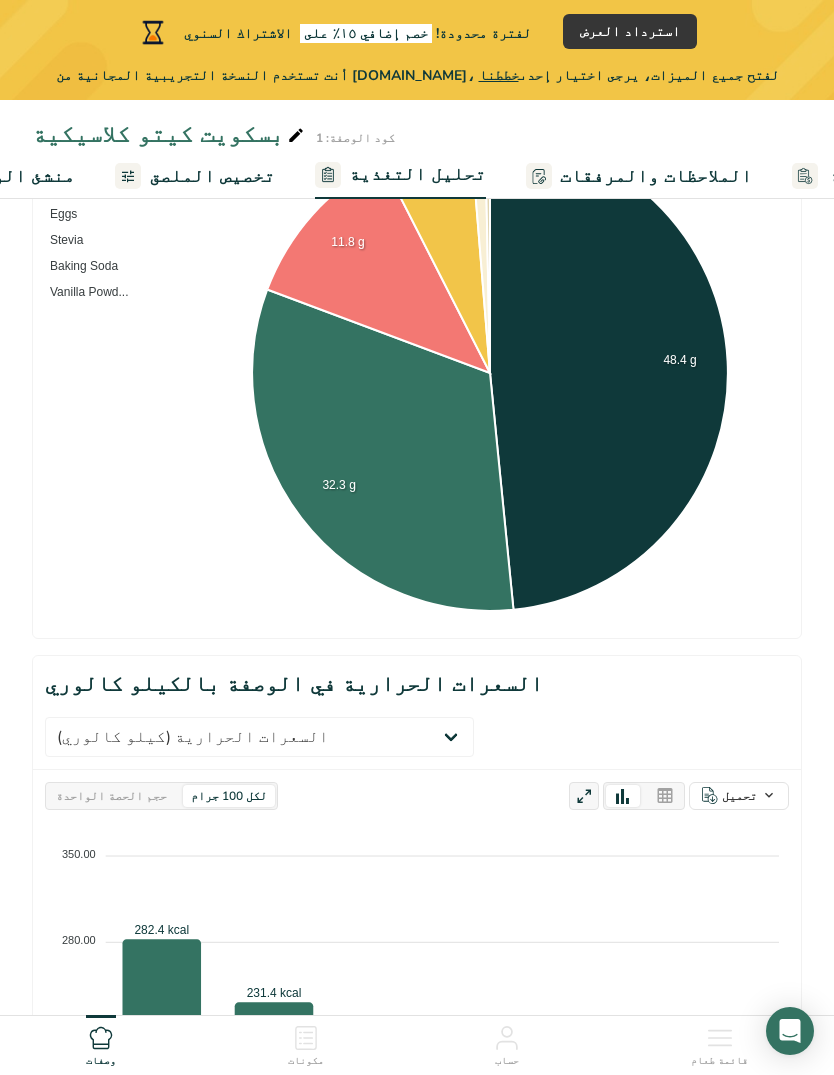 scroll, scrollTop: 0, scrollLeft: 0, axis: both 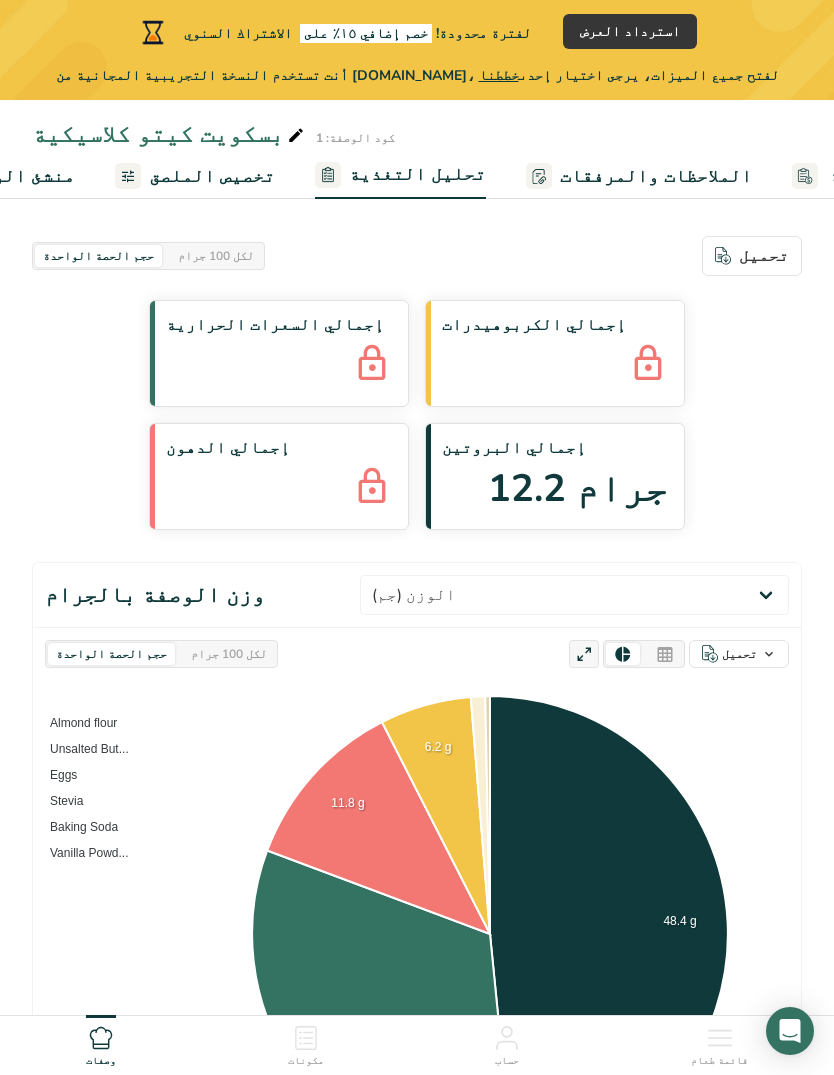 click on "لكل 100 جرام" at bounding box center (229, 654) 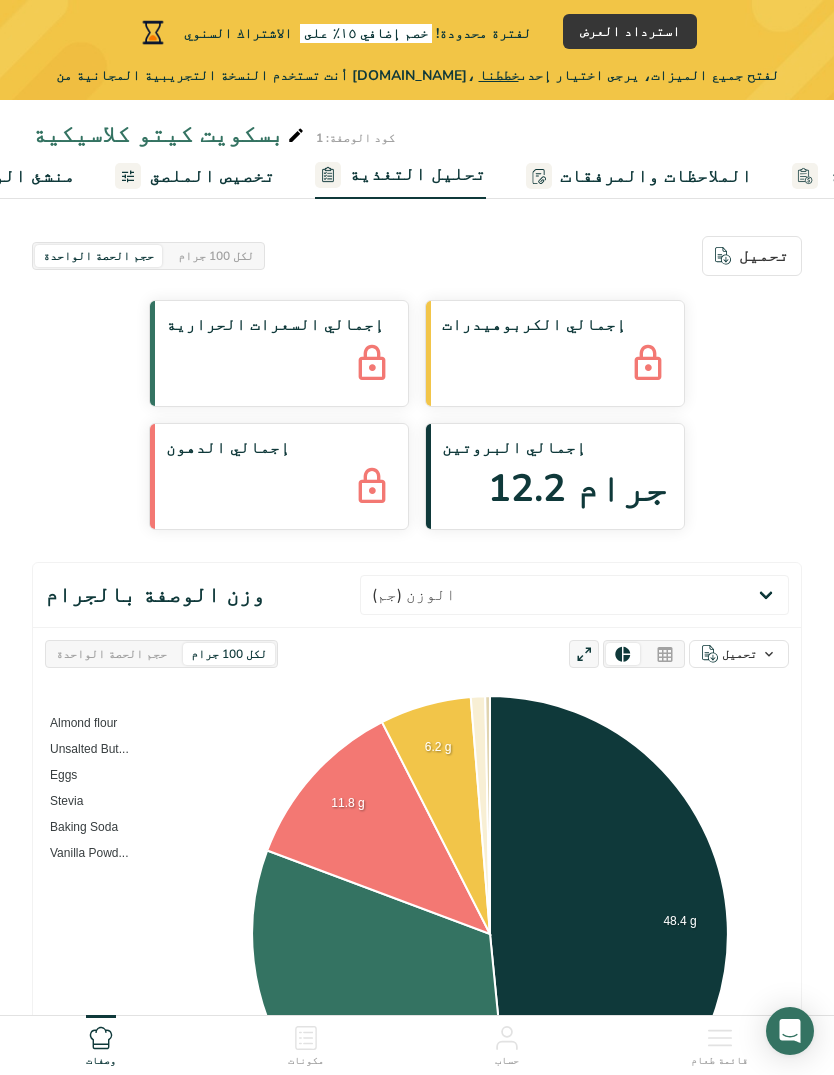 click on "تخصيص الملصق" at bounding box center [195, 176] 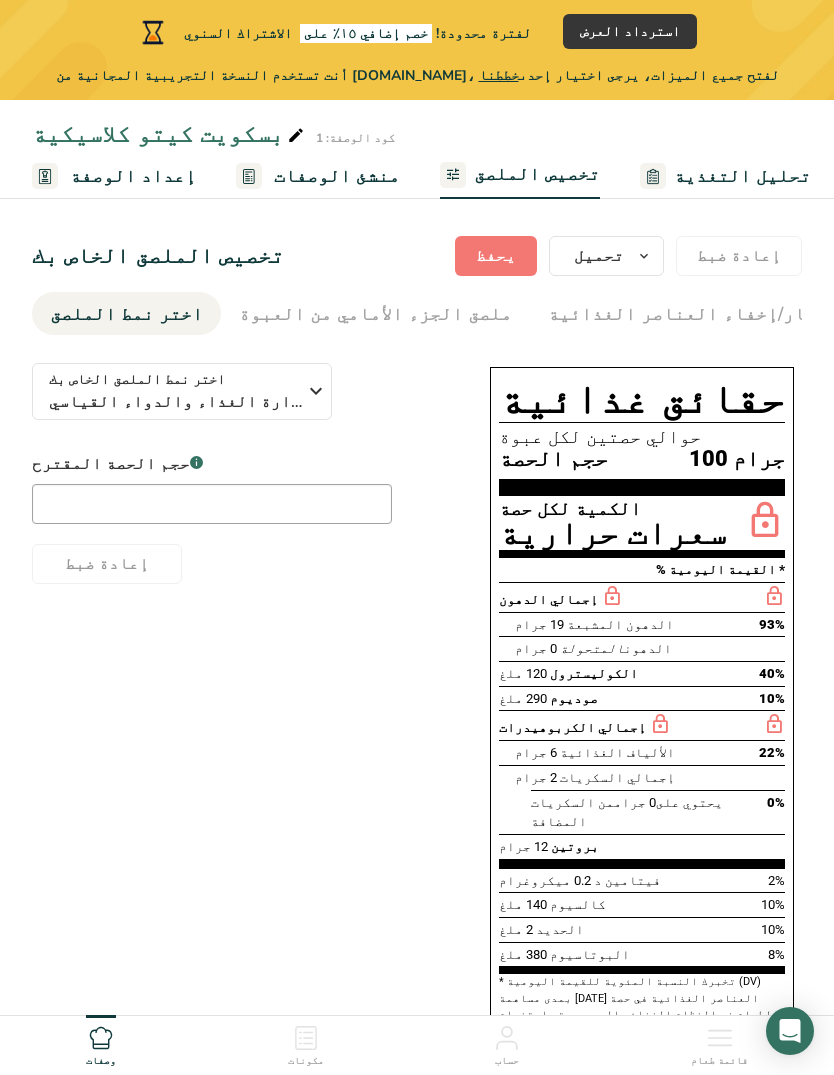 click on "تخصيص الملصق" at bounding box center [520, 176] 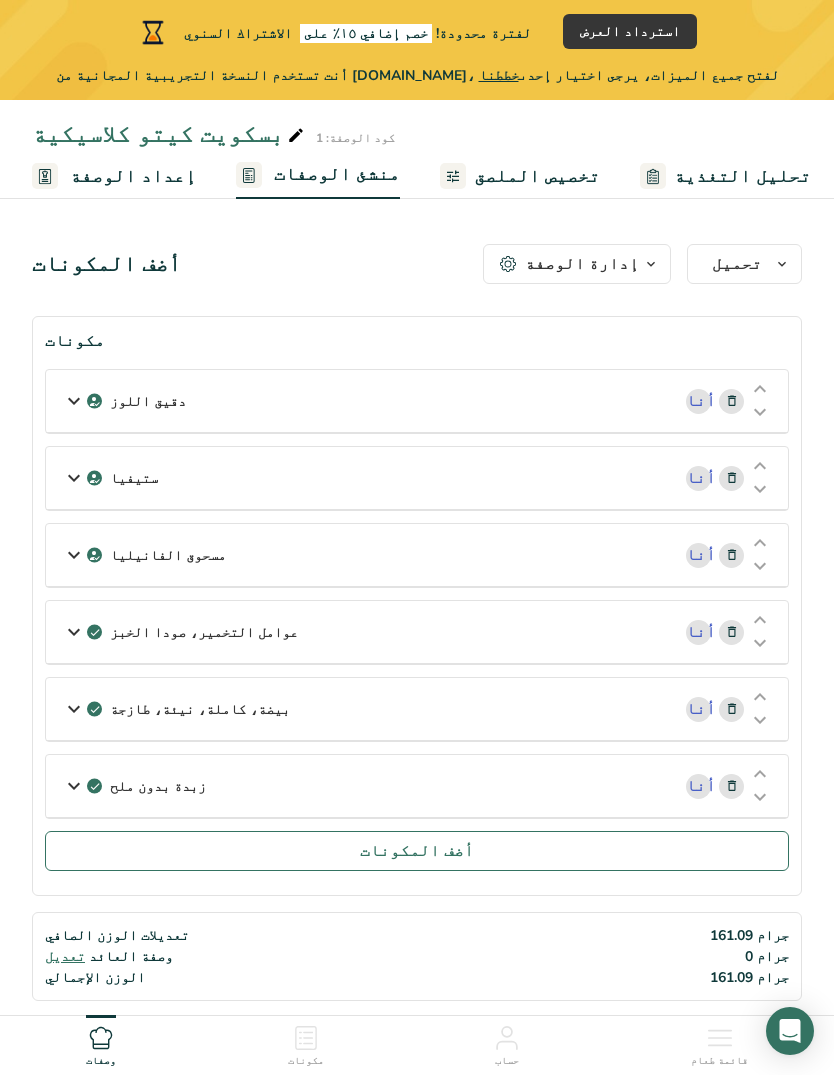scroll, scrollTop: 0, scrollLeft: 0, axis: both 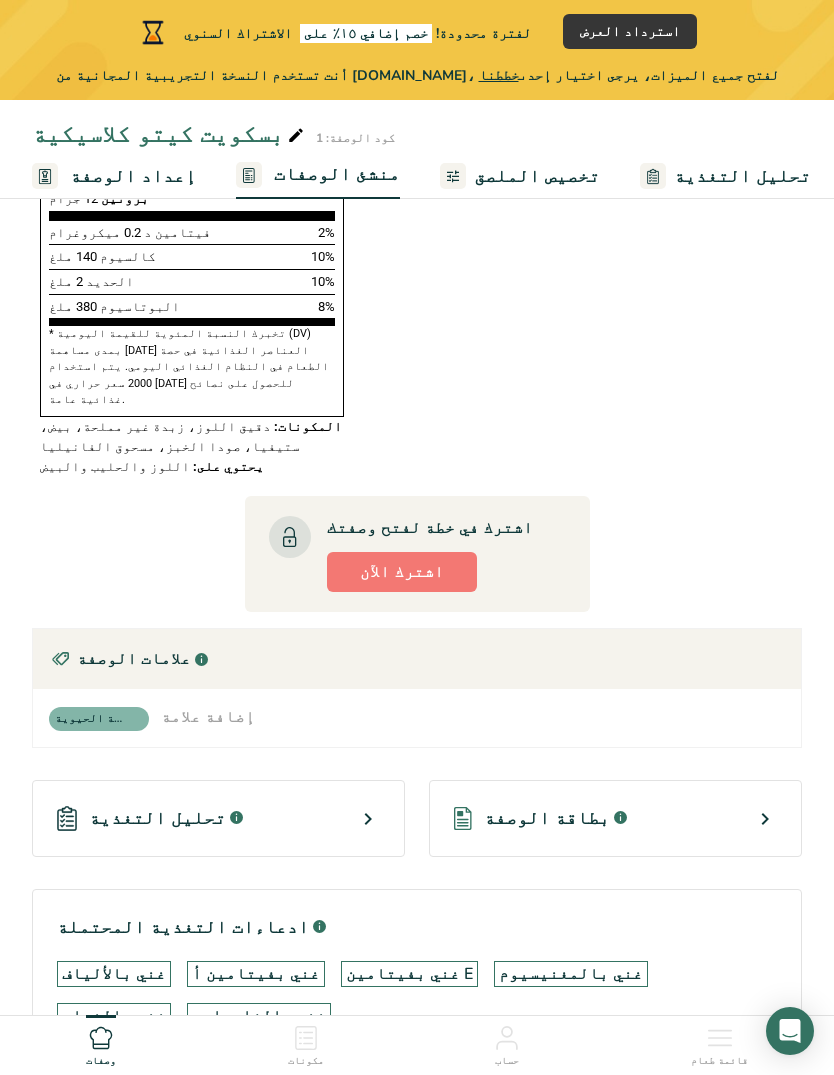 click on "بطاقة الوصفة
.a-a{fill:#347362;}.b-a{fill:#fff;}" at bounding box center [615, 818] 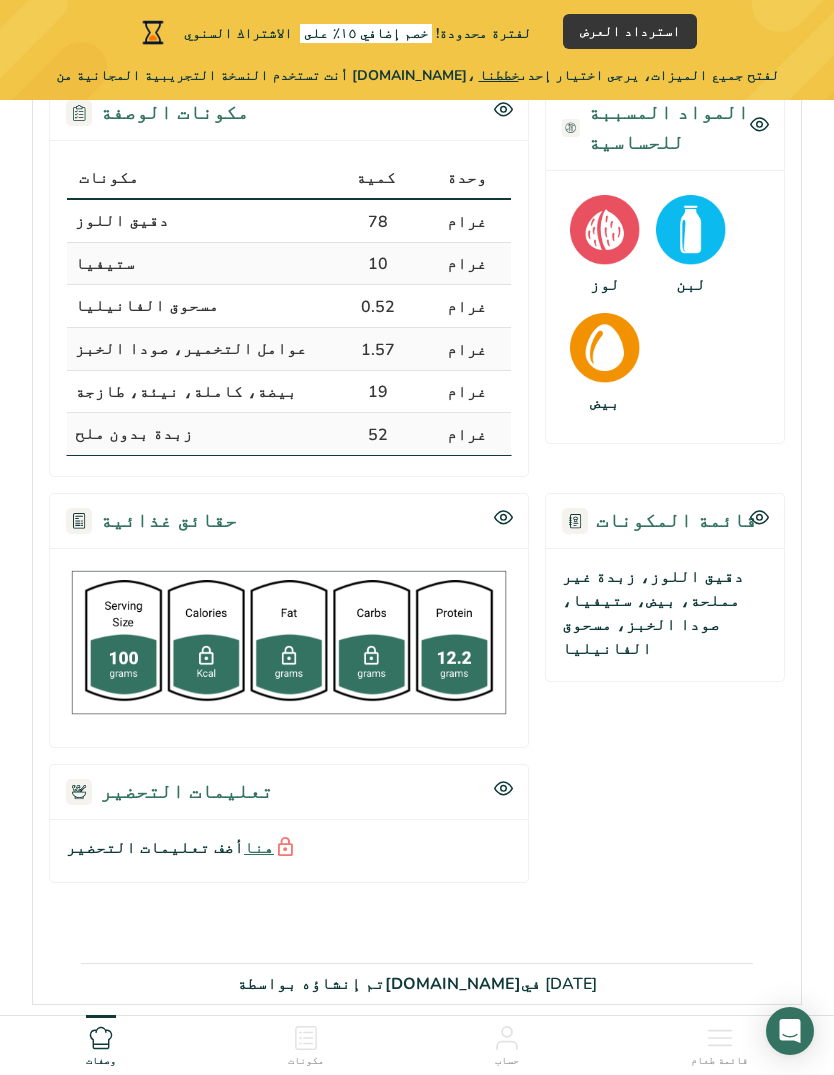 scroll, scrollTop: 408, scrollLeft: 0, axis: vertical 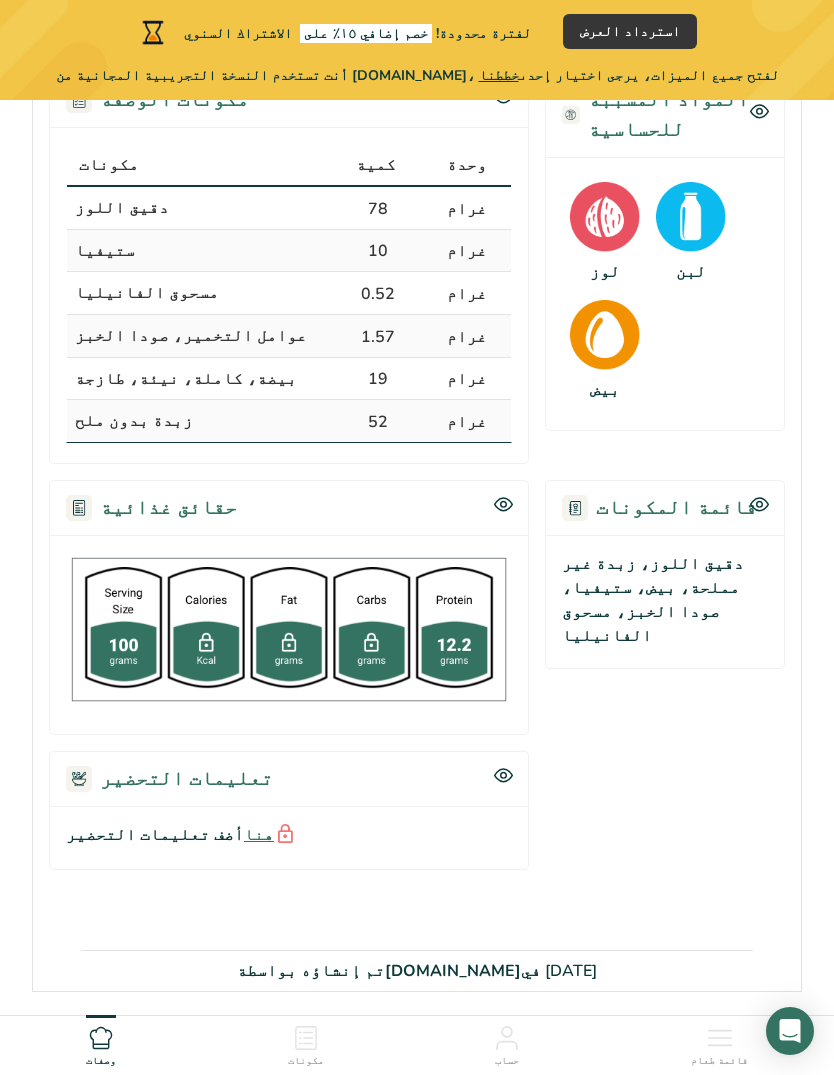 click on "حقائق غذائية" at bounding box center [151, 508] 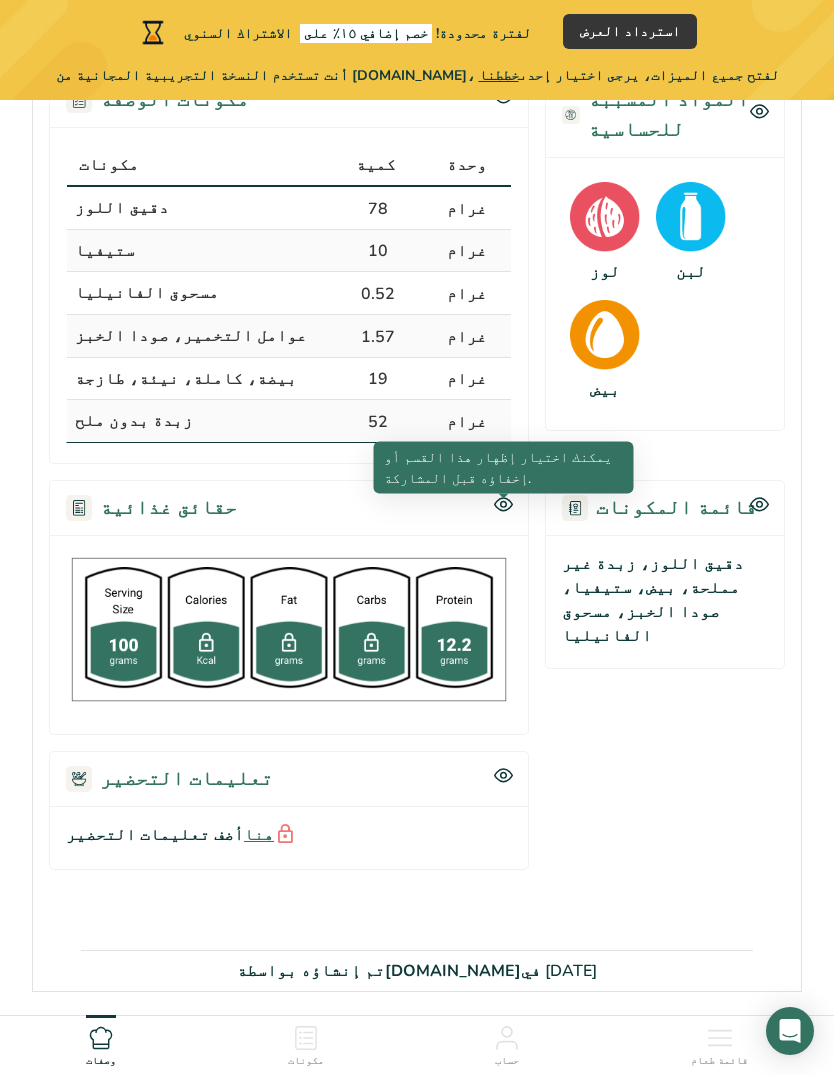 click on "يمكنك اختيار إظهار هذا القسم أو إخفاؤه قبل المشاركة." at bounding box center [498, 468] 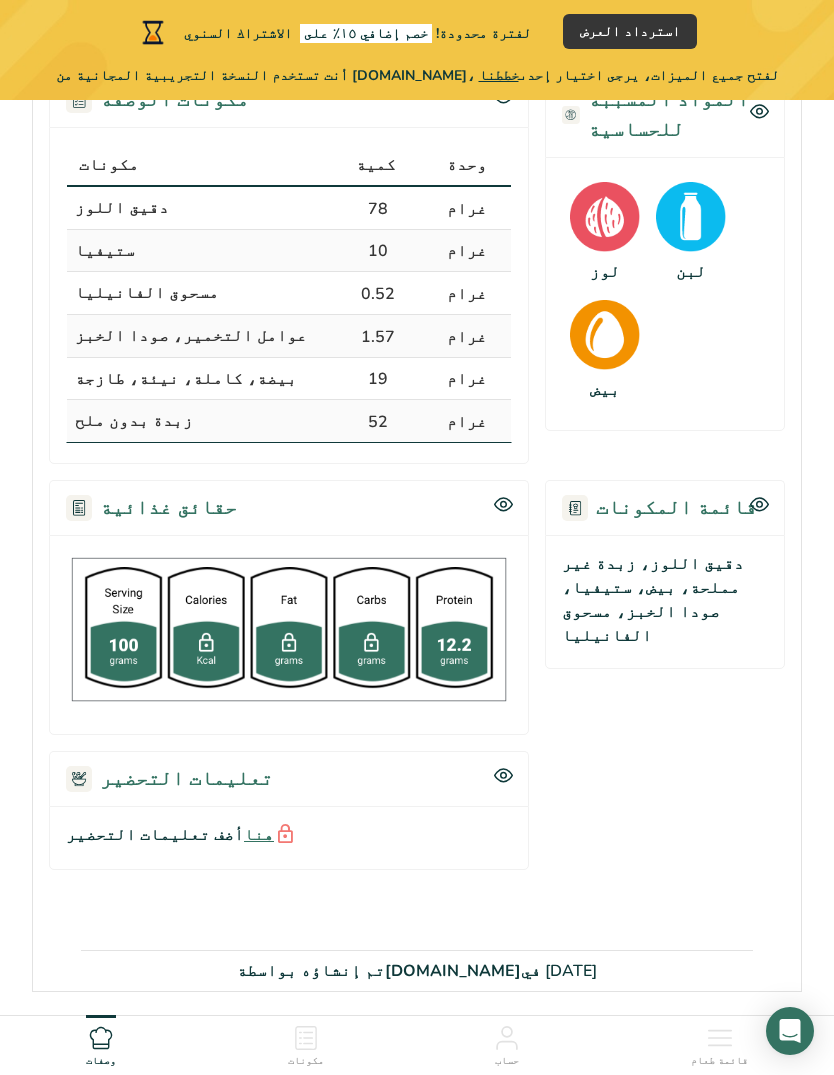 click on "تعليمات التحضير" at bounding box center (186, 778) 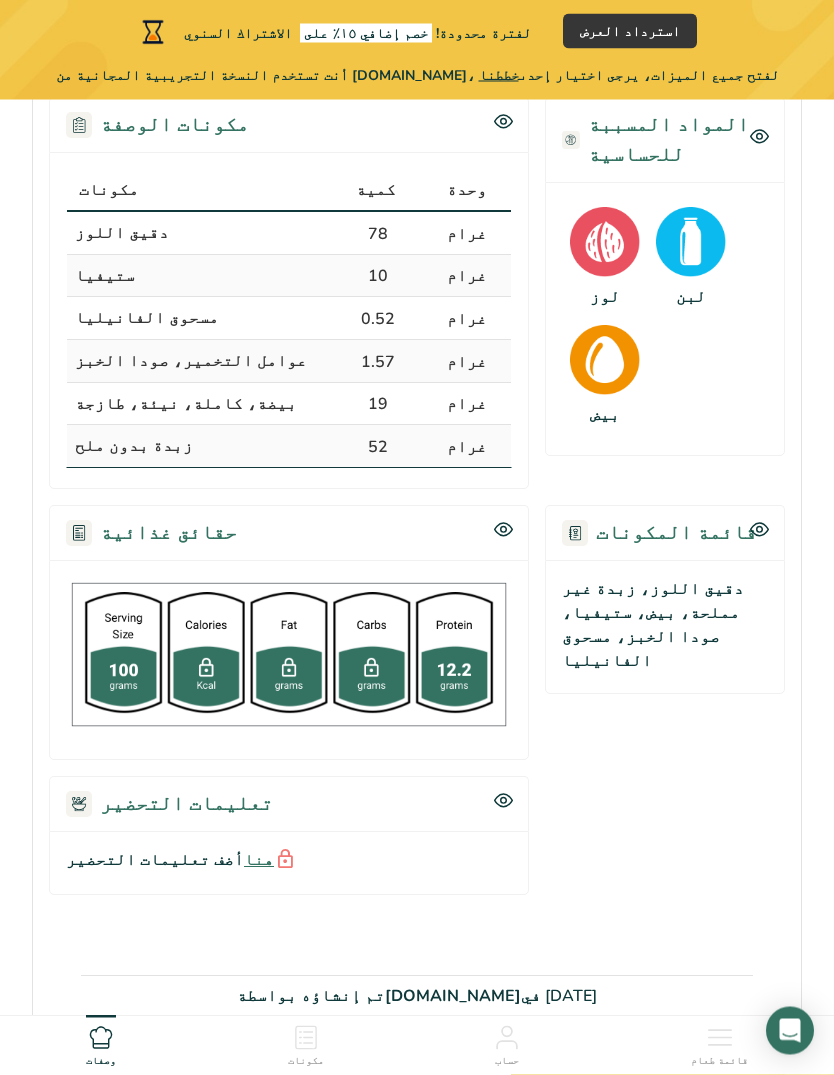 scroll, scrollTop: 384, scrollLeft: 0, axis: vertical 